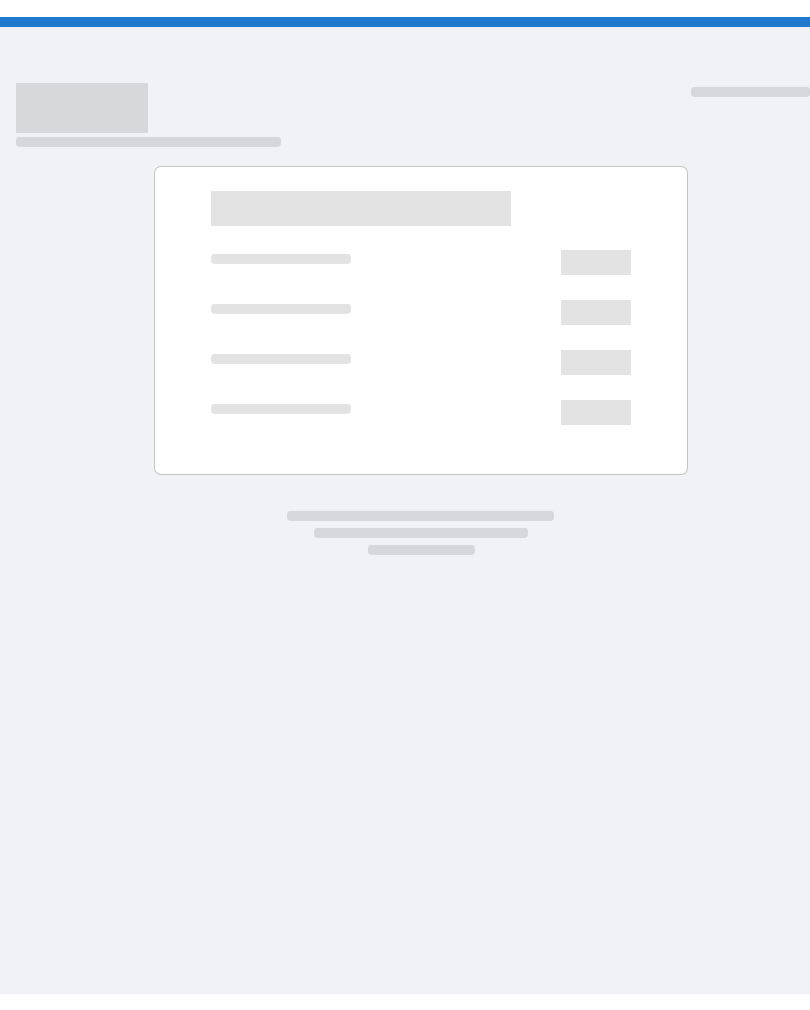 scroll, scrollTop: 0, scrollLeft: 0, axis: both 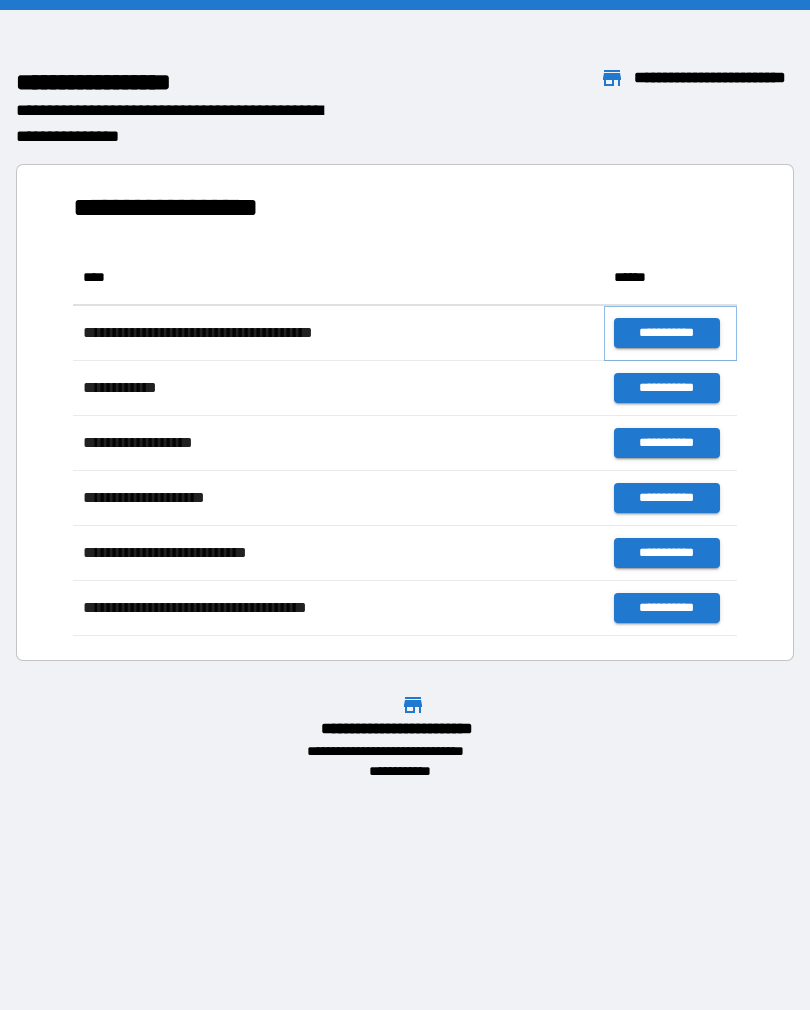 click on "**********" at bounding box center (666, 333) 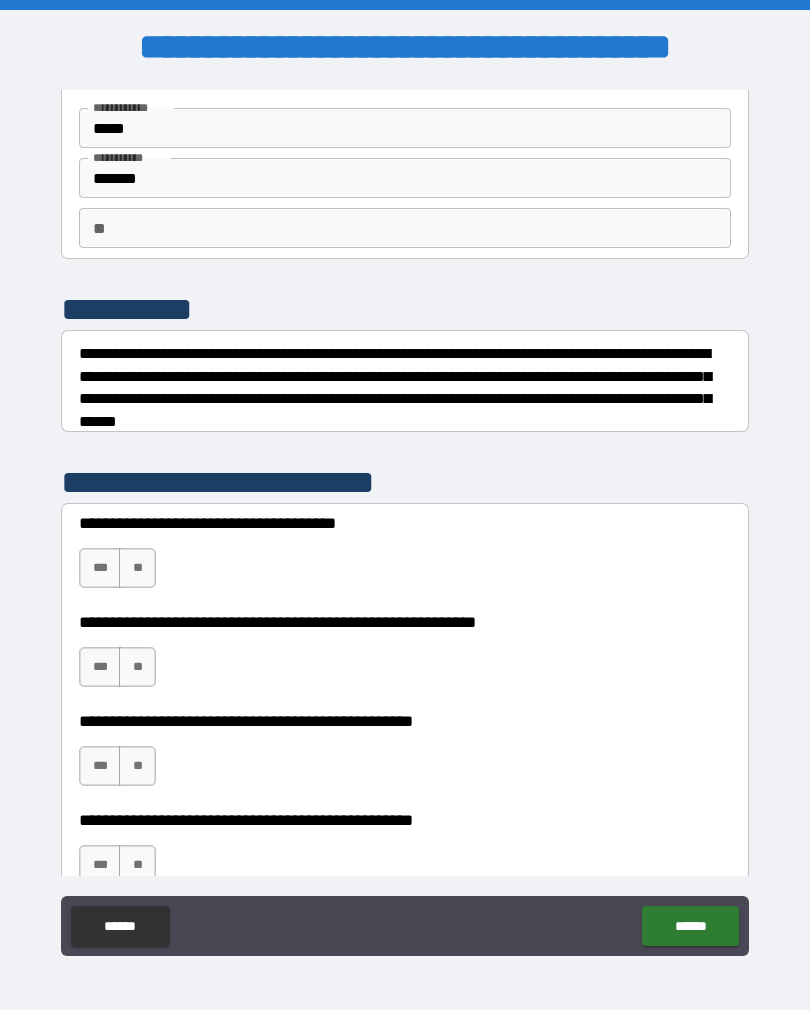 scroll, scrollTop: 86, scrollLeft: 0, axis: vertical 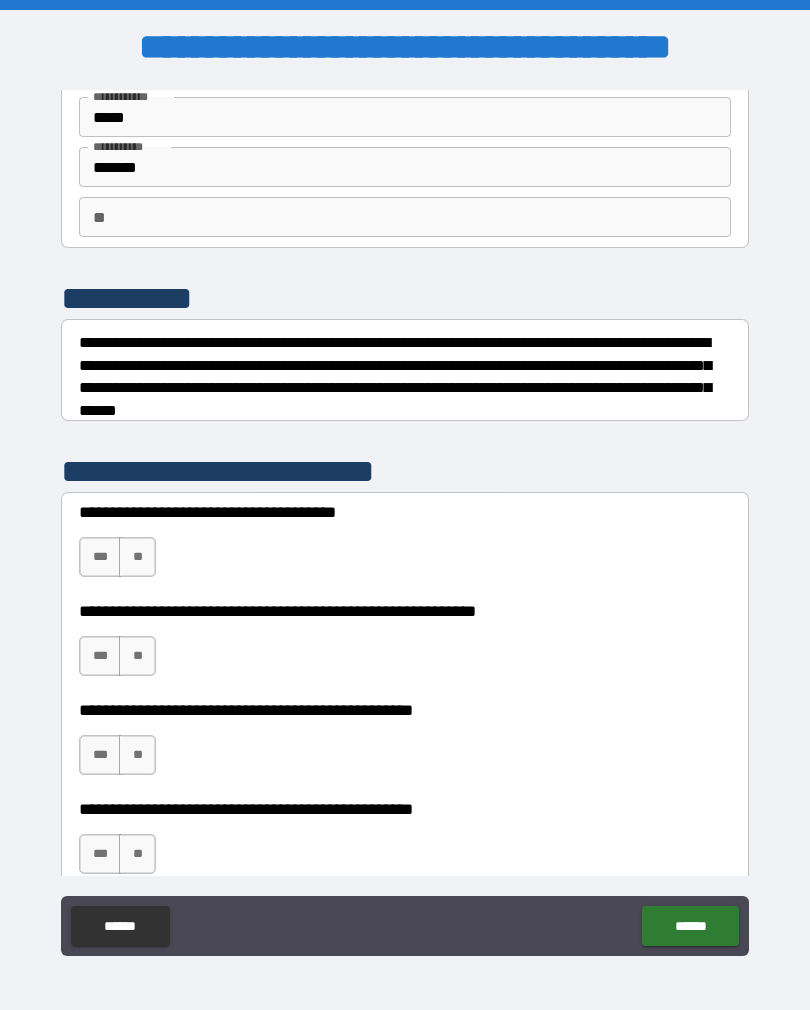 click on "**" at bounding box center [137, 557] 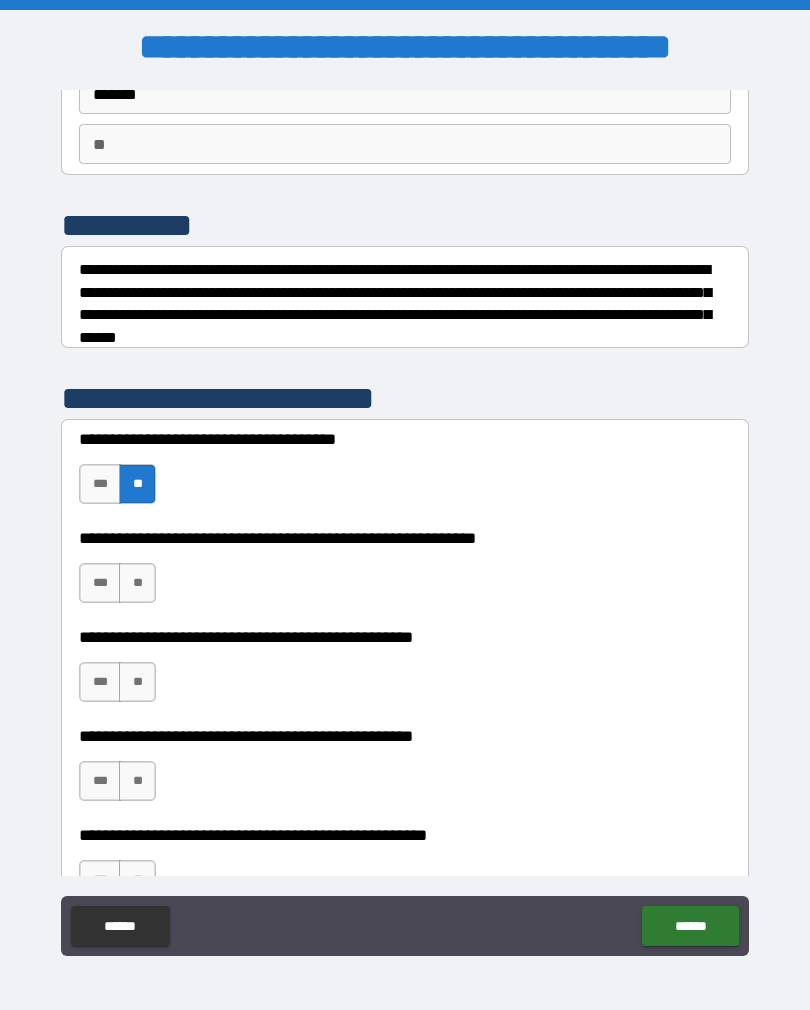 scroll, scrollTop: 178, scrollLeft: 0, axis: vertical 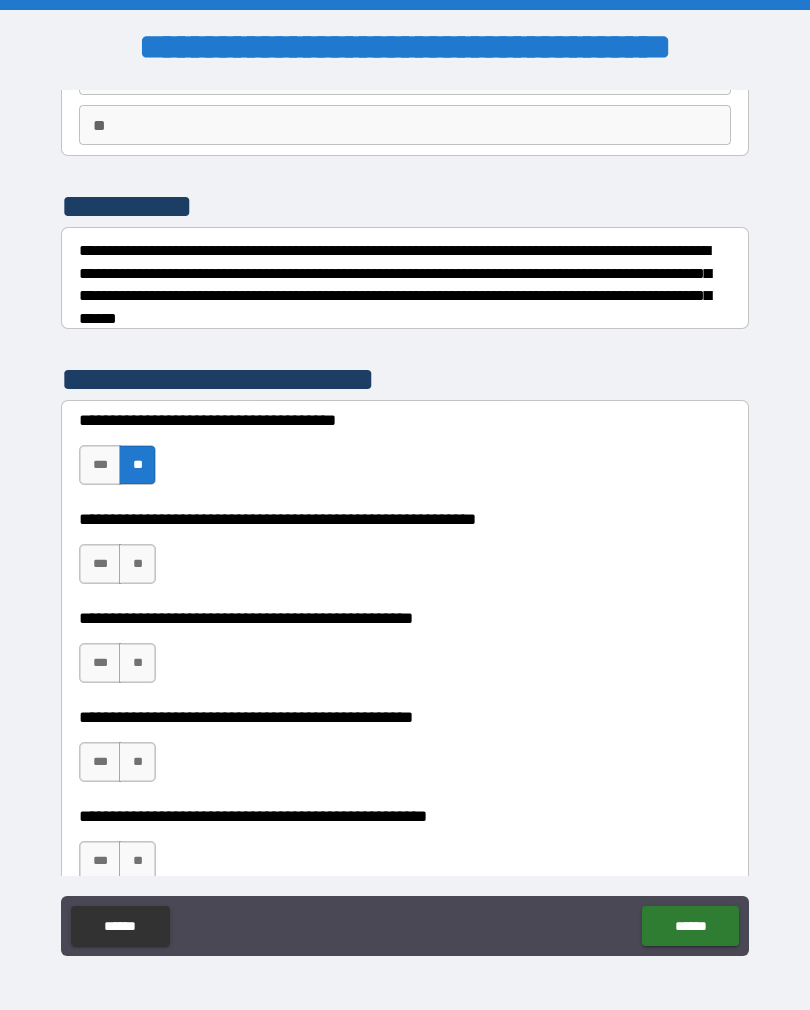 click on "**" at bounding box center (137, 564) 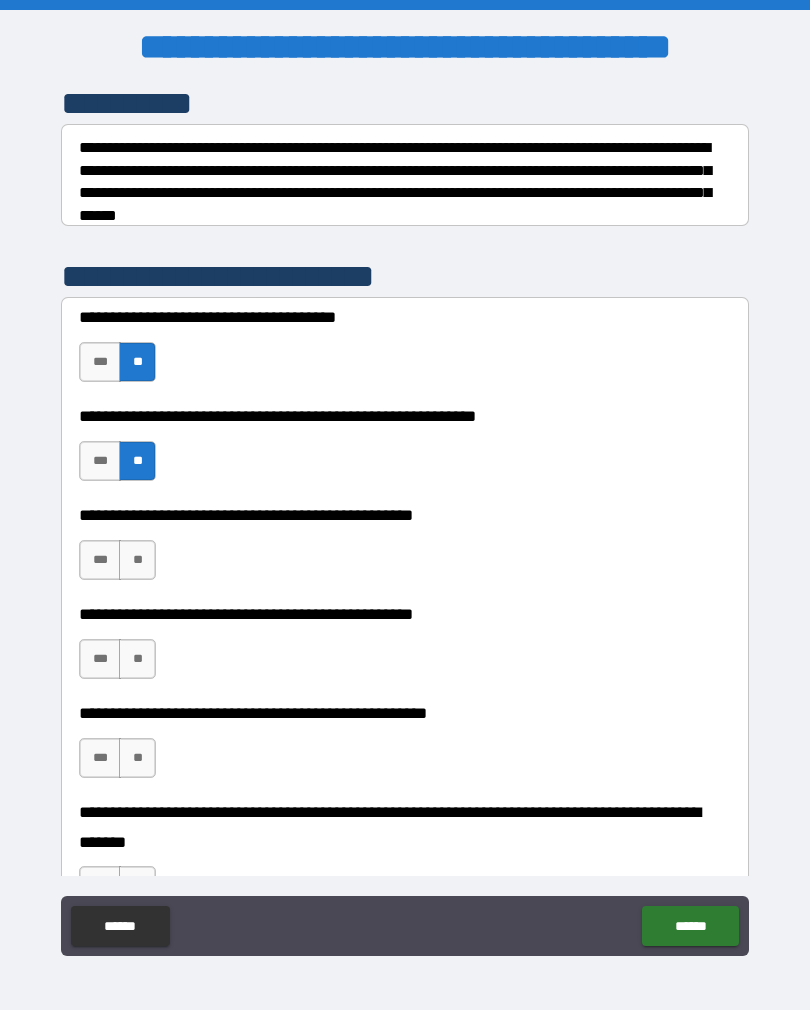 scroll, scrollTop: 283, scrollLeft: 0, axis: vertical 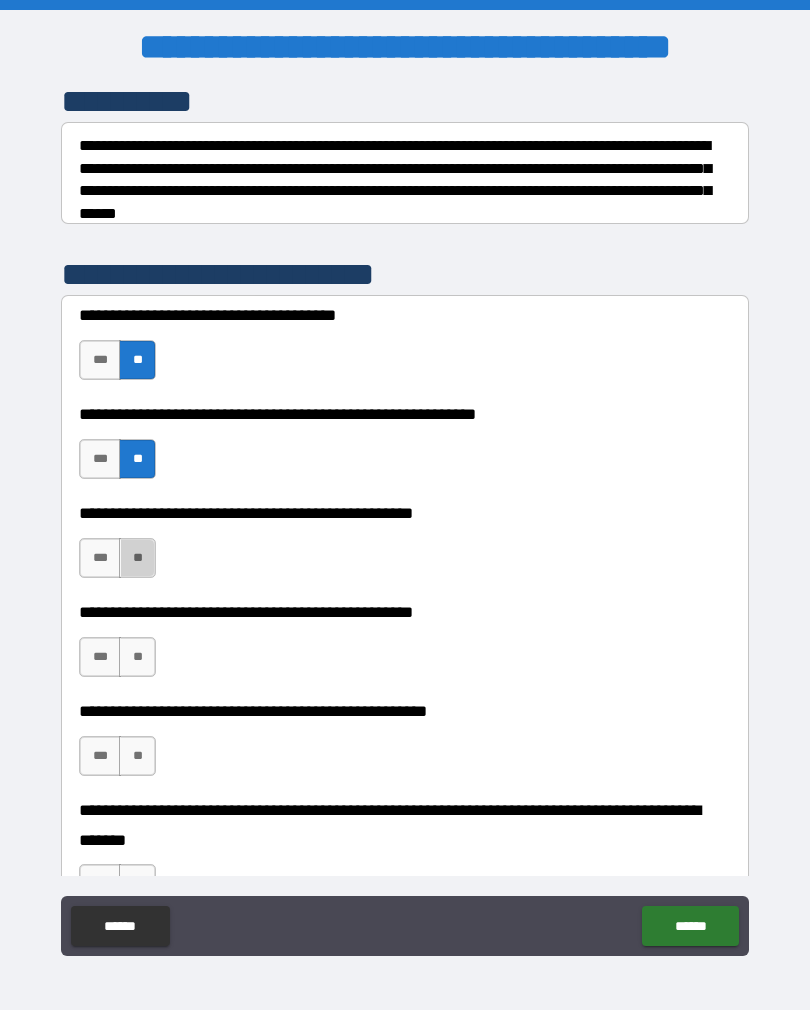 click on "**" at bounding box center (137, 558) 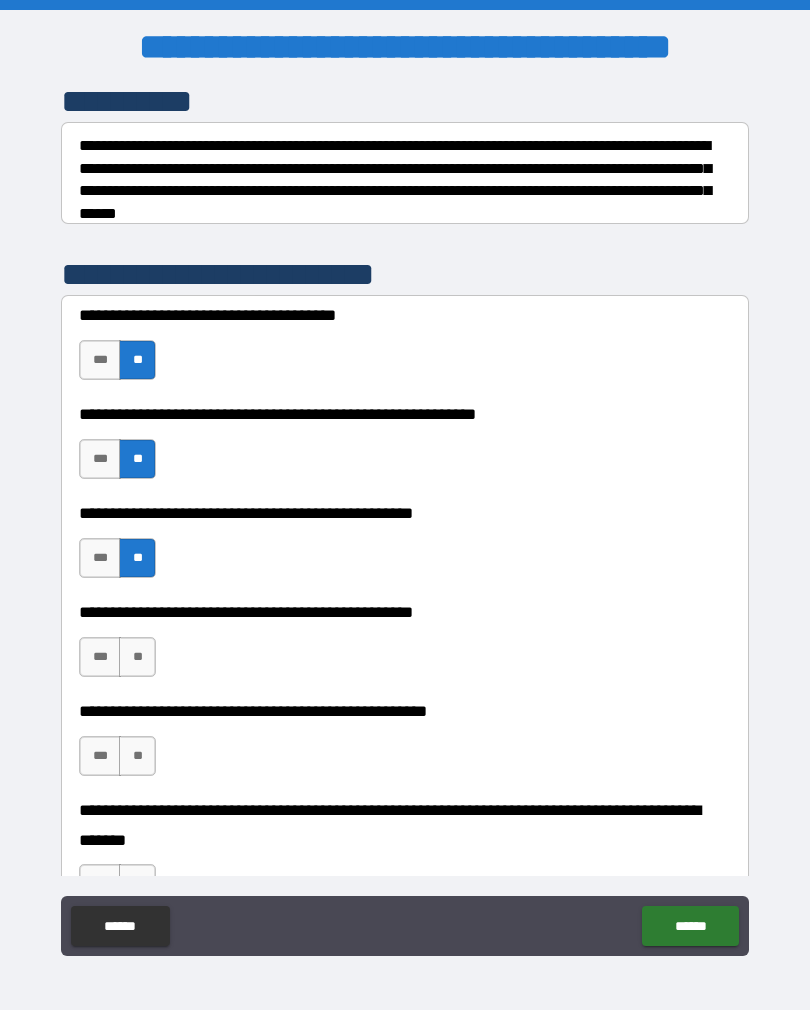 click on "**" at bounding box center (137, 657) 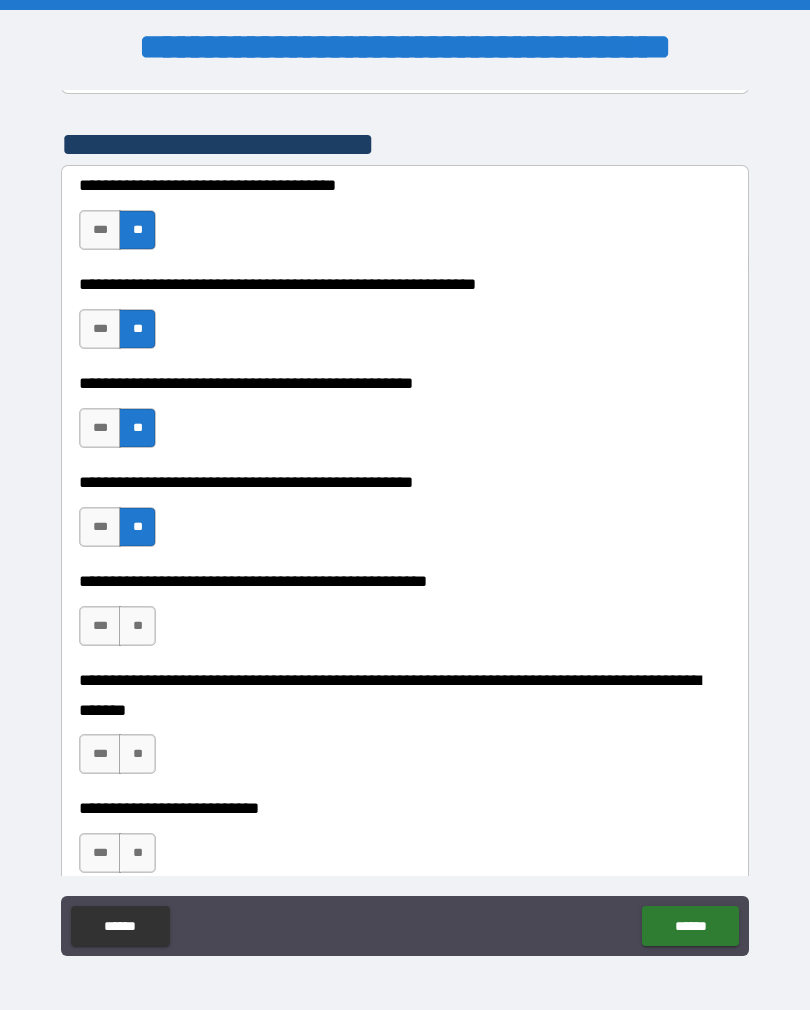 scroll, scrollTop: 414, scrollLeft: 0, axis: vertical 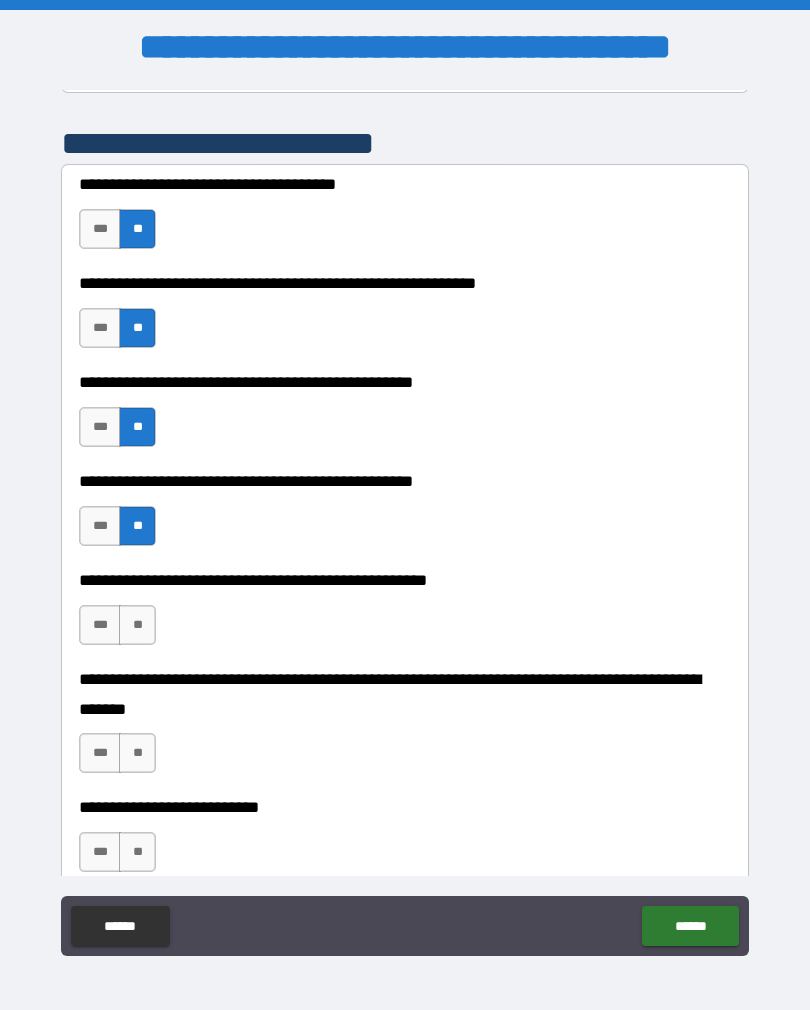 click on "**" at bounding box center (137, 625) 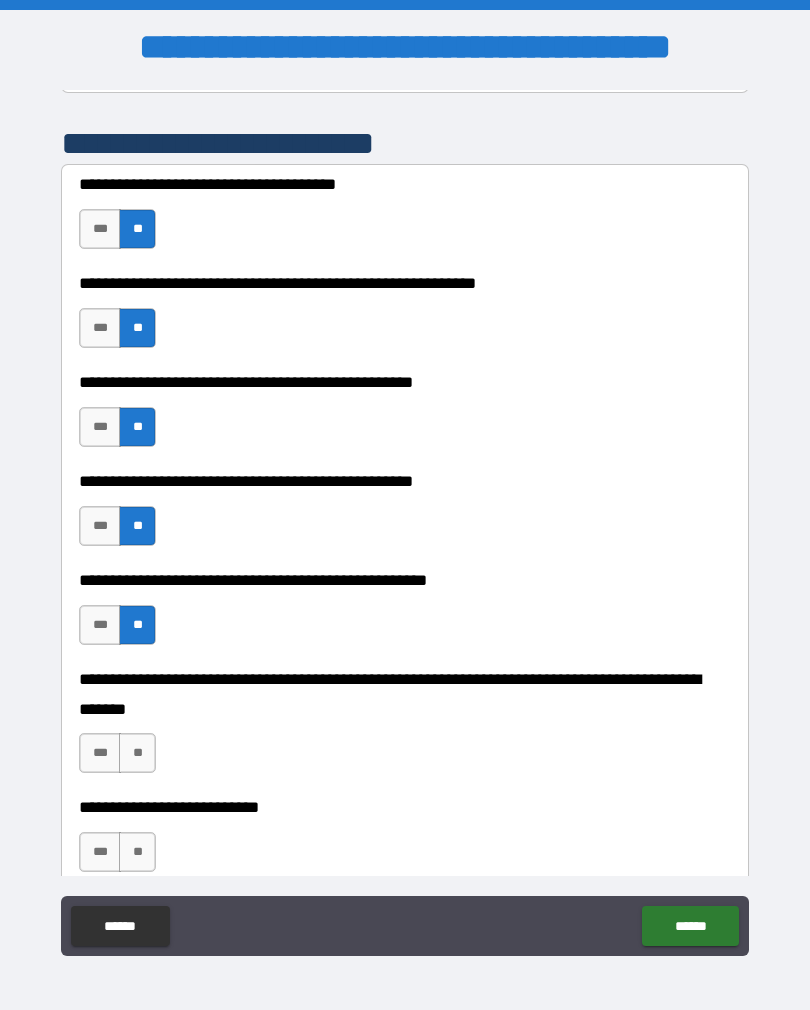 scroll, scrollTop: 545, scrollLeft: 0, axis: vertical 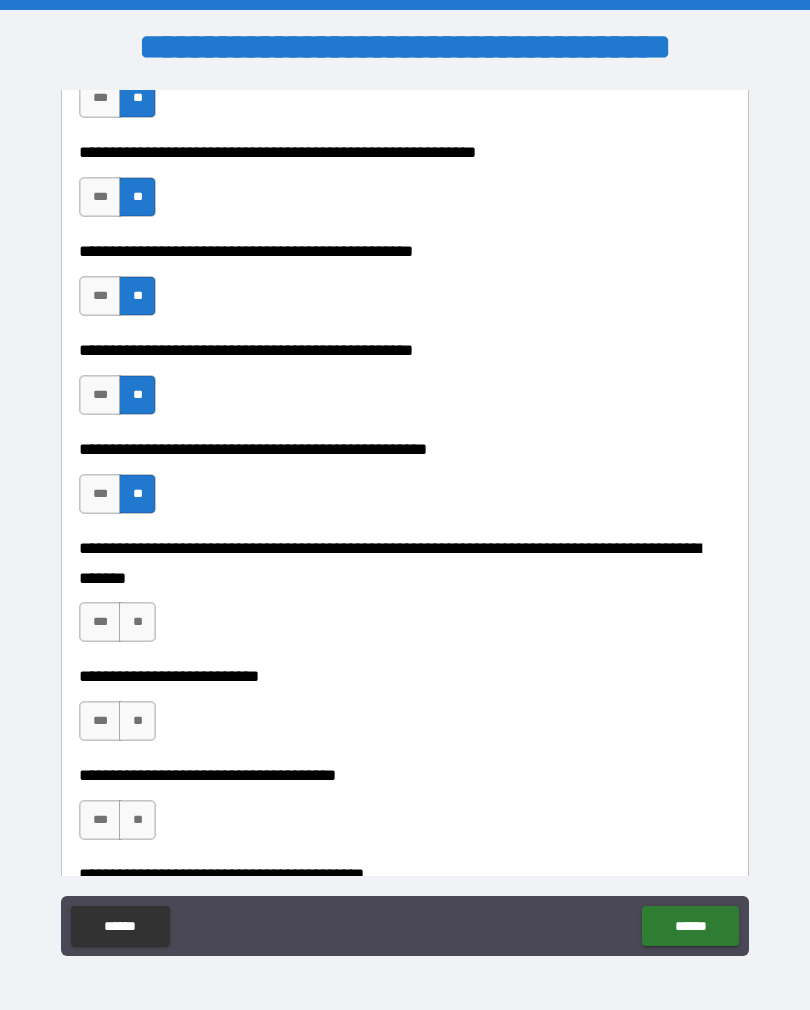 click on "**" at bounding box center [137, 622] 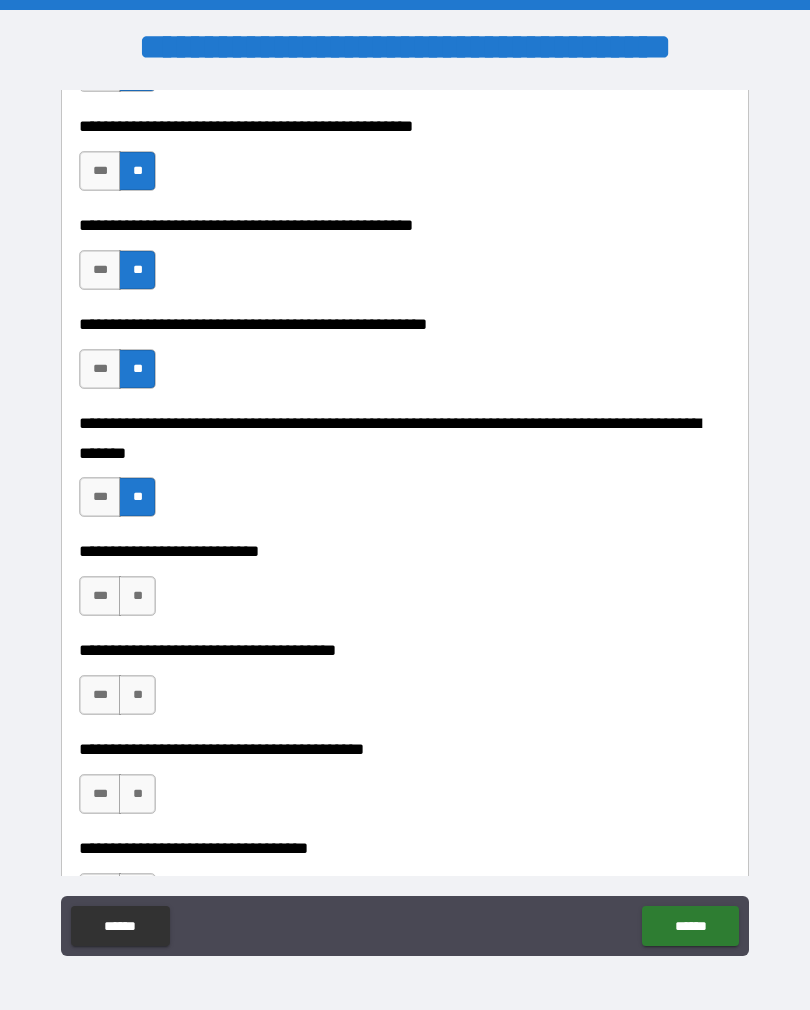 scroll, scrollTop: 672, scrollLeft: 0, axis: vertical 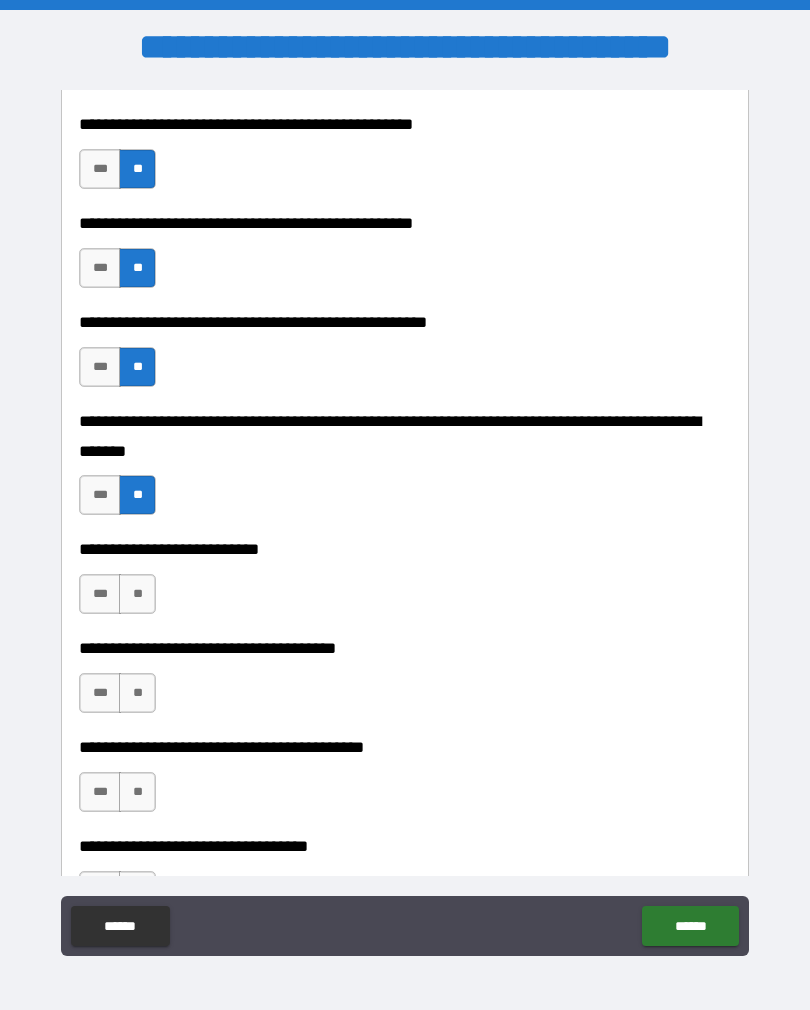 click on "**" at bounding box center [137, 594] 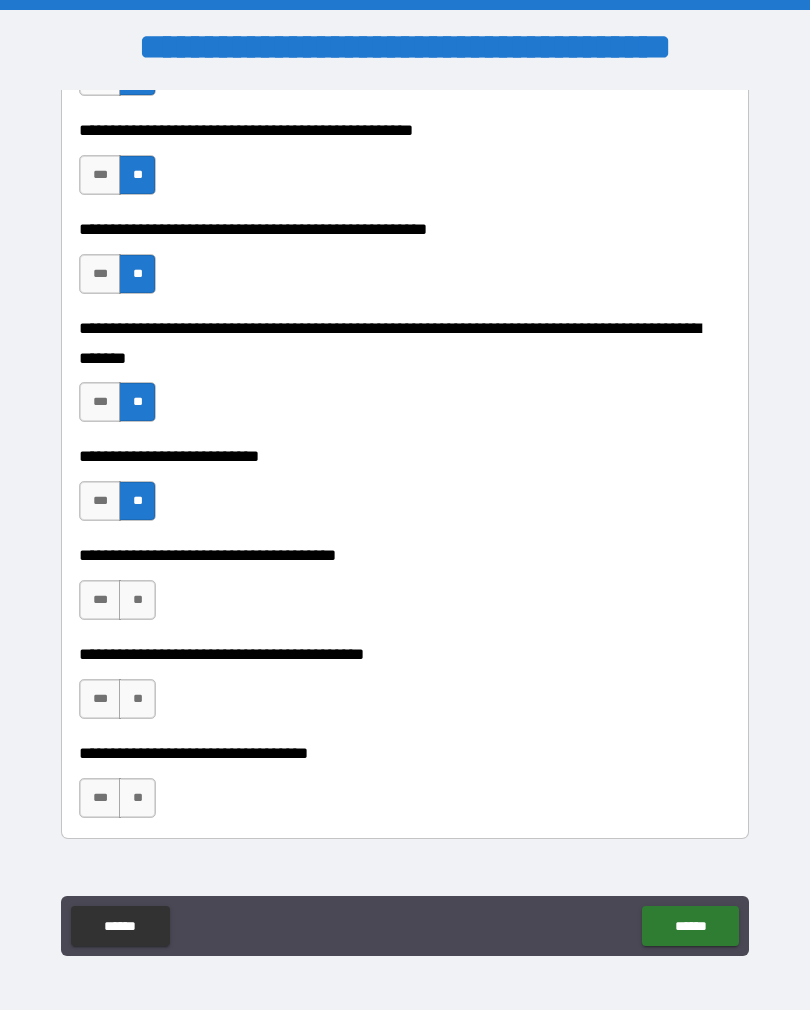 scroll, scrollTop: 801, scrollLeft: 0, axis: vertical 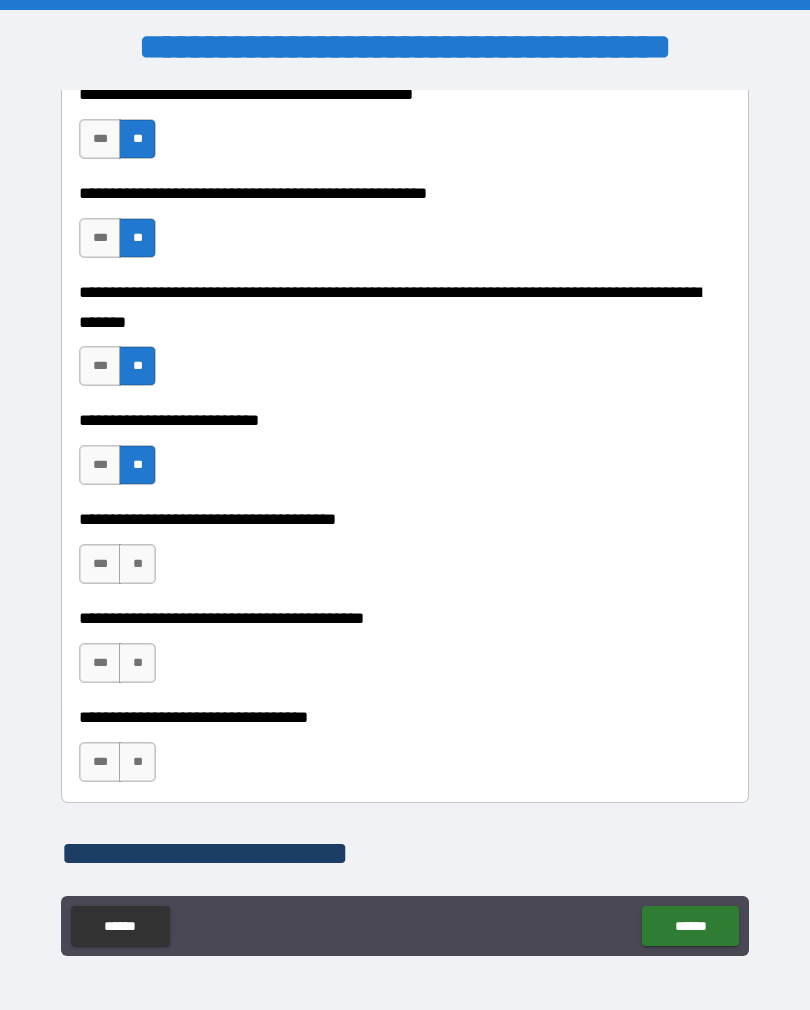 click on "**" at bounding box center (137, 564) 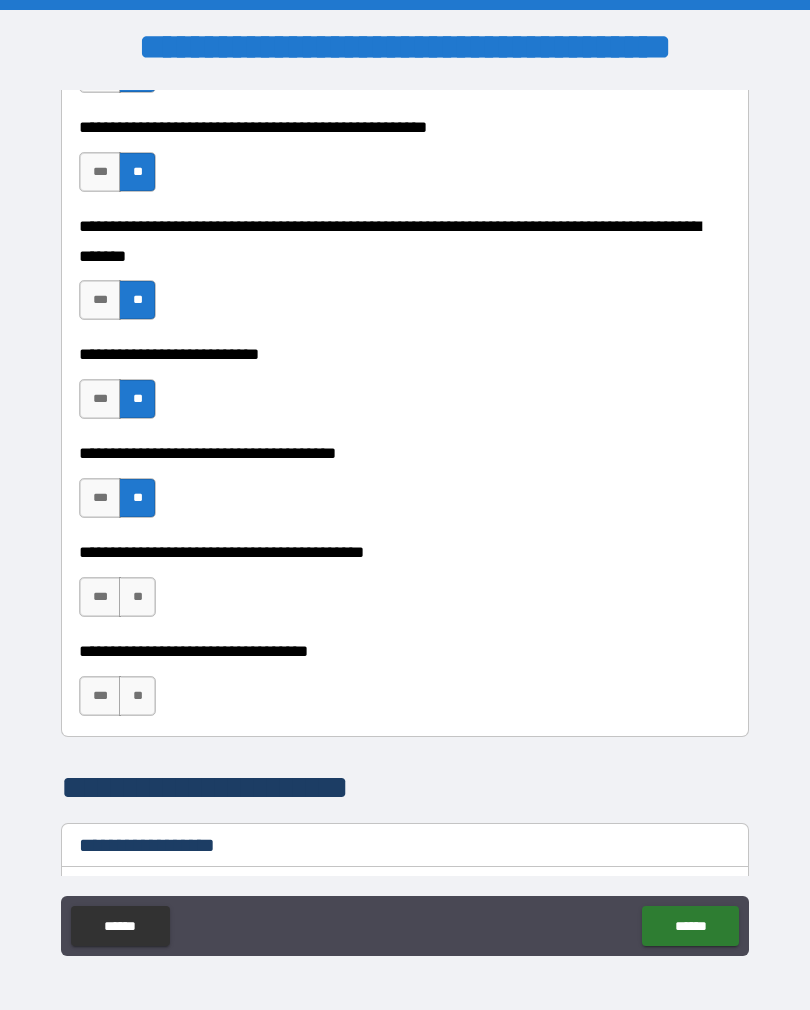 scroll, scrollTop: 876, scrollLeft: 0, axis: vertical 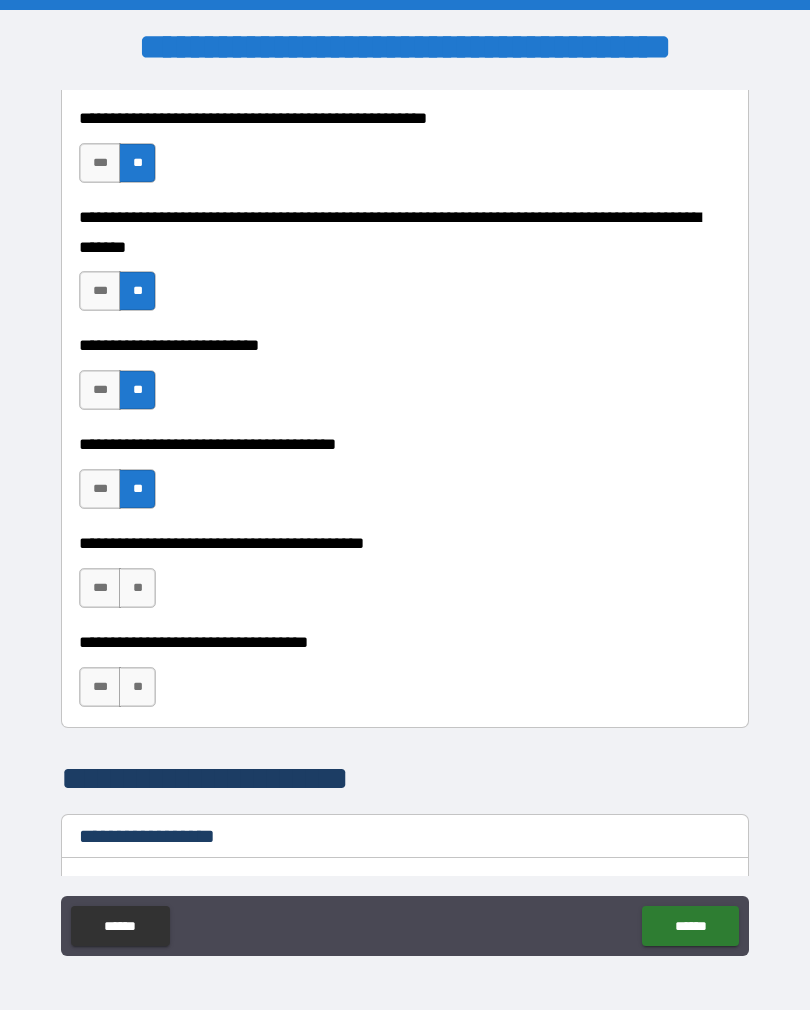 click on "***" at bounding box center [100, 588] 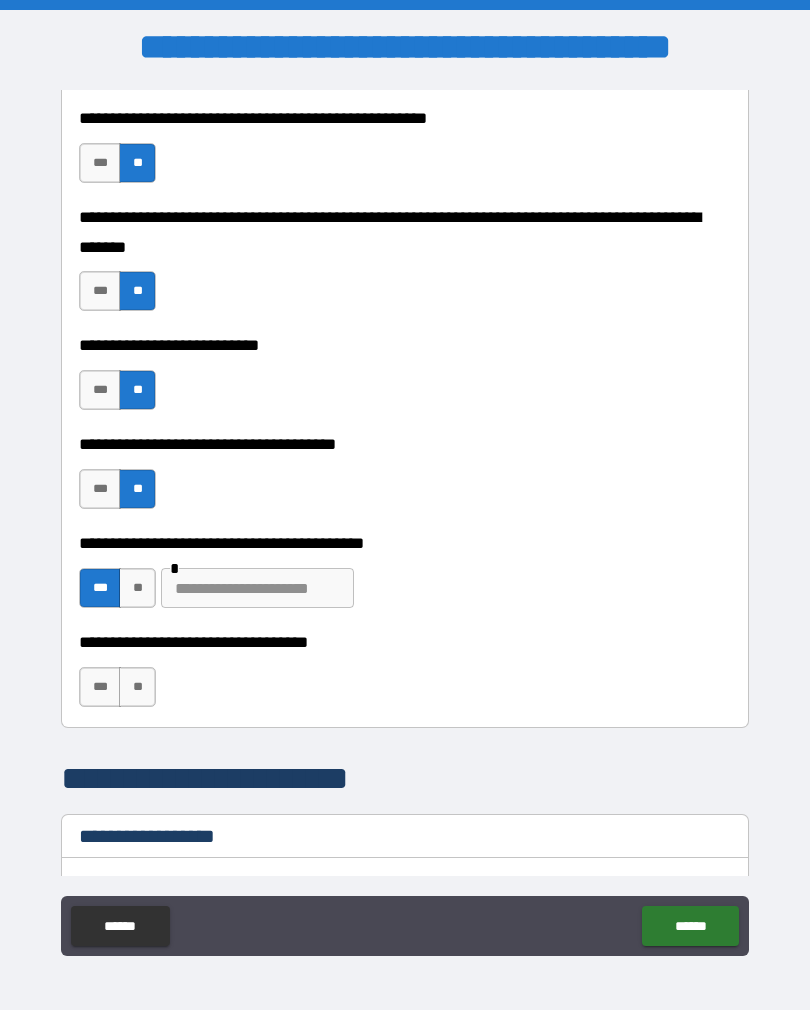 click at bounding box center (257, 588) 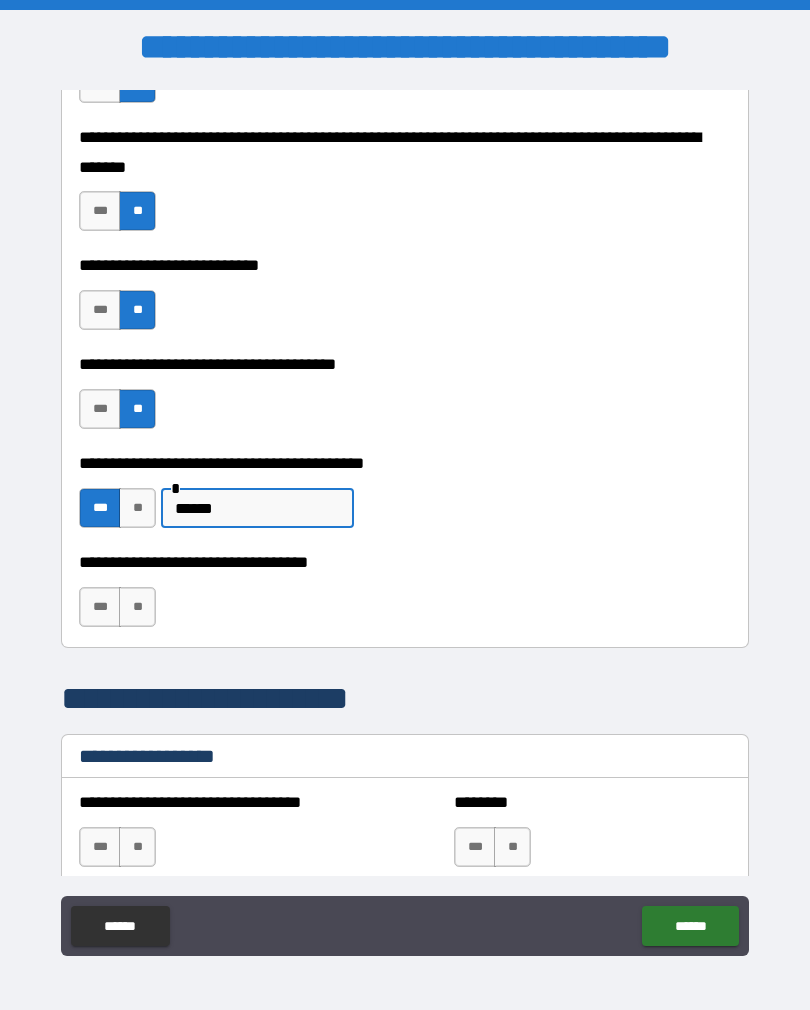 scroll, scrollTop: 957, scrollLeft: 0, axis: vertical 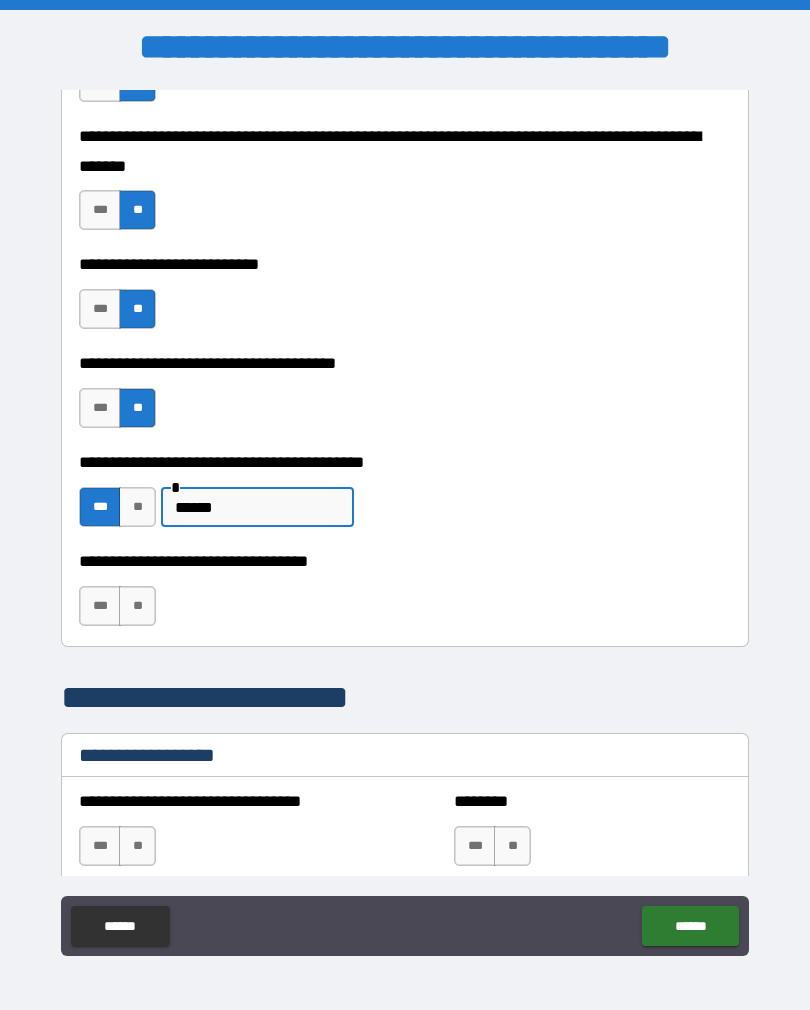 type on "******" 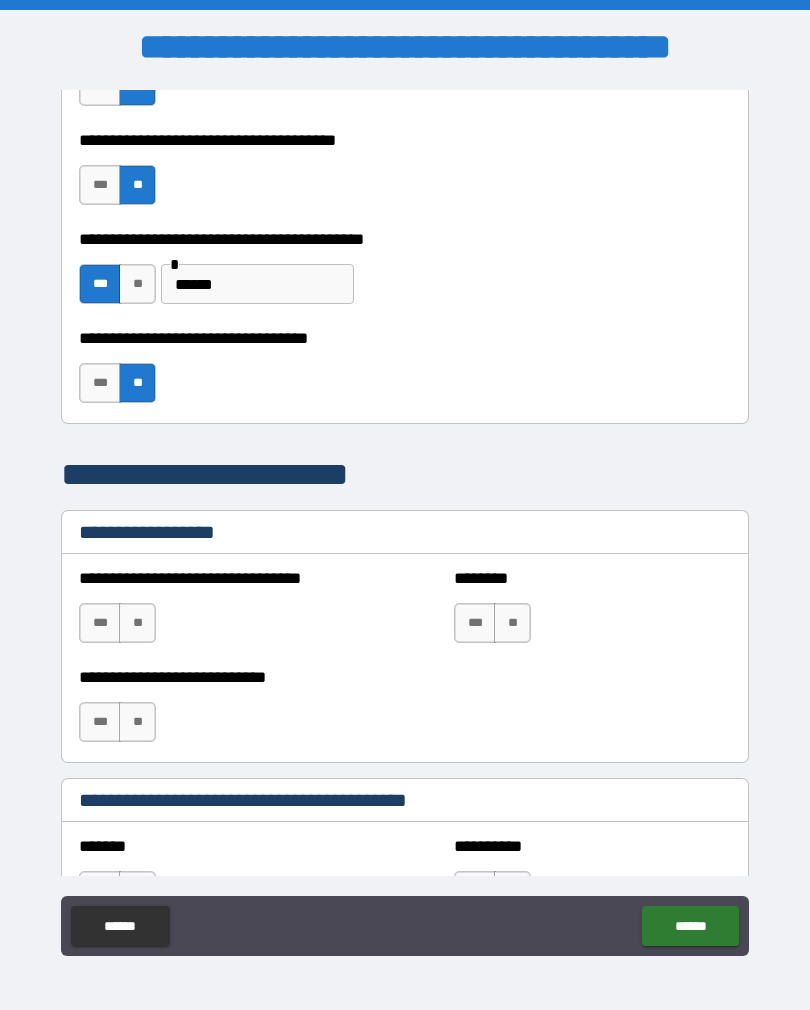 scroll, scrollTop: 1204, scrollLeft: 0, axis: vertical 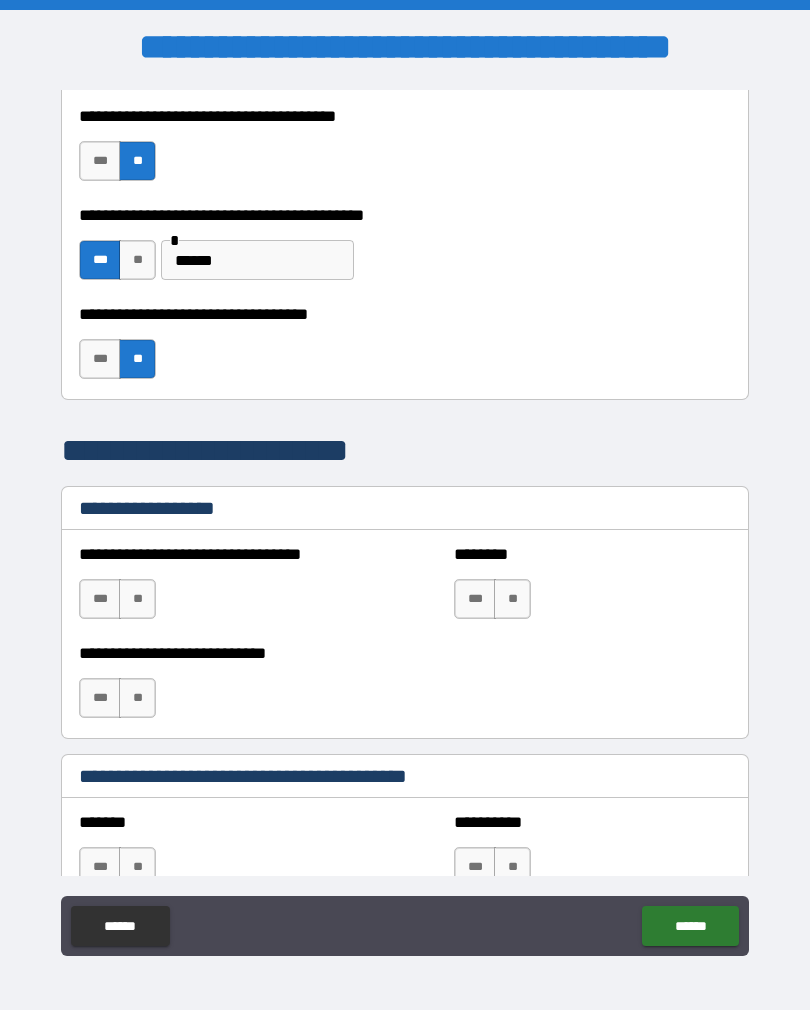 click on "**" at bounding box center [512, 599] 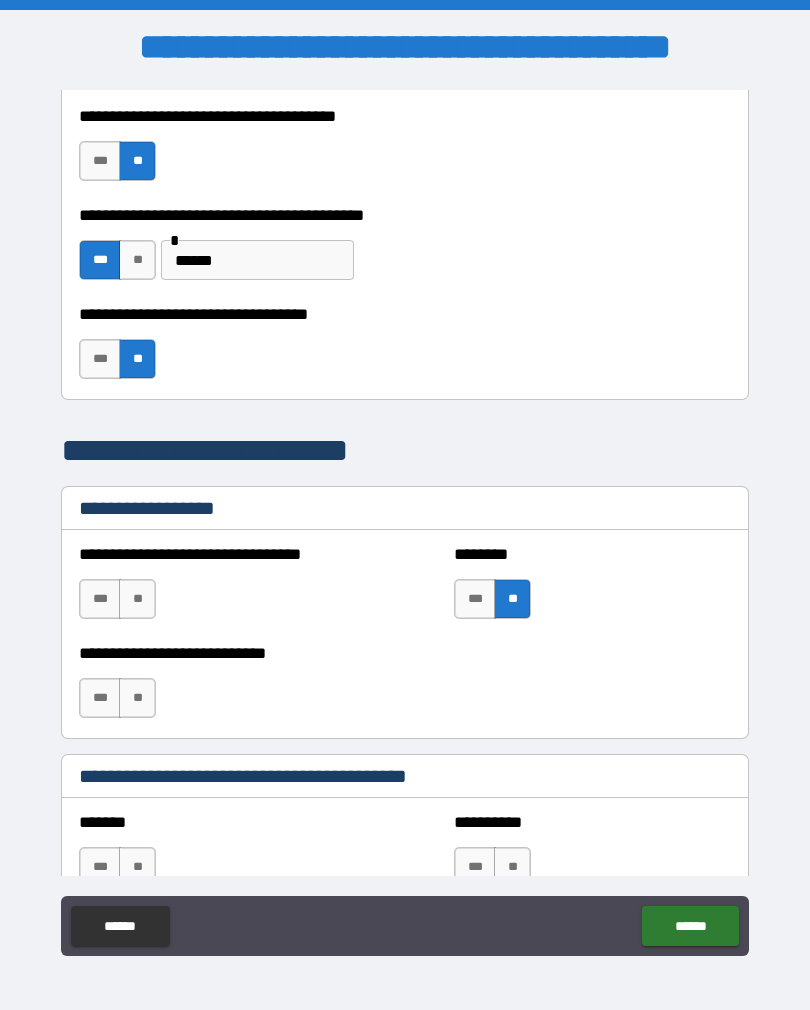 click on "**" at bounding box center [137, 599] 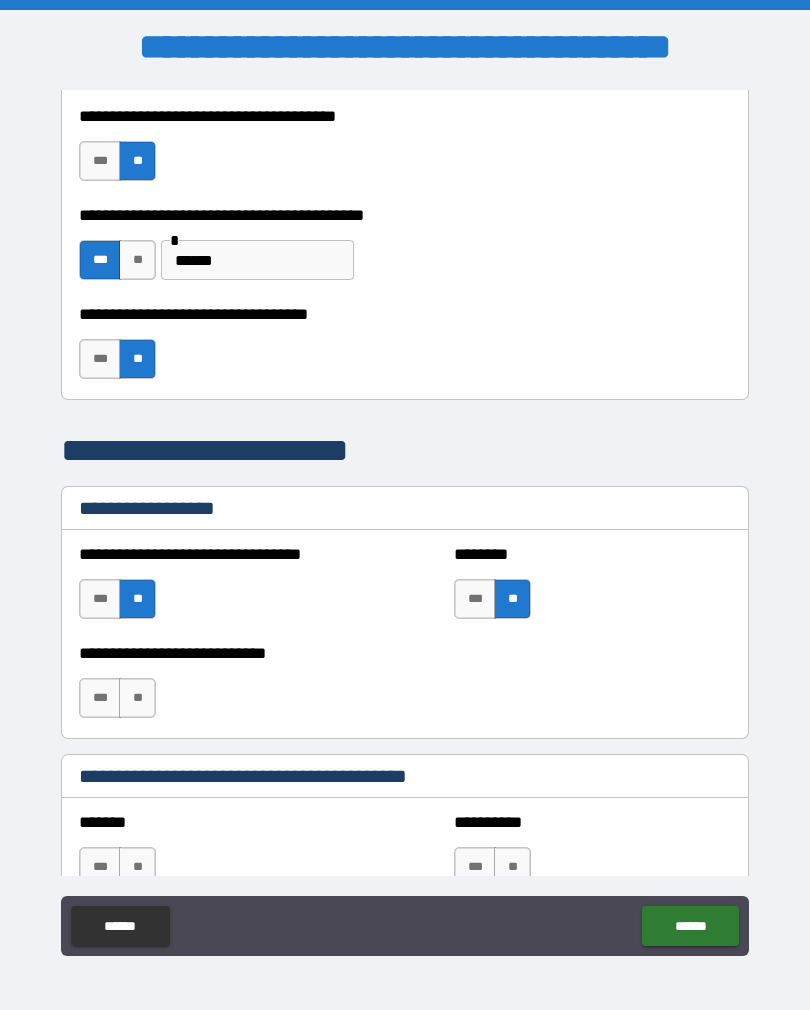 click on "**" at bounding box center (137, 698) 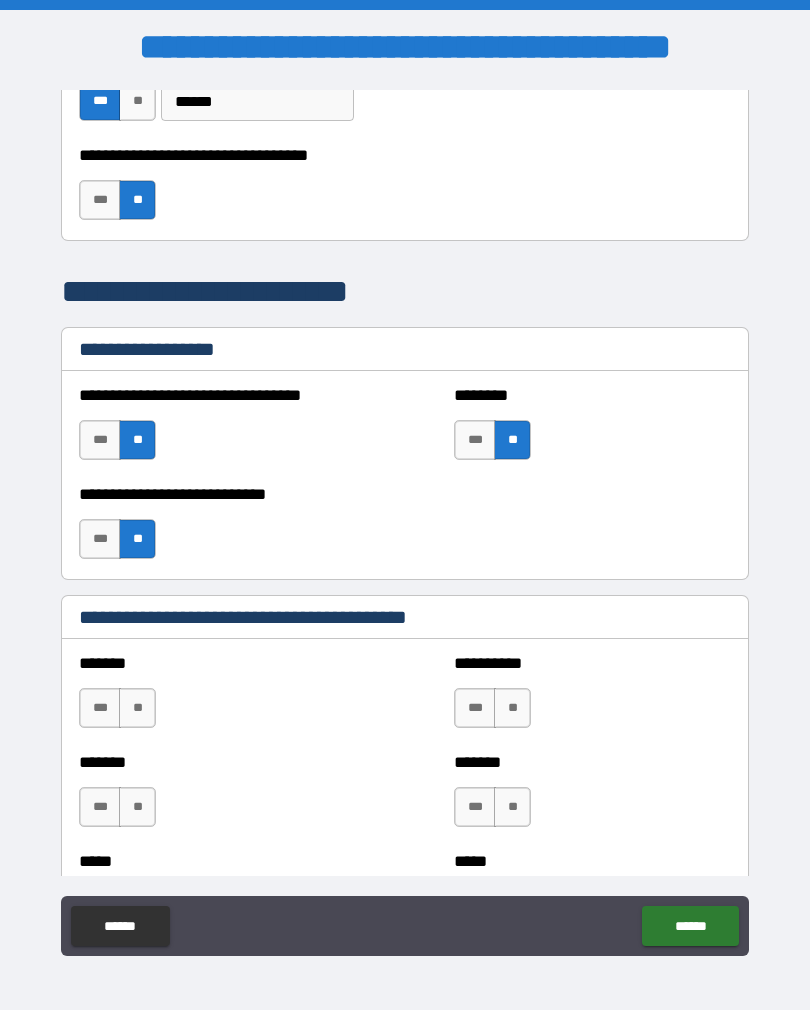 scroll, scrollTop: 1371, scrollLeft: 0, axis: vertical 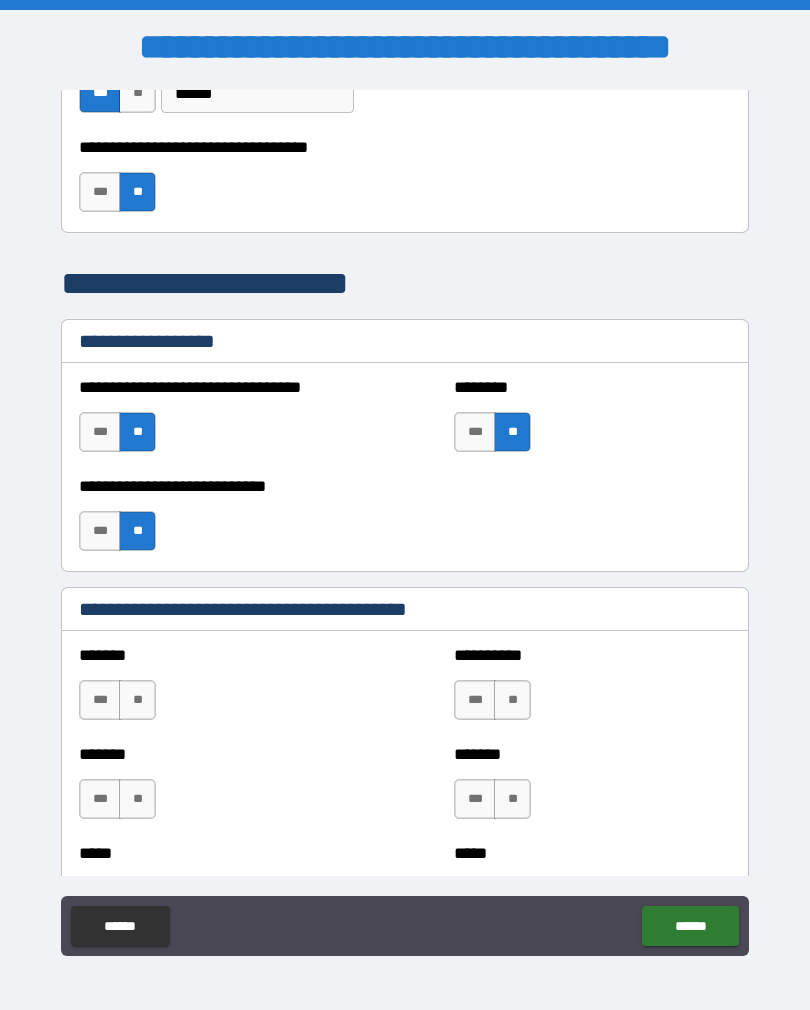 click on "**" at bounding box center (137, 700) 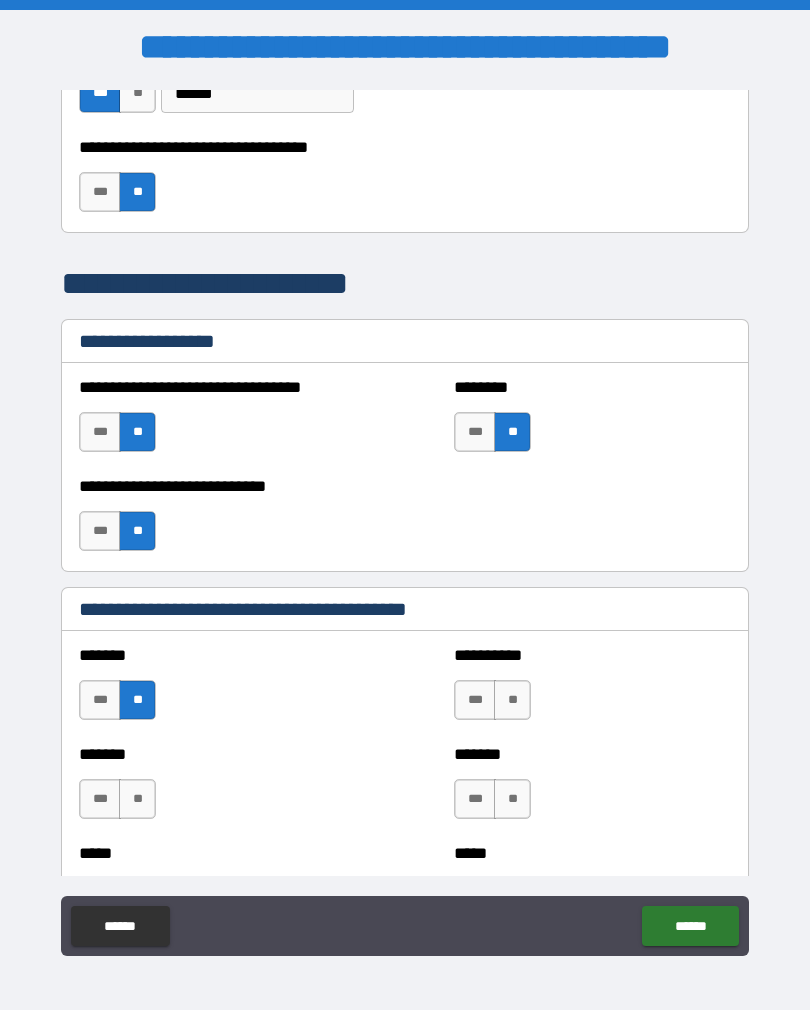 click on "**" at bounding box center (512, 700) 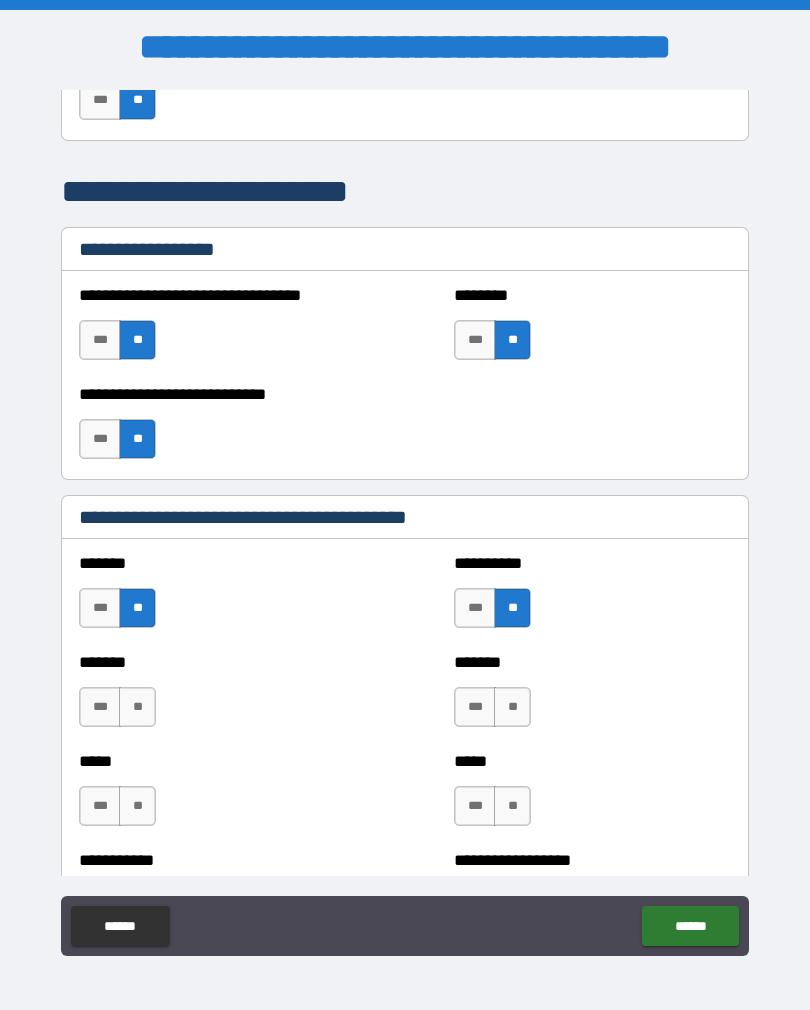 scroll, scrollTop: 1496, scrollLeft: 0, axis: vertical 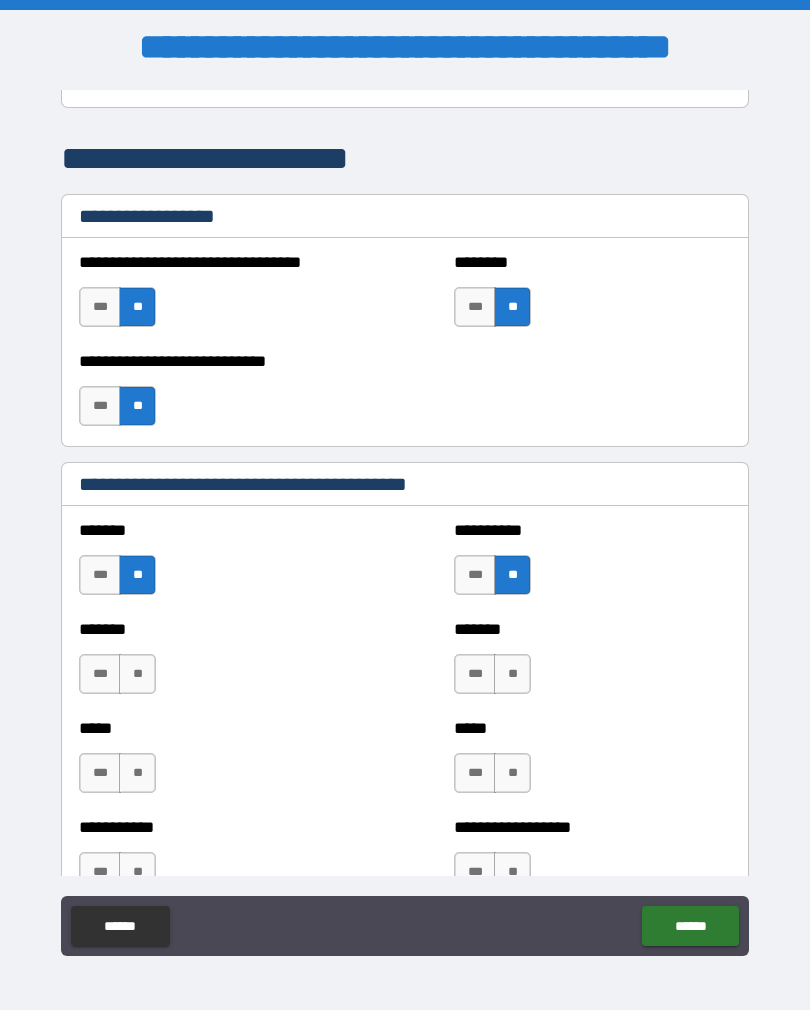 click on "**" at bounding box center [512, 674] 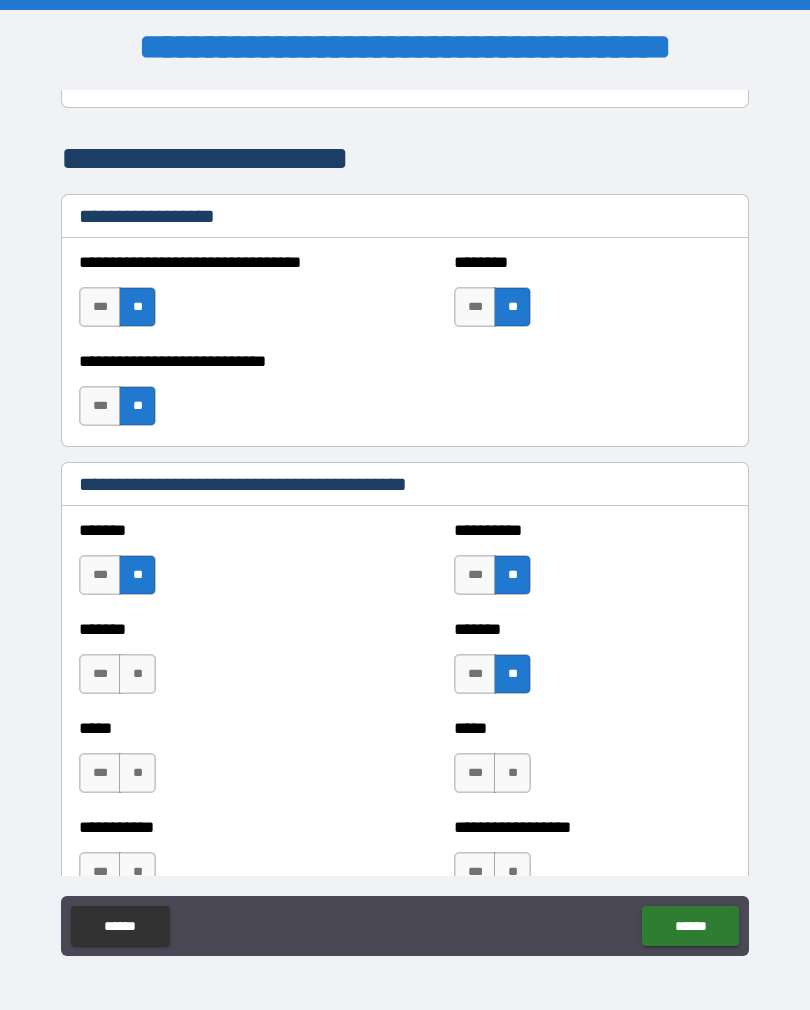 click on "**" at bounding box center (137, 674) 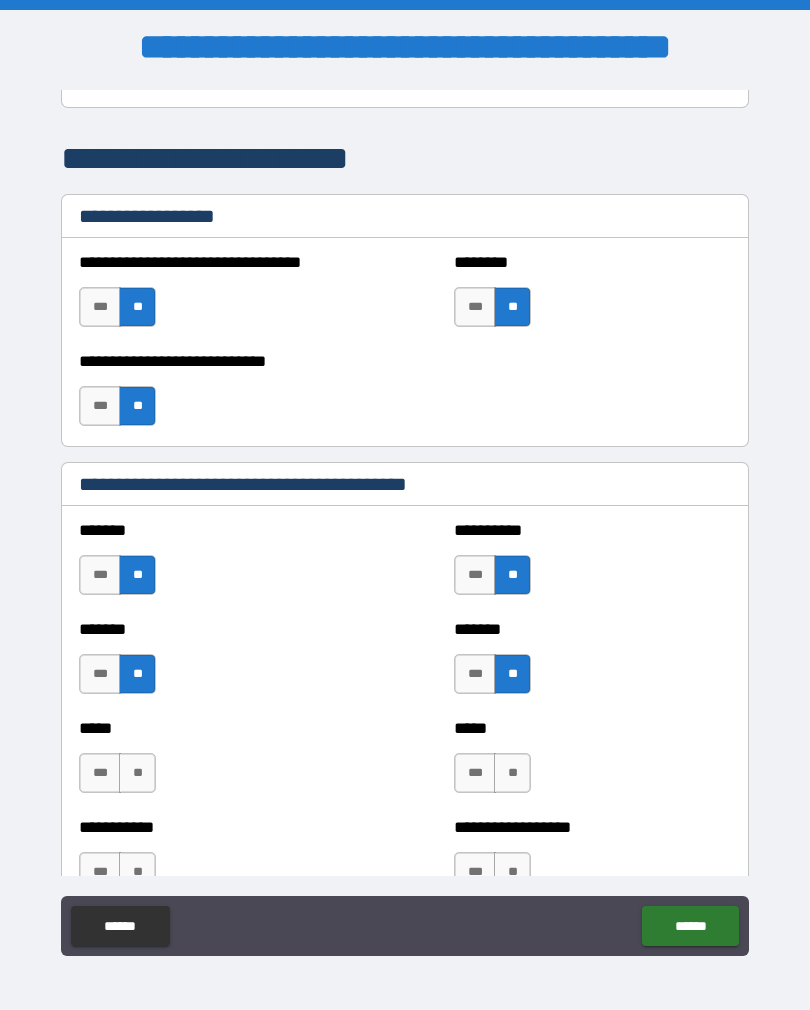 click on "**" at bounding box center [512, 773] 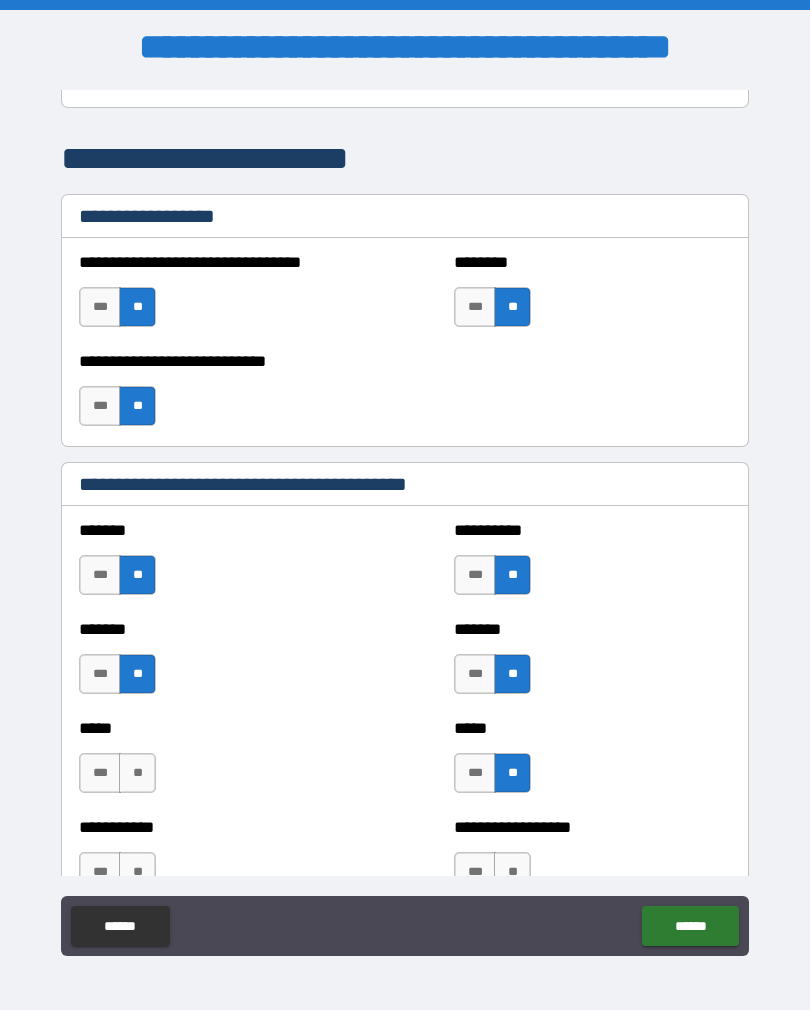 click on "**" at bounding box center (137, 773) 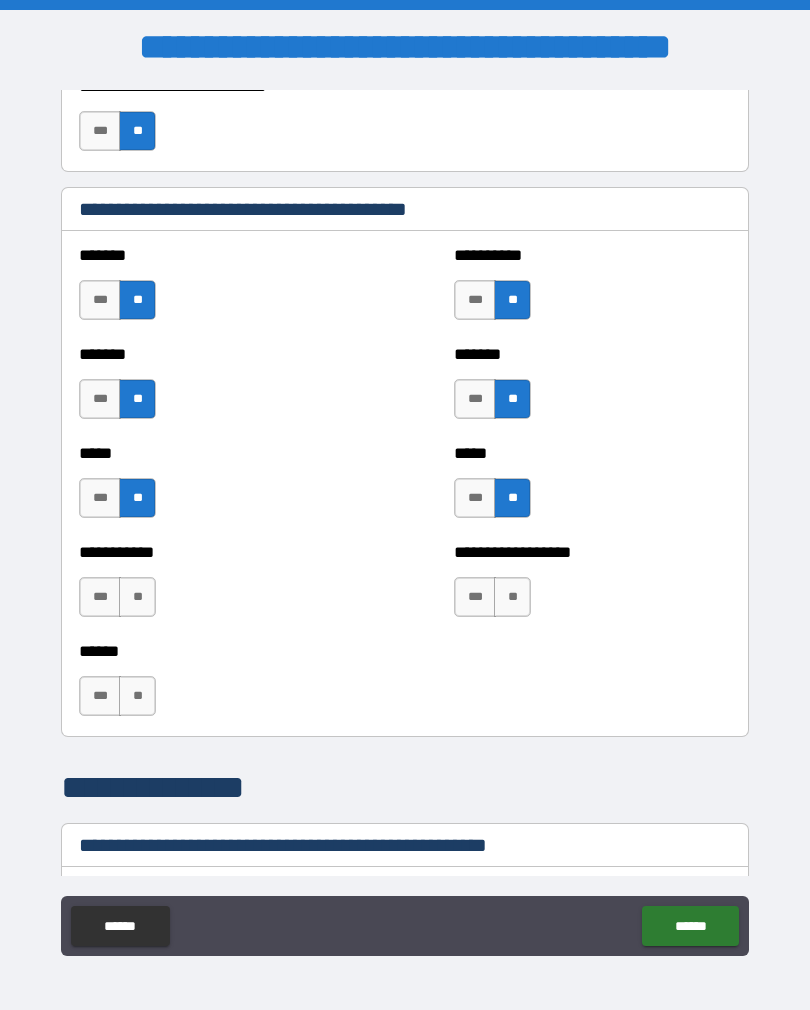 scroll, scrollTop: 1773, scrollLeft: 0, axis: vertical 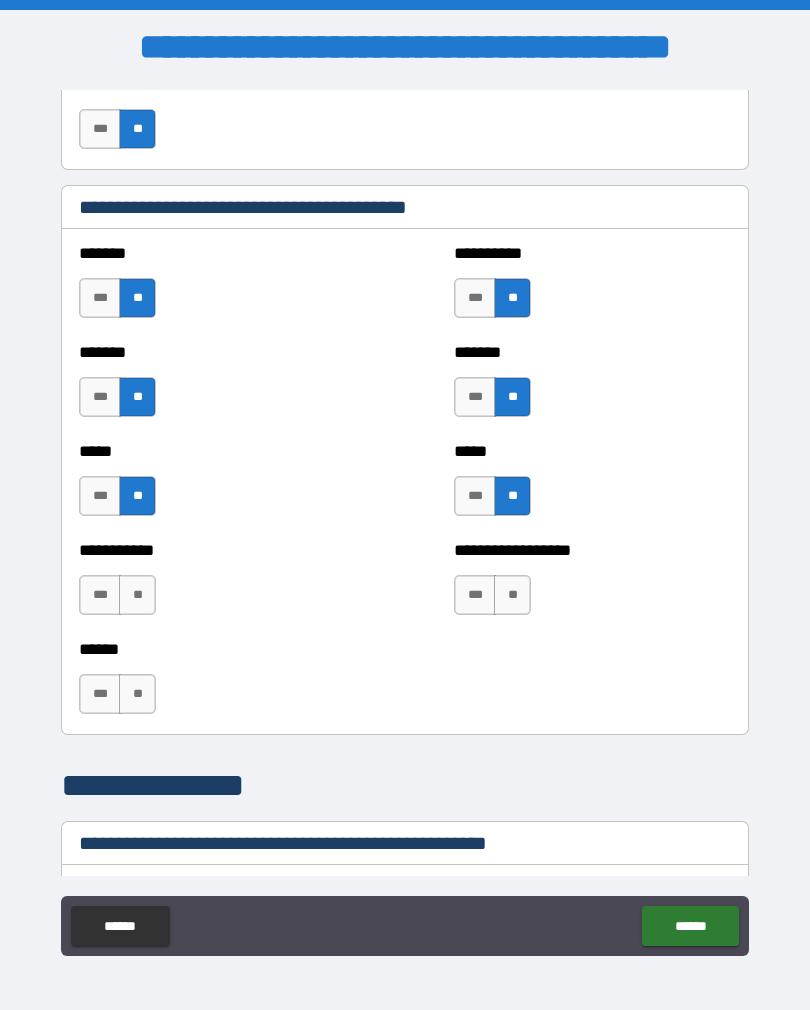 click on "**" at bounding box center [137, 595] 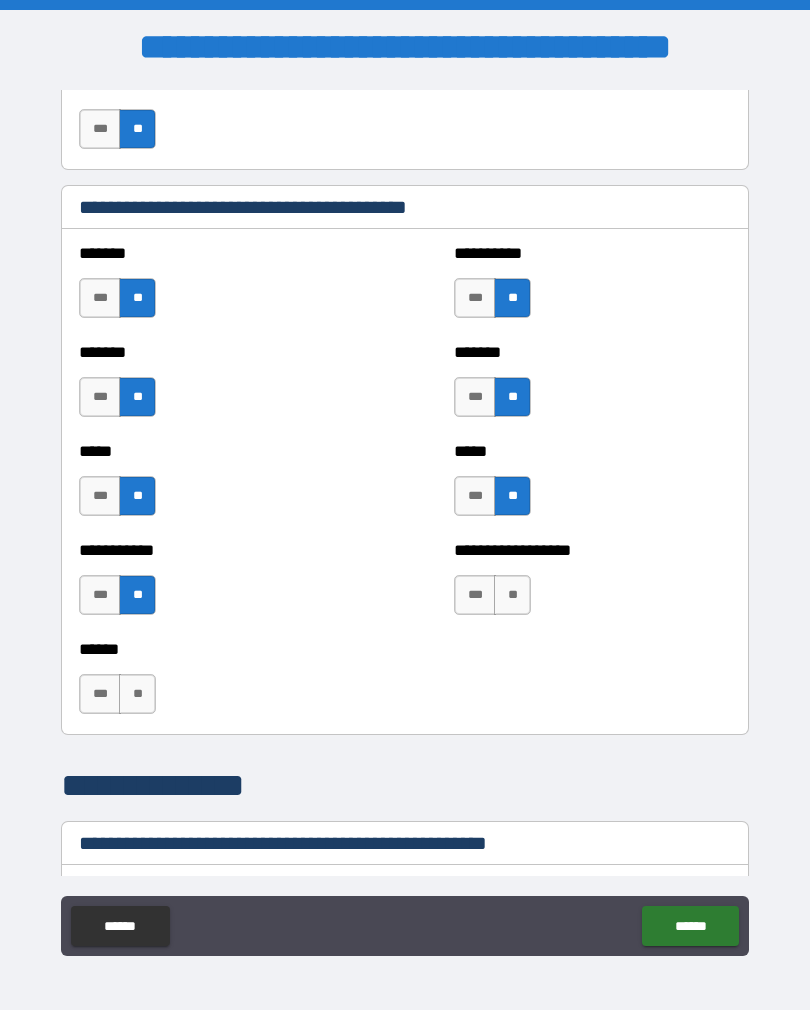 click on "**" at bounding box center [512, 595] 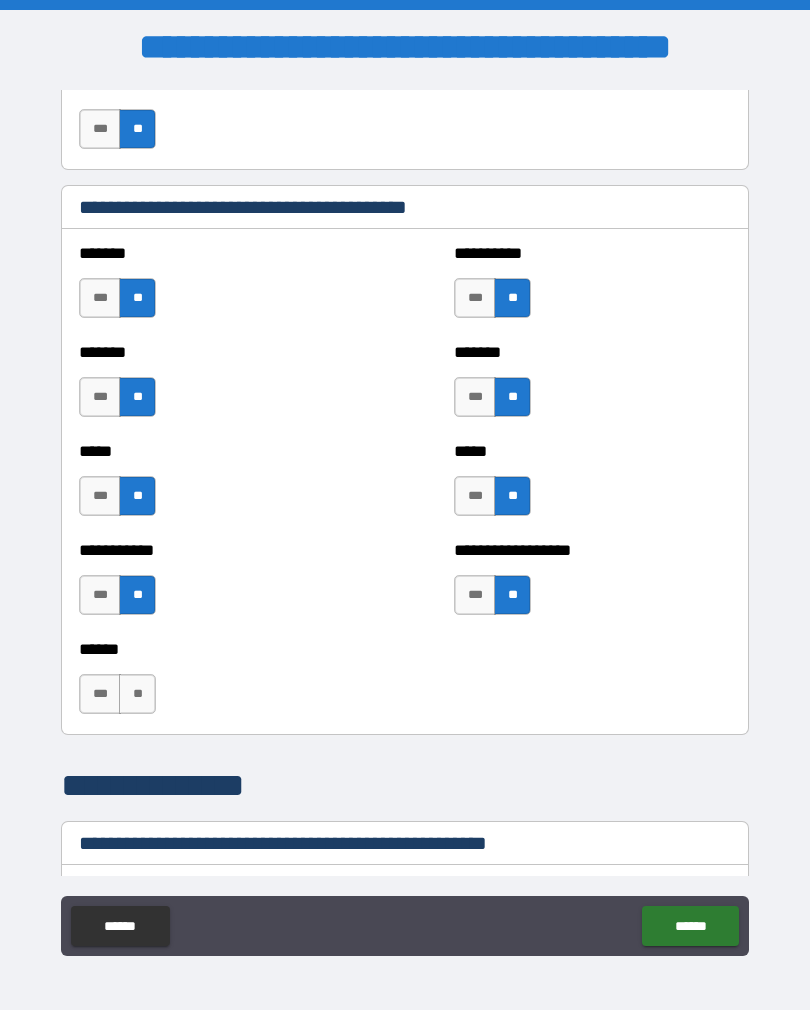 click on "**" at bounding box center [137, 694] 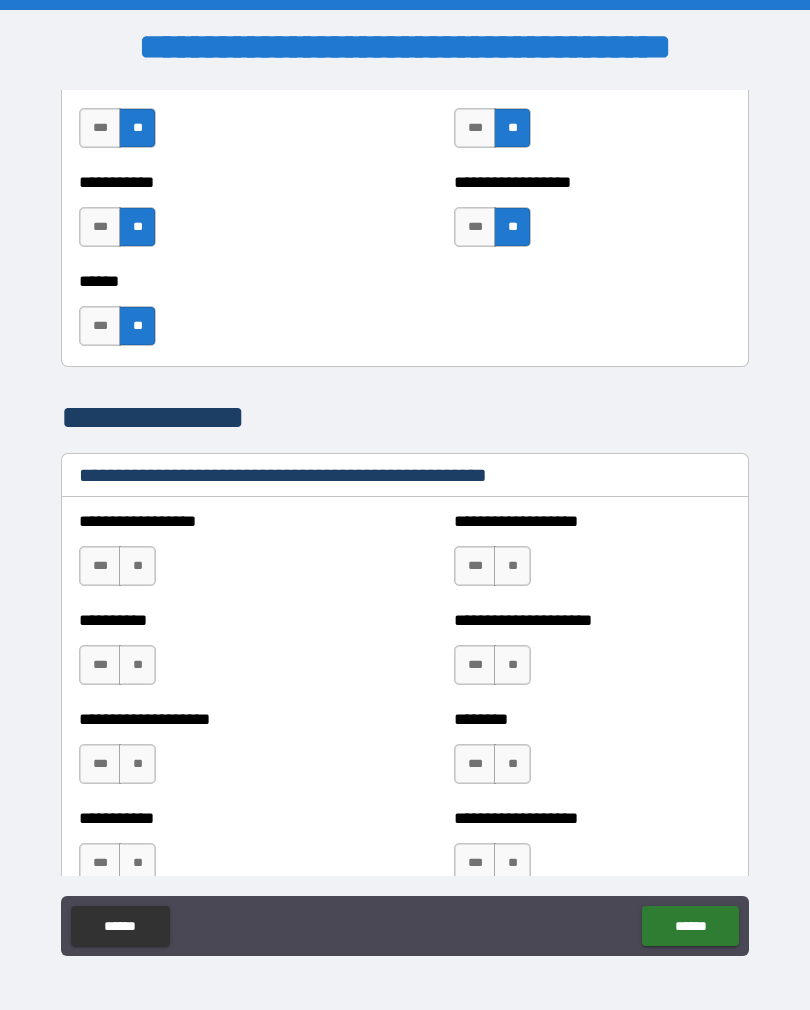 scroll, scrollTop: 2144, scrollLeft: 0, axis: vertical 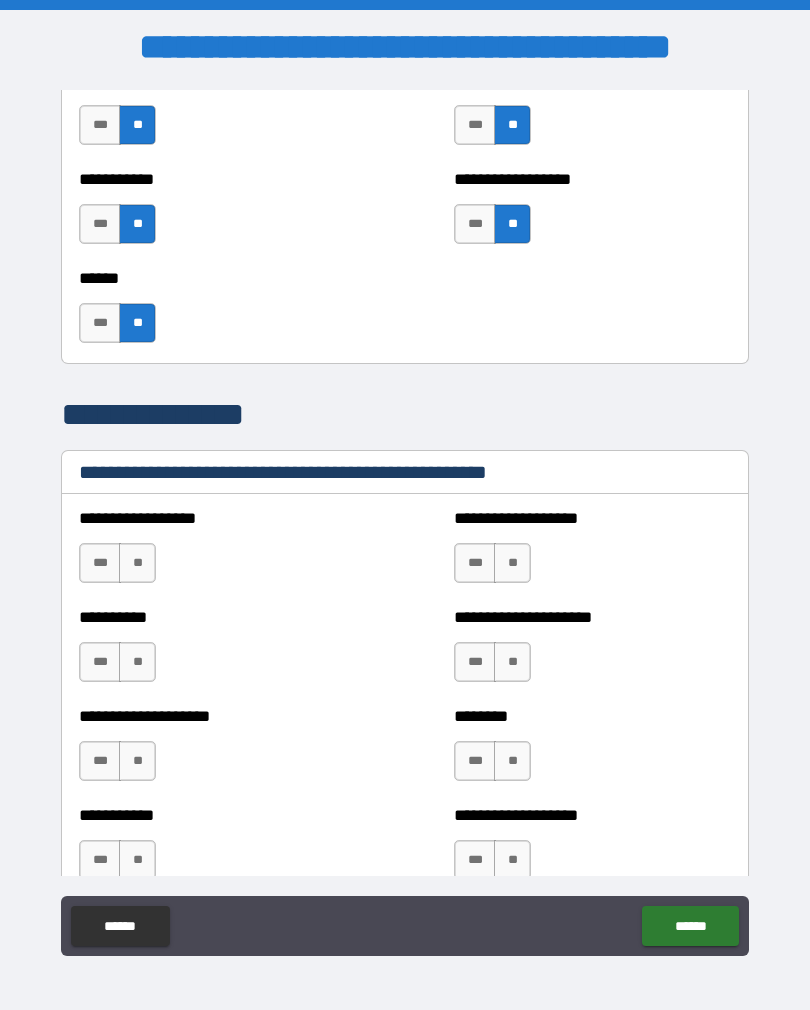 click on "**" at bounding box center [137, 563] 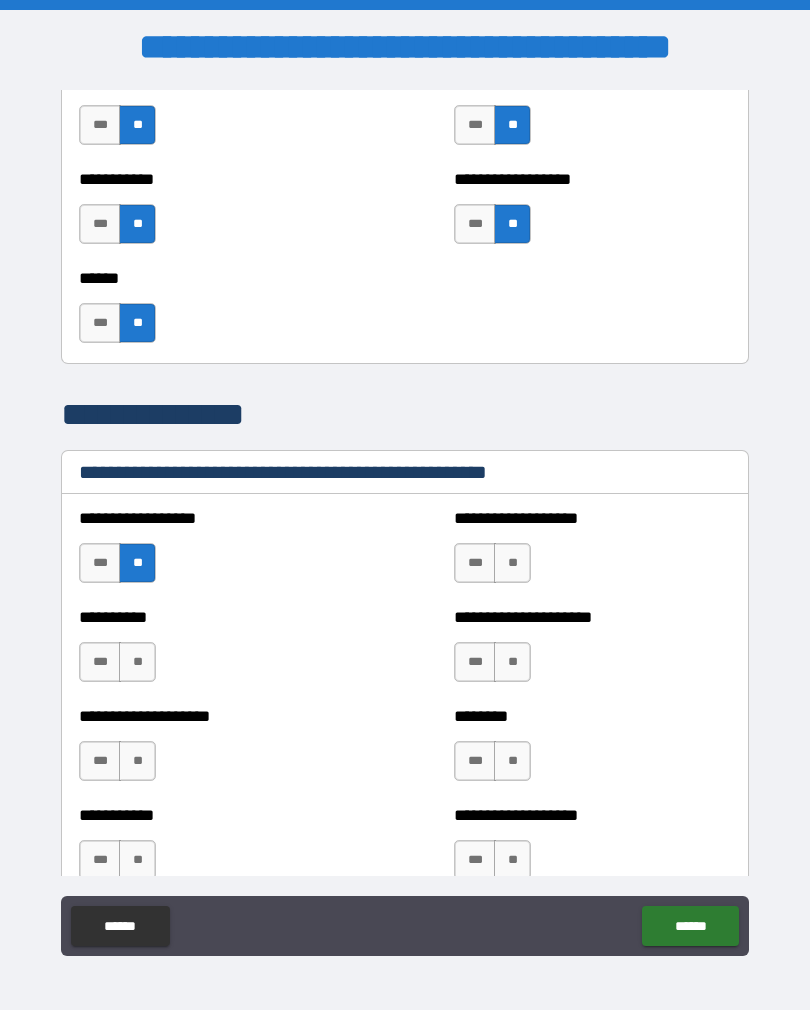 click on "**" at bounding box center [512, 563] 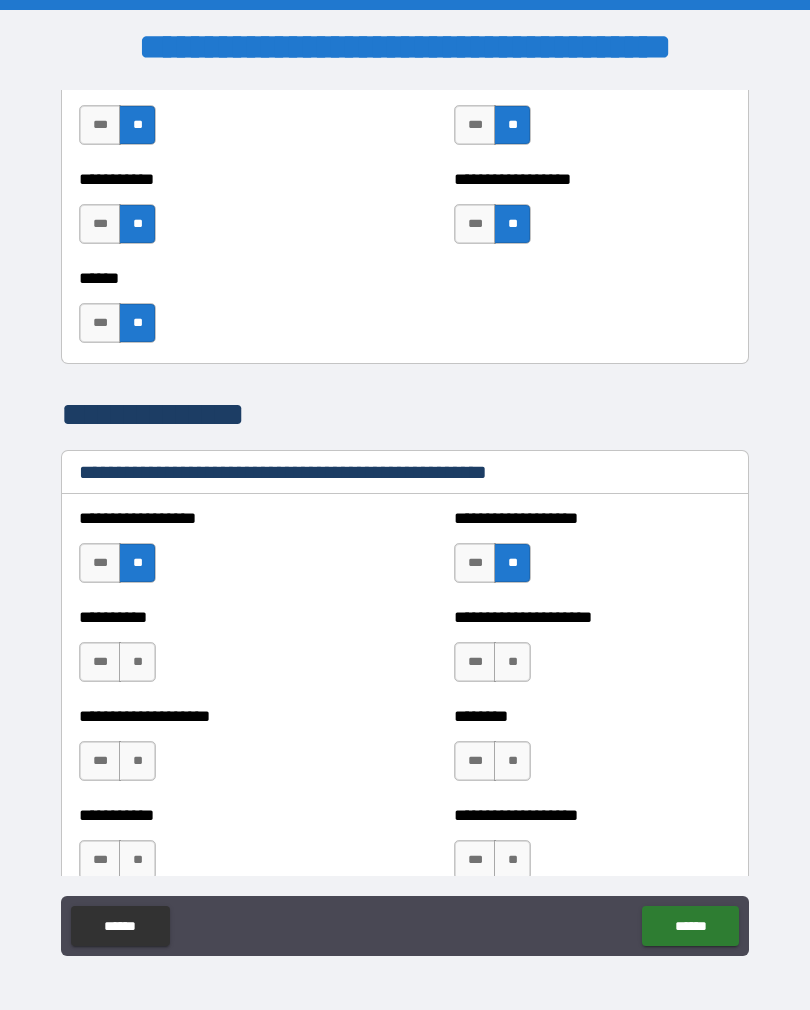 click on "**" at bounding box center (137, 662) 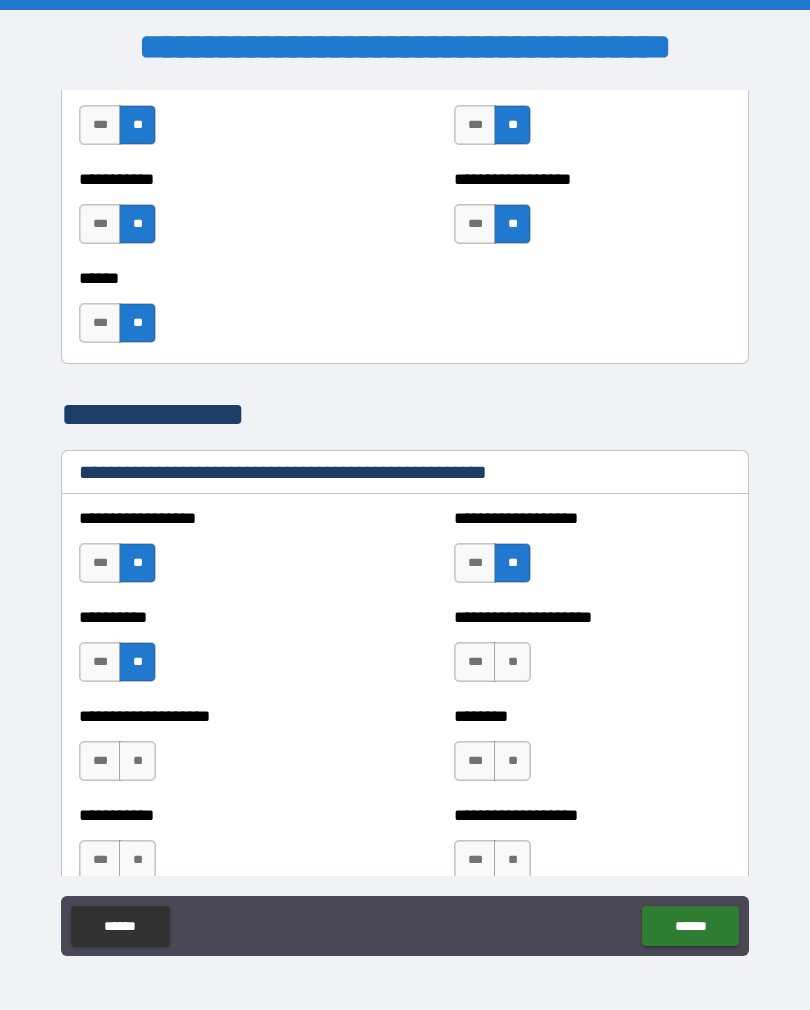 click on "**" at bounding box center [512, 662] 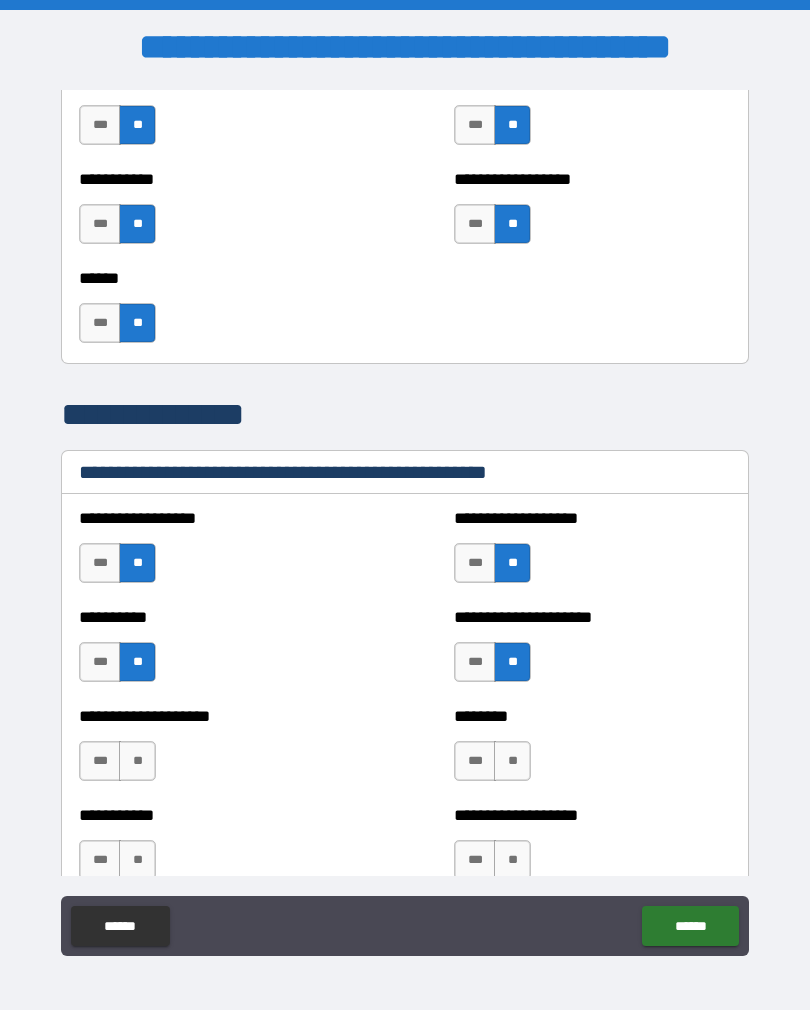 click on "**" at bounding box center (512, 761) 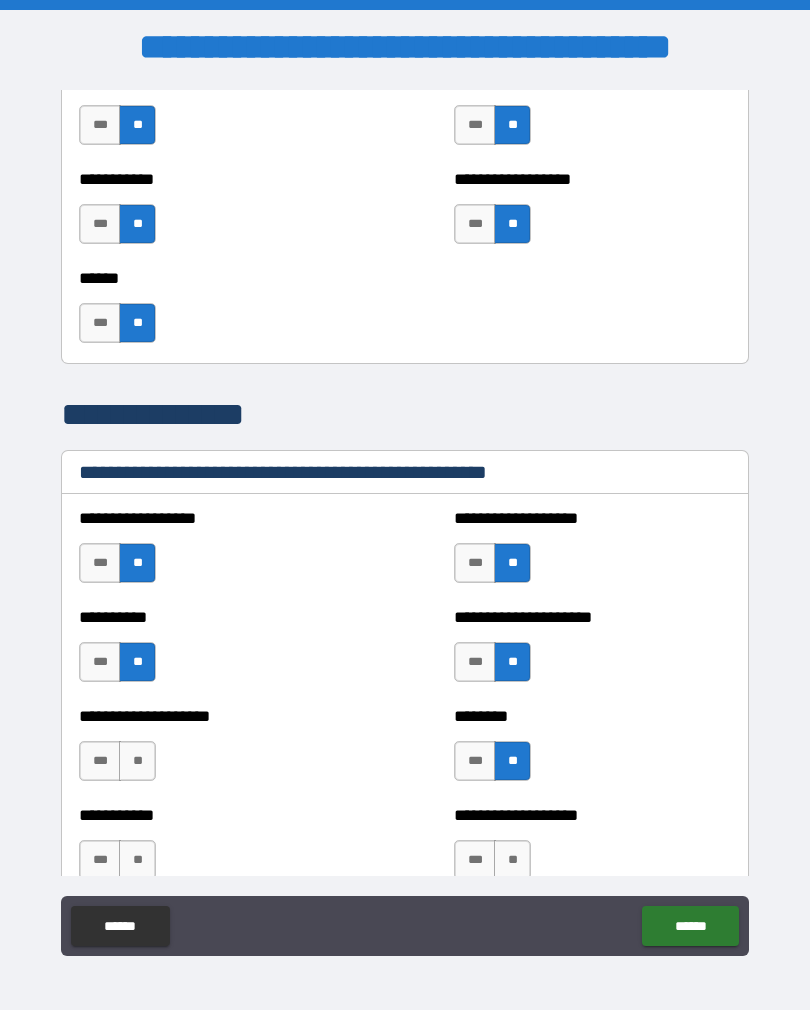 click on "**" at bounding box center (137, 761) 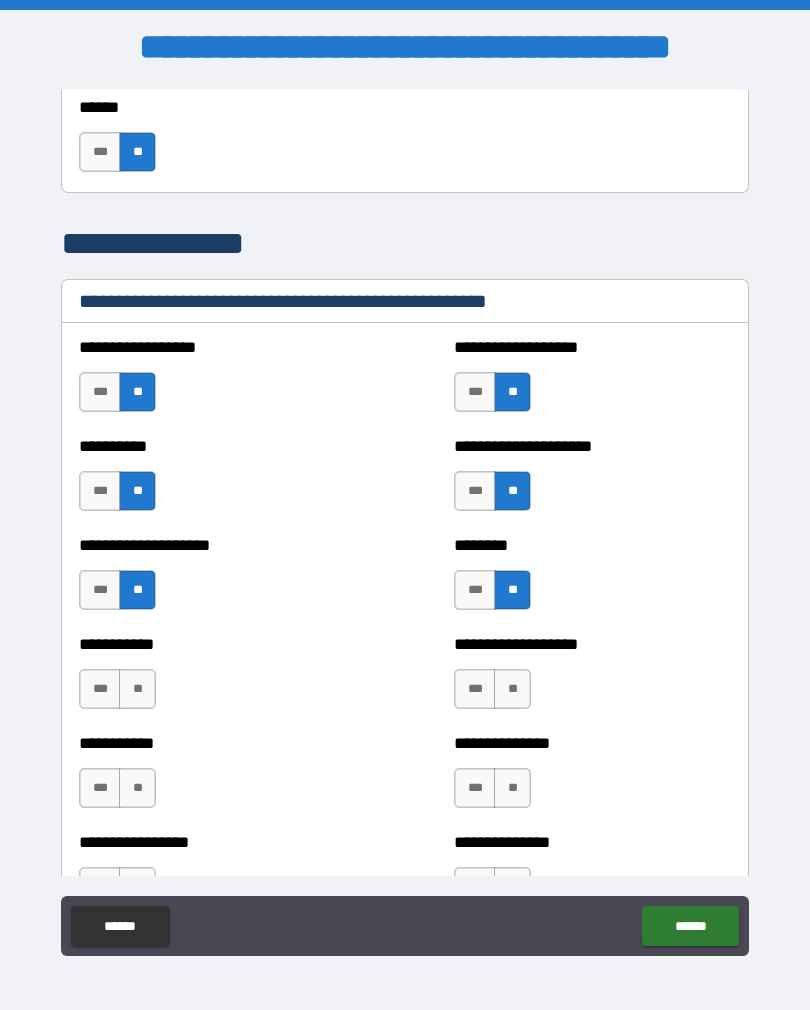 scroll, scrollTop: 2316, scrollLeft: 0, axis: vertical 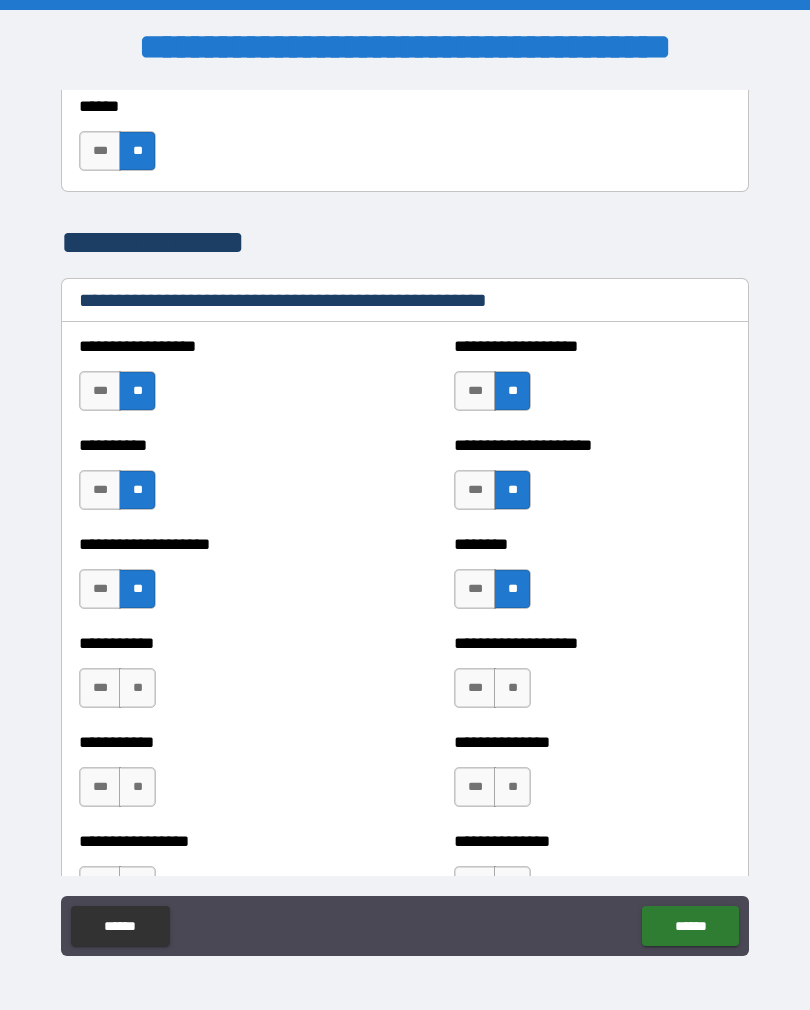 click on "**" at bounding box center (512, 688) 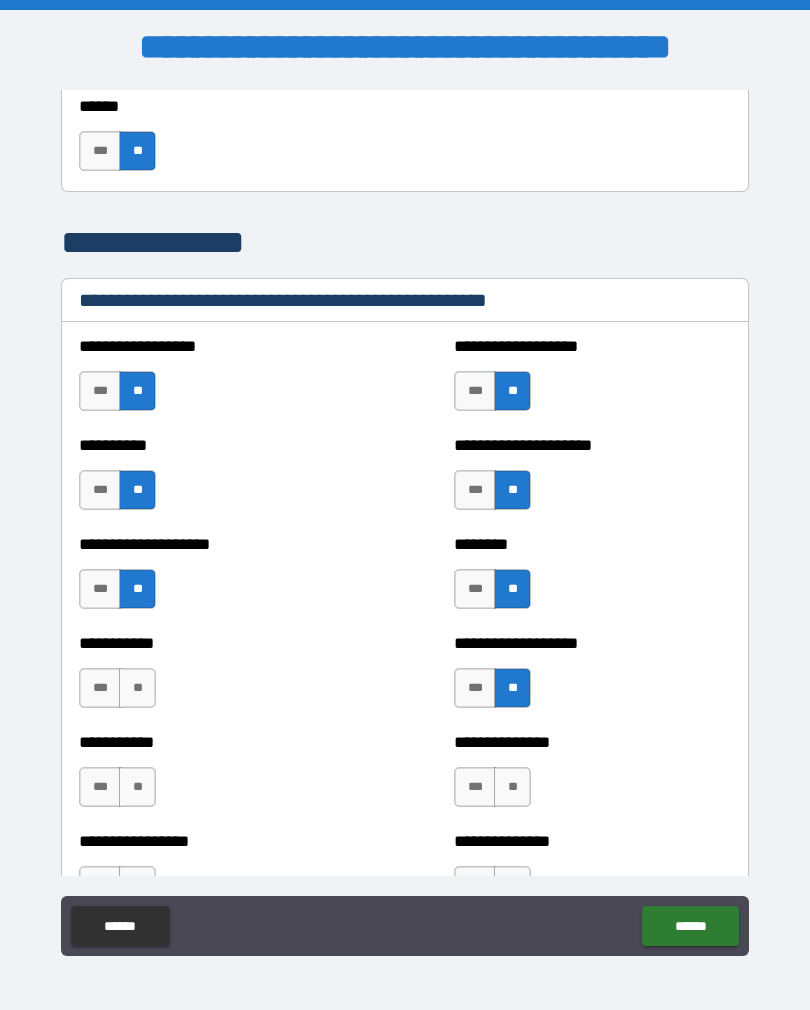 click on "**" at bounding box center [137, 688] 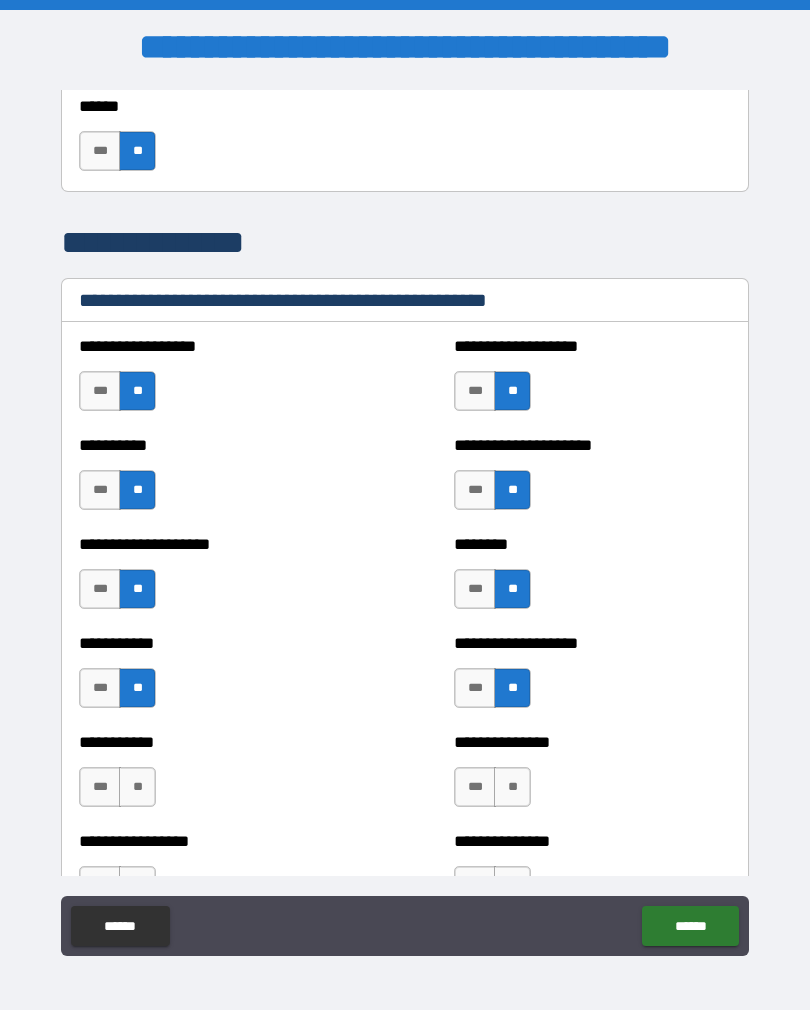click on "**" at bounding box center [137, 787] 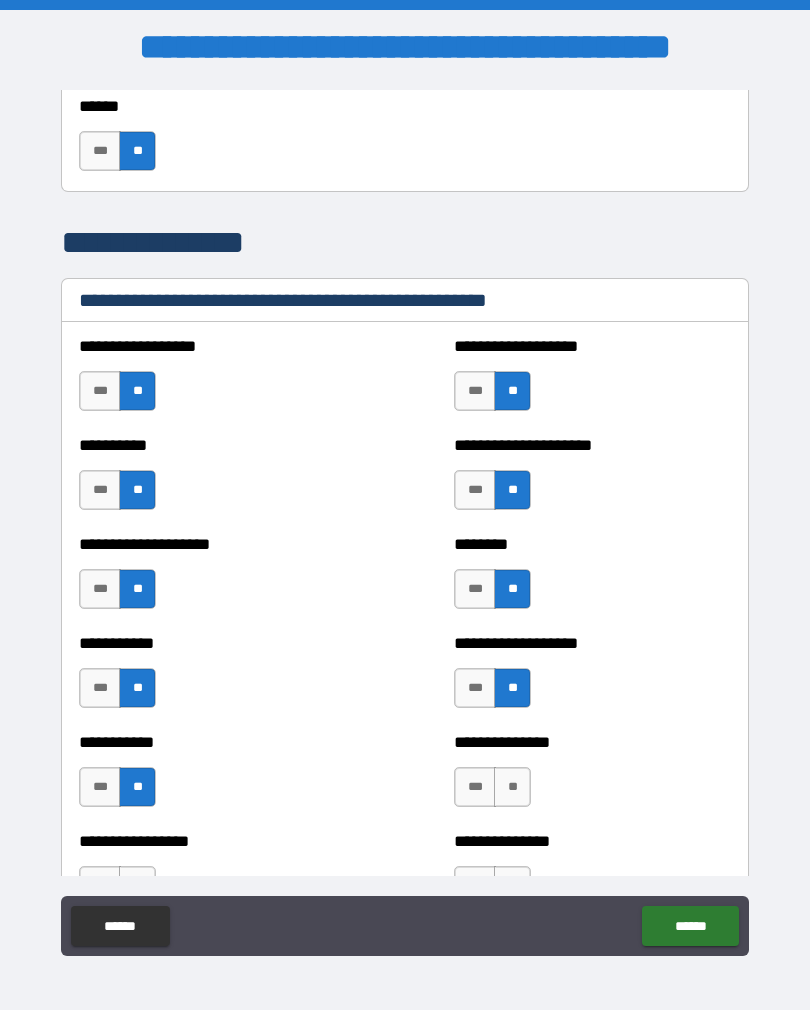 click on "**" at bounding box center (512, 787) 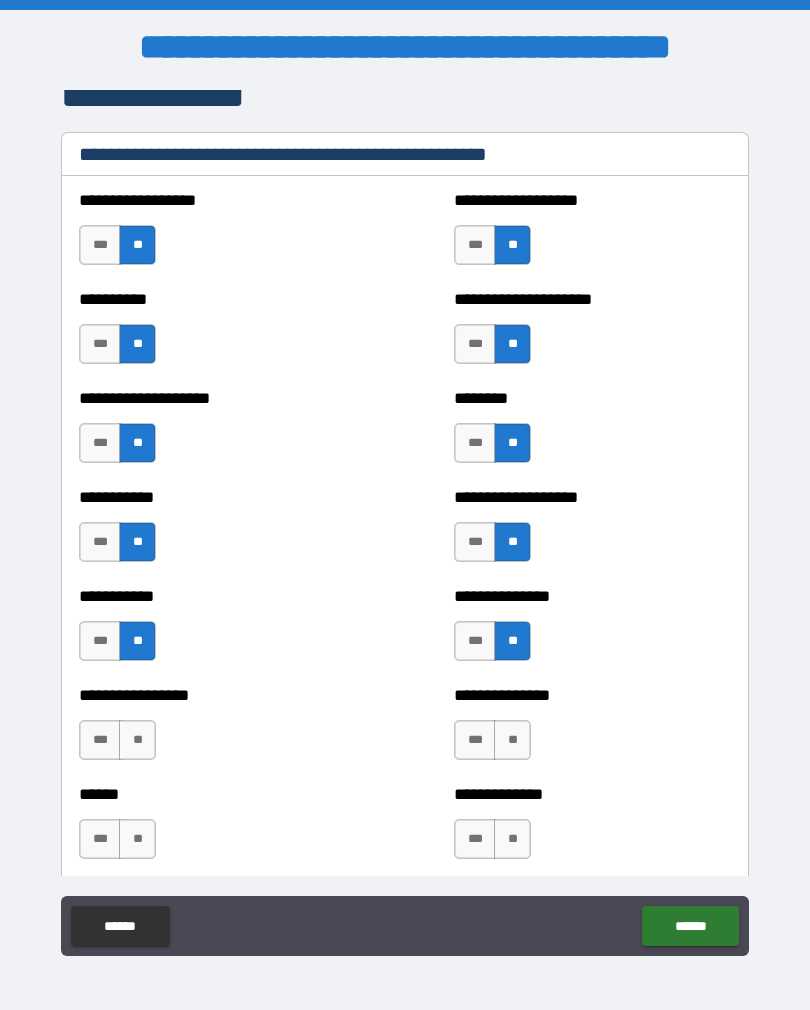 scroll, scrollTop: 2472, scrollLeft: 0, axis: vertical 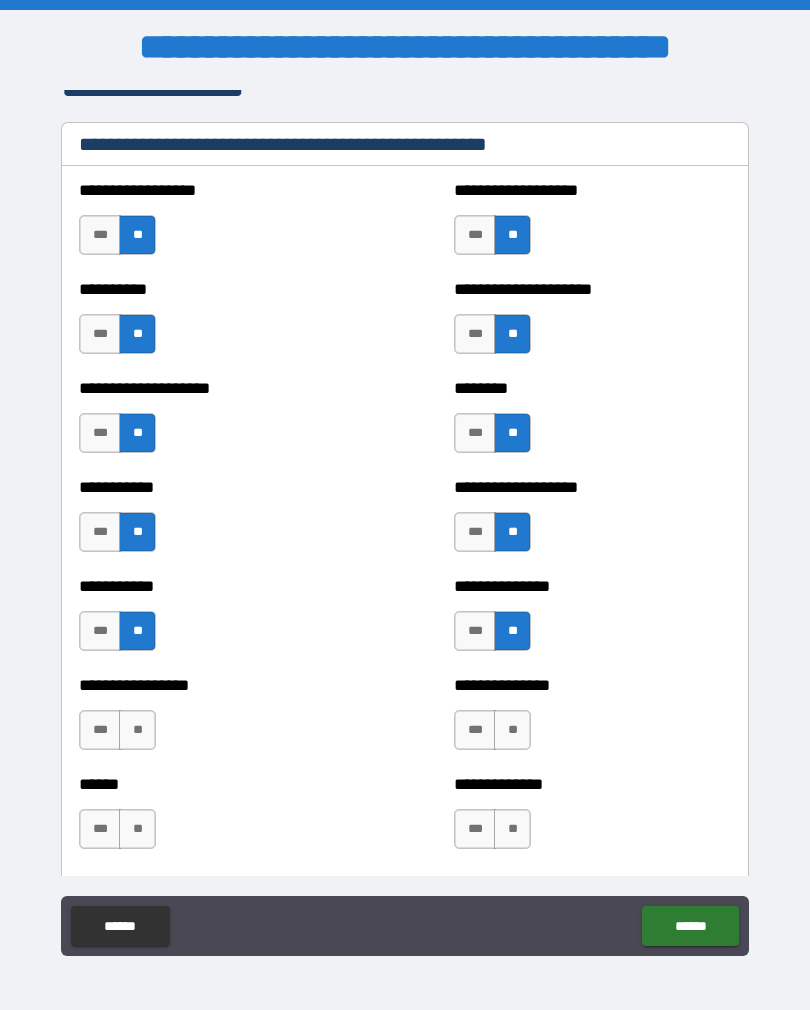 click on "**" at bounding box center (512, 730) 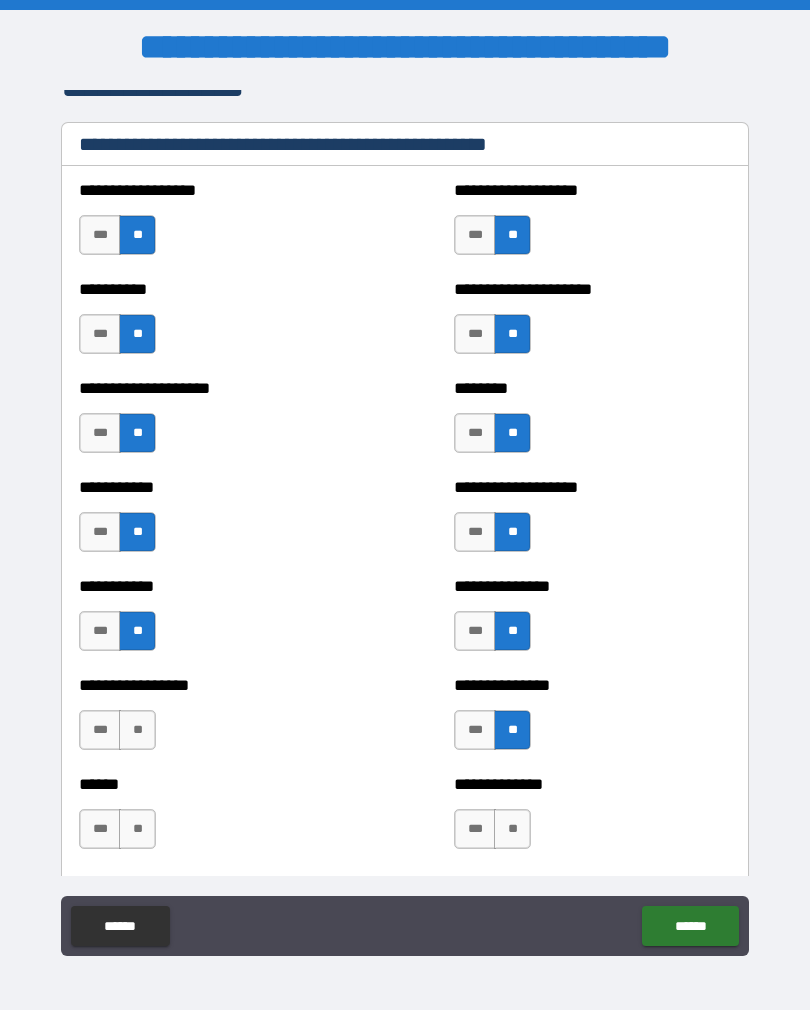 click on "**" at bounding box center [137, 730] 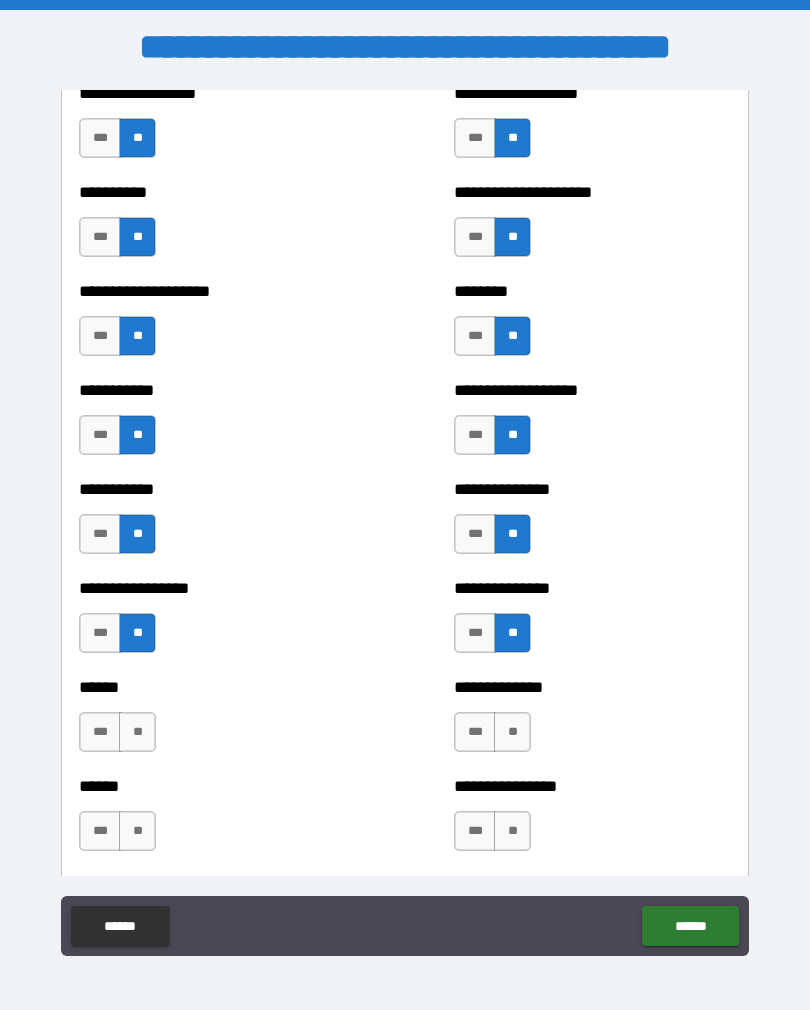 scroll, scrollTop: 2578, scrollLeft: 0, axis: vertical 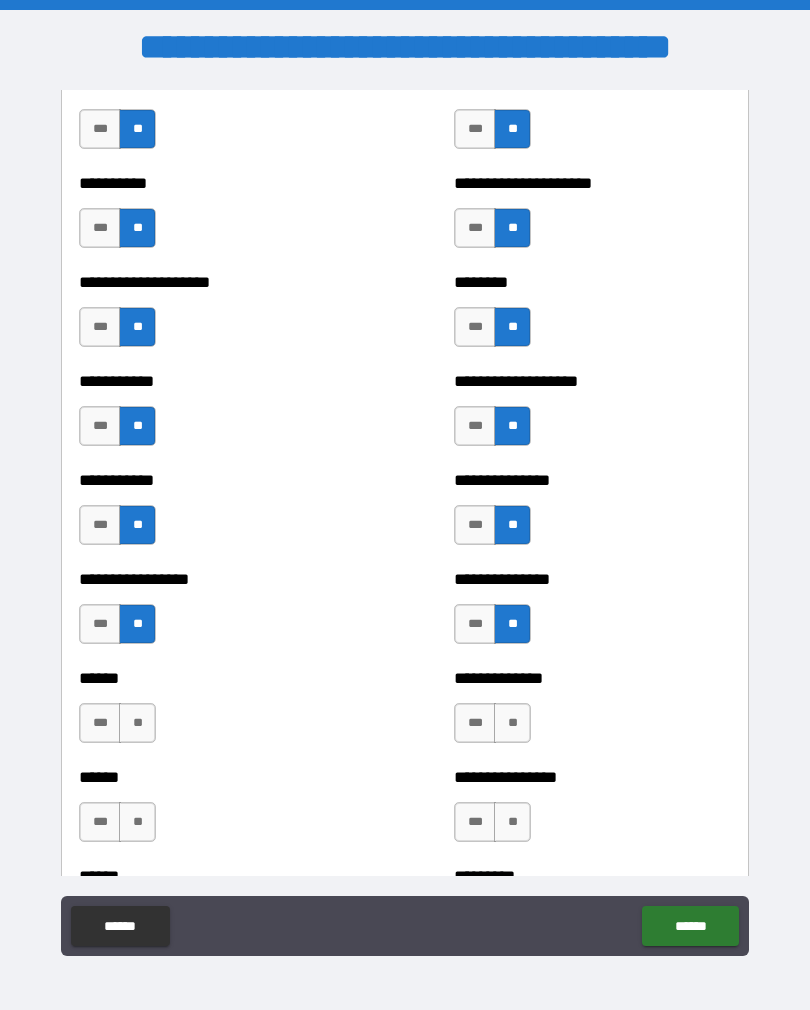 click on "**" at bounding box center [512, 723] 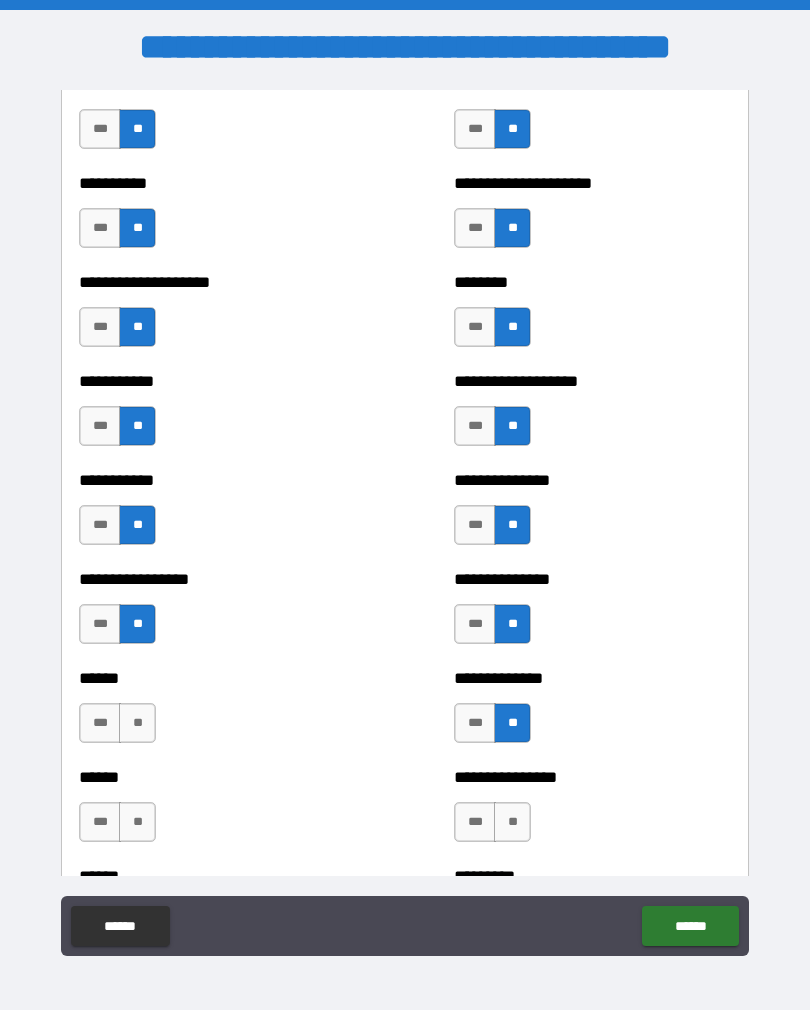 click on "**" at bounding box center (137, 723) 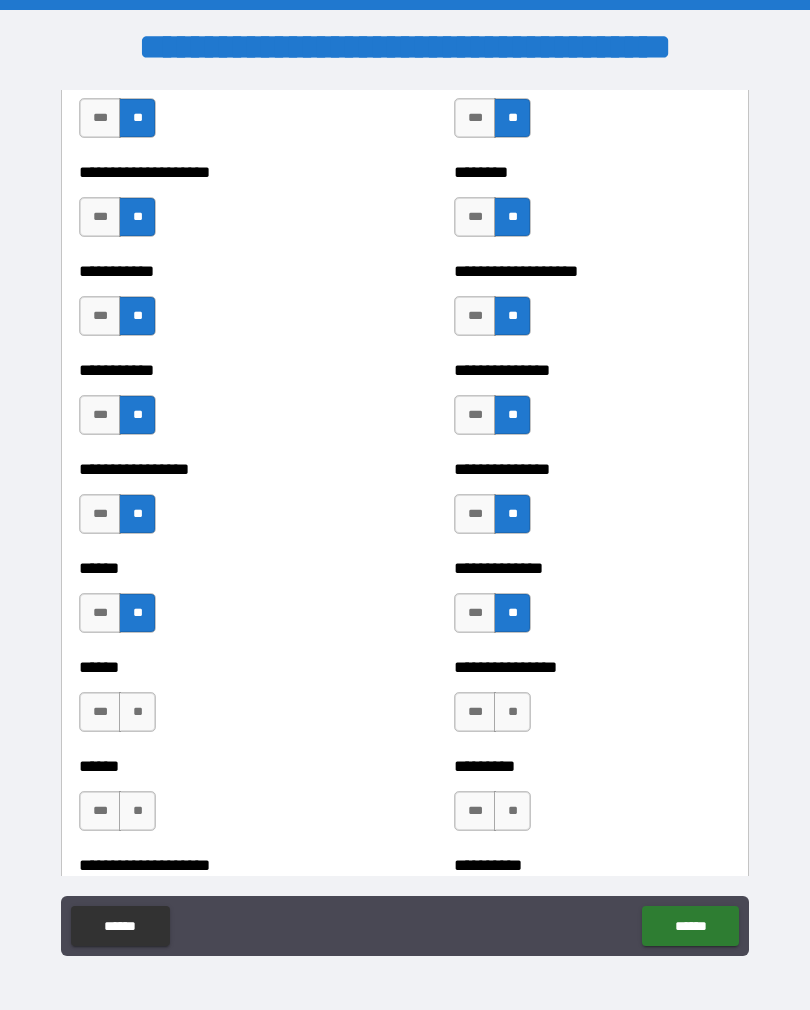 scroll, scrollTop: 2686, scrollLeft: 0, axis: vertical 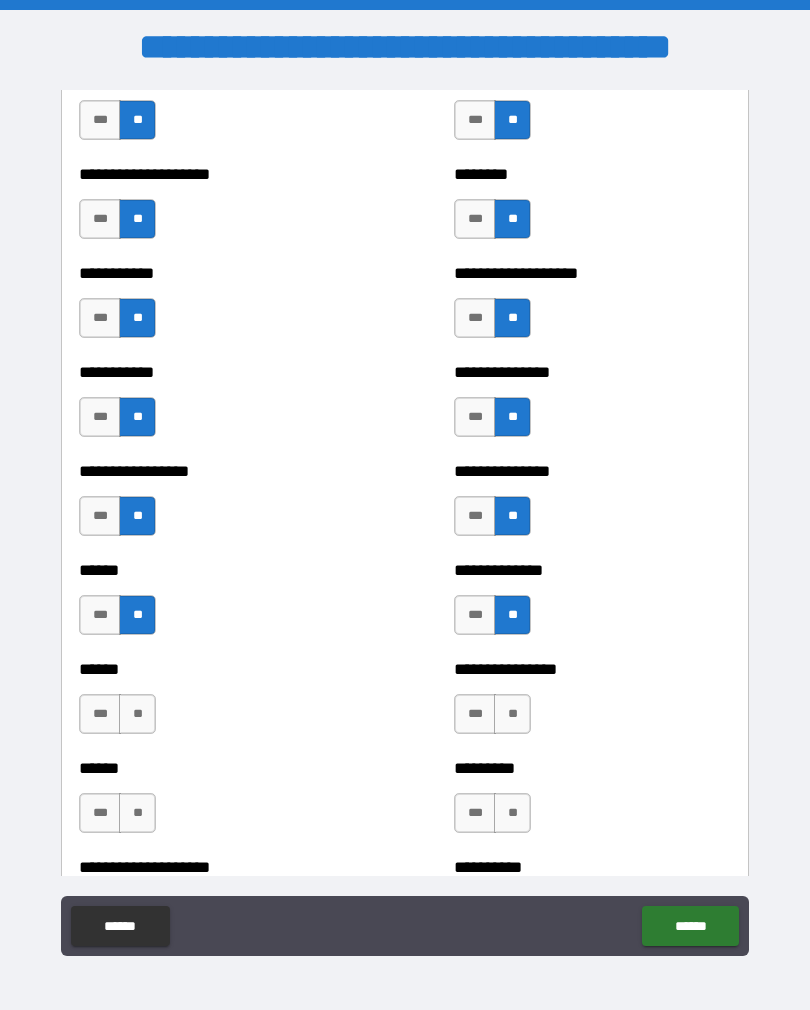 click on "**" at bounding box center [512, 714] 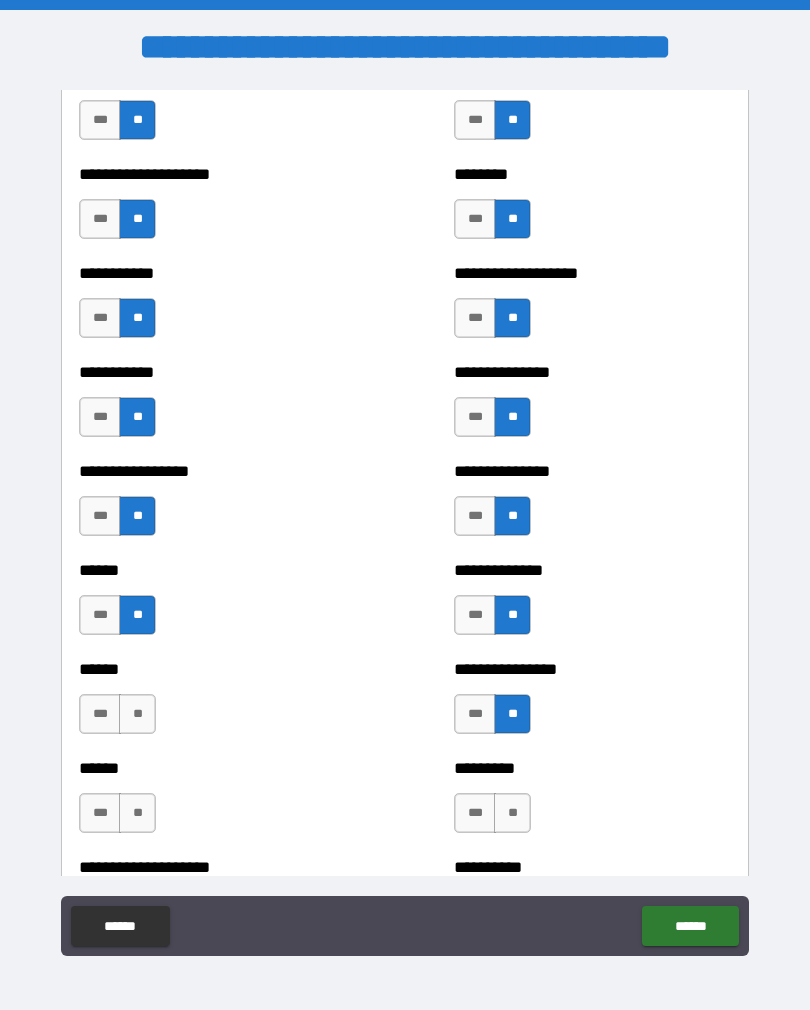 click on "**" at bounding box center (137, 714) 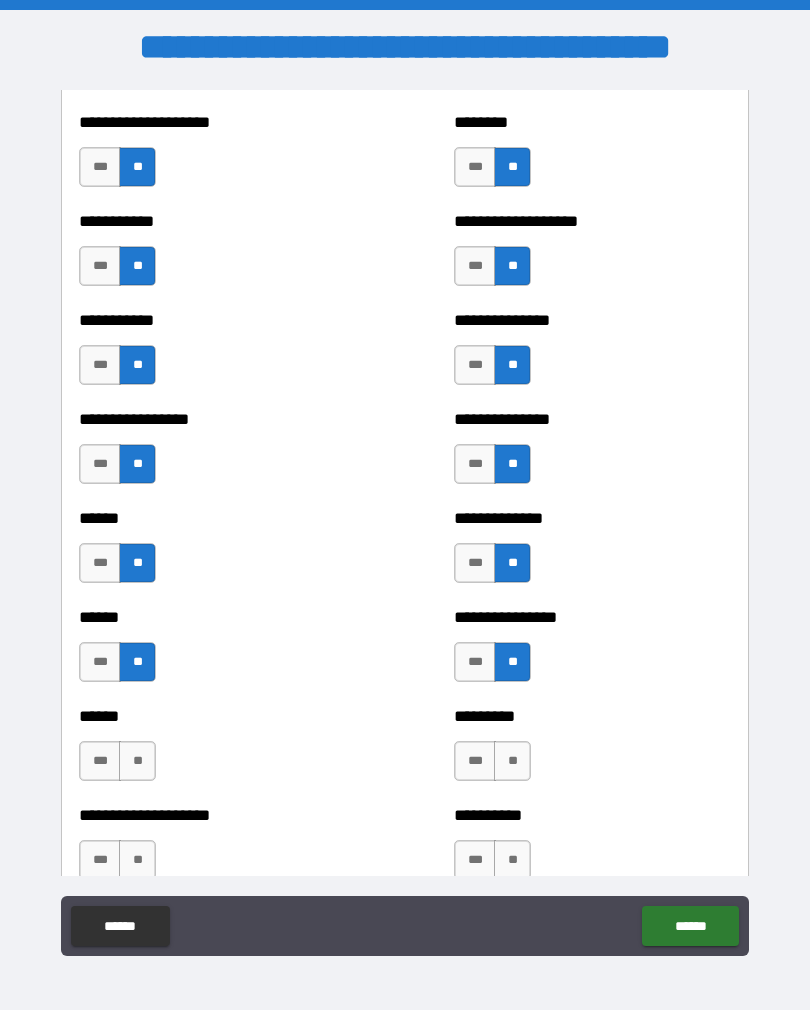scroll, scrollTop: 2748, scrollLeft: 0, axis: vertical 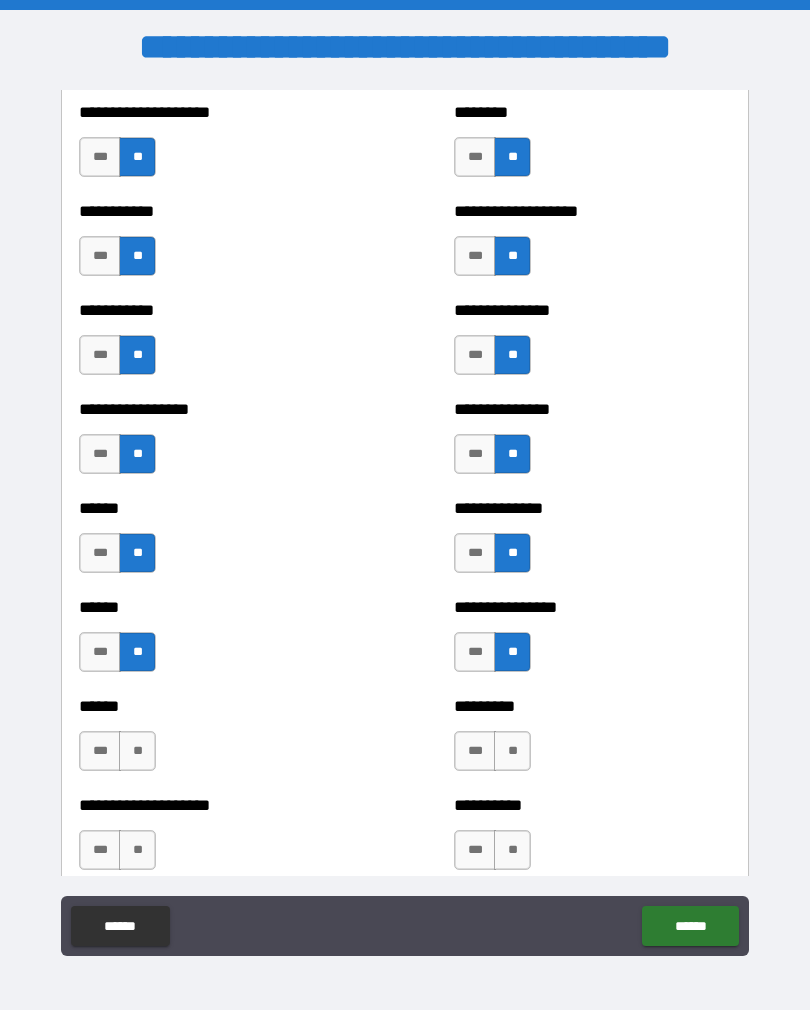 click on "**" at bounding box center [137, 751] 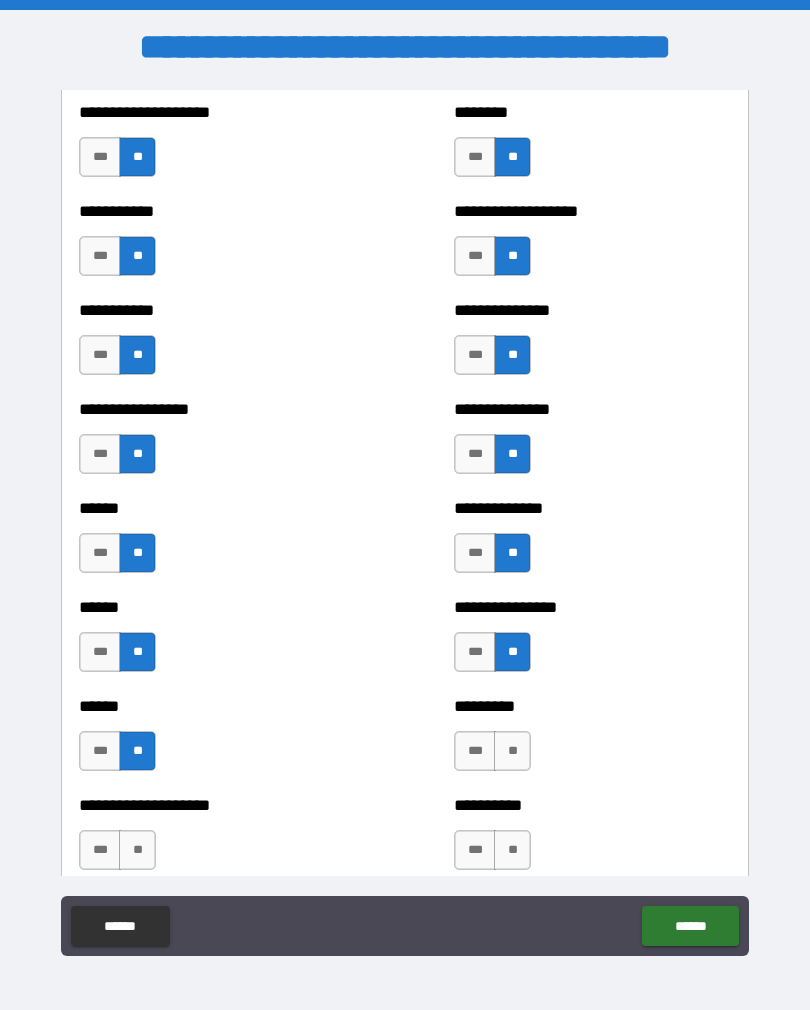 click on "**" at bounding box center [512, 751] 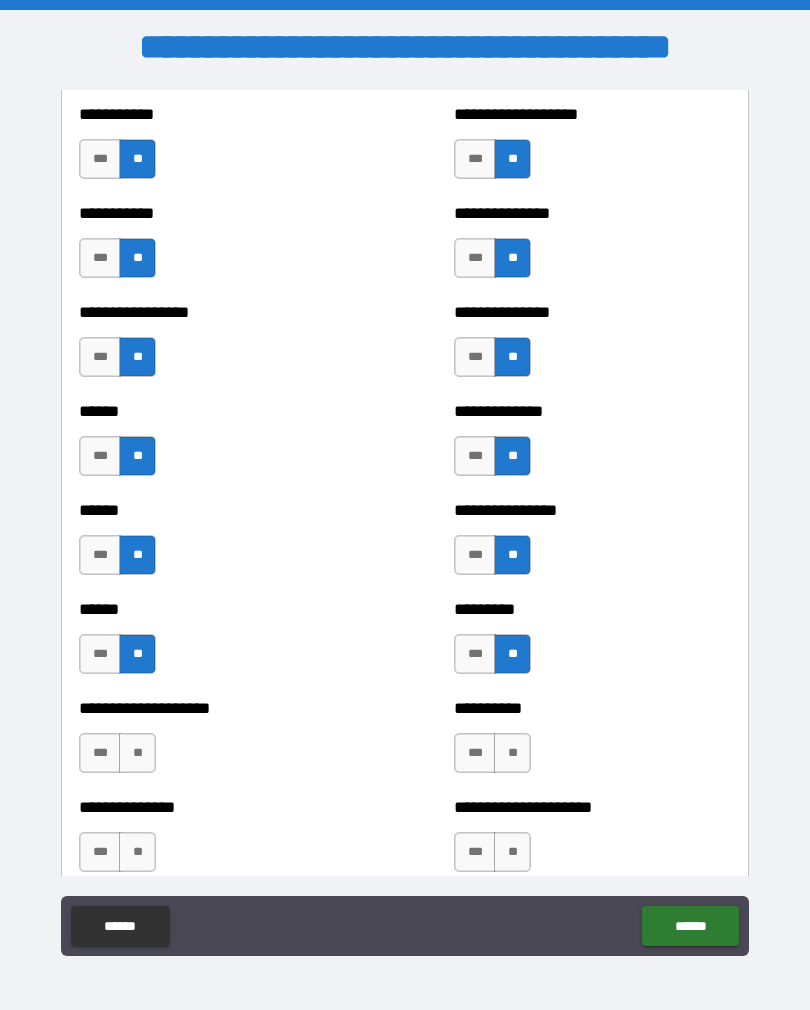 scroll, scrollTop: 2879, scrollLeft: 0, axis: vertical 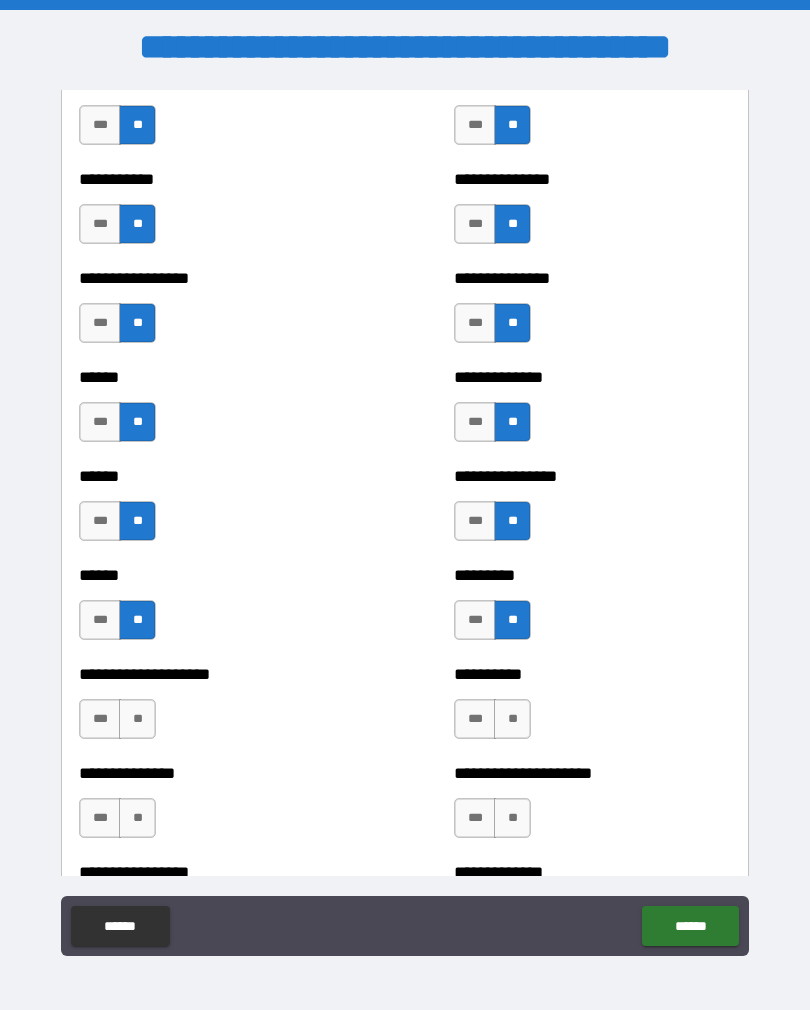 click on "**" at bounding box center [137, 719] 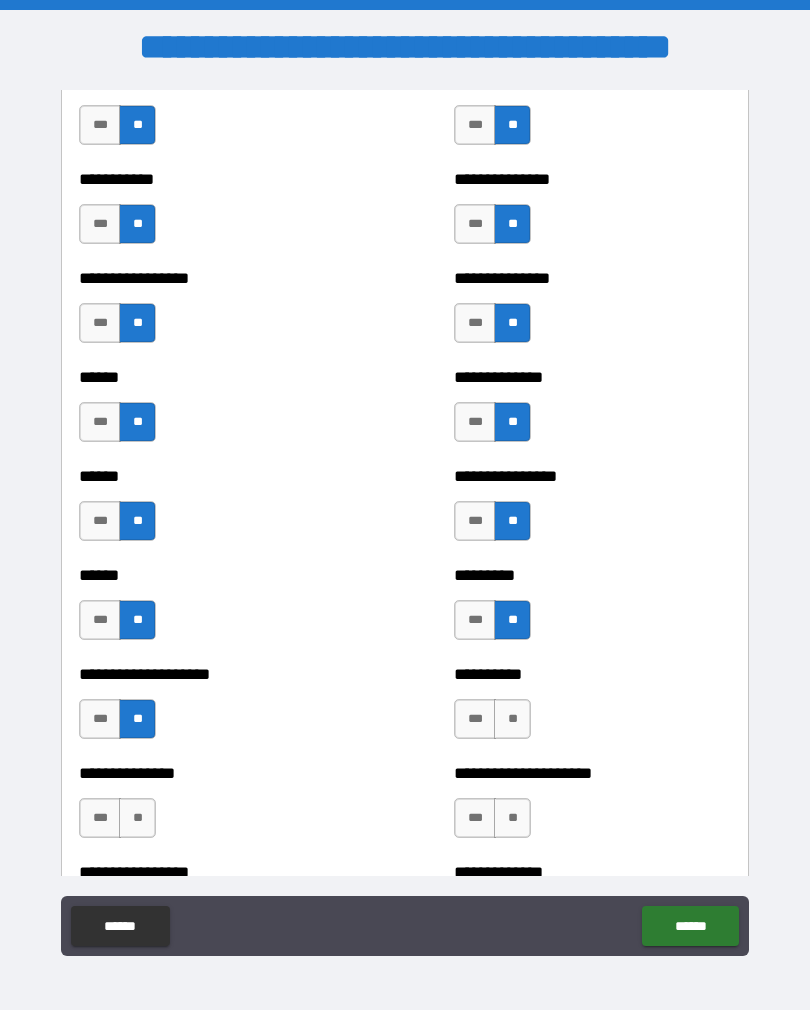 click on "**" at bounding box center [512, 719] 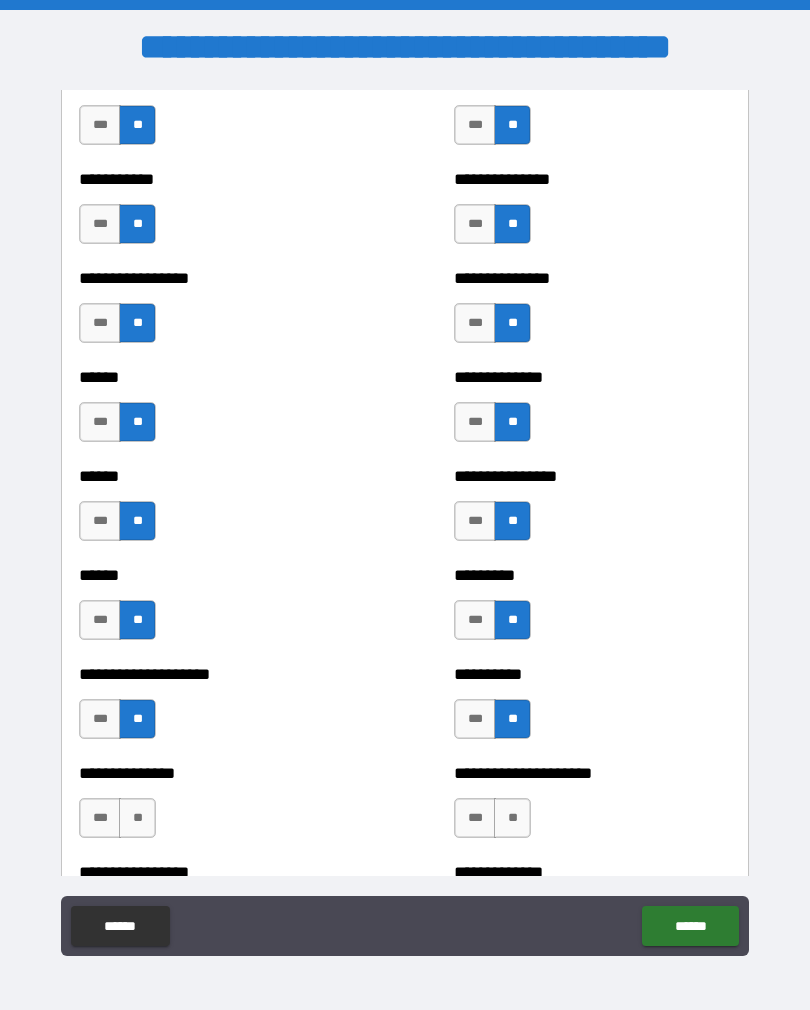 click on "**" at bounding box center (512, 818) 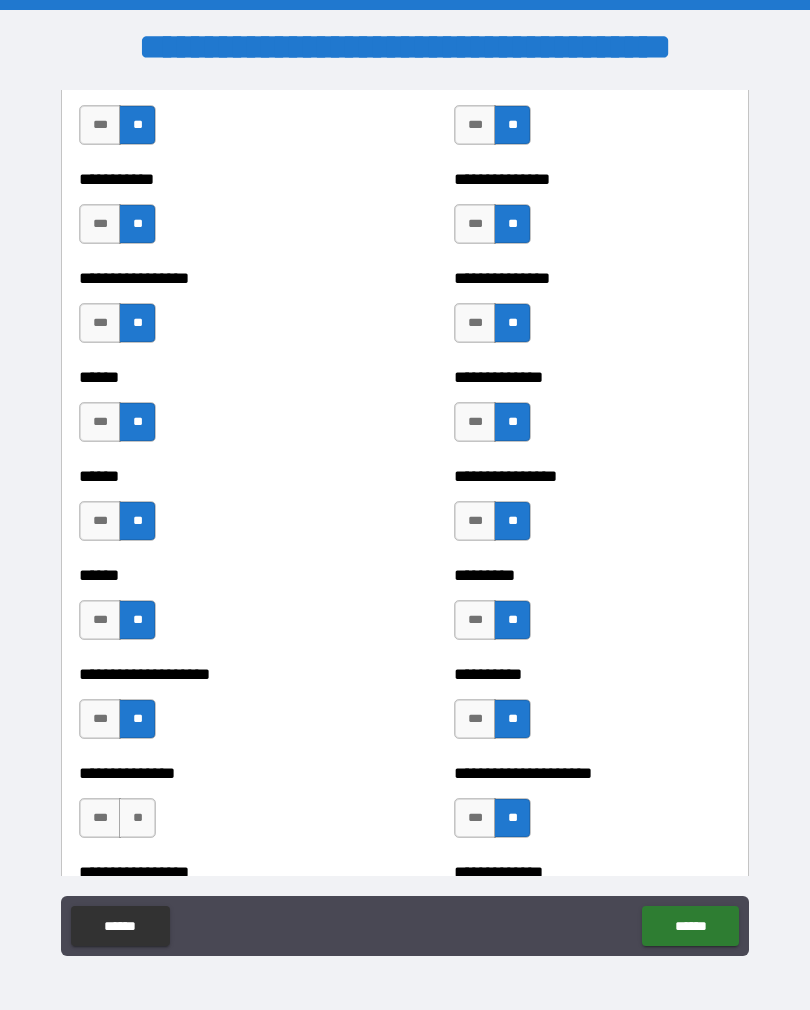 click on "**" at bounding box center [137, 818] 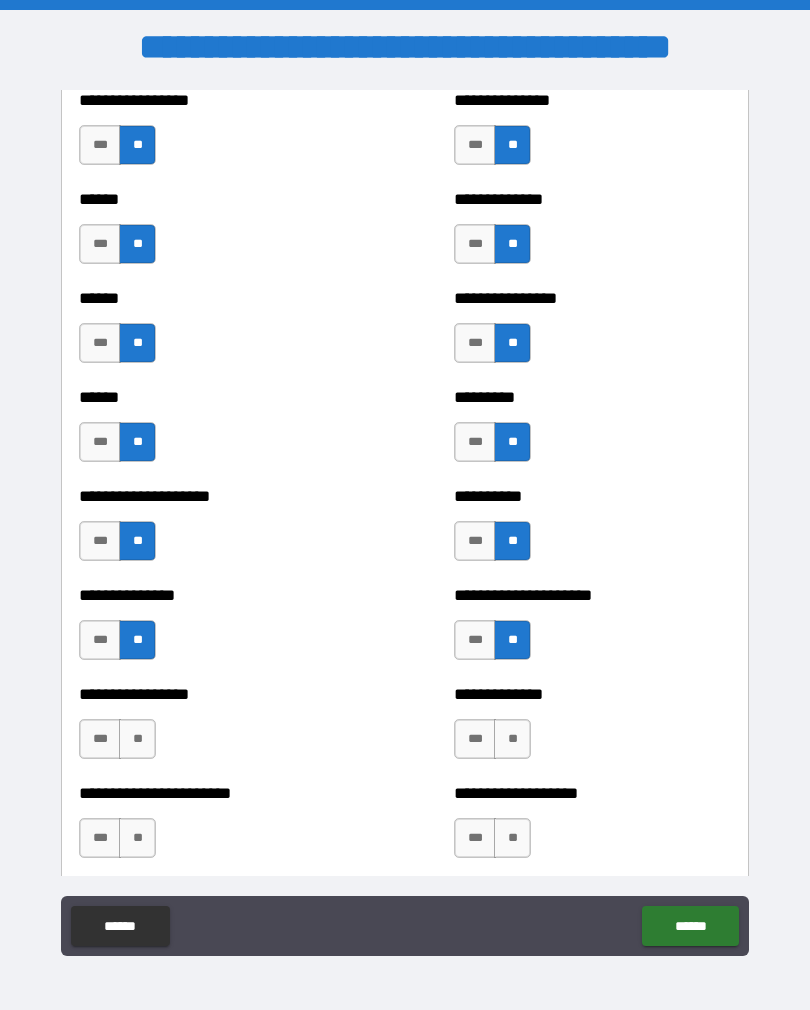 scroll, scrollTop: 3059, scrollLeft: 0, axis: vertical 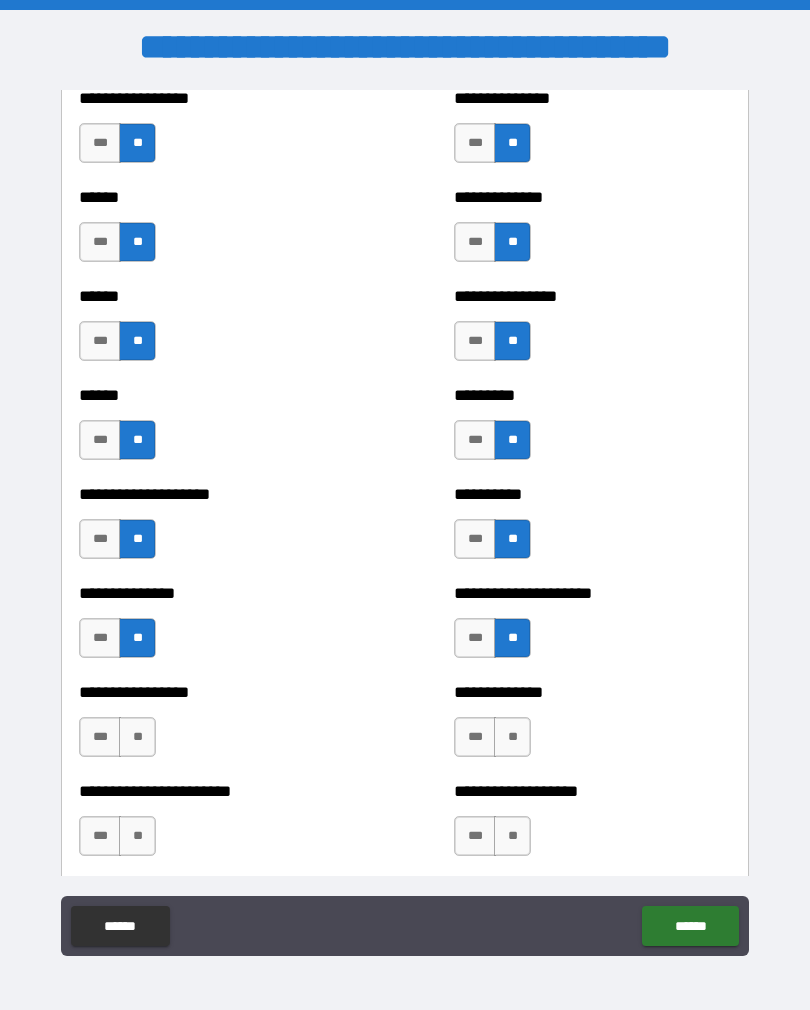 click on "**" at bounding box center [137, 737] 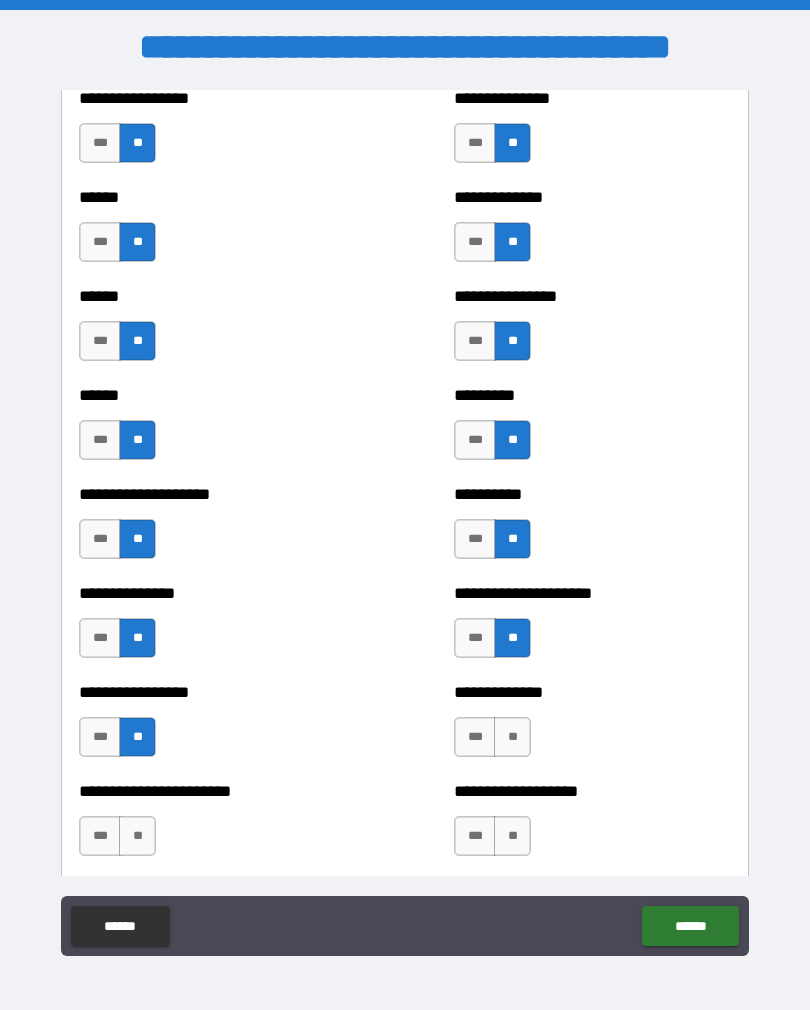 click on "**" at bounding box center [512, 737] 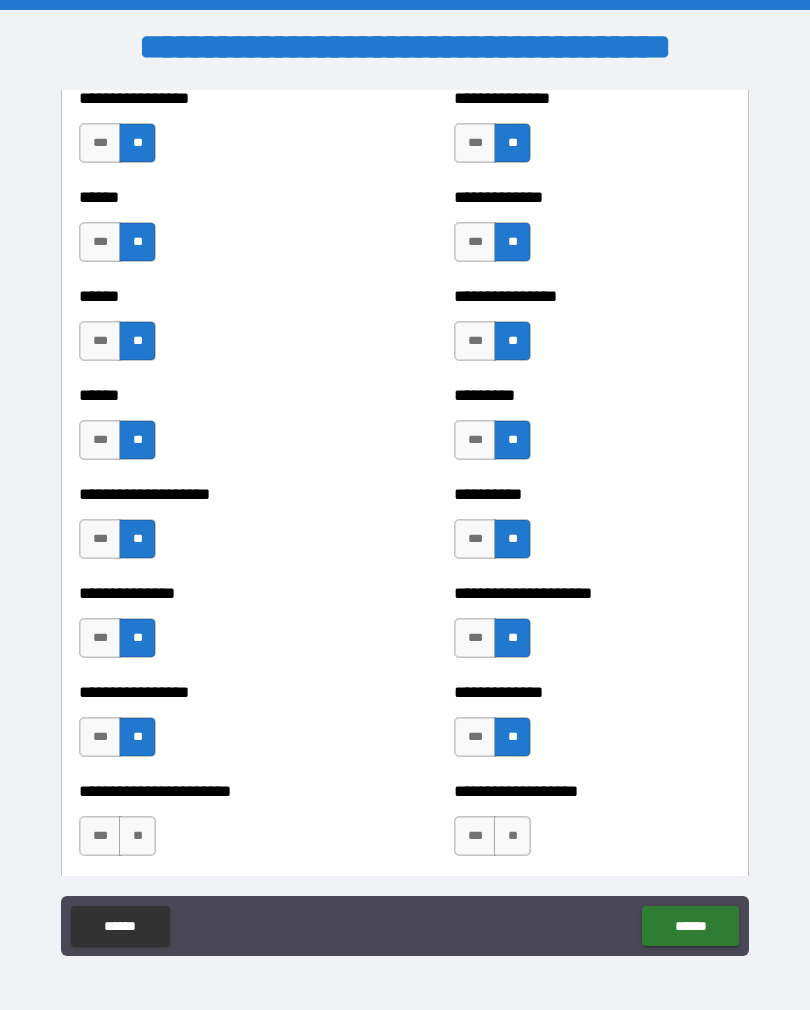 click on "**" at bounding box center [512, 836] 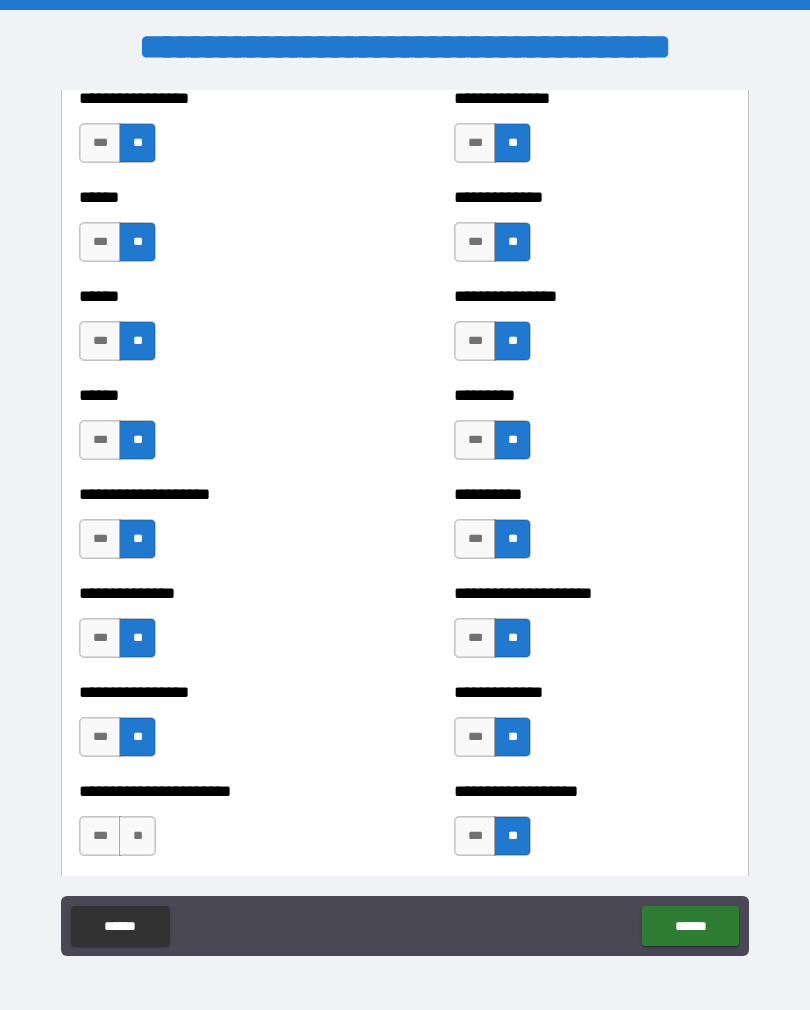 click on "**" at bounding box center [137, 836] 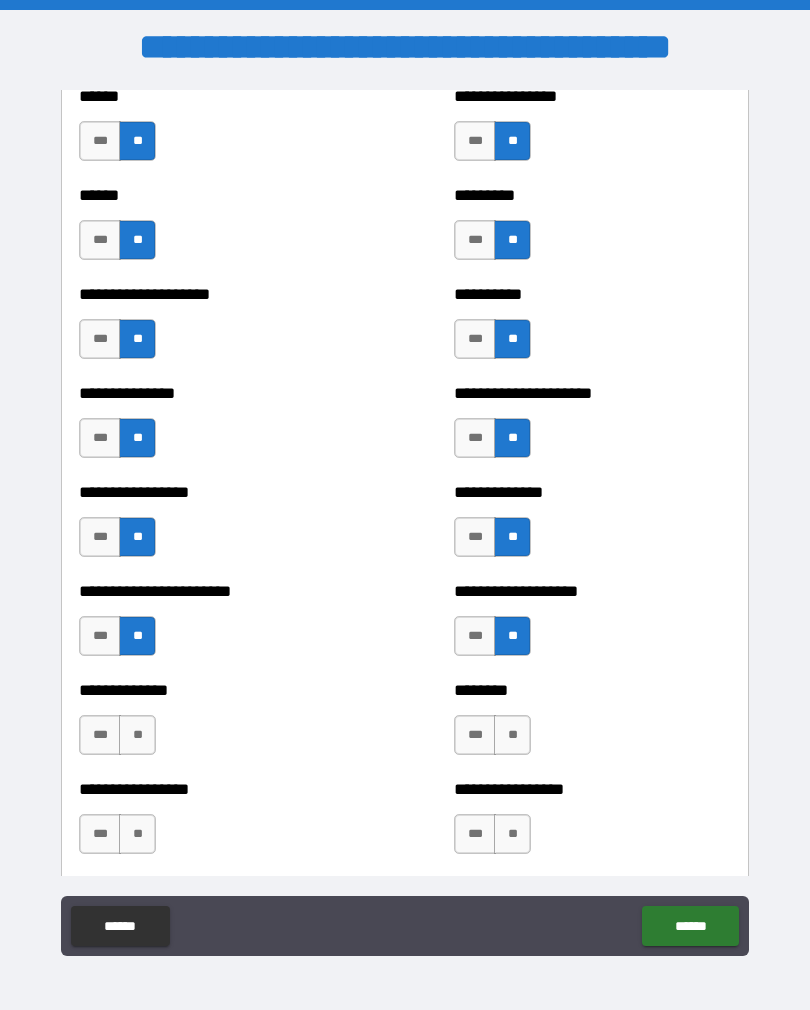 scroll, scrollTop: 3267, scrollLeft: 0, axis: vertical 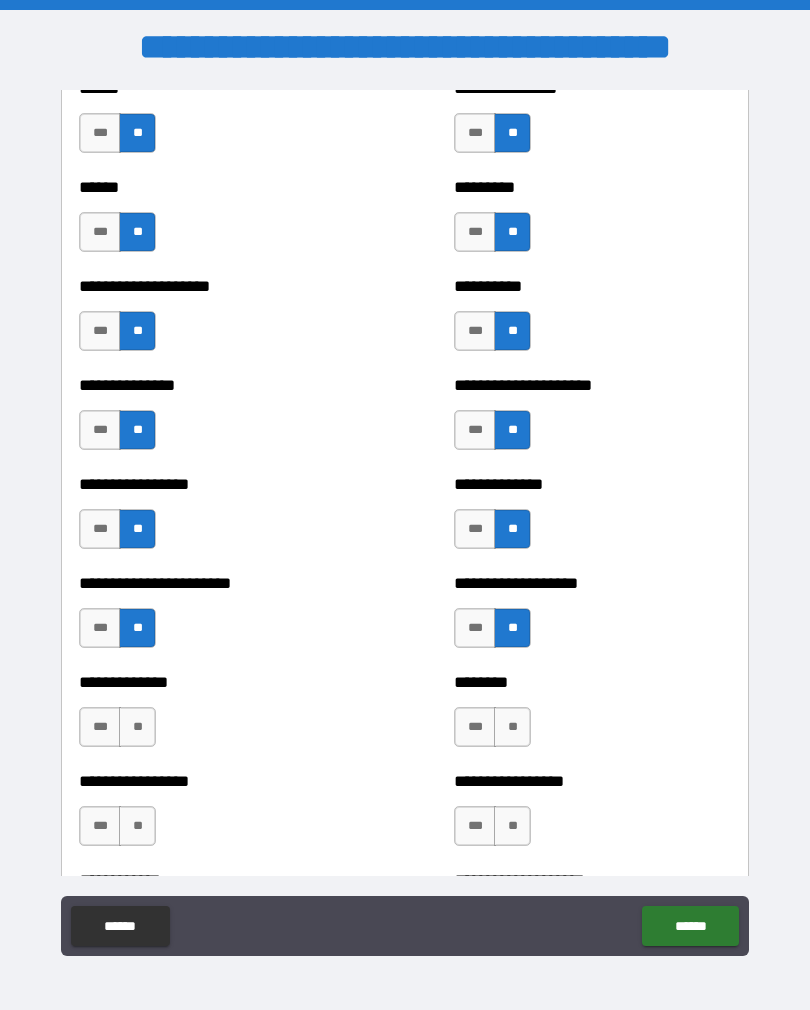 click on "**" at bounding box center (137, 727) 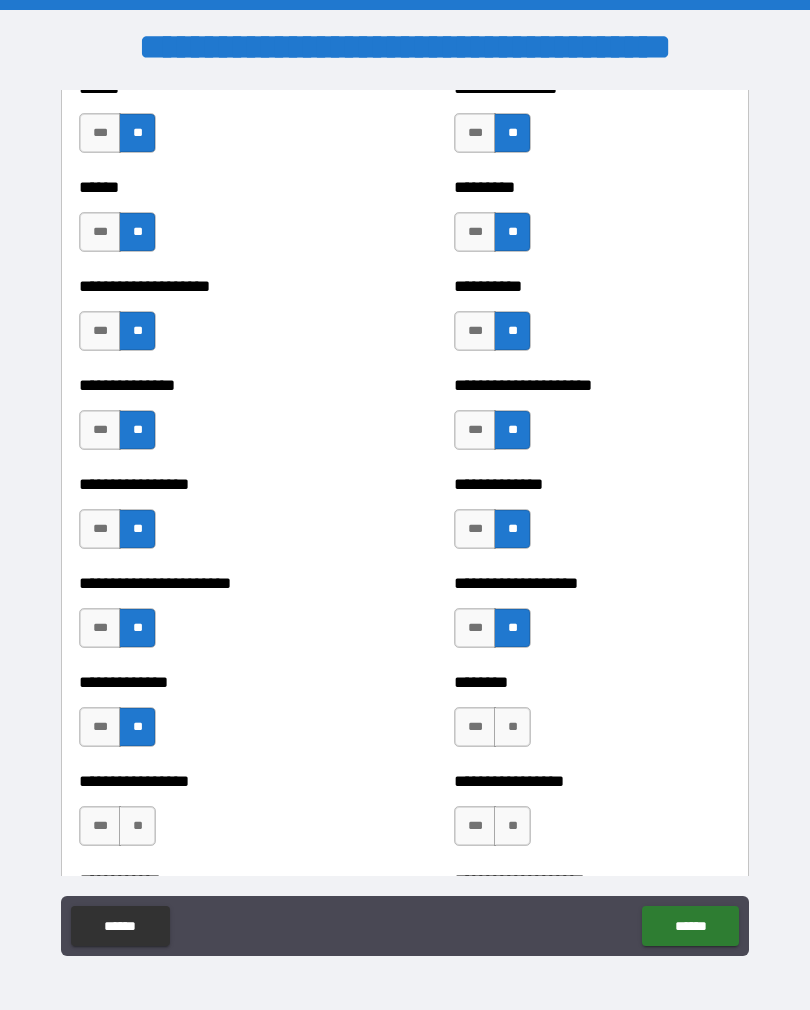 click on "**" at bounding box center [512, 727] 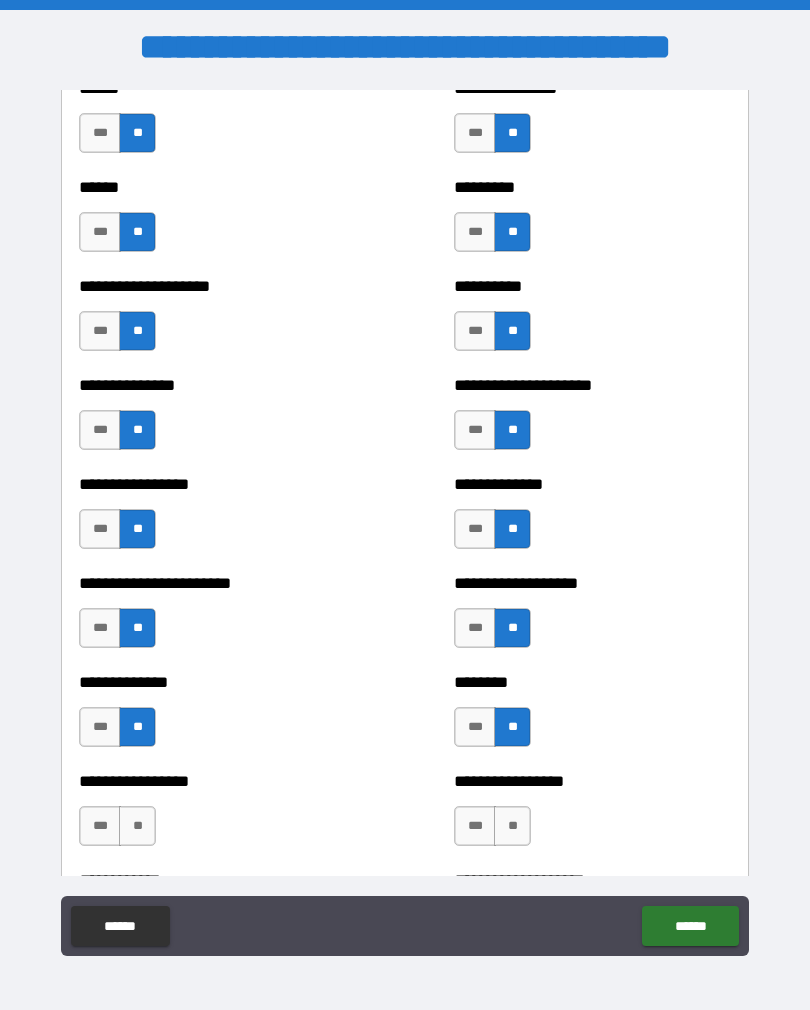click on "**" at bounding box center (512, 826) 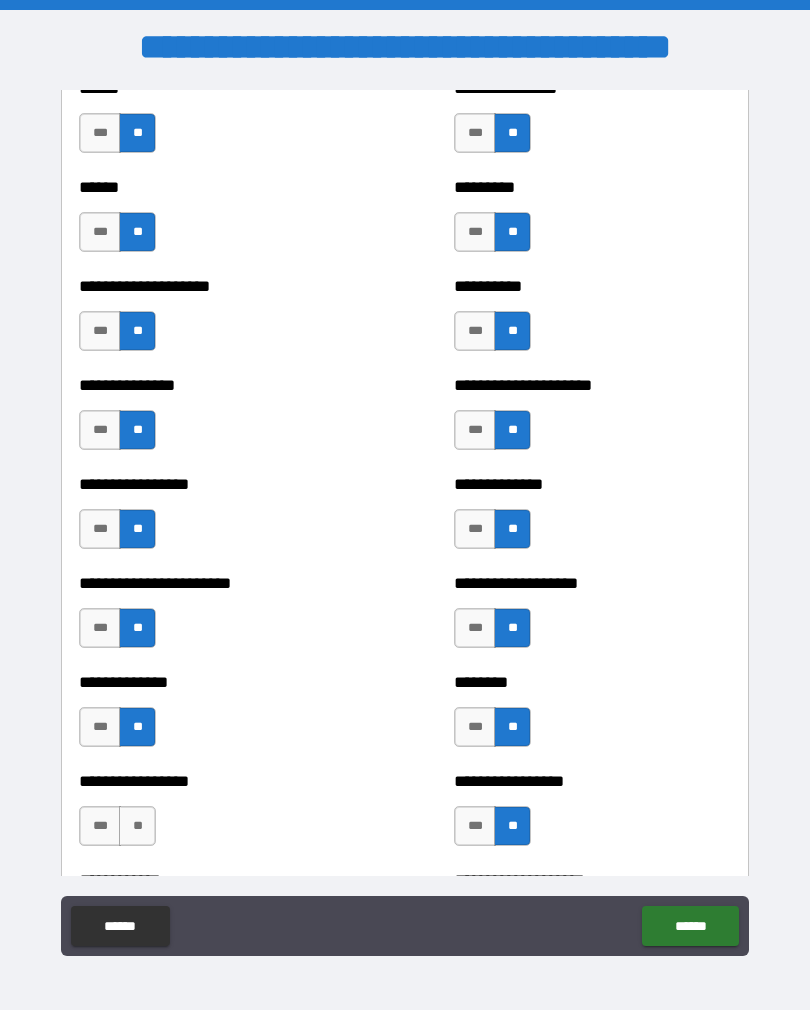 click on "**" at bounding box center [137, 826] 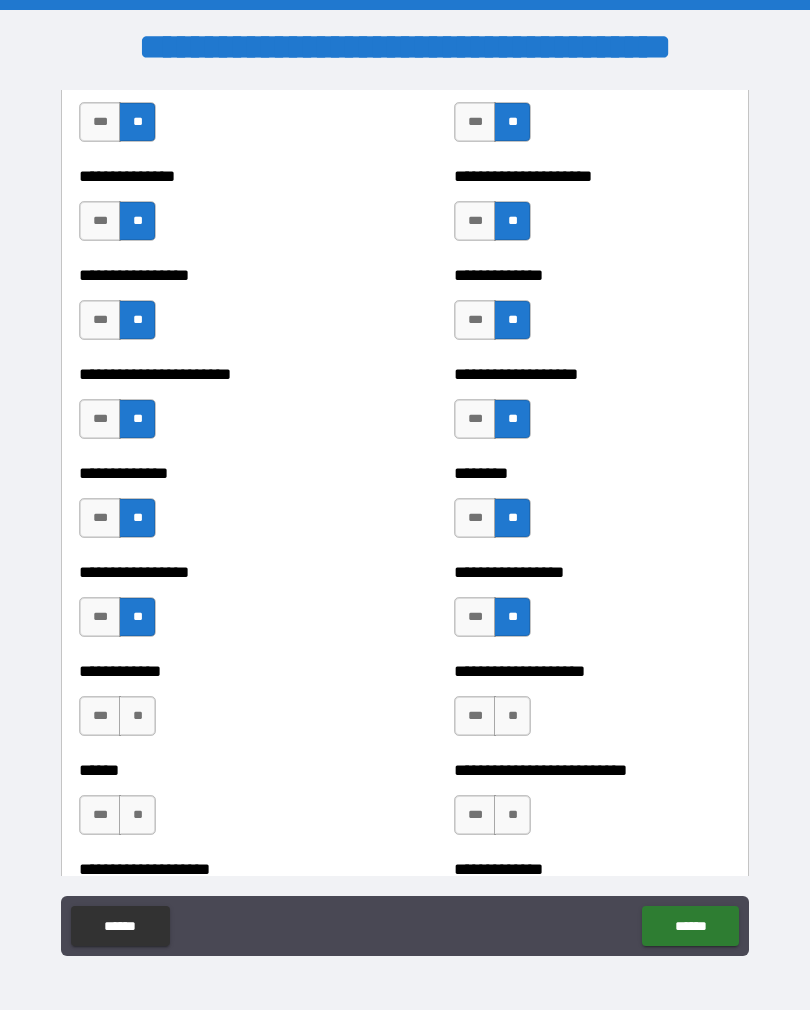 scroll, scrollTop: 3634, scrollLeft: 0, axis: vertical 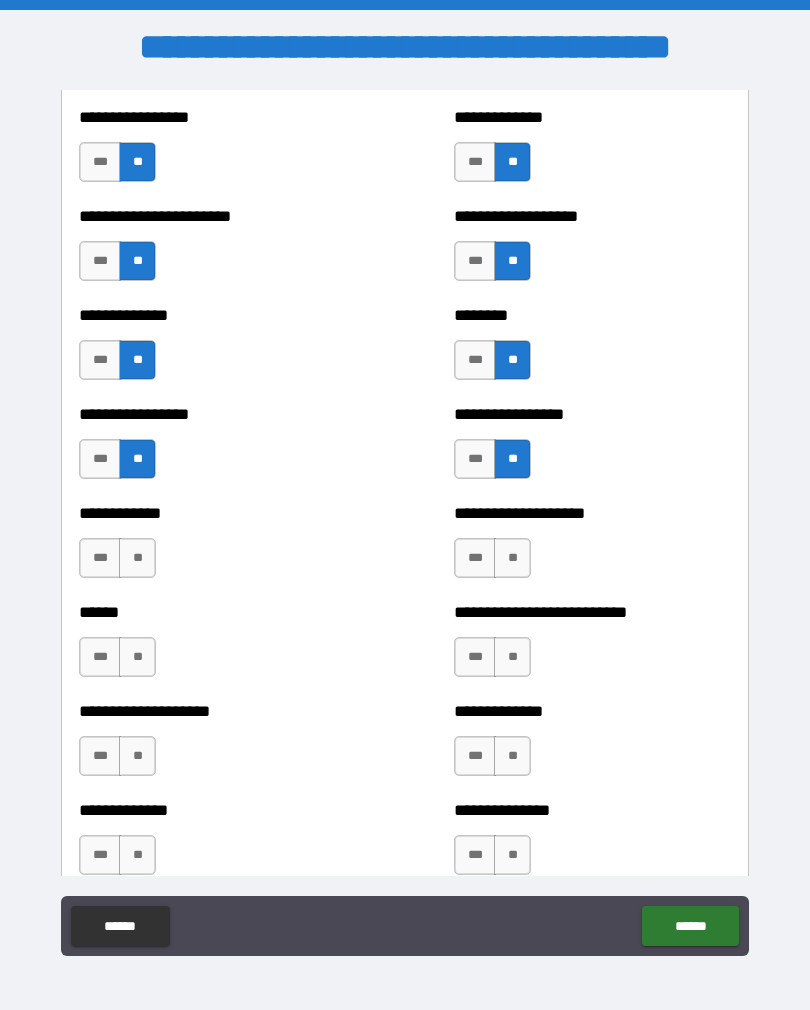click on "**" at bounding box center (137, 558) 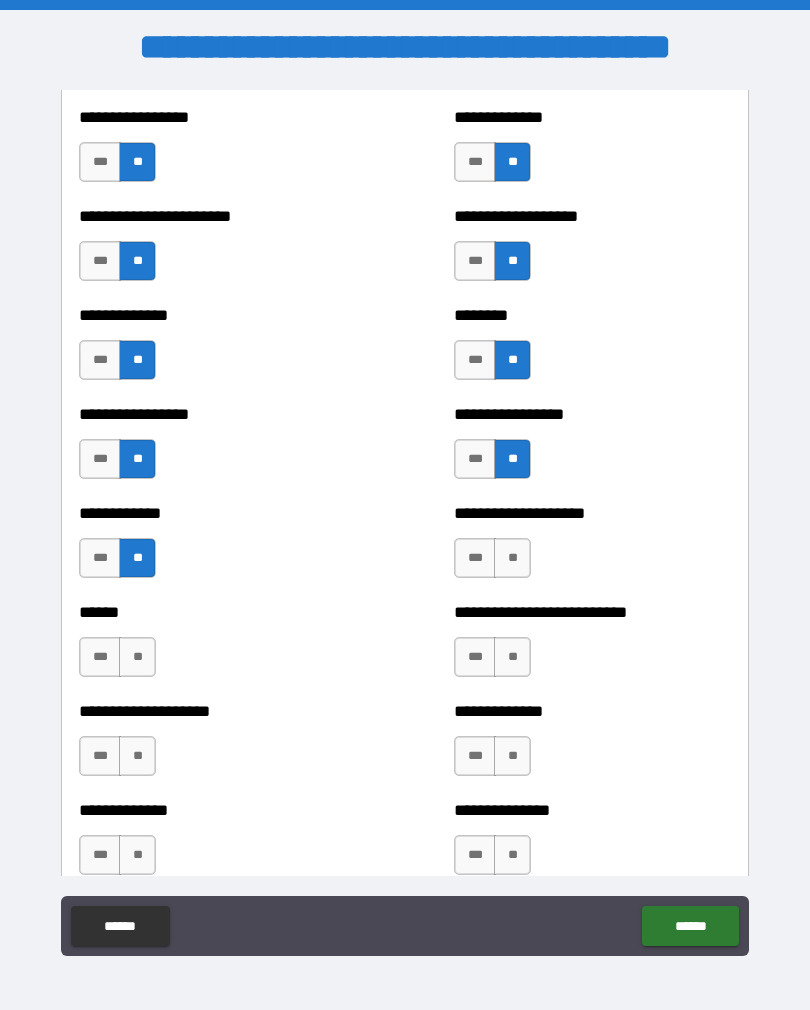click on "**" at bounding box center [512, 558] 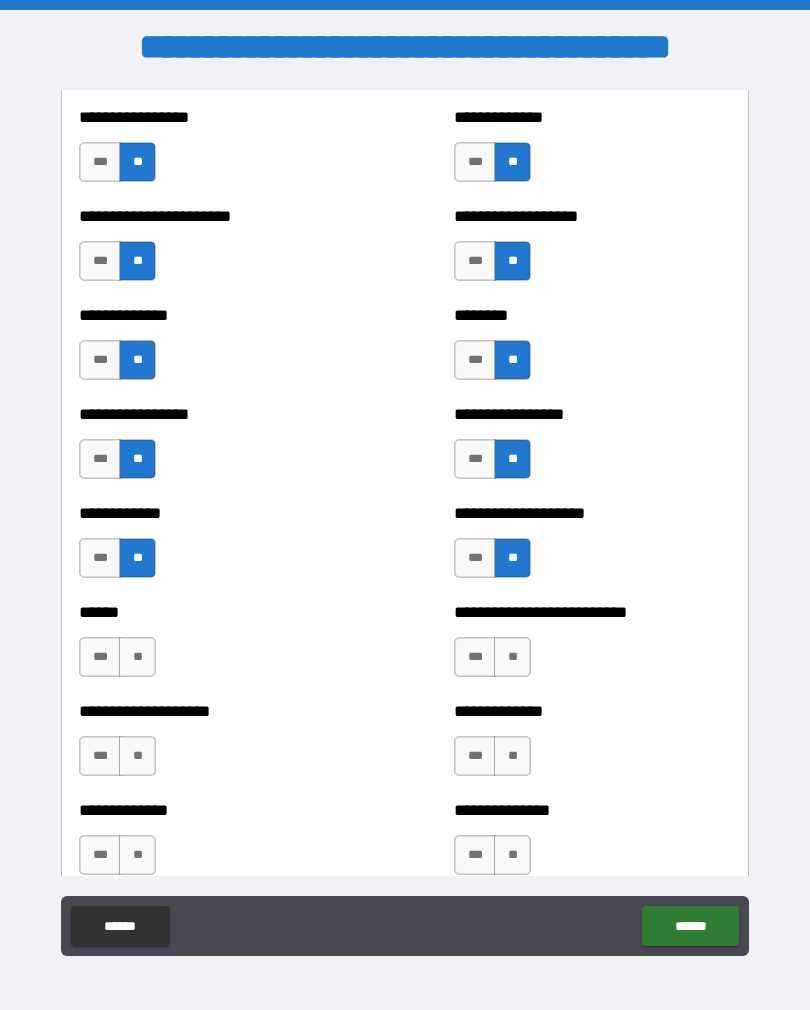 click on "**" at bounding box center (137, 657) 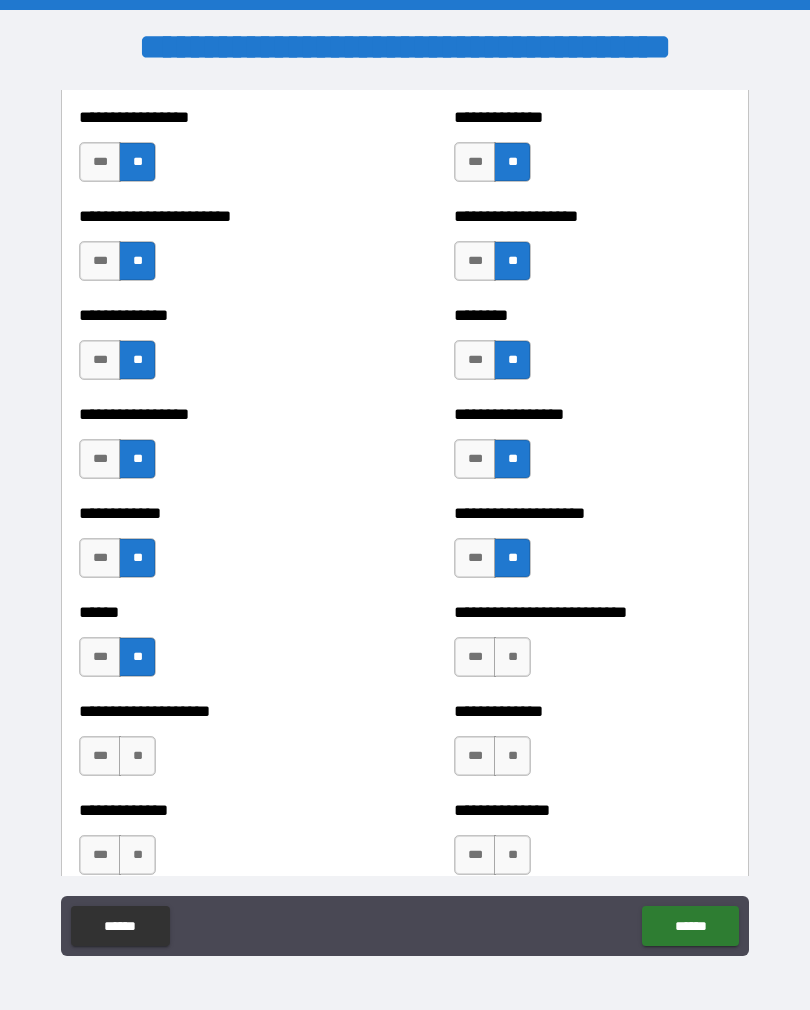 click on "**" at bounding box center (512, 657) 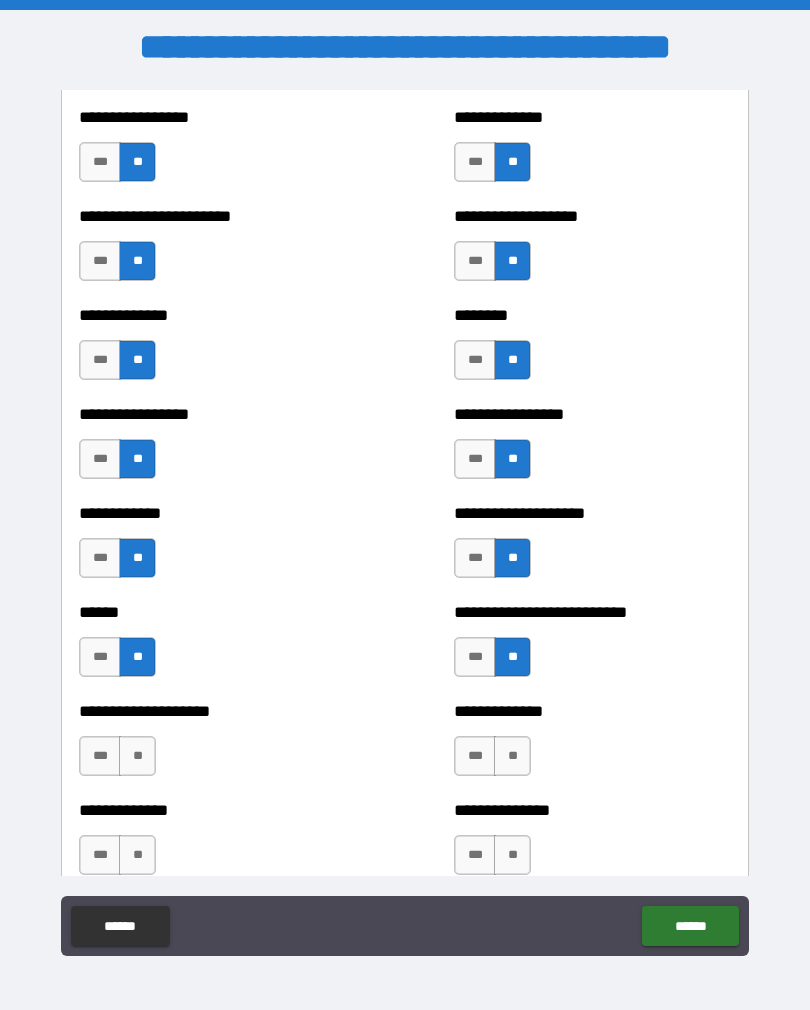 click on "**" at bounding box center (512, 756) 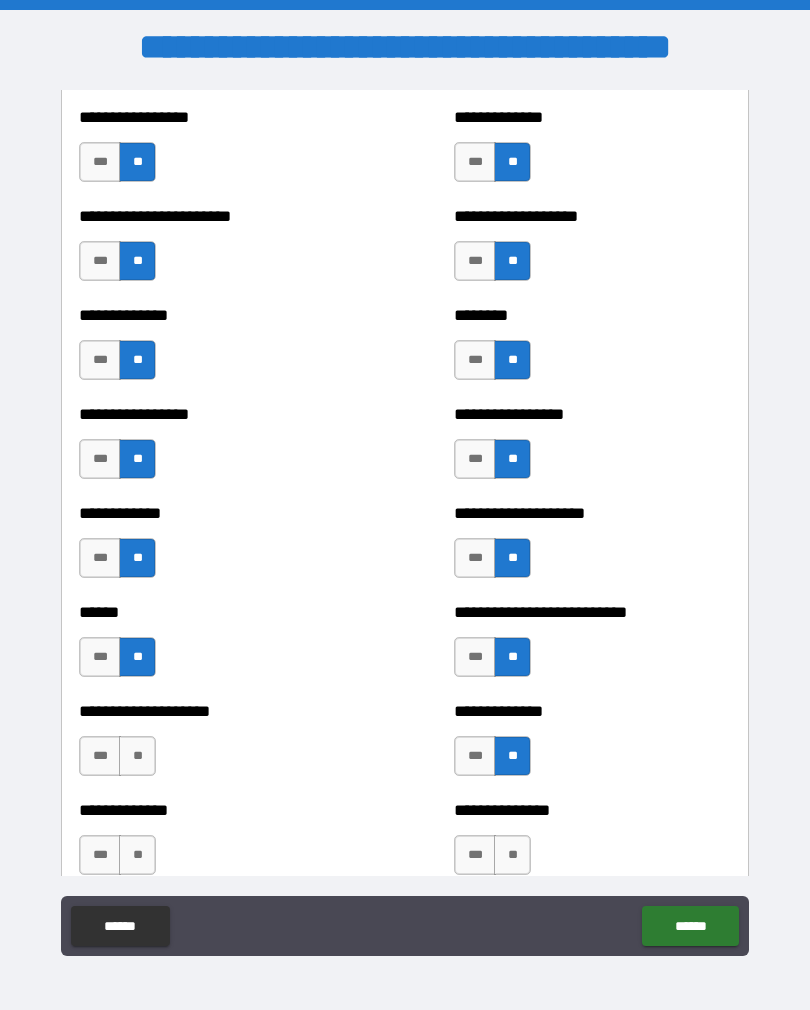 click on "**" at bounding box center [137, 756] 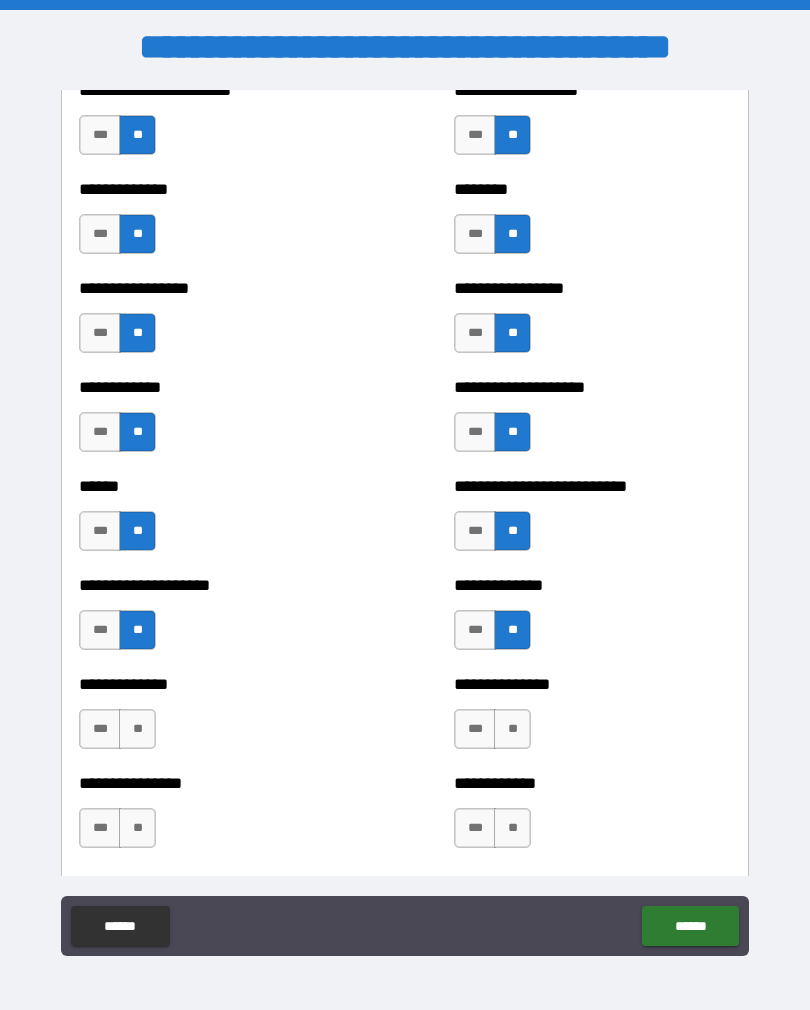 scroll, scrollTop: 3779, scrollLeft: 0, axis: vertical 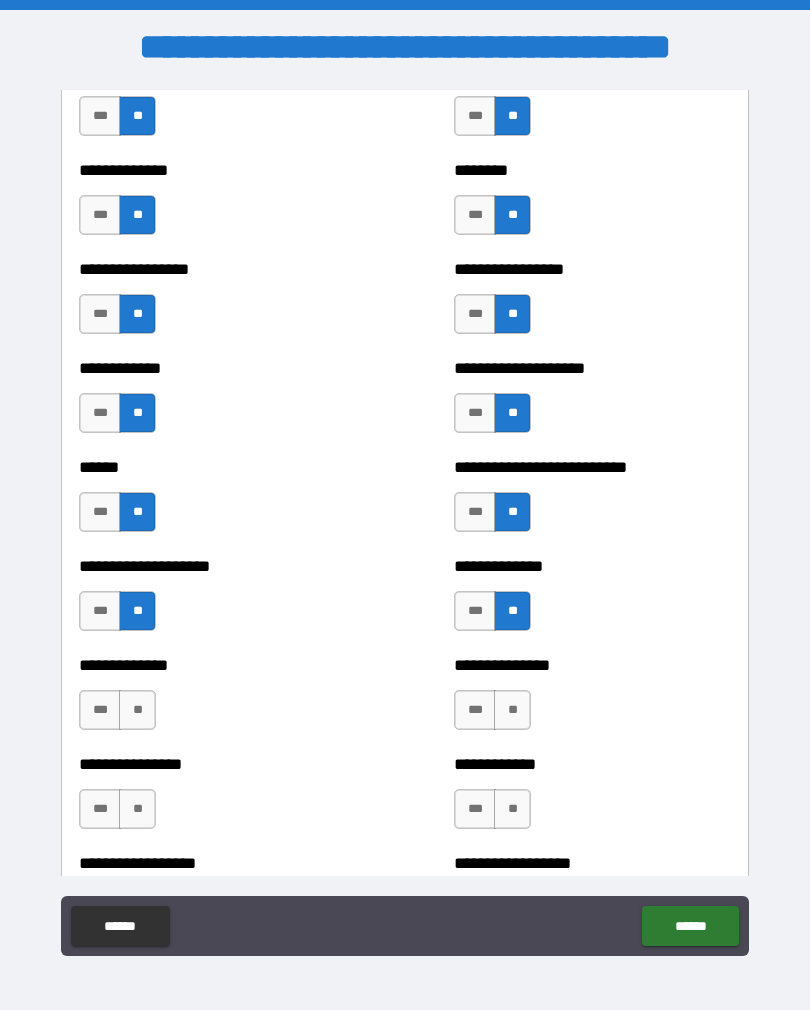 click on "**" at bounding box center [137, 710] 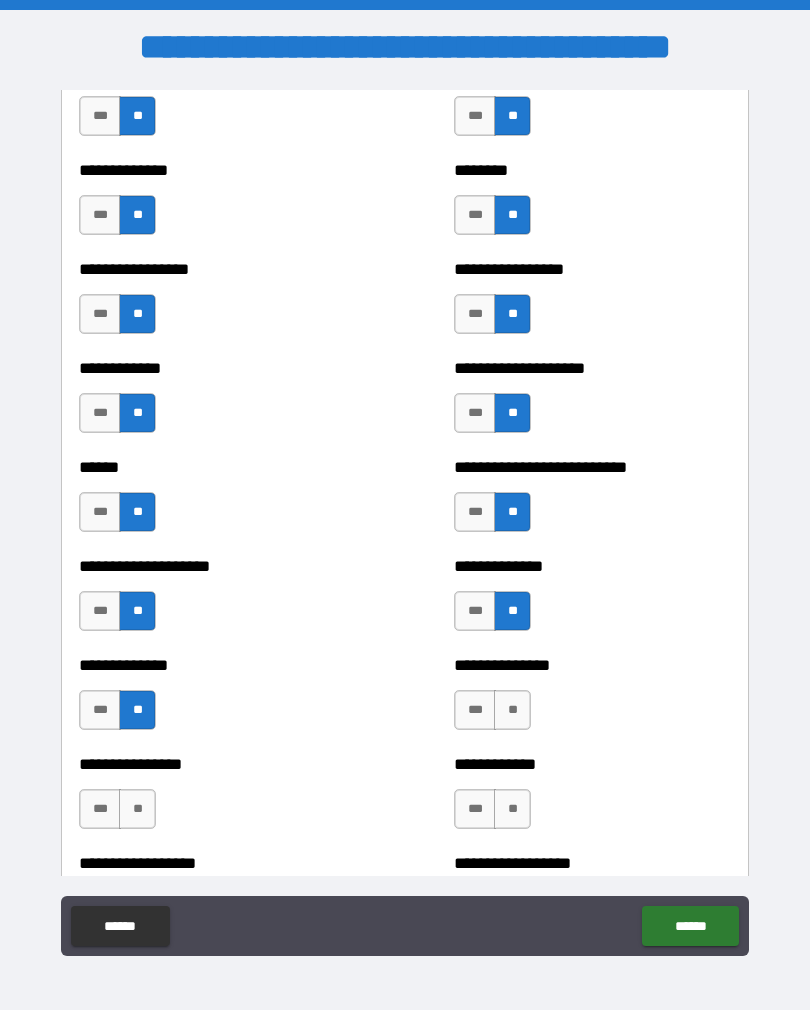 click on "**" at bounding box center (512, 710) 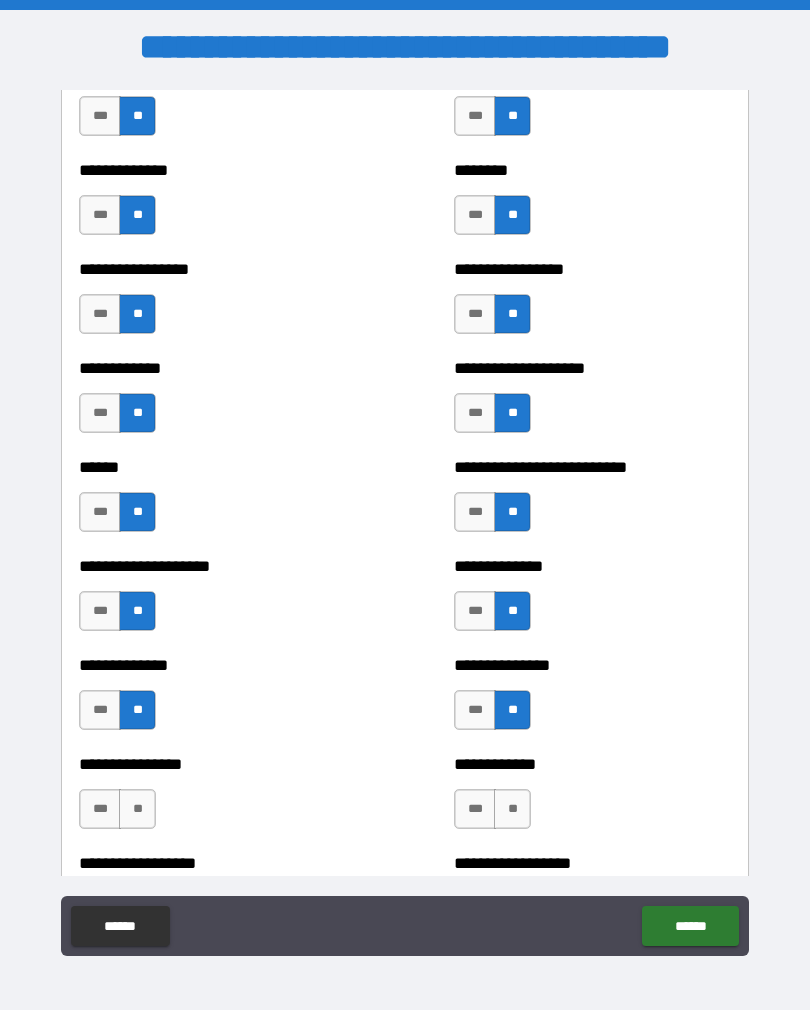 click on "**" at bounding box center [137, 809] 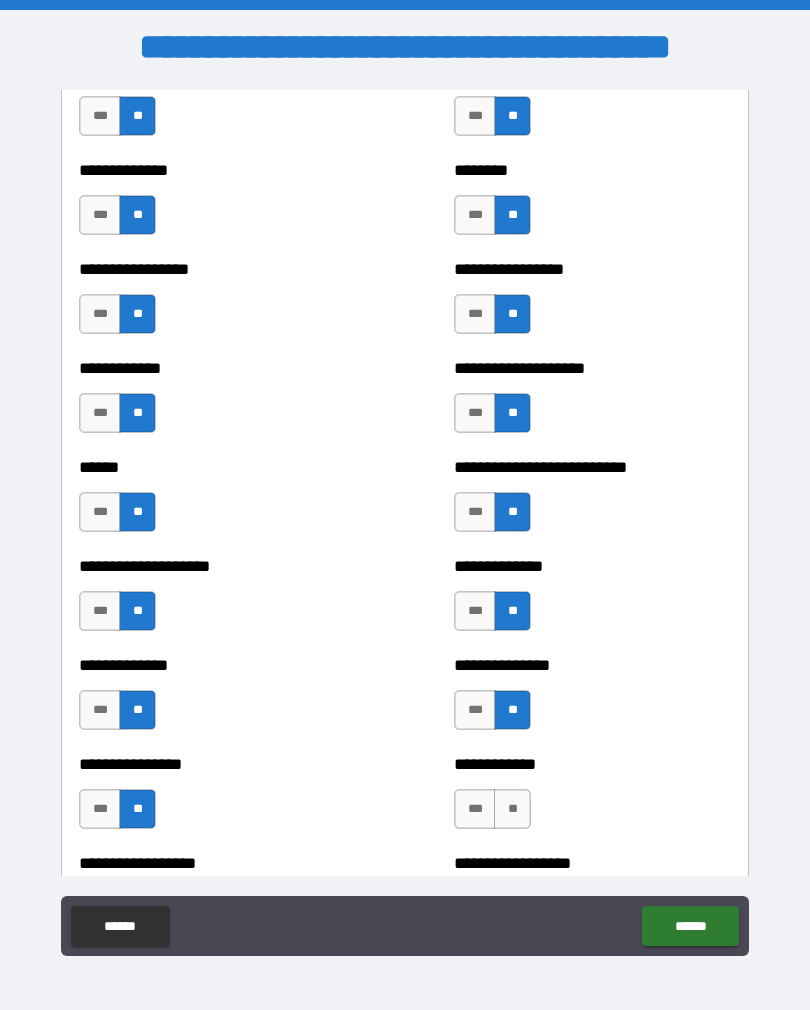 click on "**" at bounding box center [512, 809] 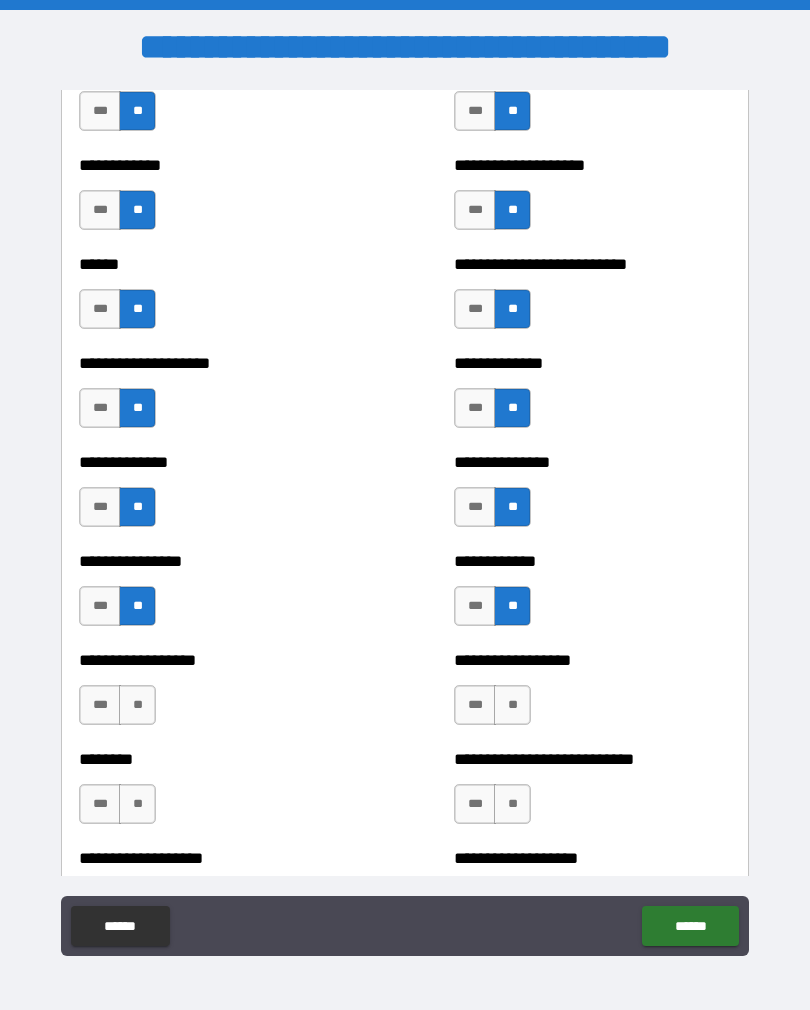 scroll, scrollTop: 3983, scrollLeft: 0, axis: vertical 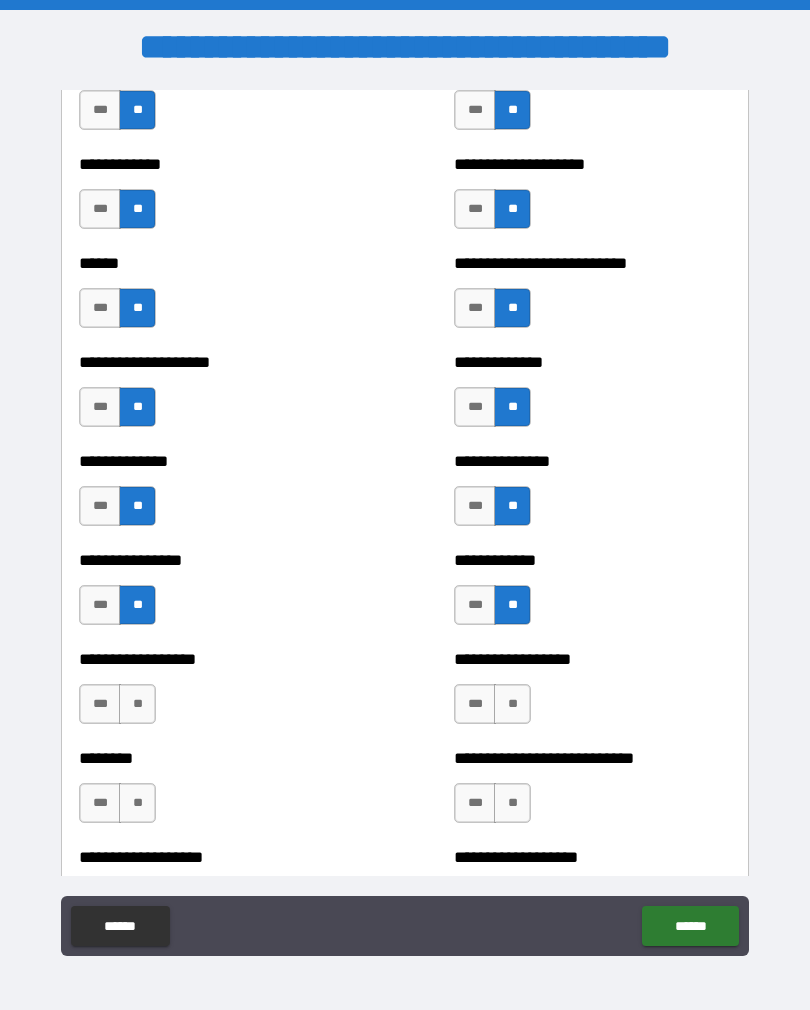 click on "**" at bounding box center (512, 704) 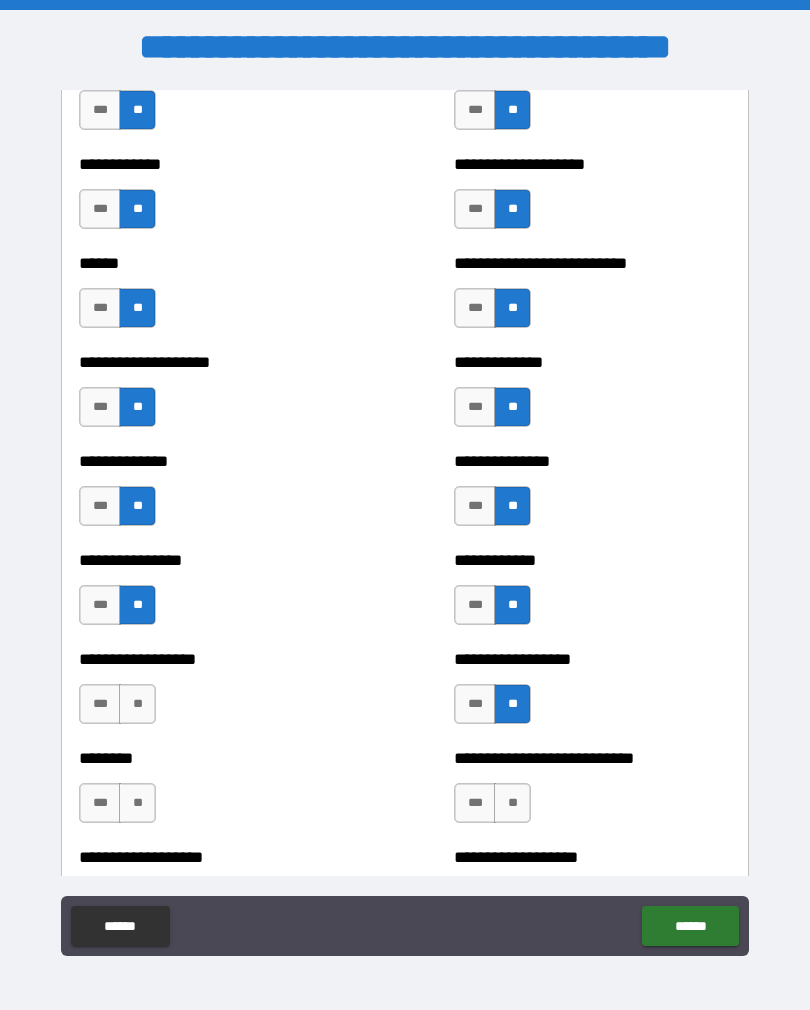 click on "**" at bounding box center (137, 704) 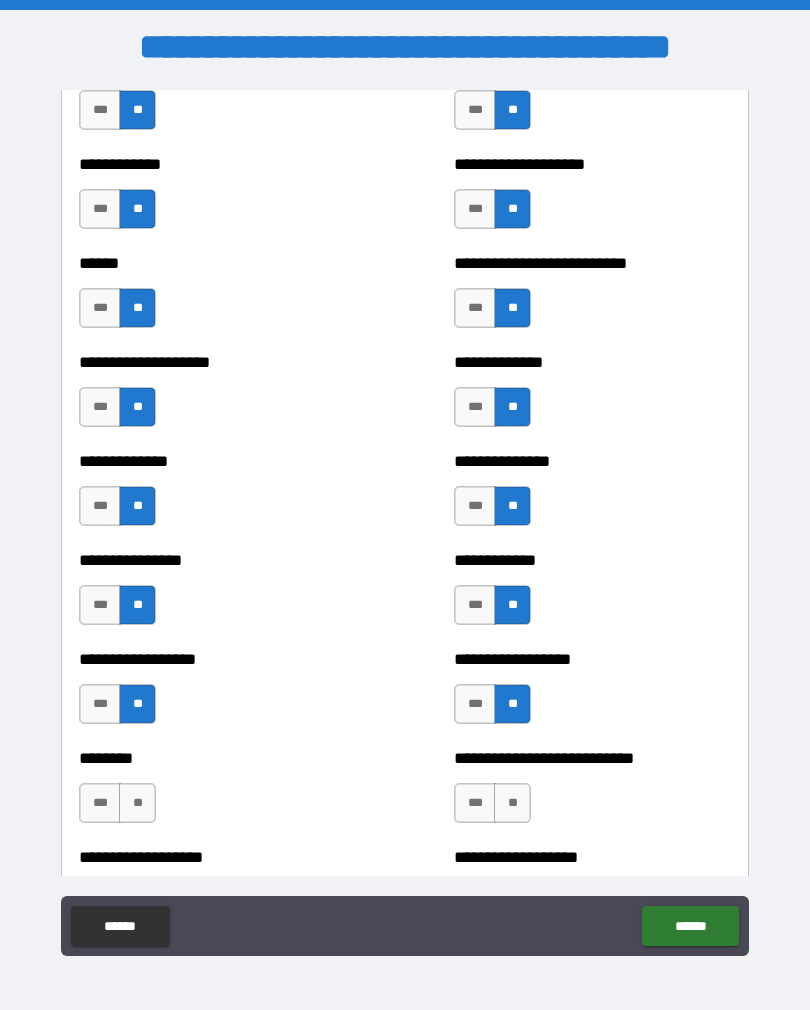 click on "**" at bounding box center (512, 803) 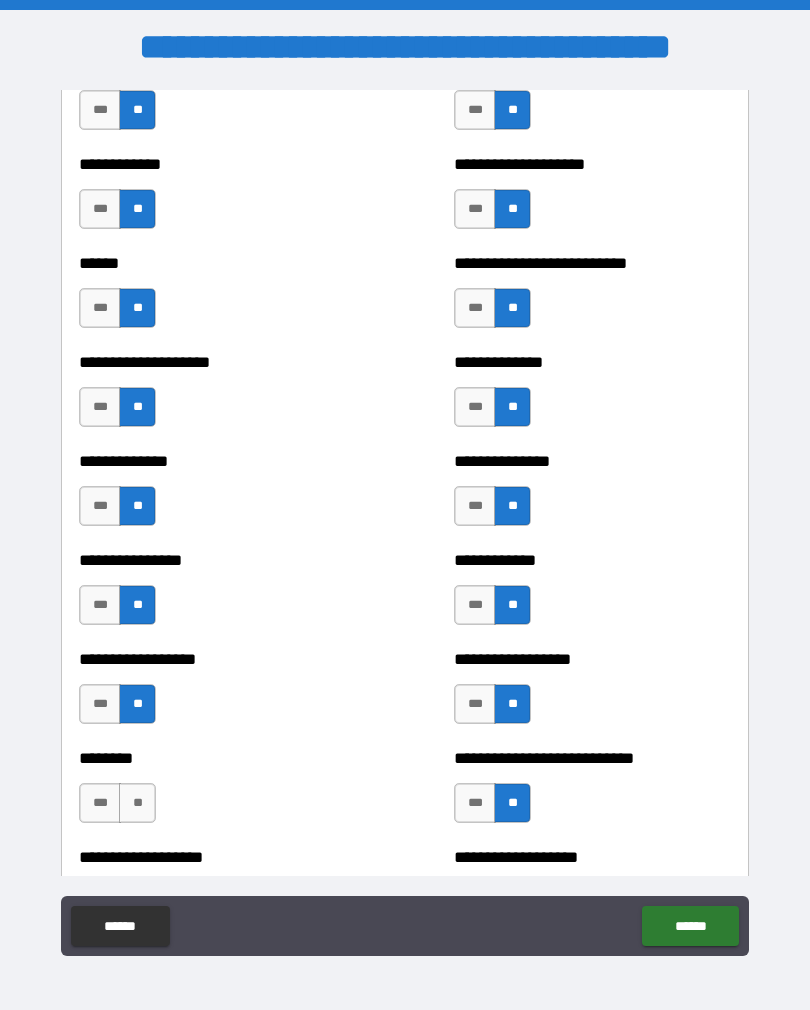 click on "**" at bounding box center [137, 803] 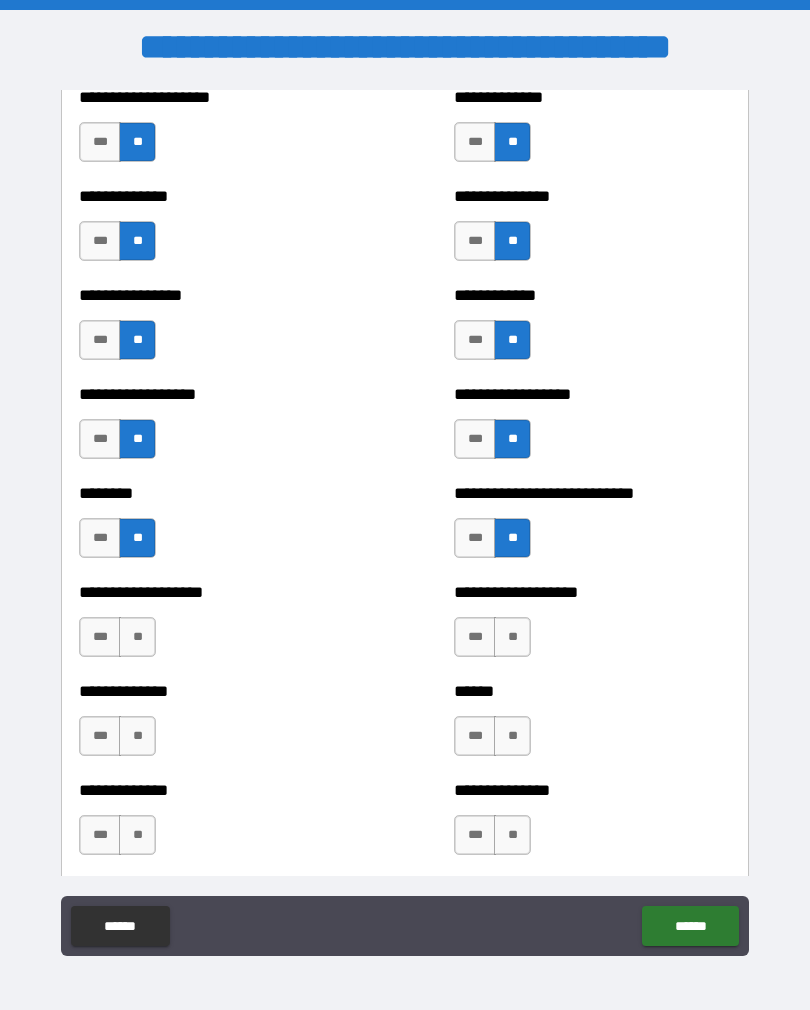 scroll, scrollTop: 4252, scrollLeft: 0, axis: vertical 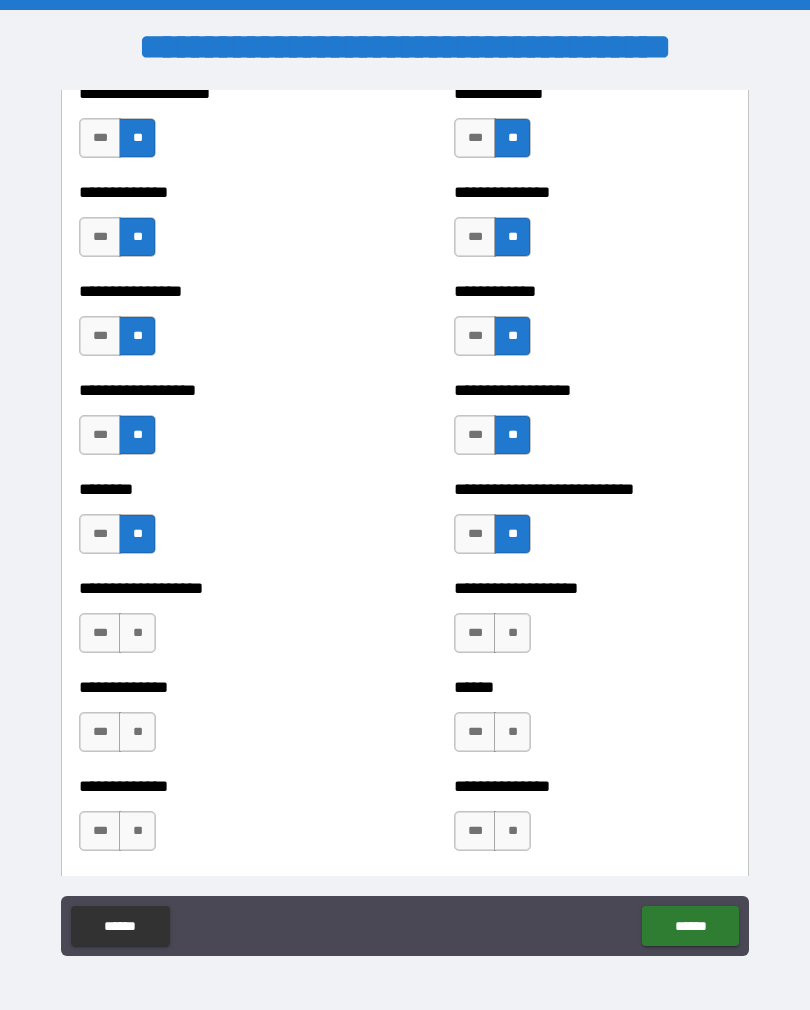 click on "**" at bounding box center (137, 633) 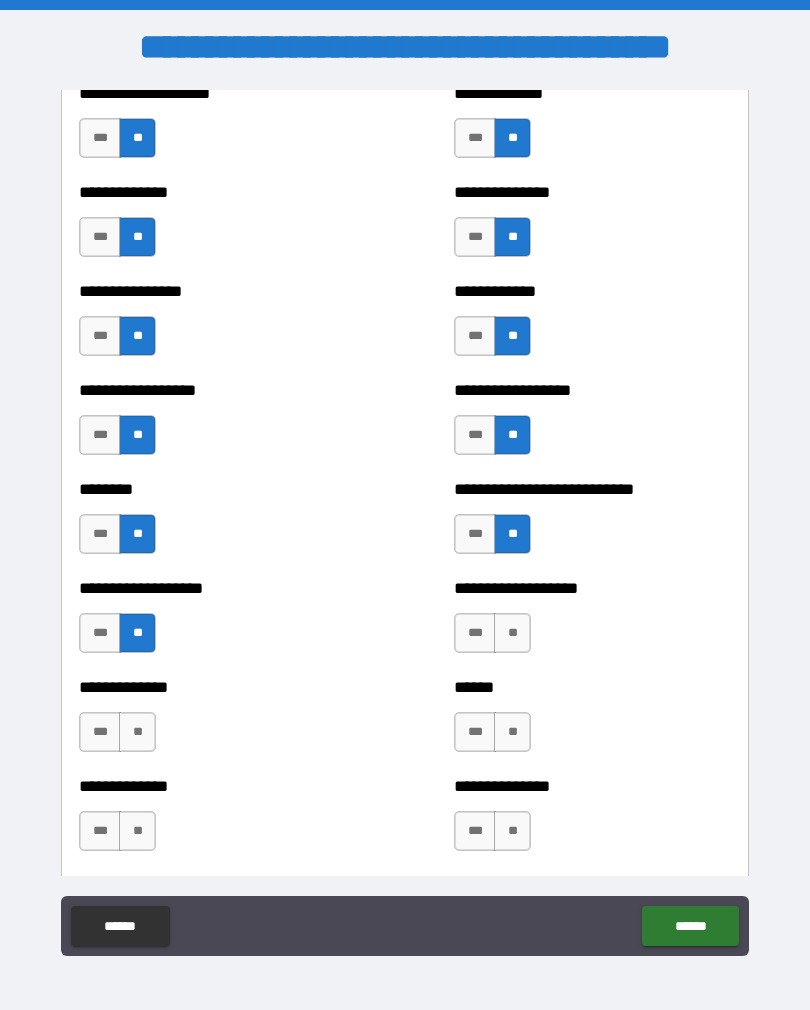 click on "**" at bounding box center (512, 633) 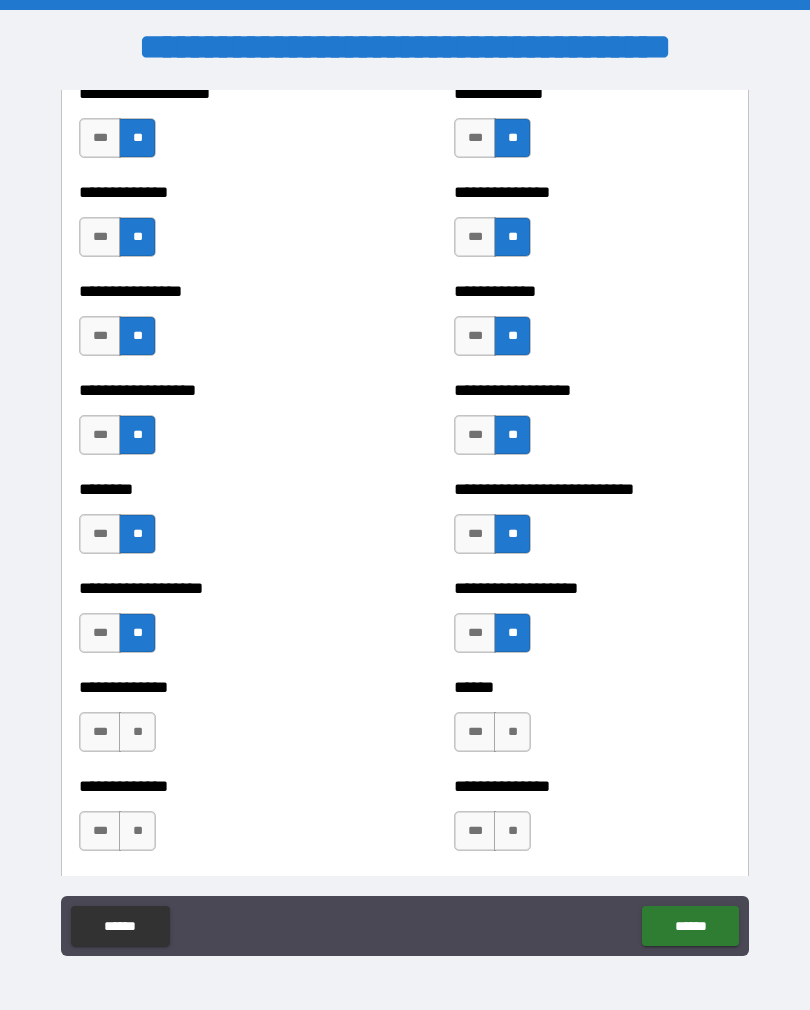 click on "**" at bounding box center (137, 732) 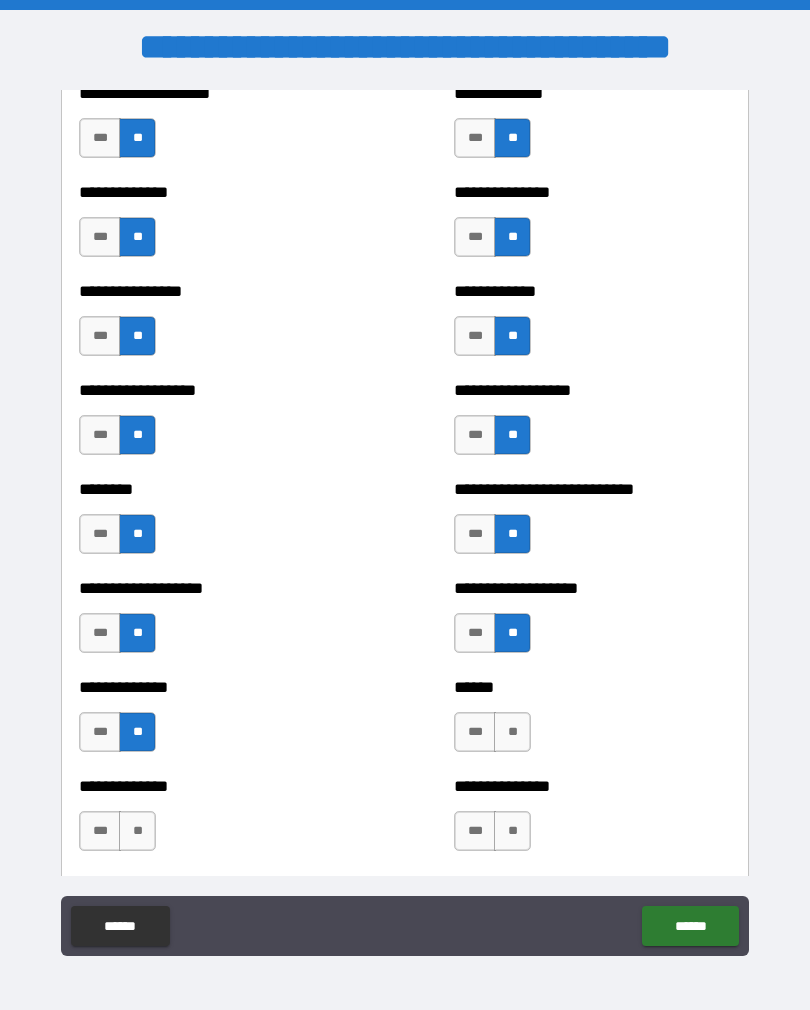 click on "**" at bounding box center [512, 732] 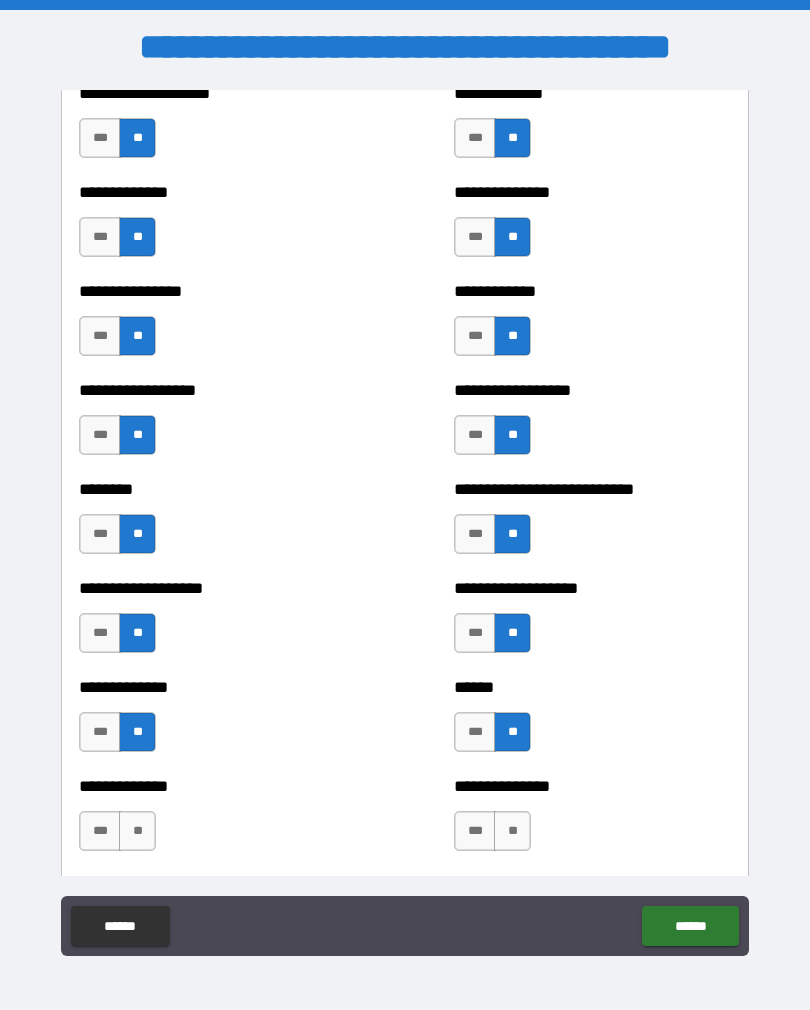 click on "**" at bounding box center (512, 831) 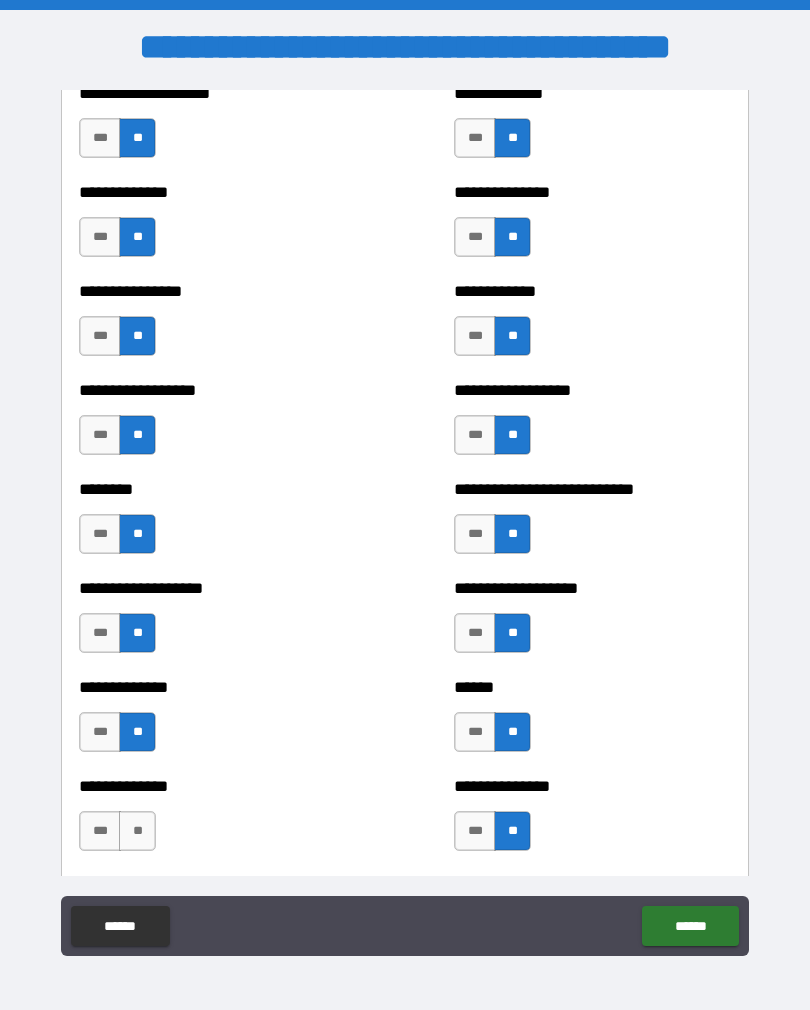 click on "**" at bounding box center (137, 831) 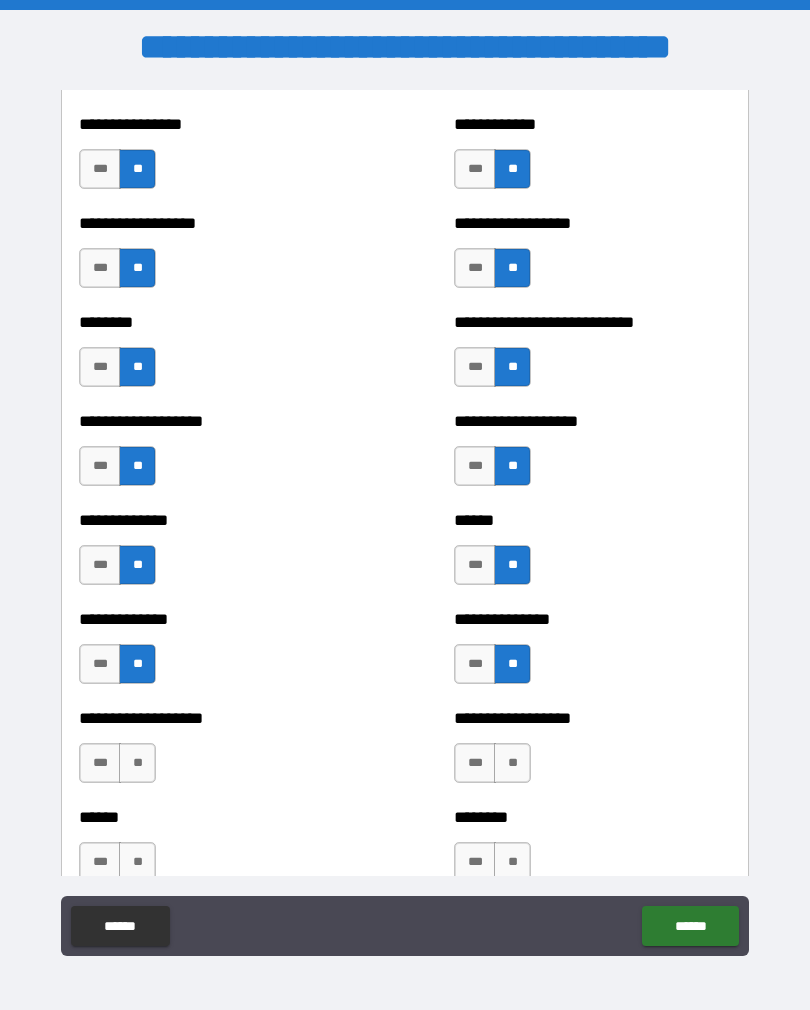 scroll, scrollTop: 4423, scrollLeft: 0, axis: vertical 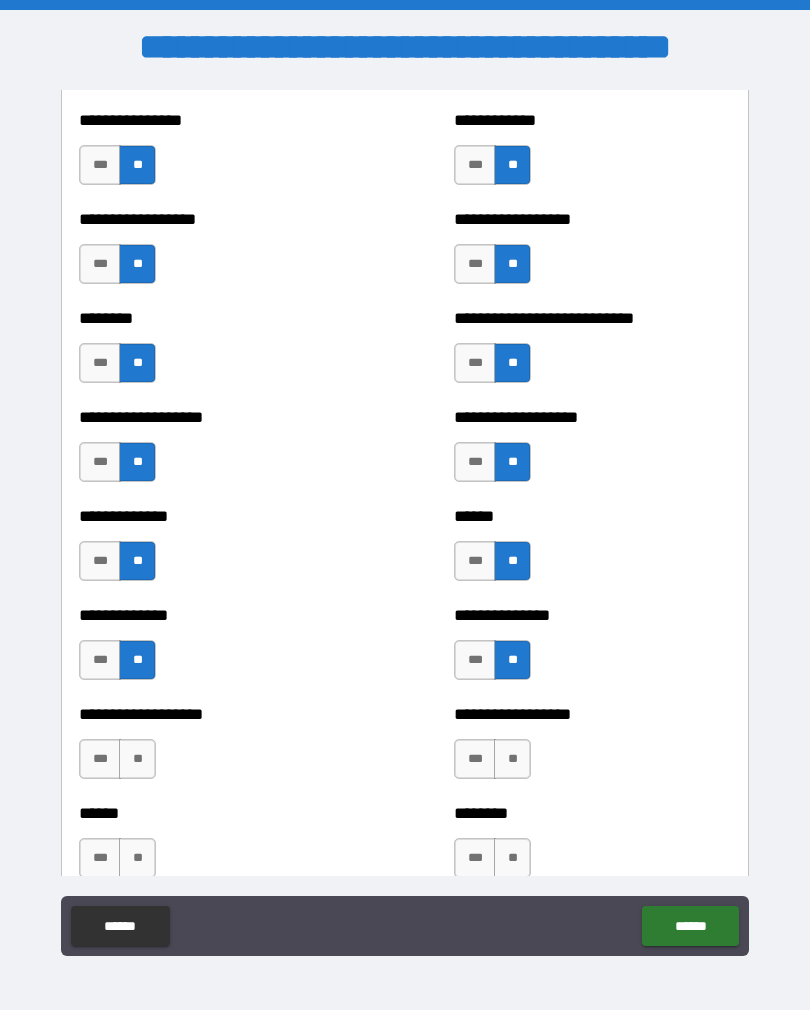 click on "**" at bounding box center [137, 759] 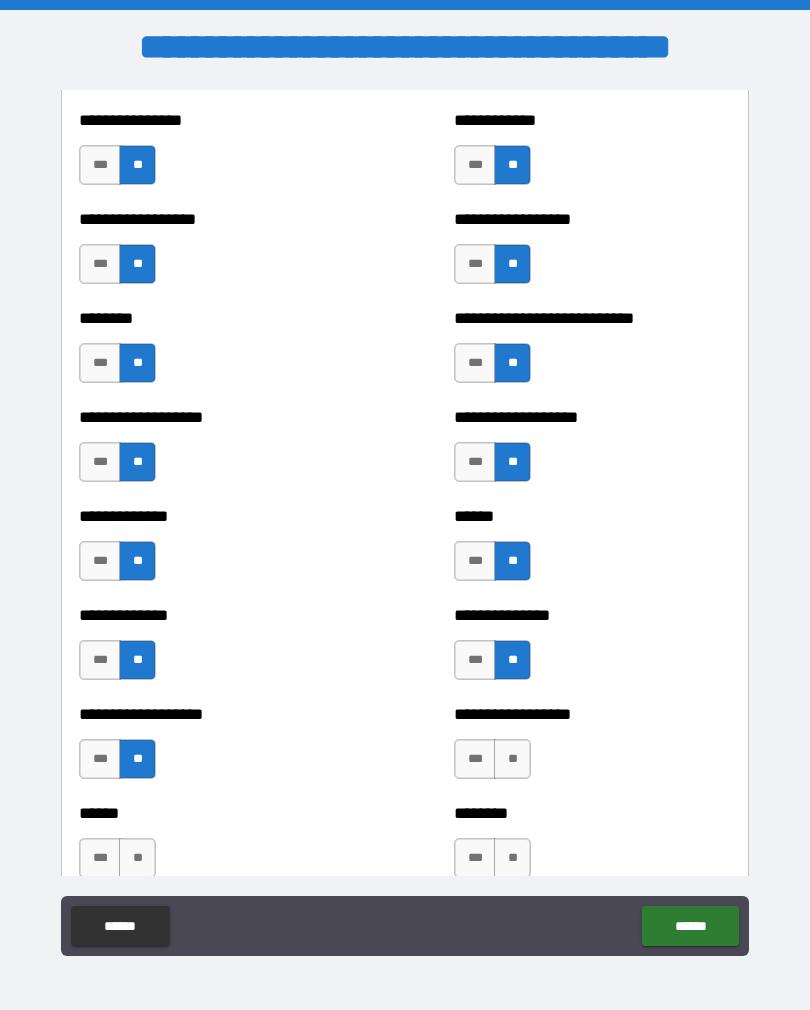 click on "**" at bounding box center (512, 759) 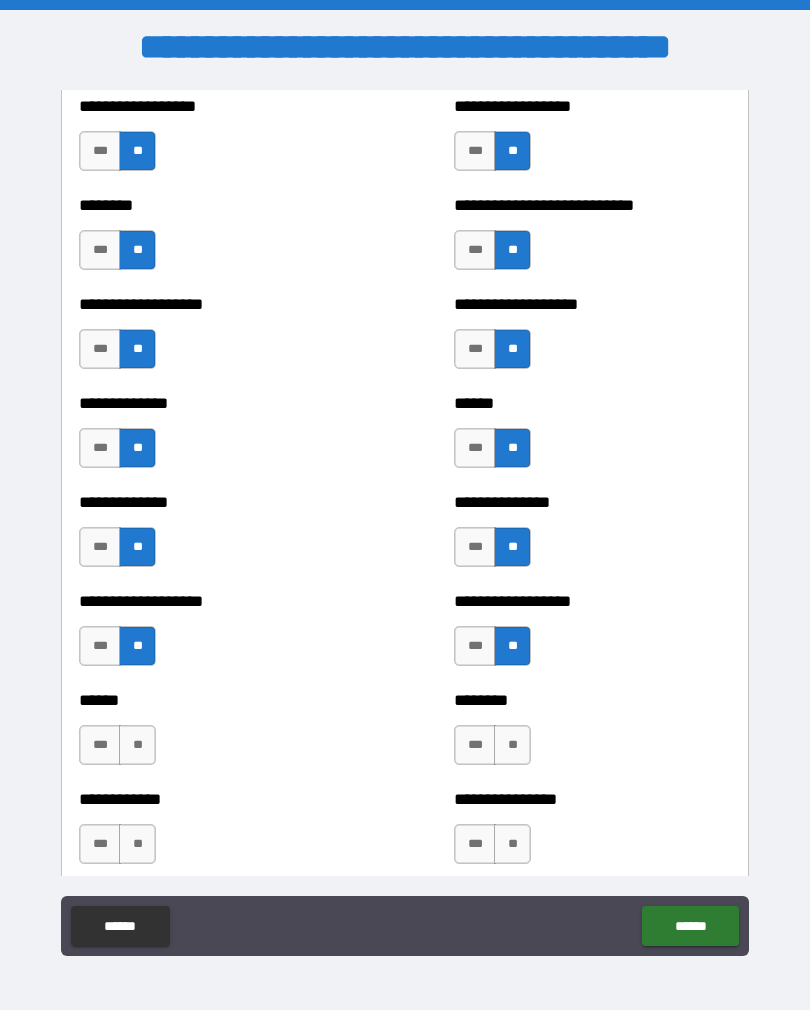 scroll, scrollTop: 4545, scrollLeft: 0, axis: vertical 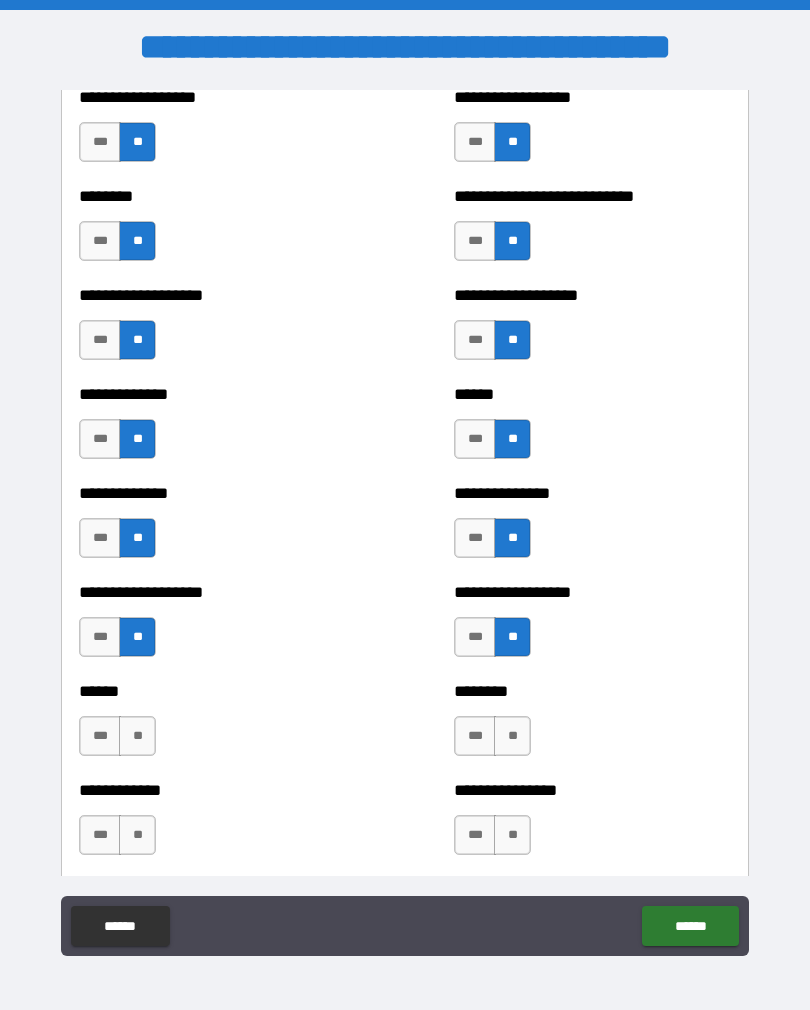 click on "**" at bounding box center (137, 736) 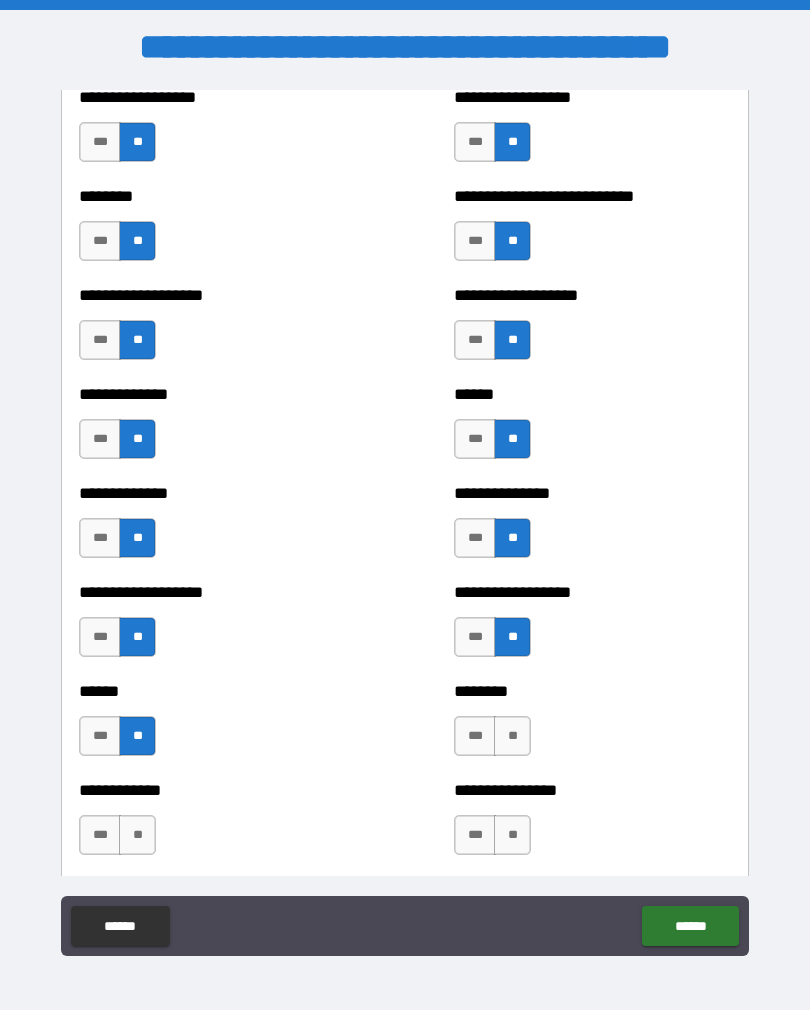 click on "**" at bounding box center (512, 736) 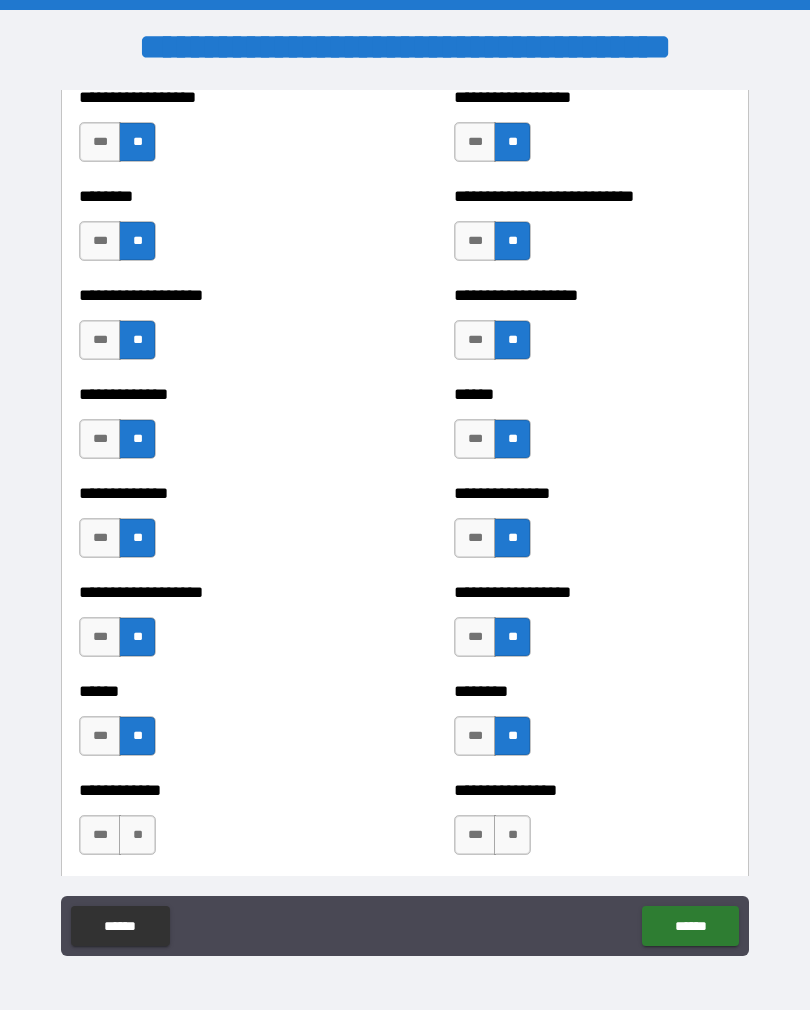 click on "**" at bounding box center [512, 835] 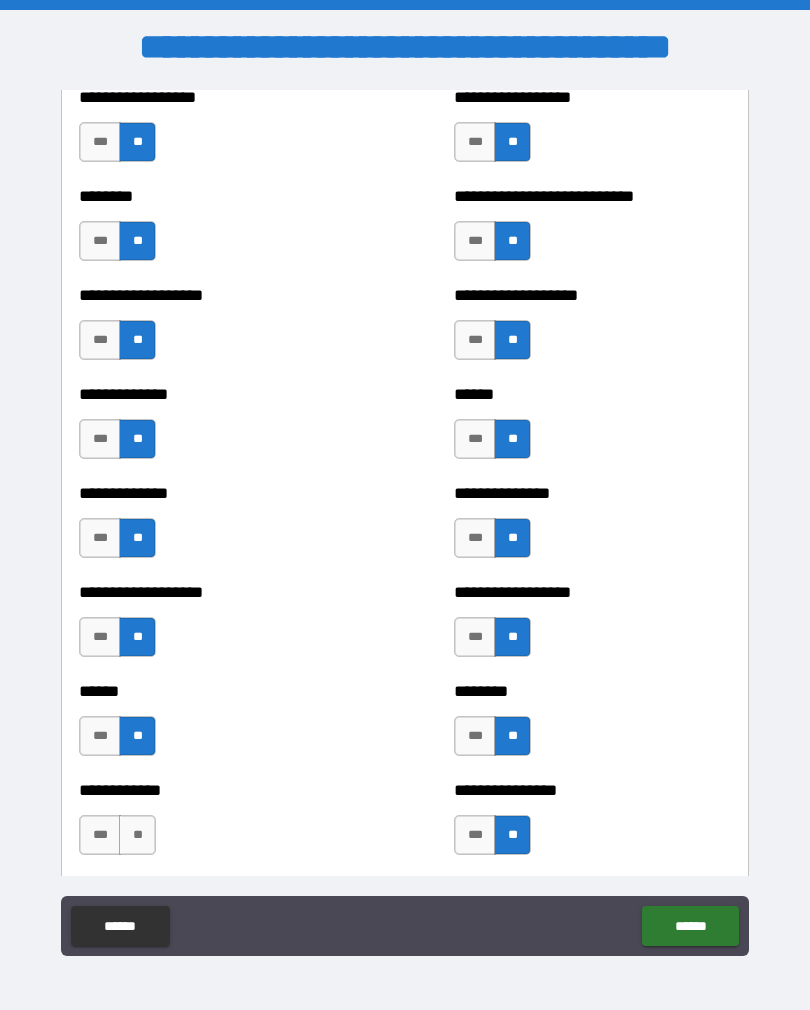 click on "**" at bounding box center (137, 835) 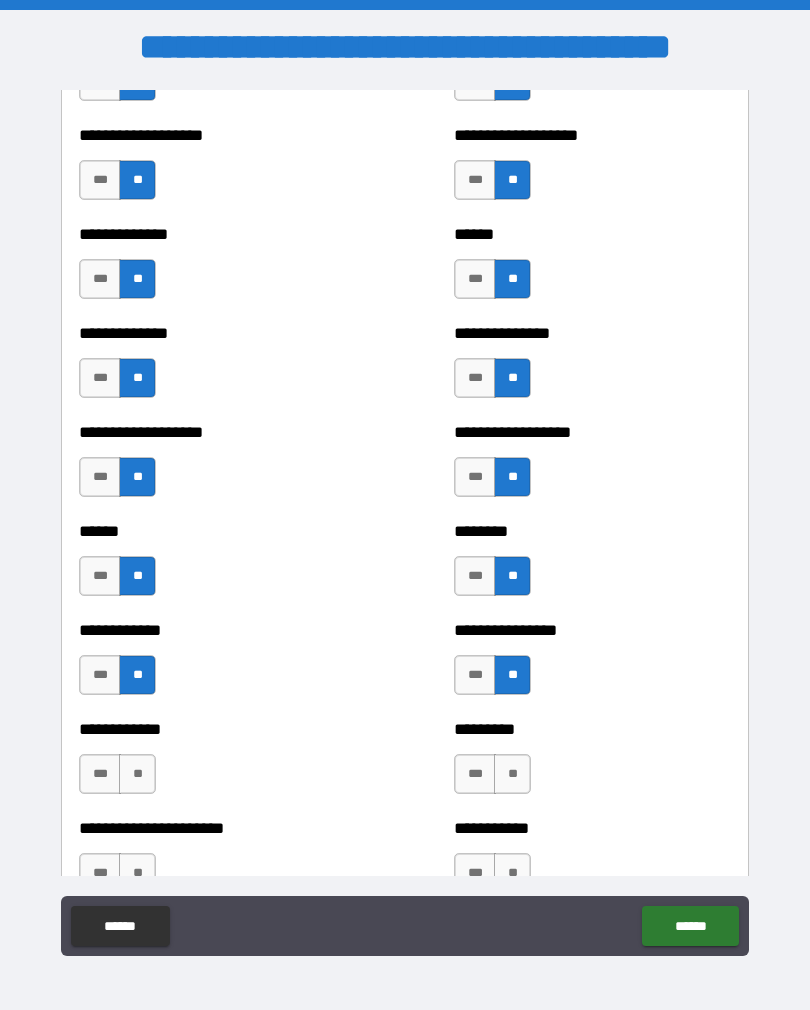 scroll, scrollTop: 4713, scrollLeft: 0, axis: vertical 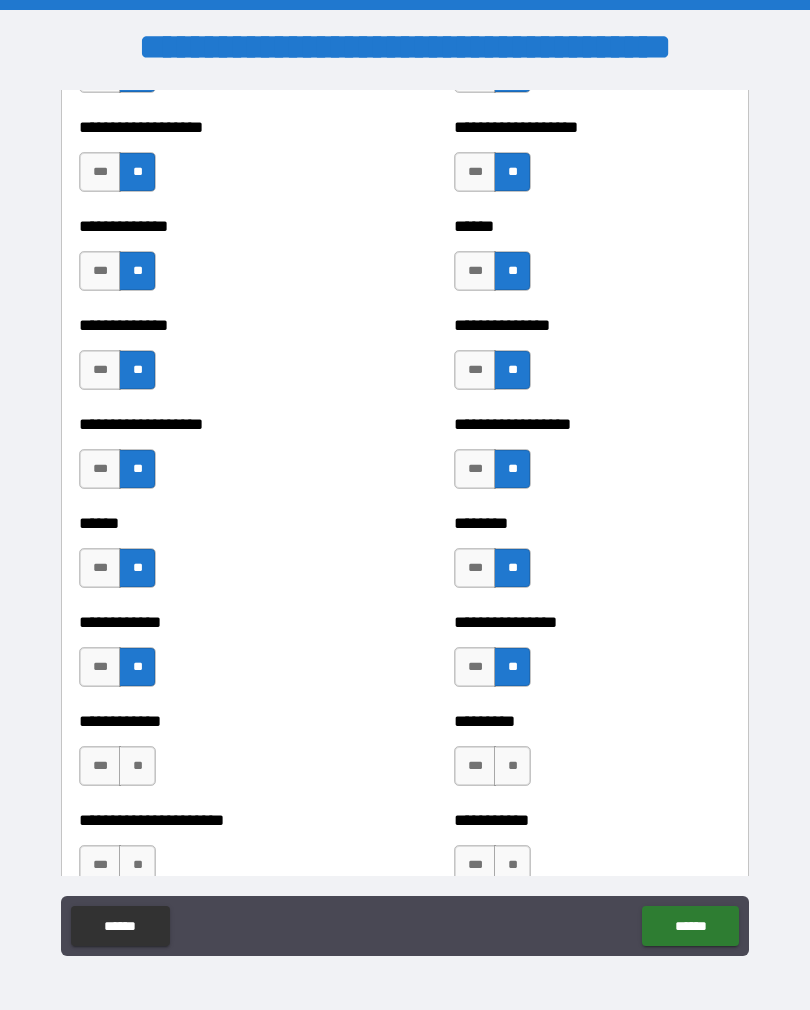 click on "**" at bounding box center [137, 766] 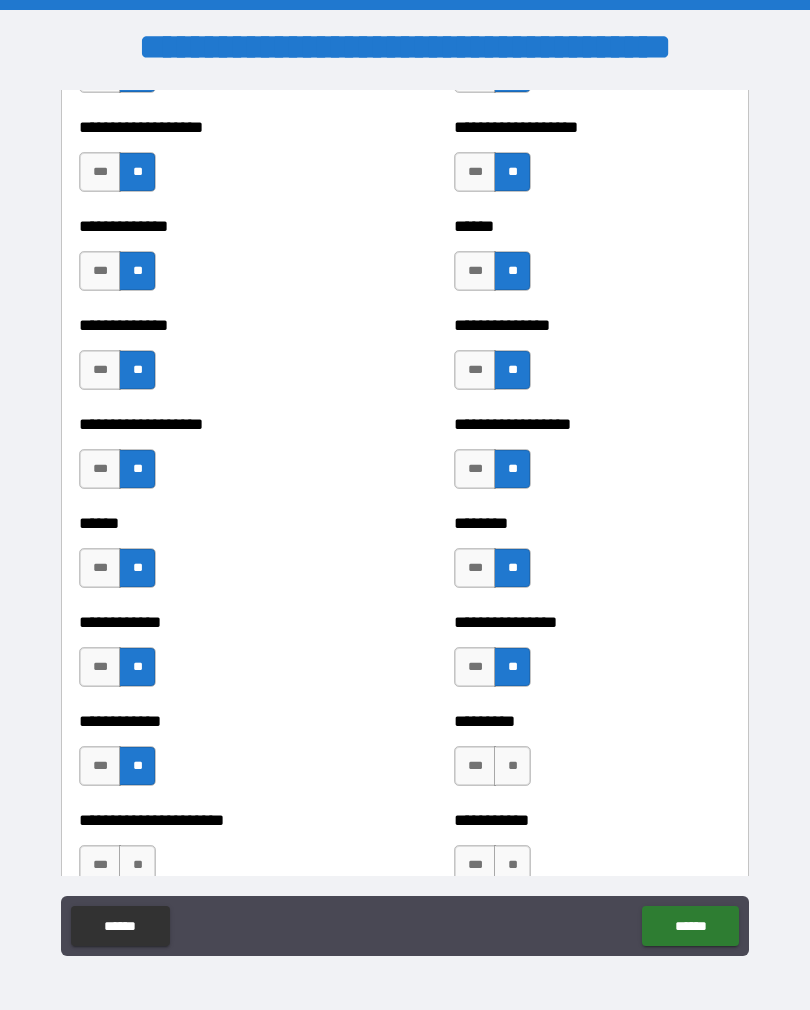 click on "**" at bounding box center (512, 766) 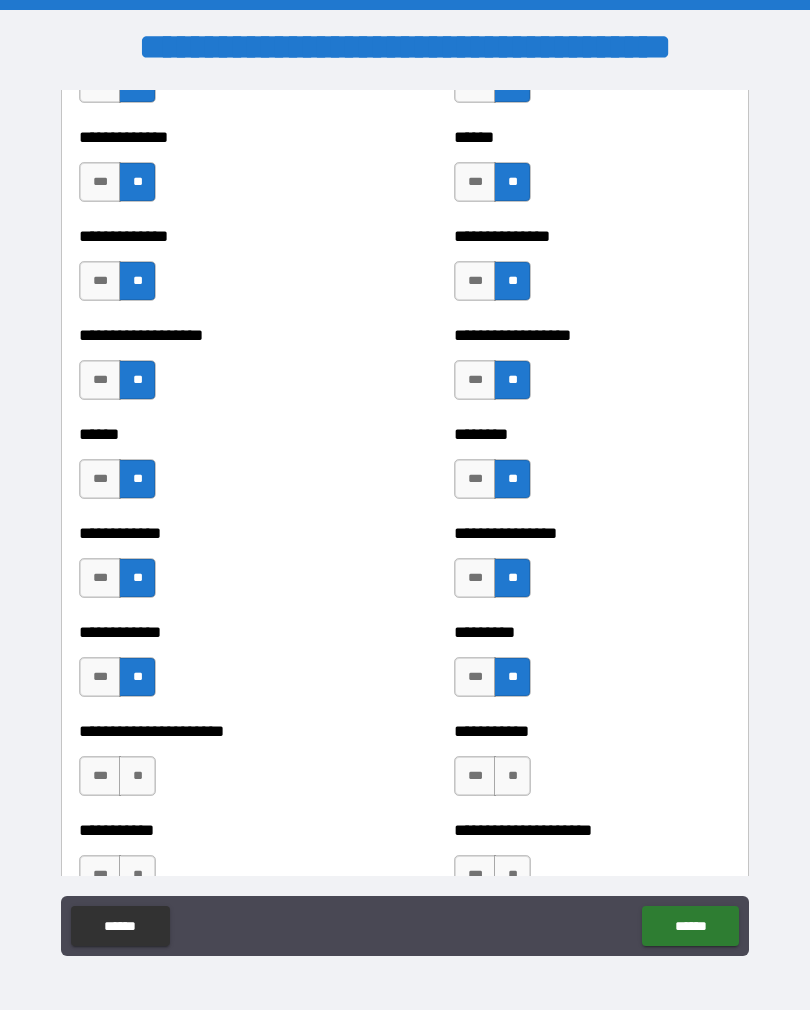 scroll, scrollTop: 4829, scrollLeft: 0, axis: vertical 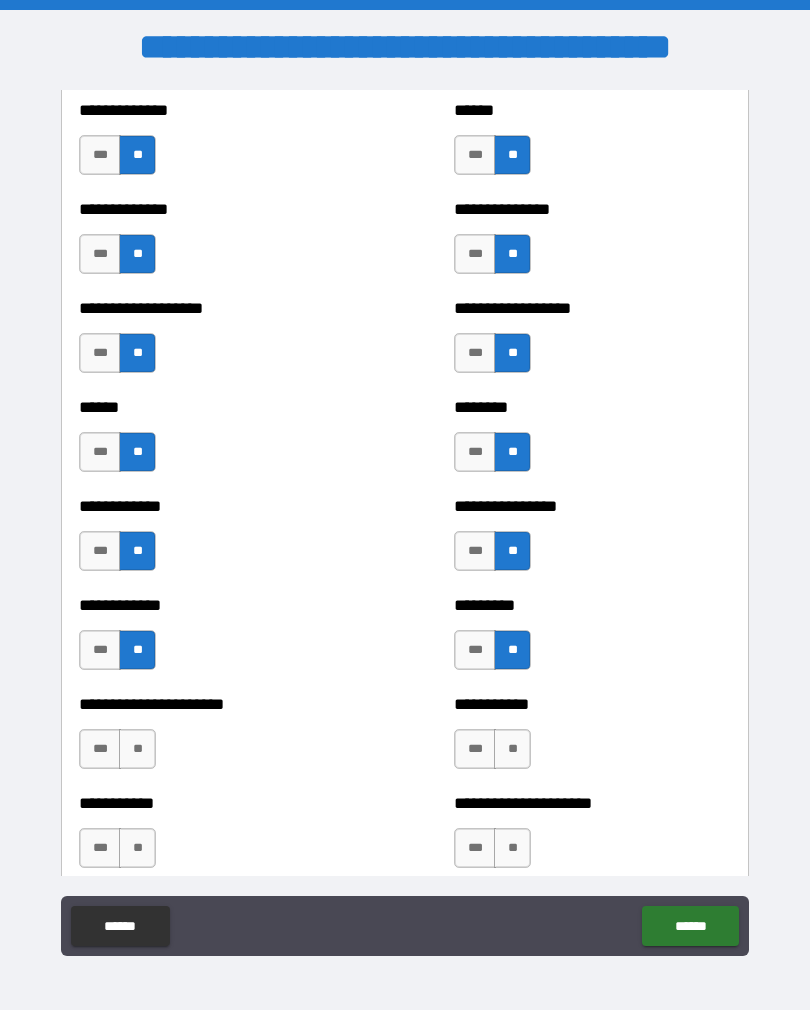 click on "**" at bounding box center (137, 749) 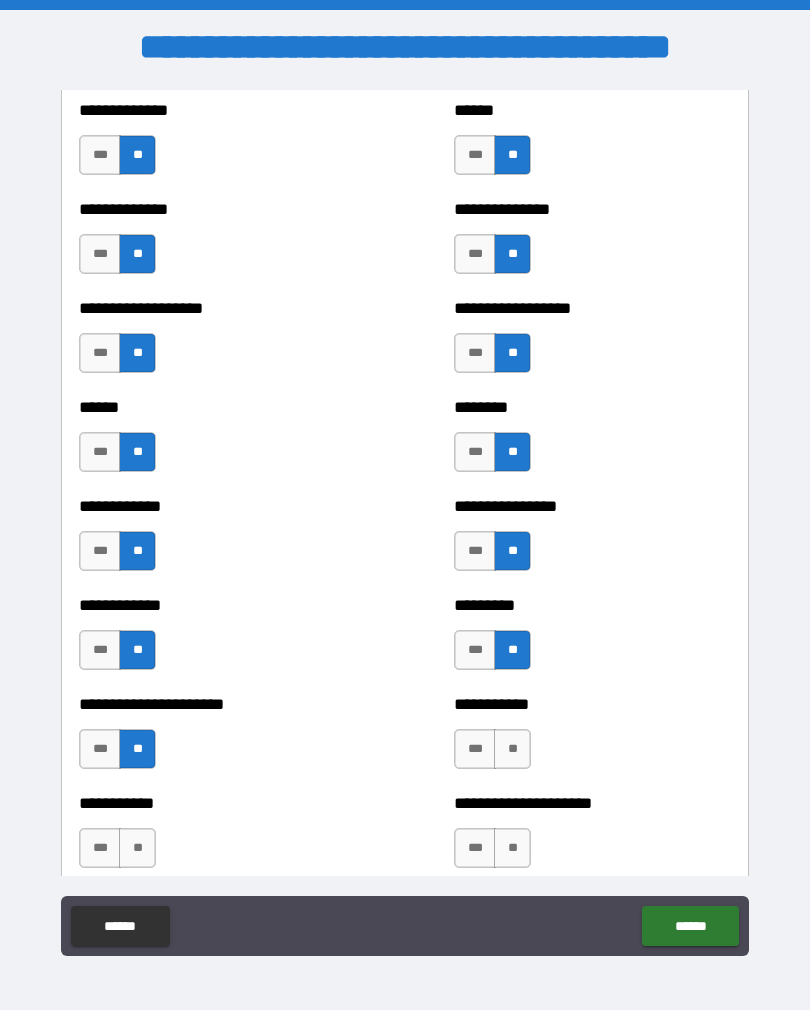 click on "**" at bounding box center (512, 749) 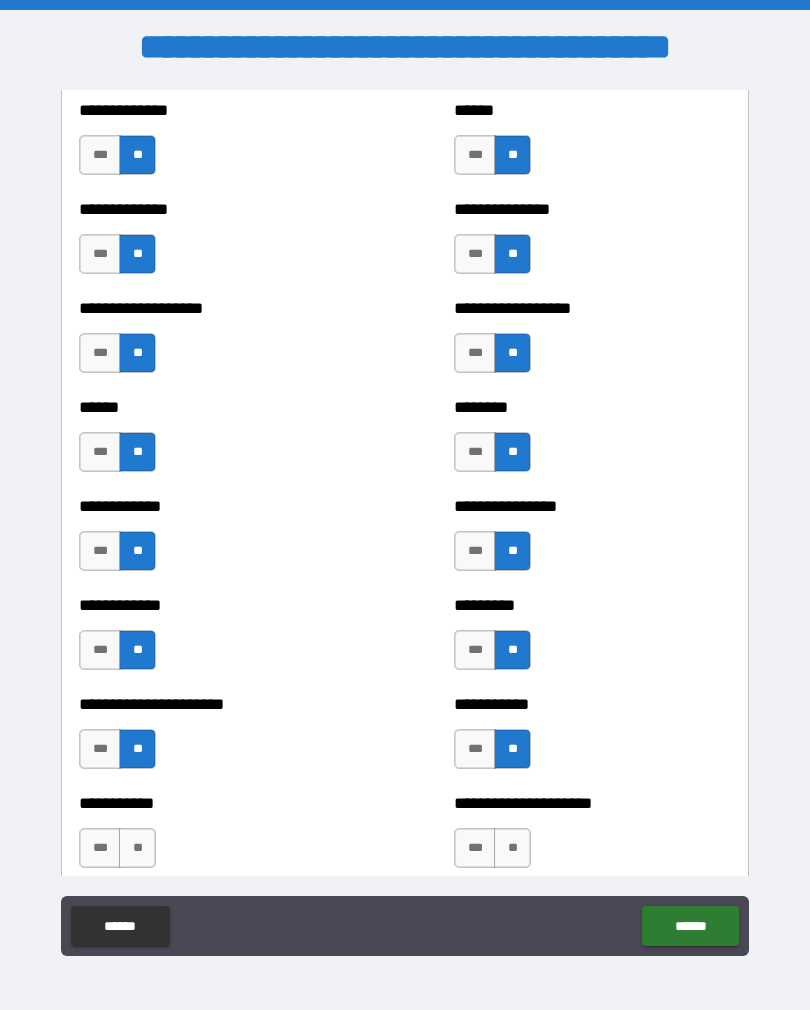 click on "**" at bounding box center [512, 848] 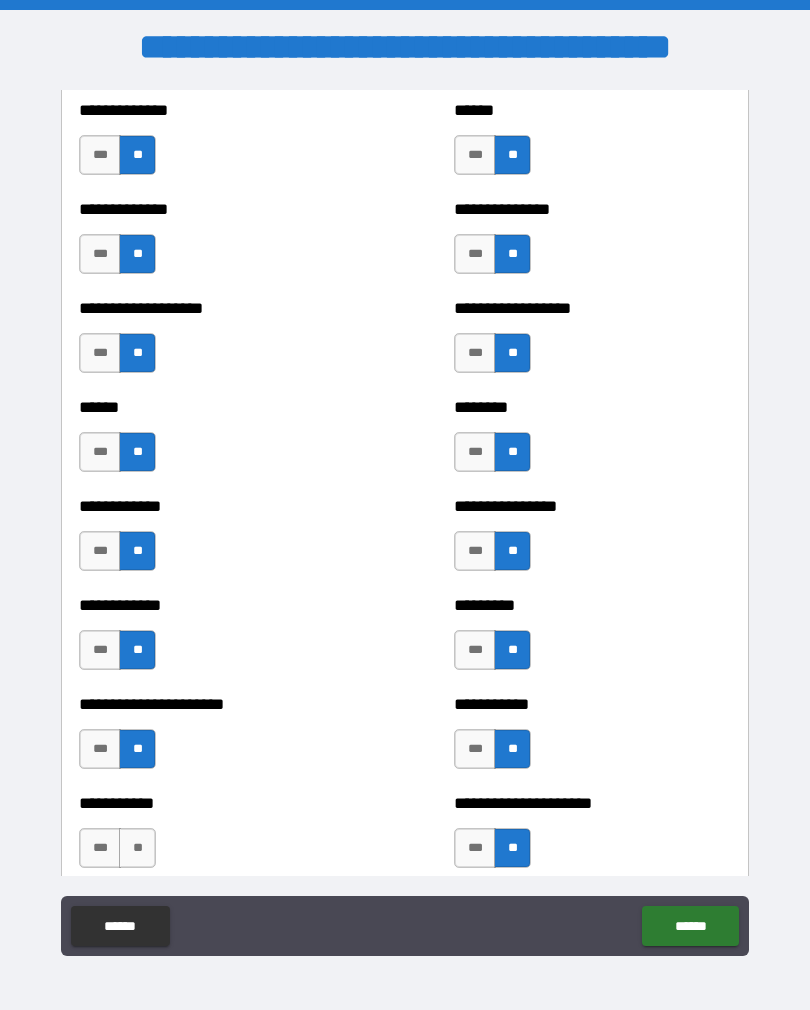 click on "**" at bounding box center [137, 848] 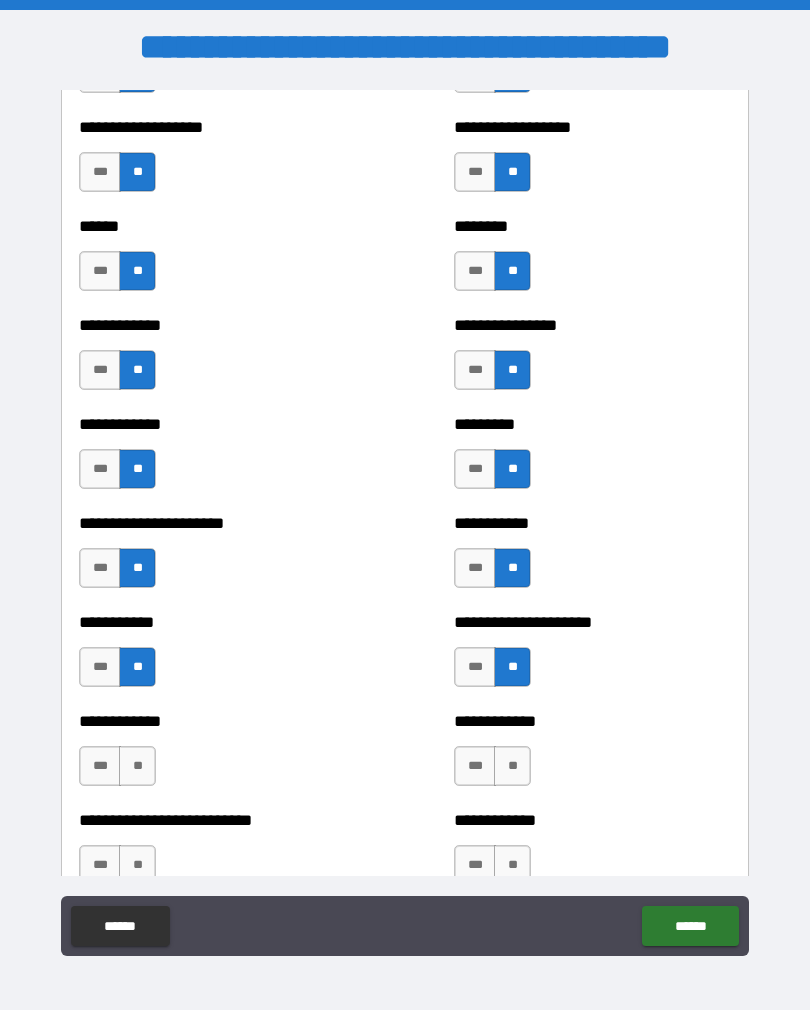scroll, scrollTop: 5011, scrollLeft: 0, axis: vertical 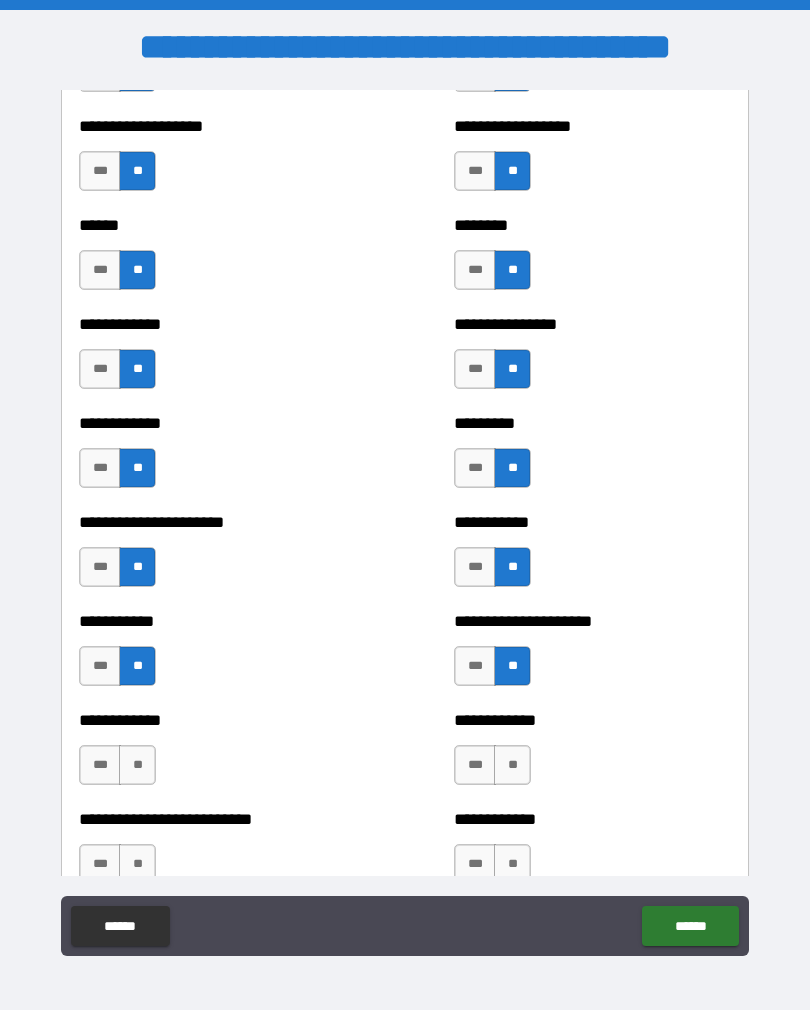 click on "**" at bounding box center (137, 765) 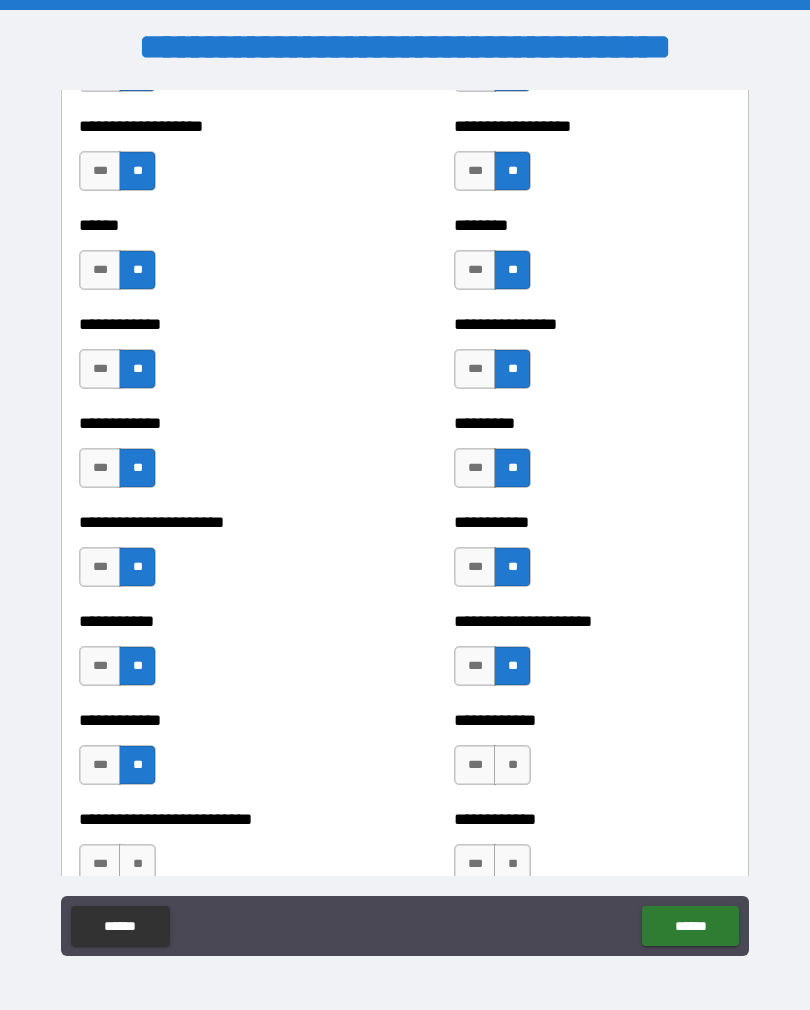click on "**" at bounding box center (512, 765) 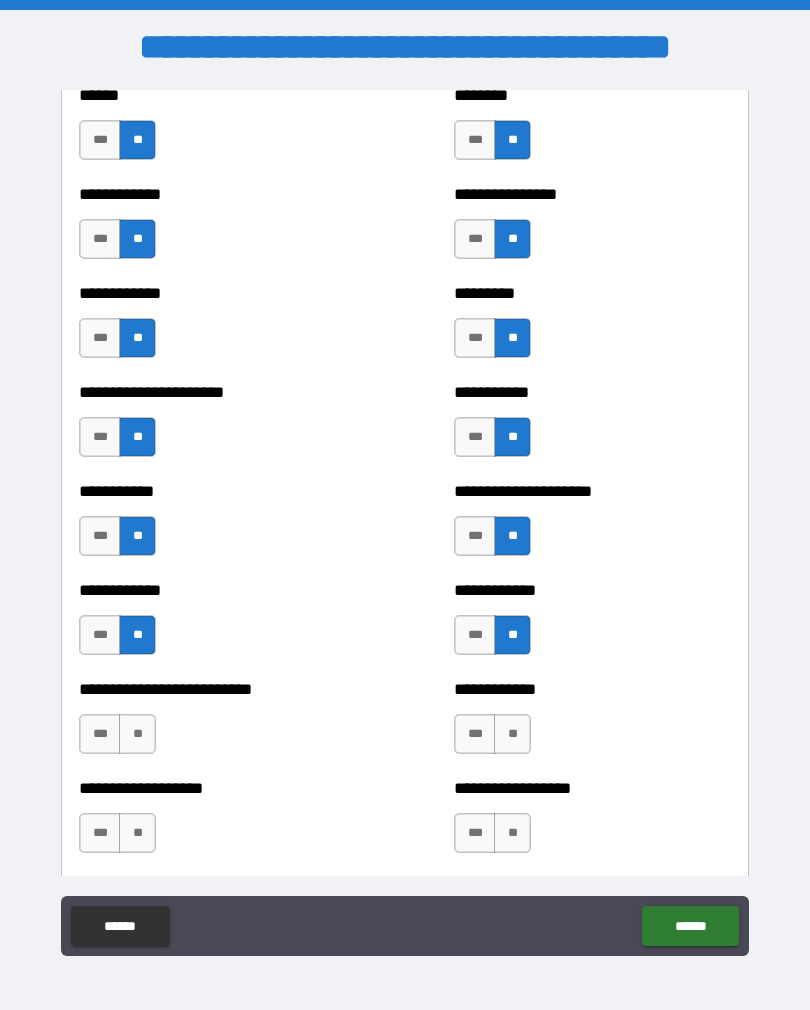 scroll, scrollTop: 5144, scrollLeft: 0, axis: vertical 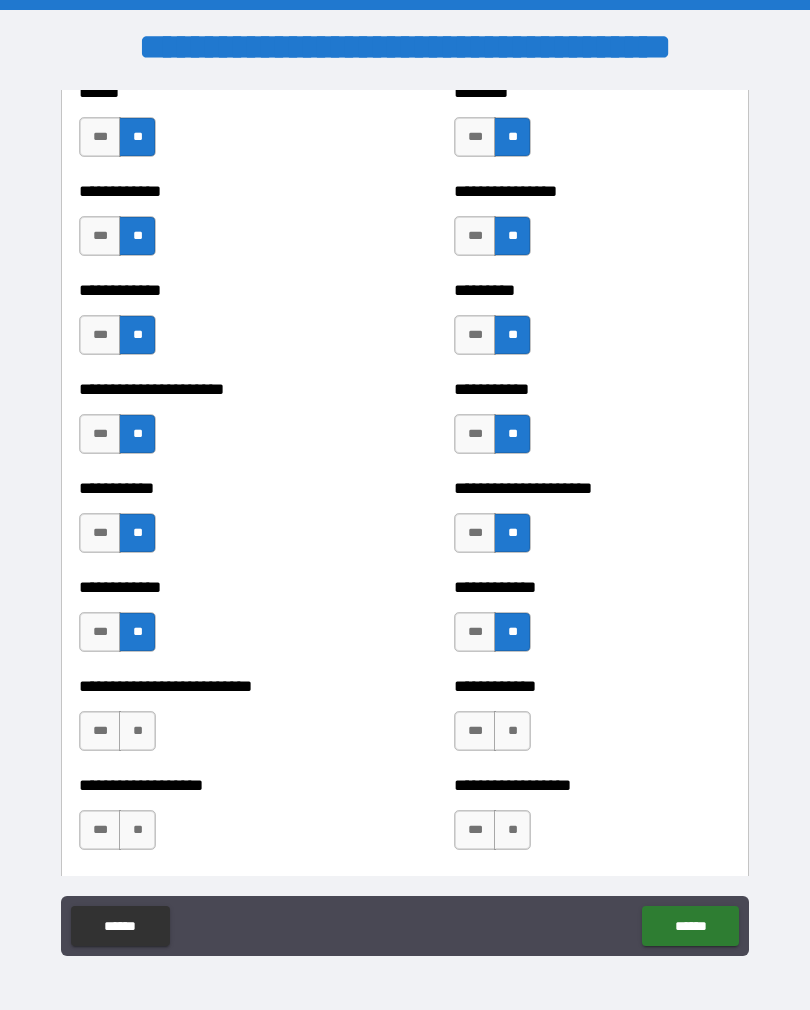 click on "**" at bounding box center (137, 731) 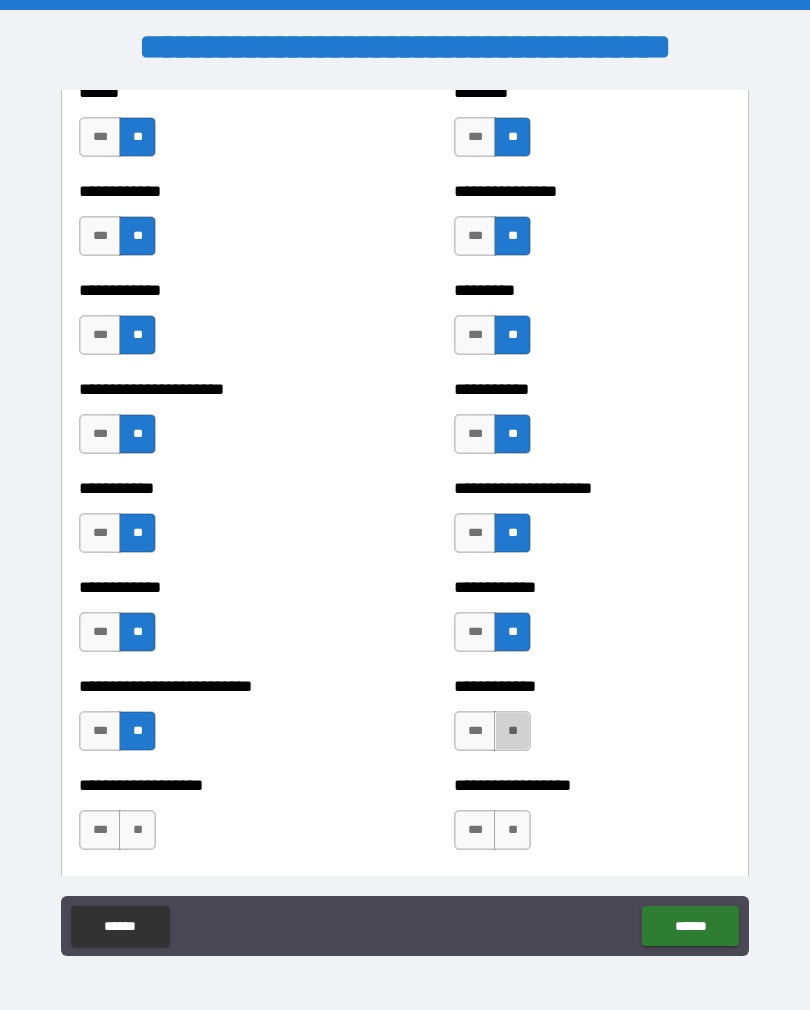 click on "**" at bounding box center (512, 731) 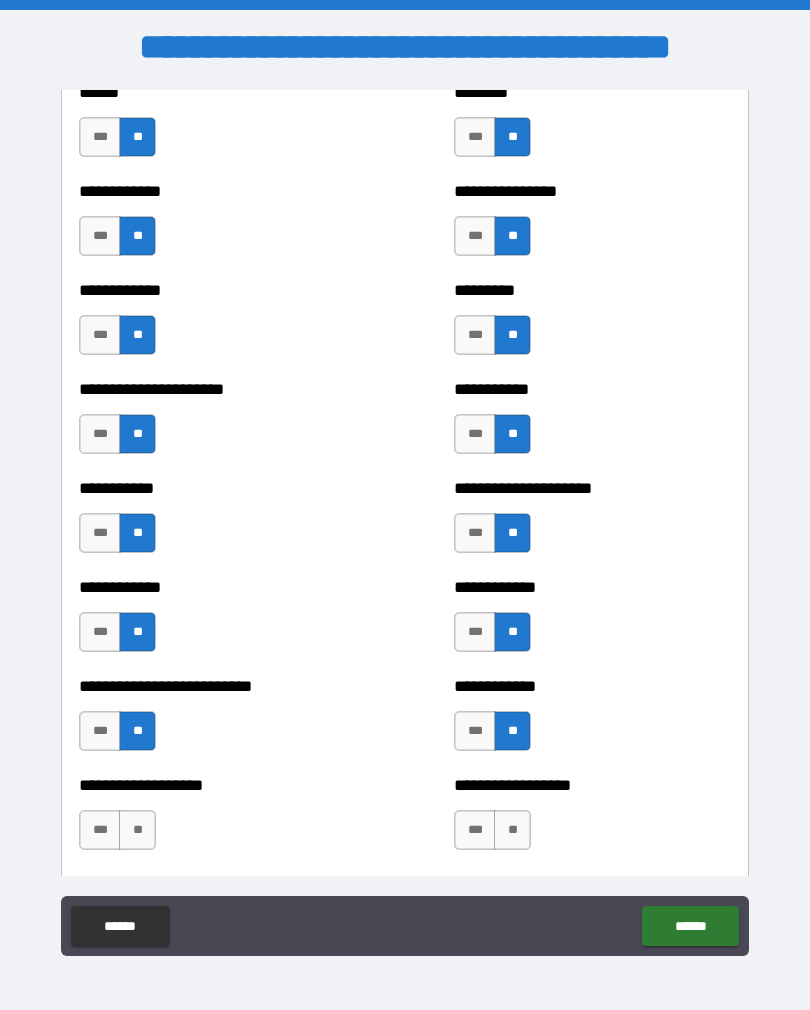 click on "**" at bounding box center [512, 830] 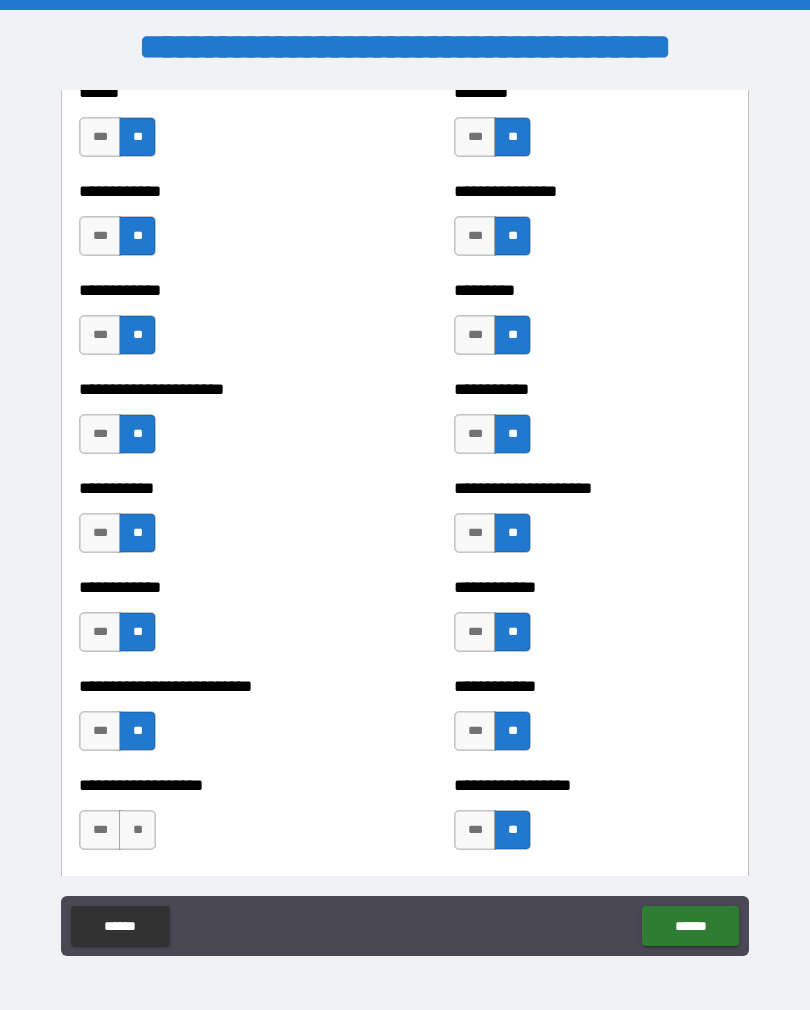 click on "**" at bounding box center (137, 830) 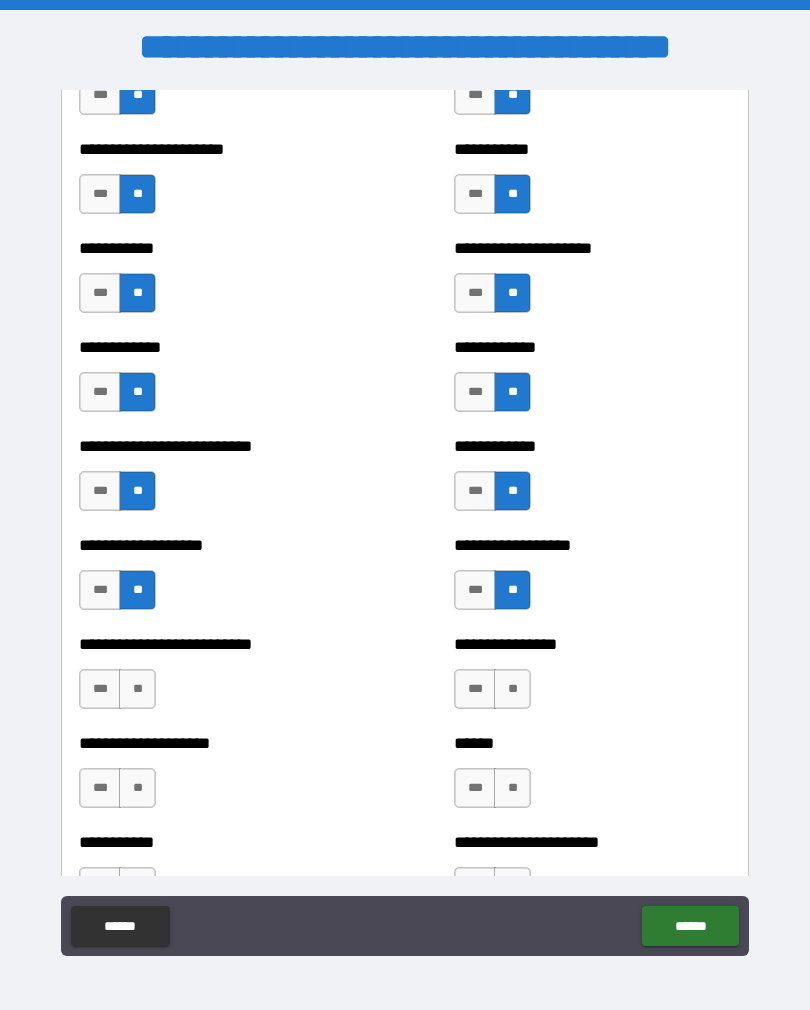 scroll, scrollTop: 5422, scrollLeft: 0, axis: vertical 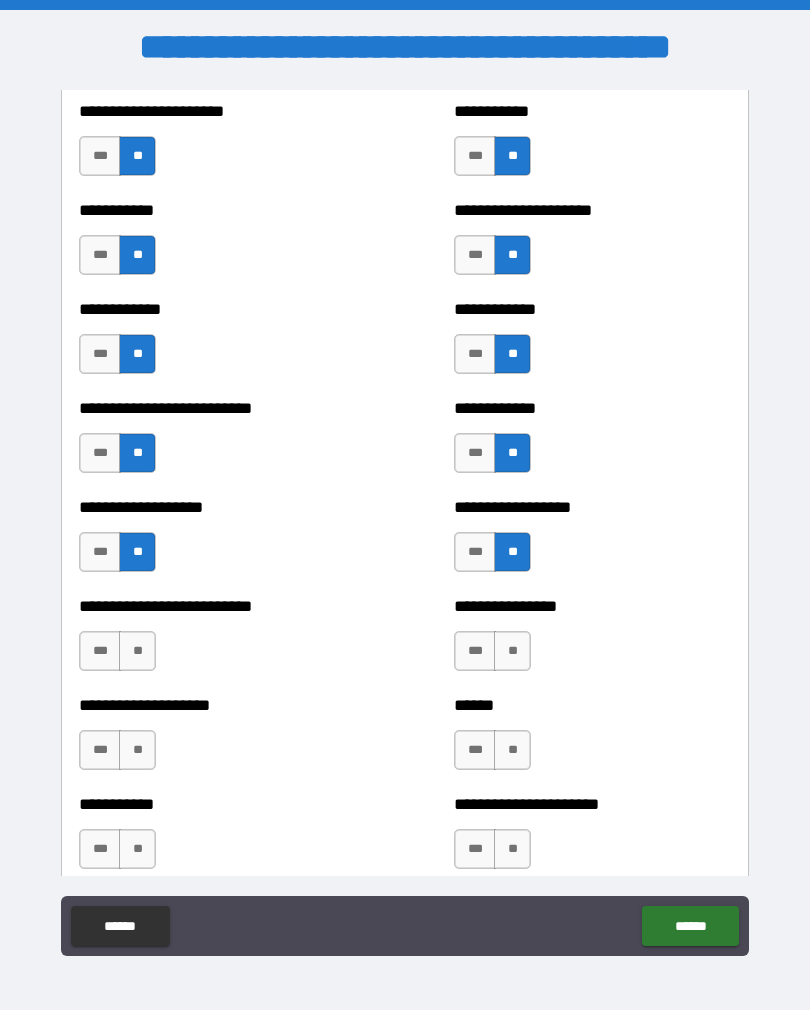 click on "**" at bounding box center [137, 651] 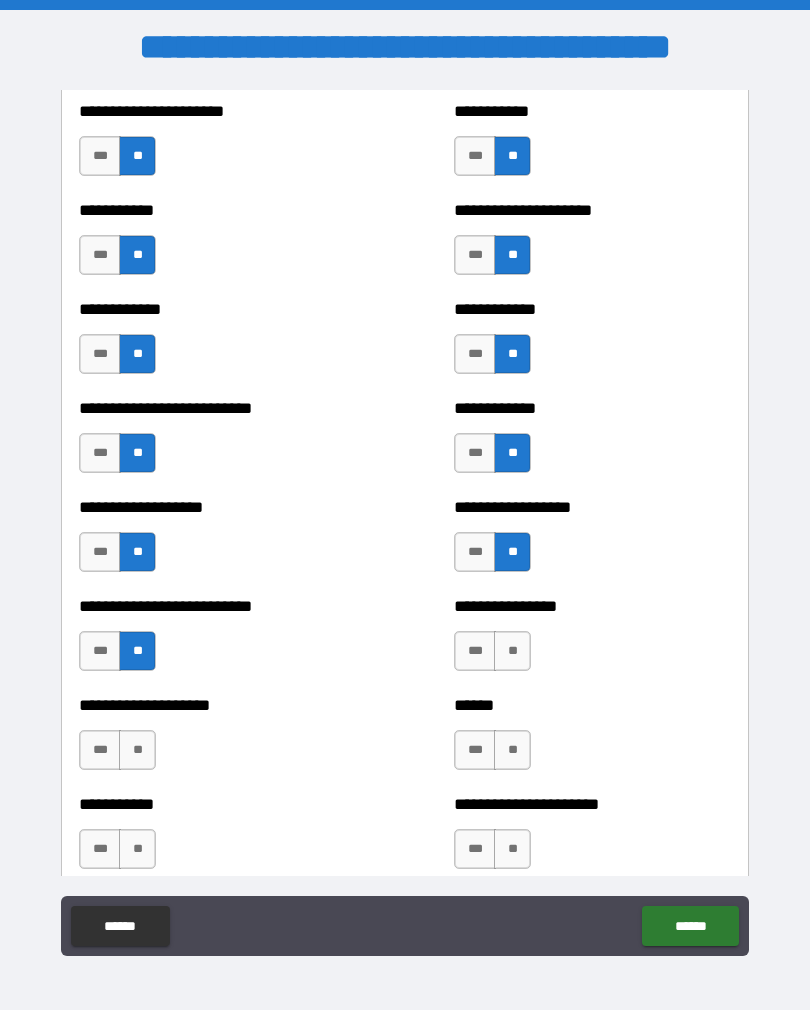 click on "**" at bounding box center [512, 651] 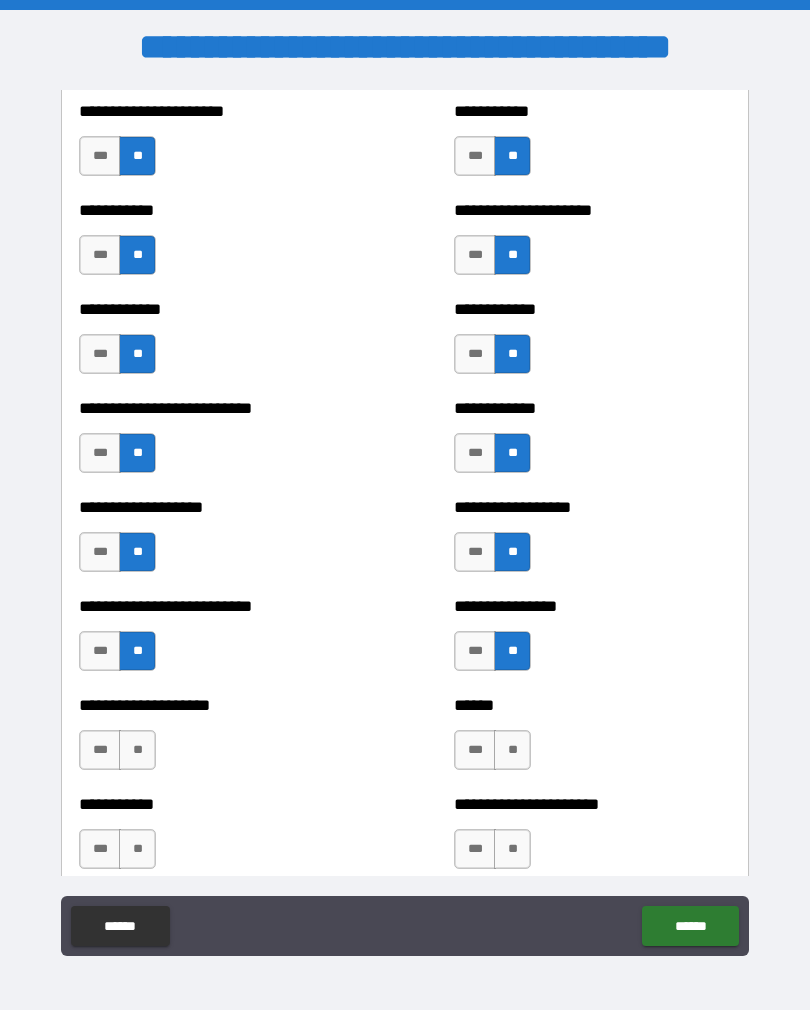 click on "**" at bounding box center [512, 750] 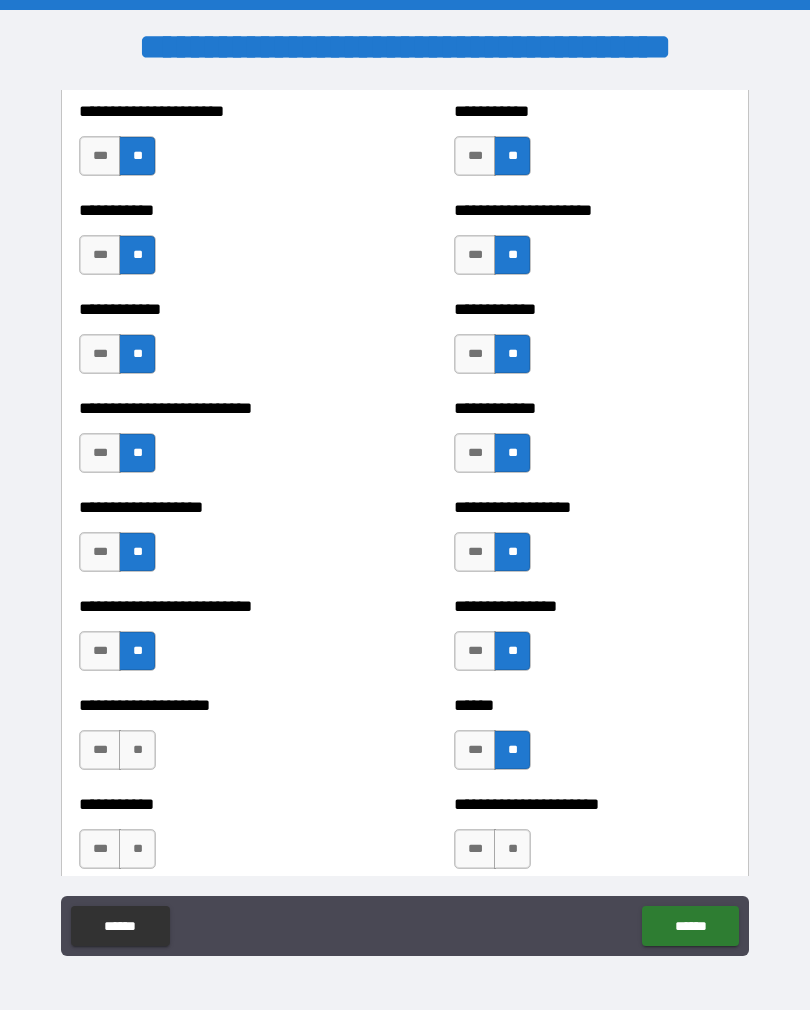 click on "**" at bounding box center [137, 750] 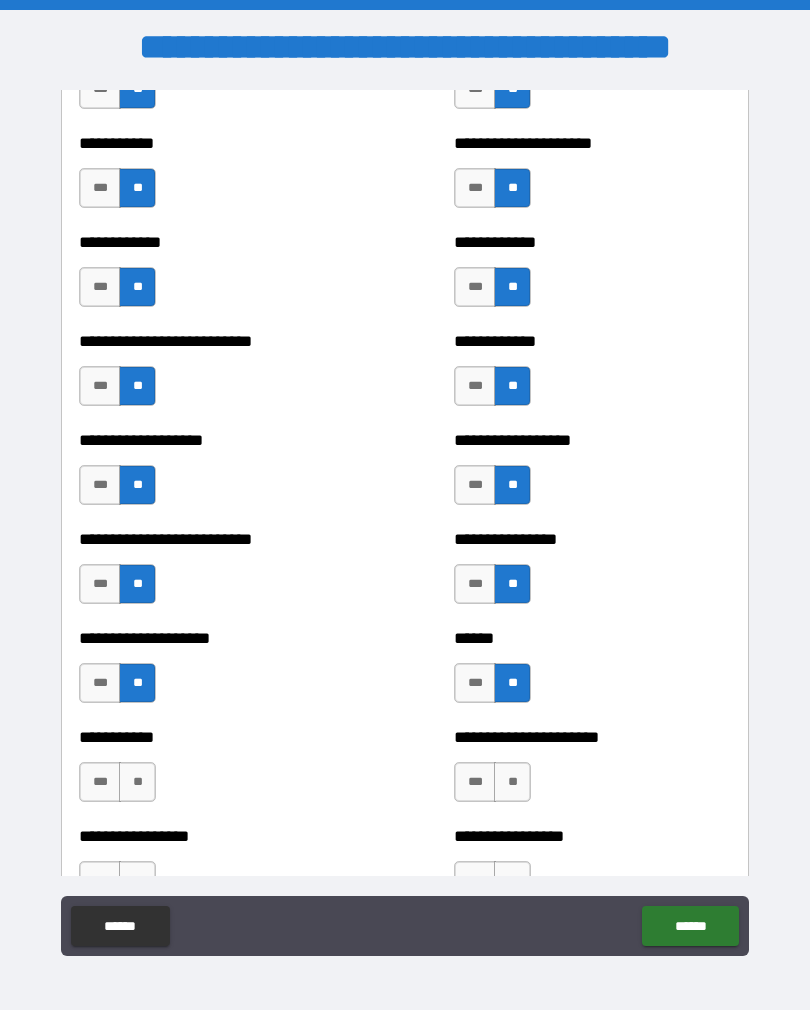 scroll, scrollTop: 5538, scrollLeft: 0, axis: vertical 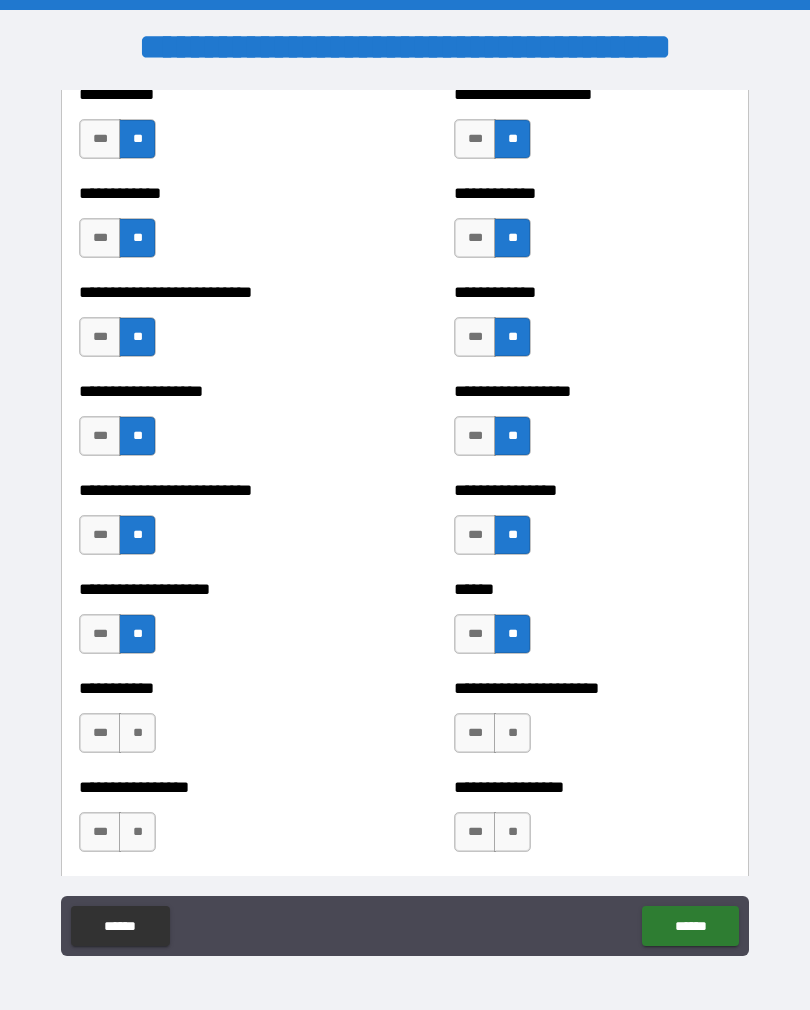 click on "**" at bounding box center [137, 733] 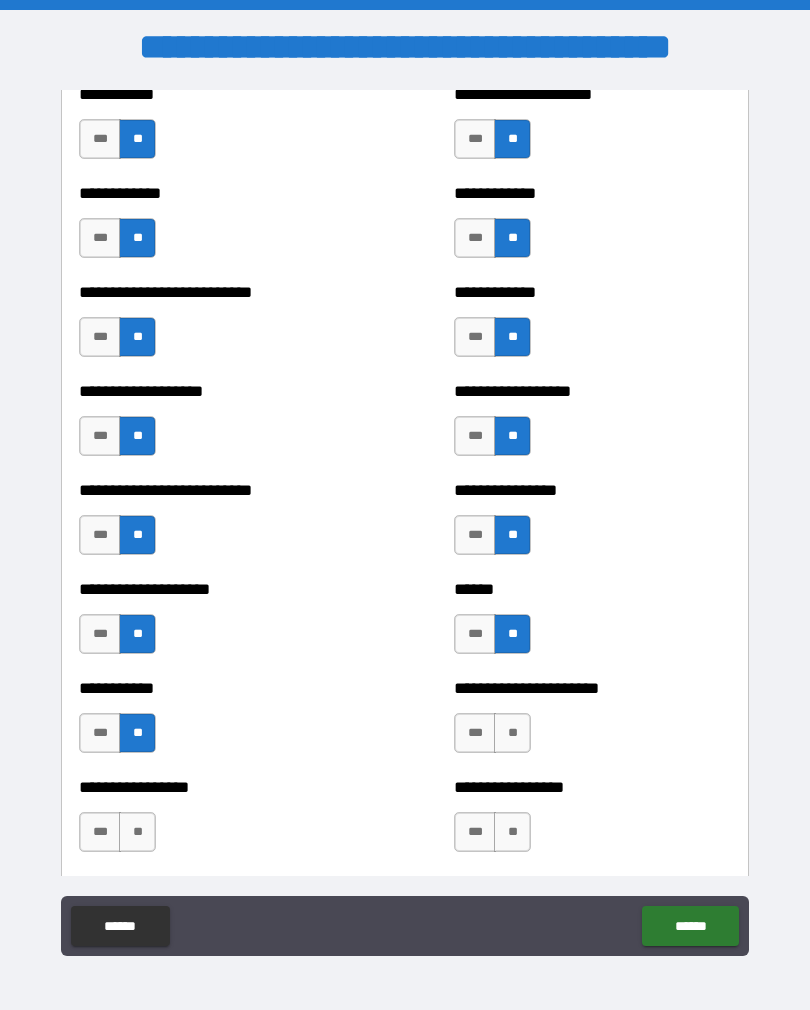 click on "**" at bounding box center [512, 733] 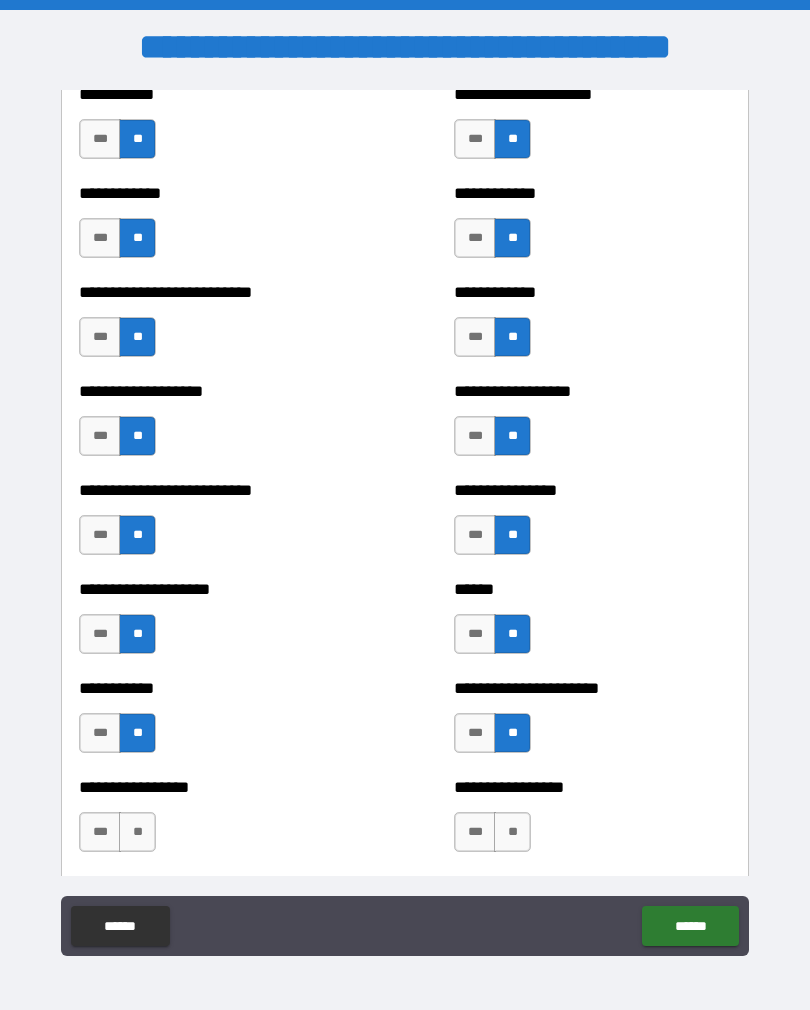 click on "**" at bounding box center (512, 832) 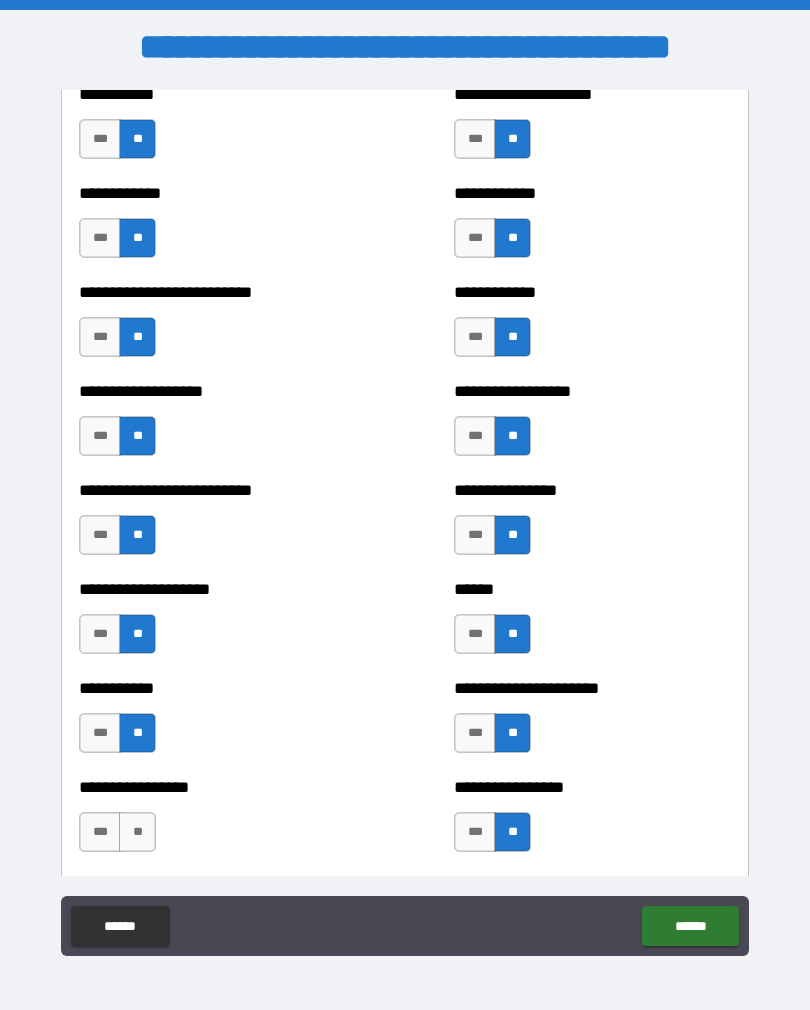 click on "**" at bounding box center (137, 832) 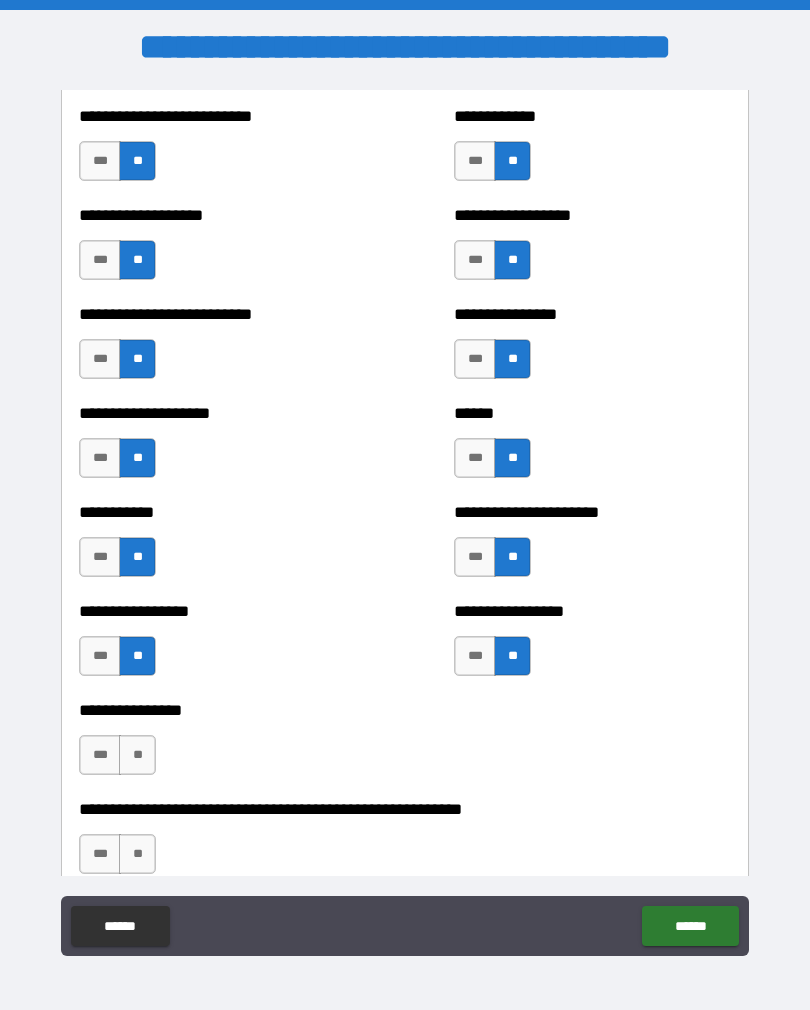 scroll, scrollTop: 5722, scrollLeft: 0, axis: vertical 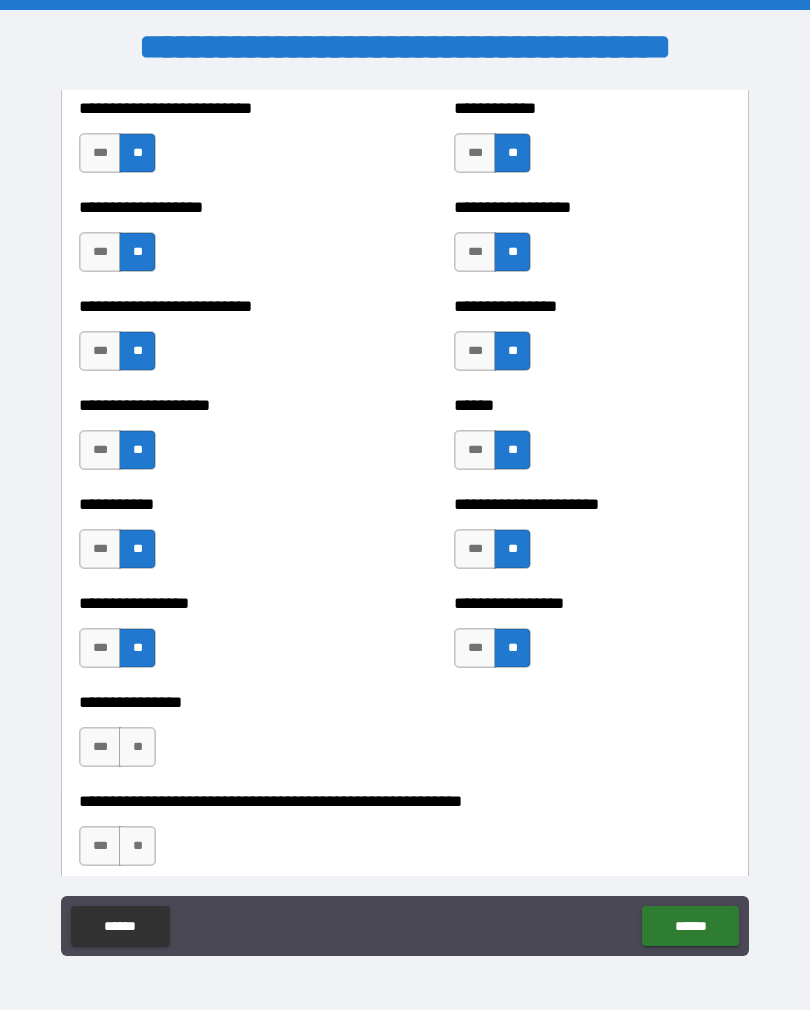 click on "**" at bounding box center (137, 747) 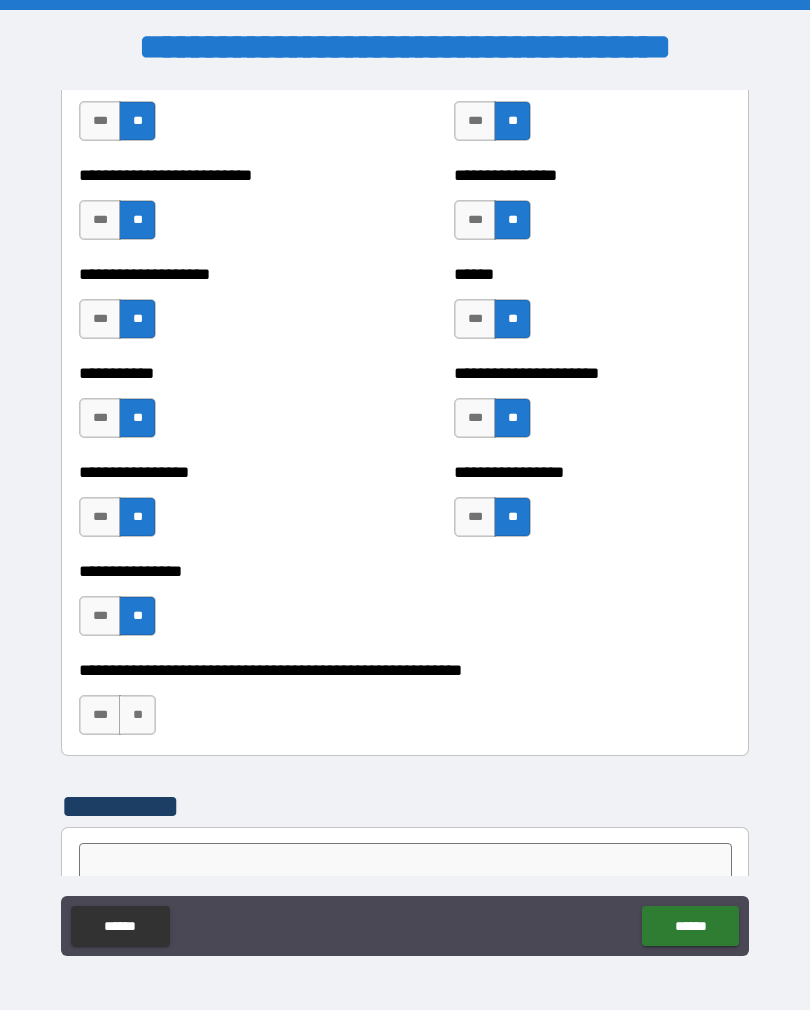 scroll, scrollTop: 5858, scrollLeft: 0, axis: vertical 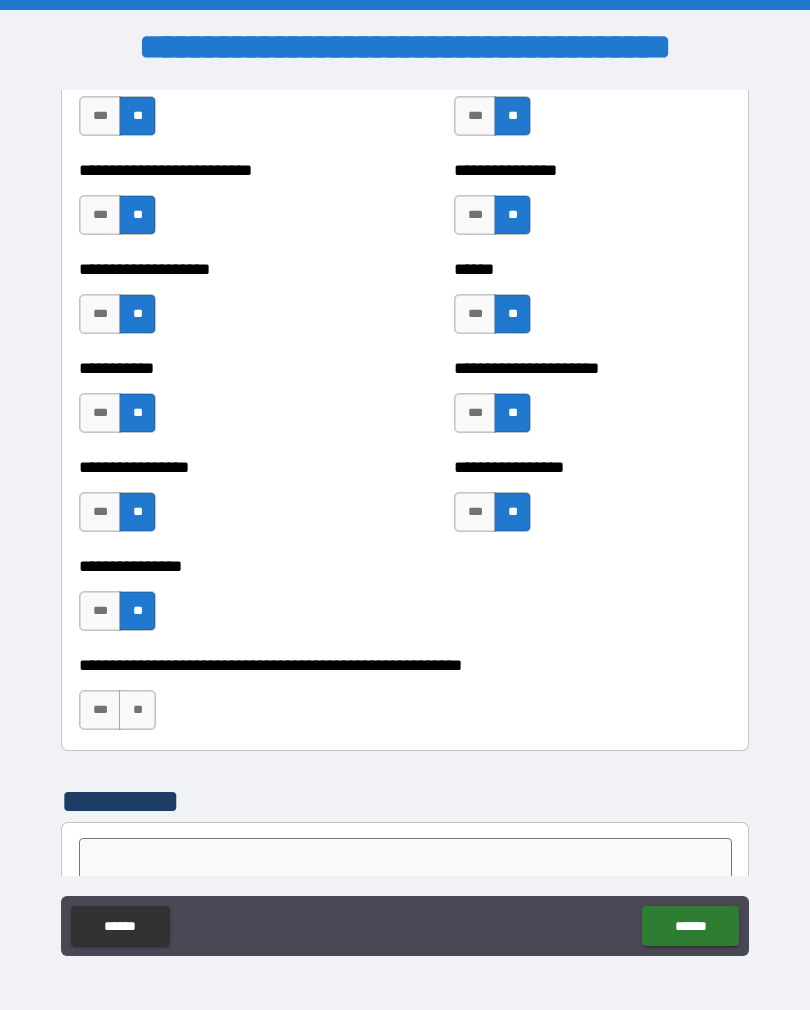 click on "**" at bounding box center [137, 710] 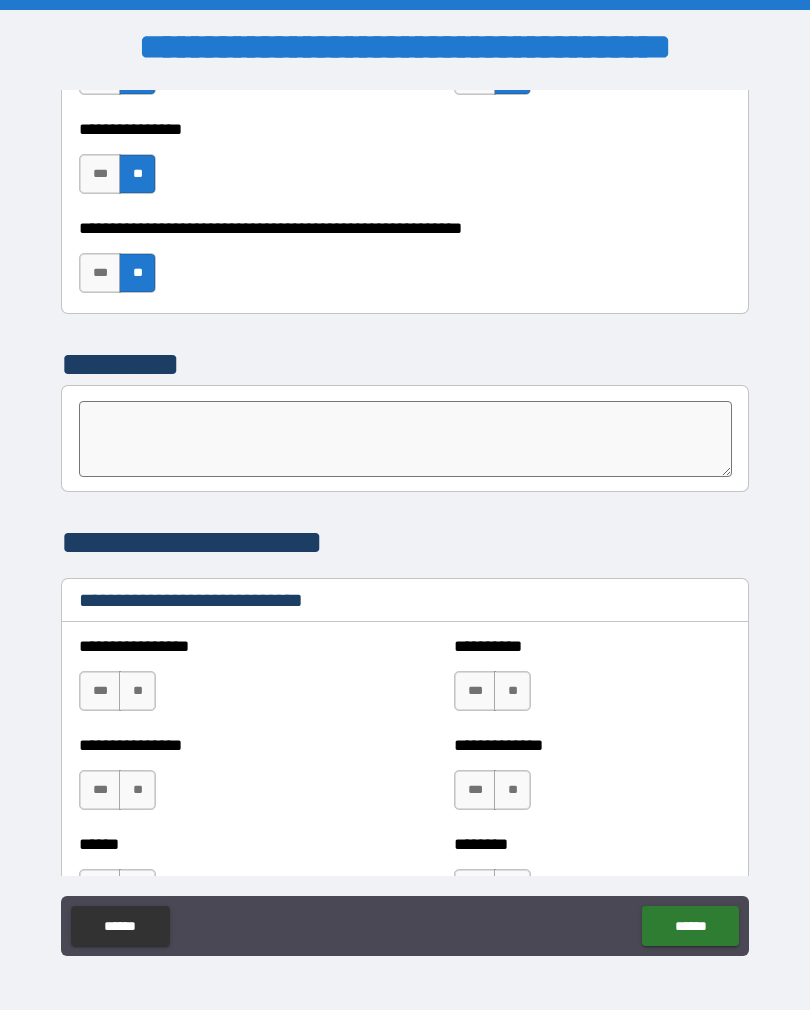scroll, scrollTop: 6297, scrollLeft: 0, axis: vertical 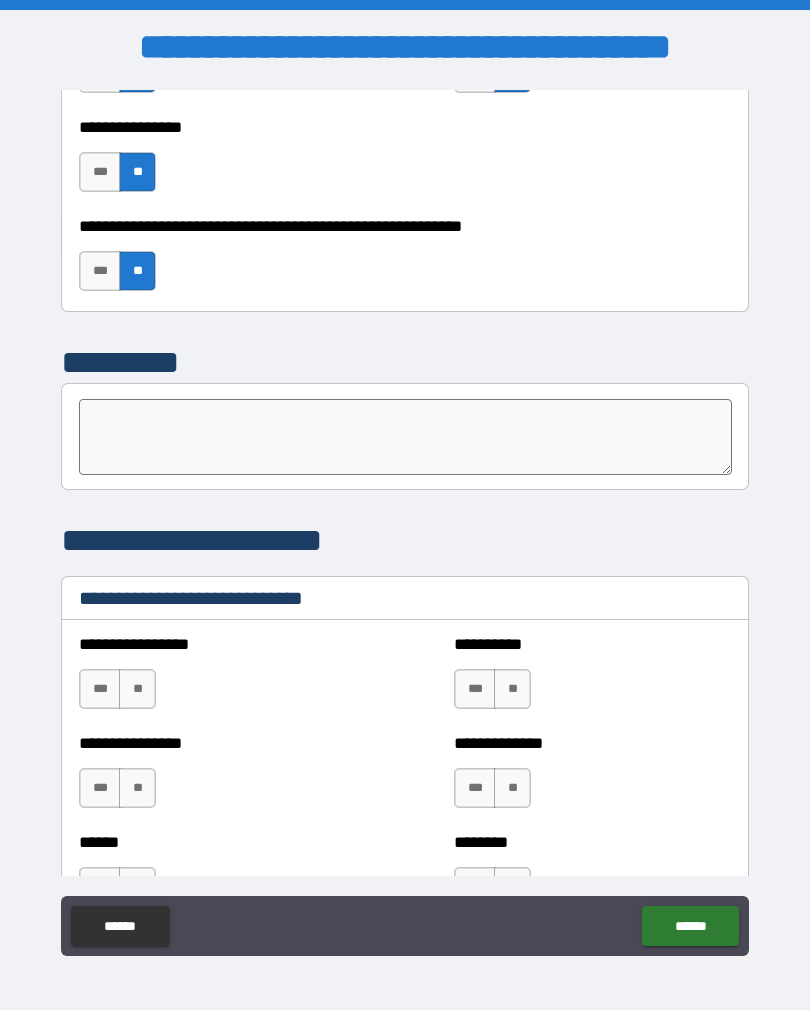 click on "**" at bounding box center (137, 689) 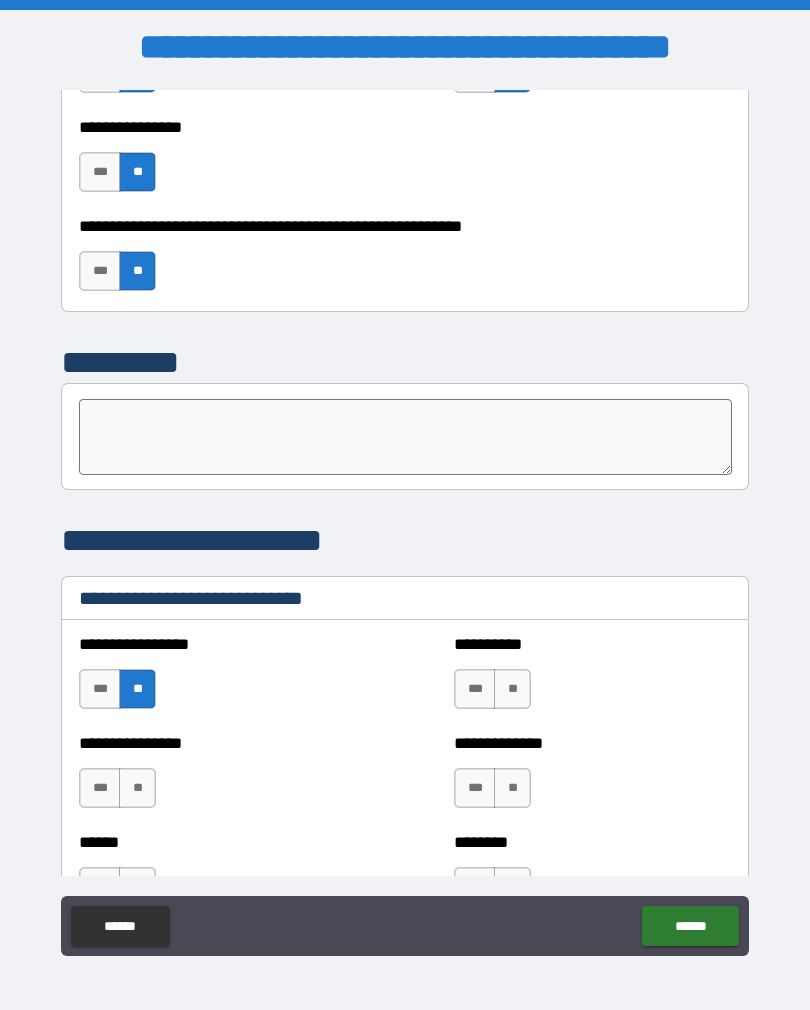 click on "**" at bounding box center (512, 689) 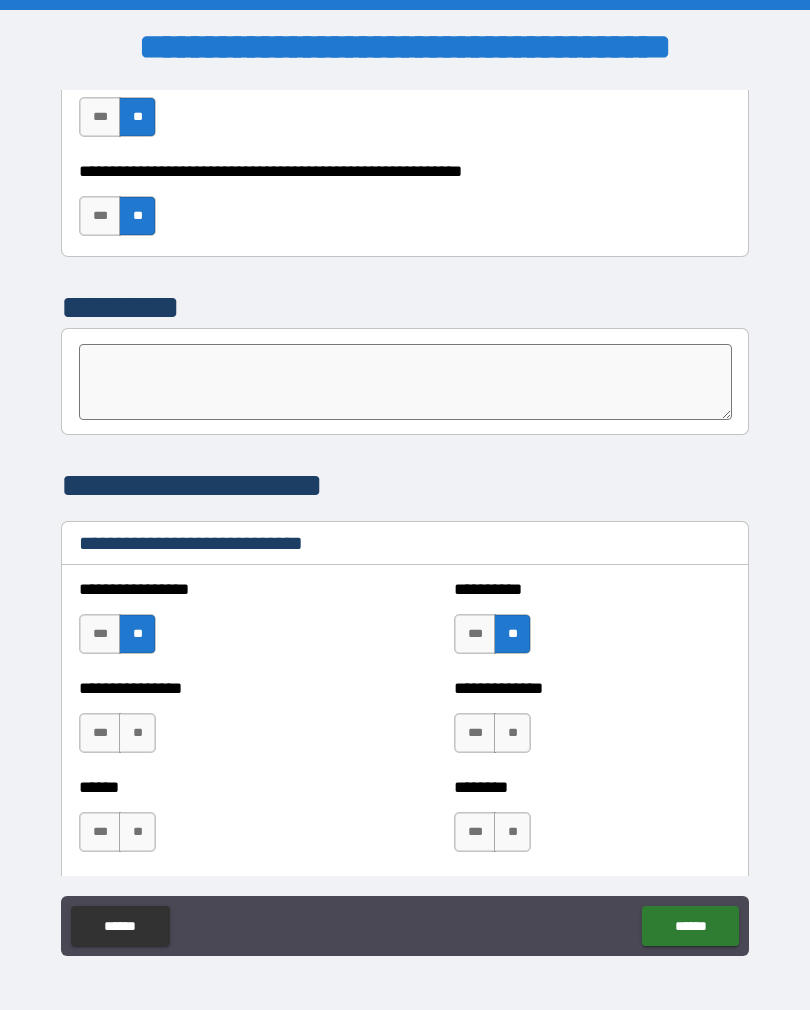 scroll, scrollTop: 6353, scrollLeft: 0, axis: vertical 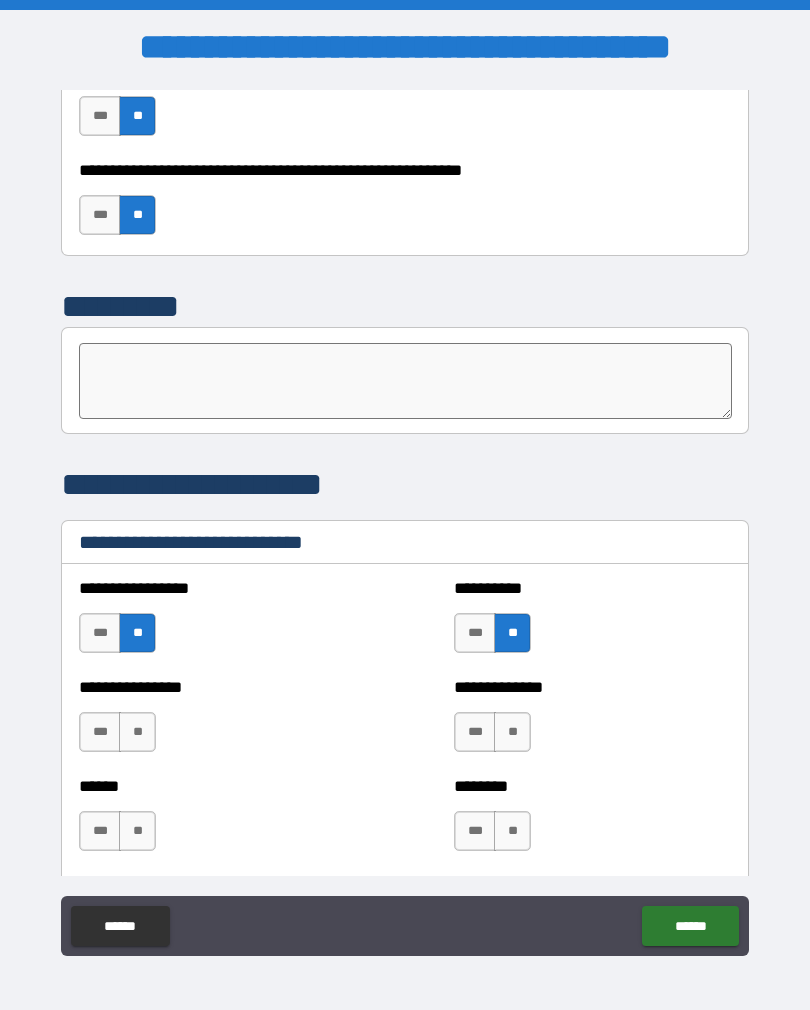 click on "**" at bounding box center [137, 732] 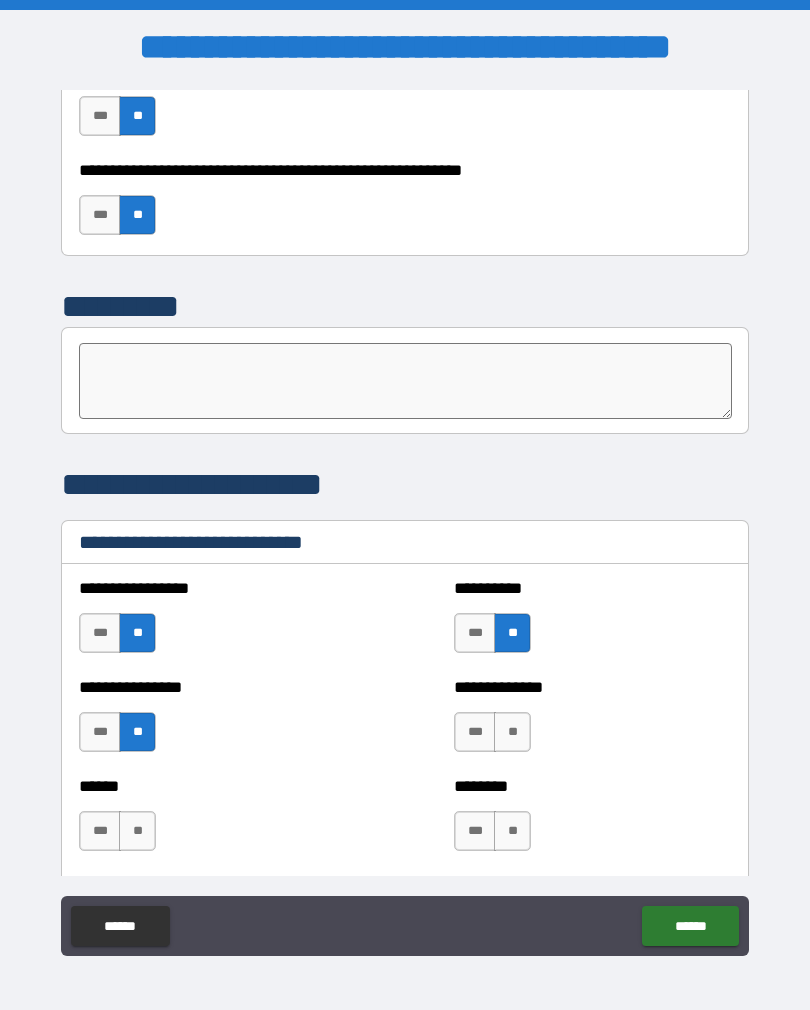 click on "**" at bounding box center [512, 732] 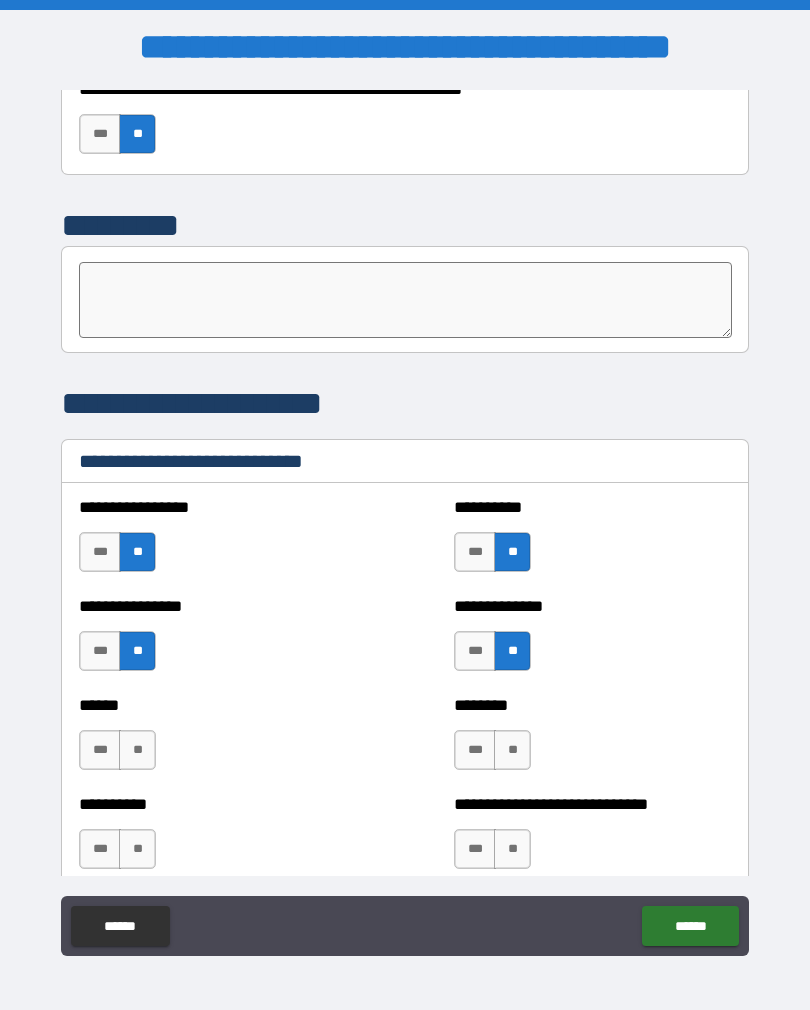 scroll, scrollTop: 6438, scrollLeft: 0, axis: vertical 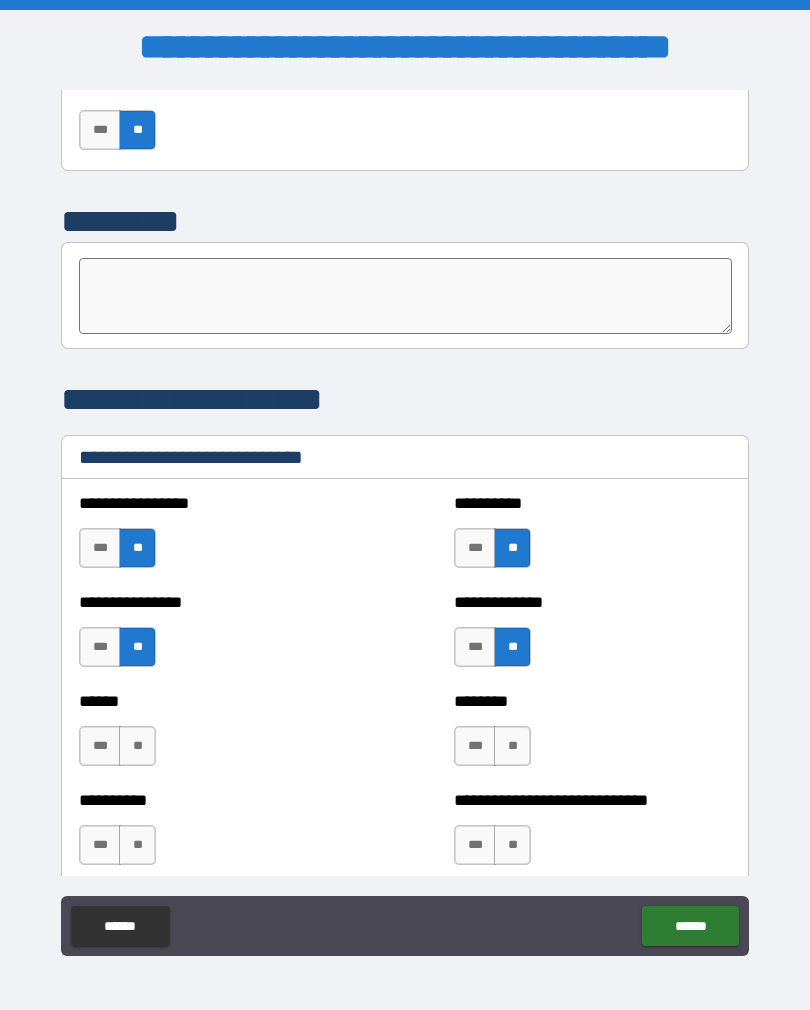 click on "***" at bounding box center [100, 746] 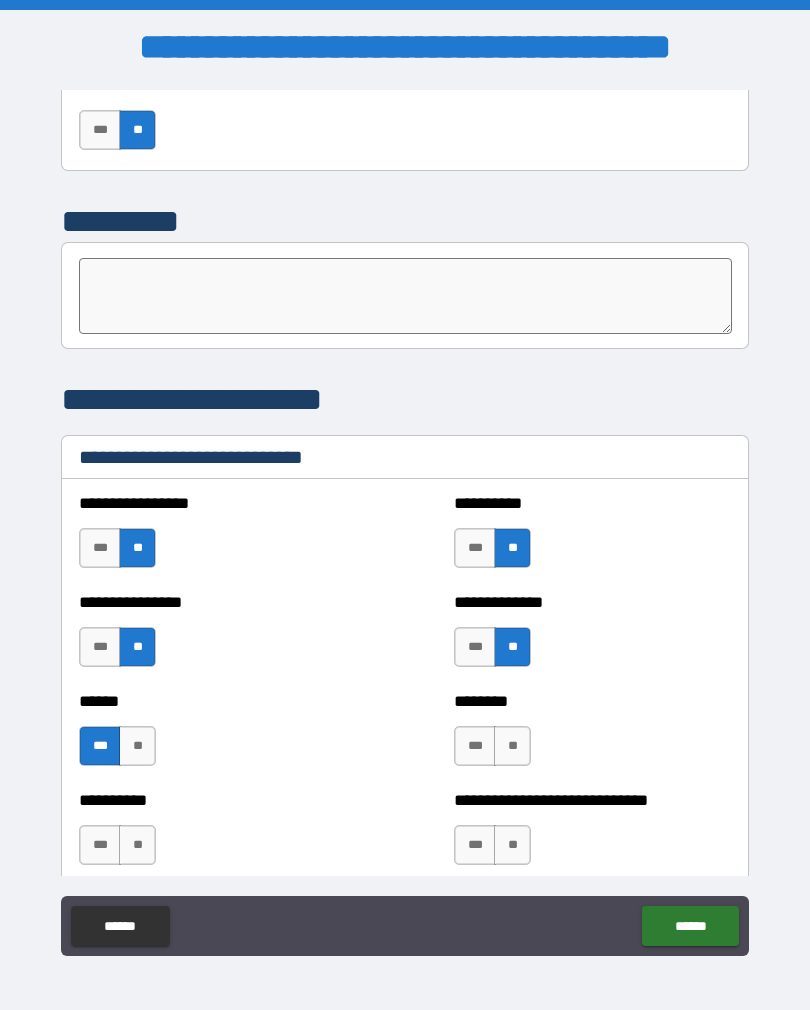 click on "***" at bounding box center (475, 746) 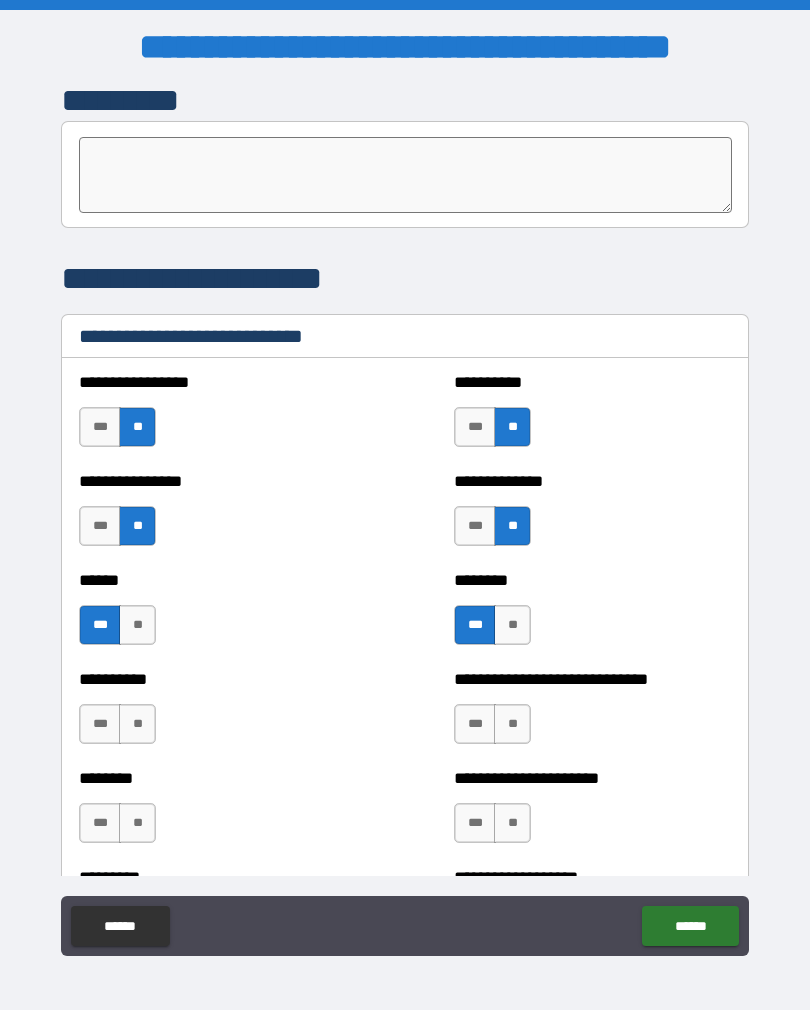 scroll, scrollTop: 6560, scrollLeft: 0, axis: vertical 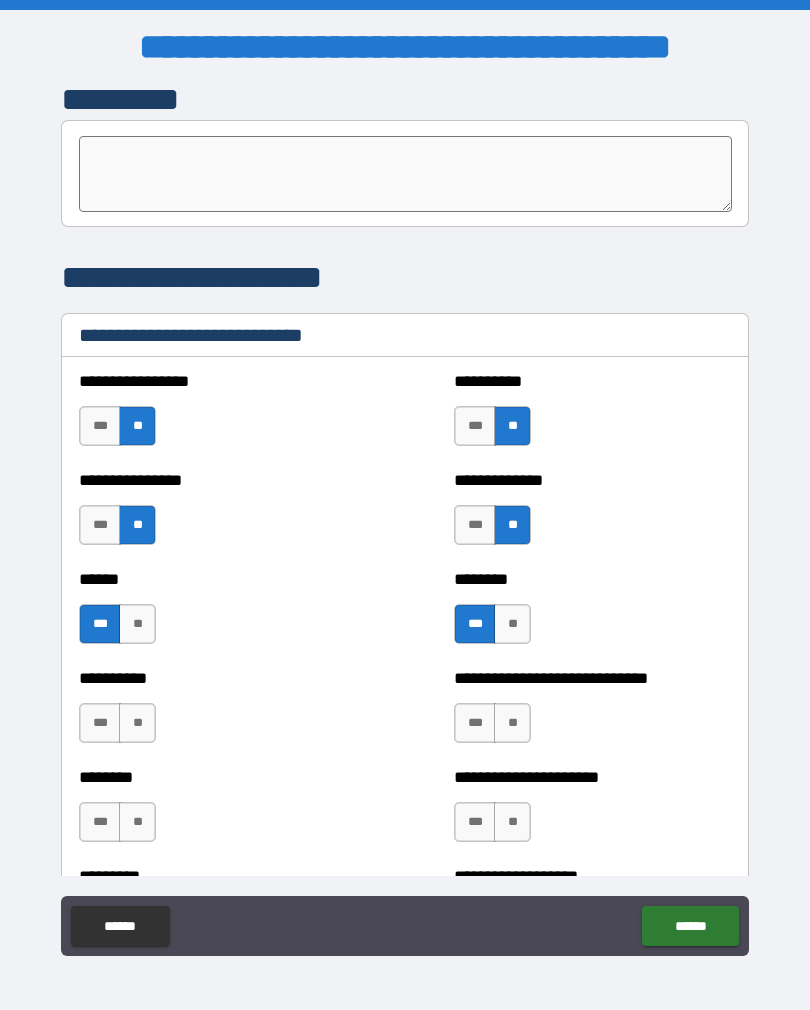 click on "**" at bounding box center [137, 723] 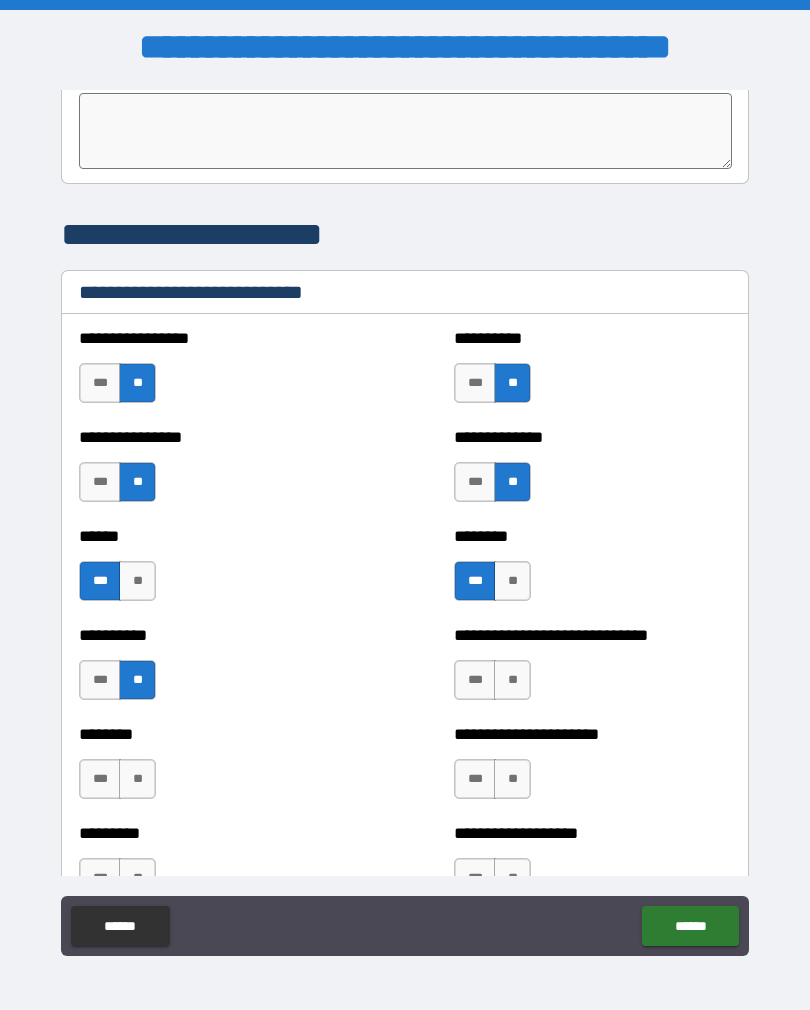 scroll, scrollTop: 6605, scrollLeft: 0, axis: vertical 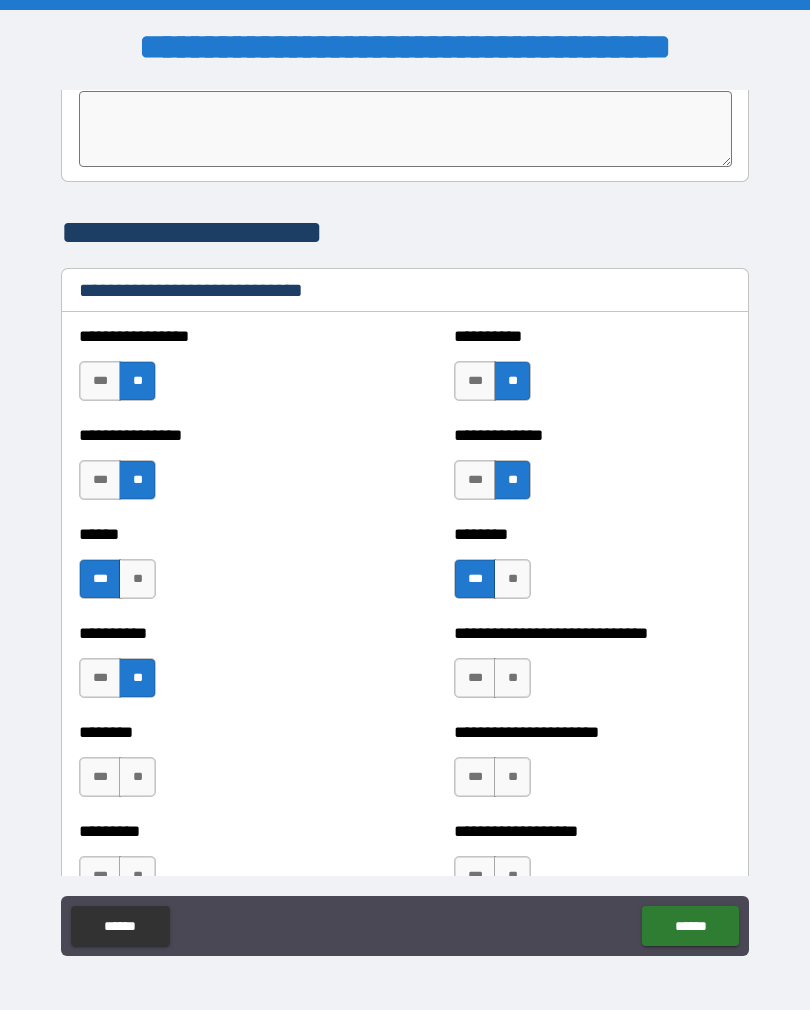 click on "**" at bounding box center (512, 678) 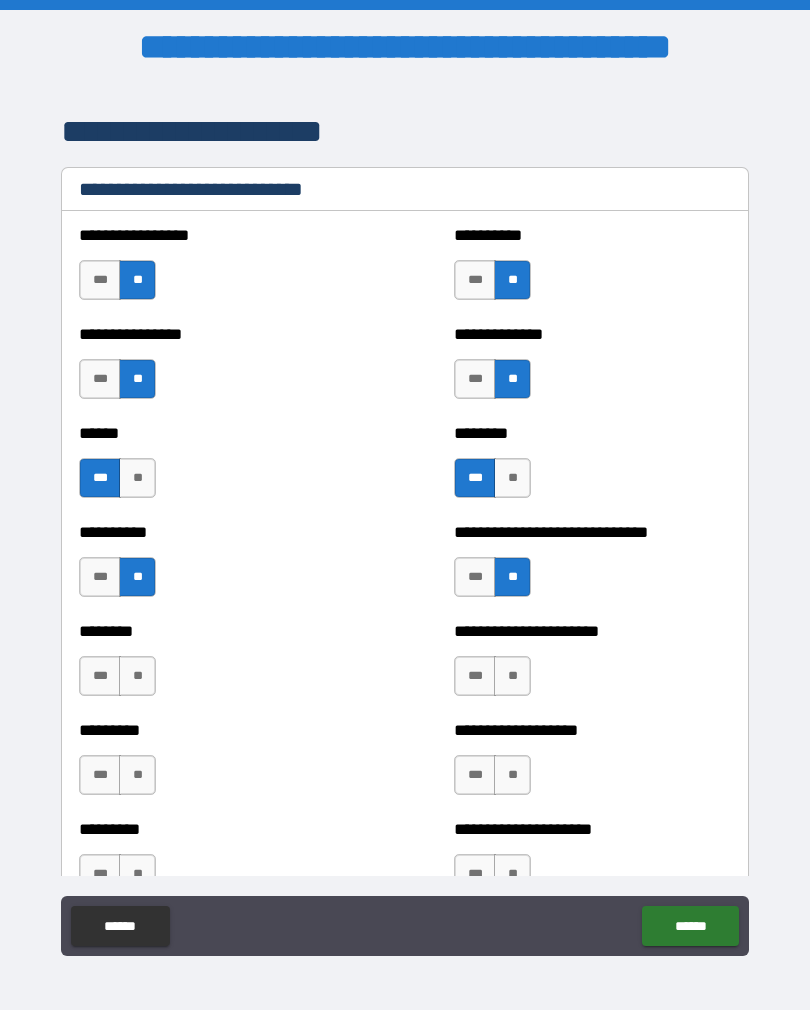scroll, scrollTop: 6707, scrollLeft: 0, axis: vertical 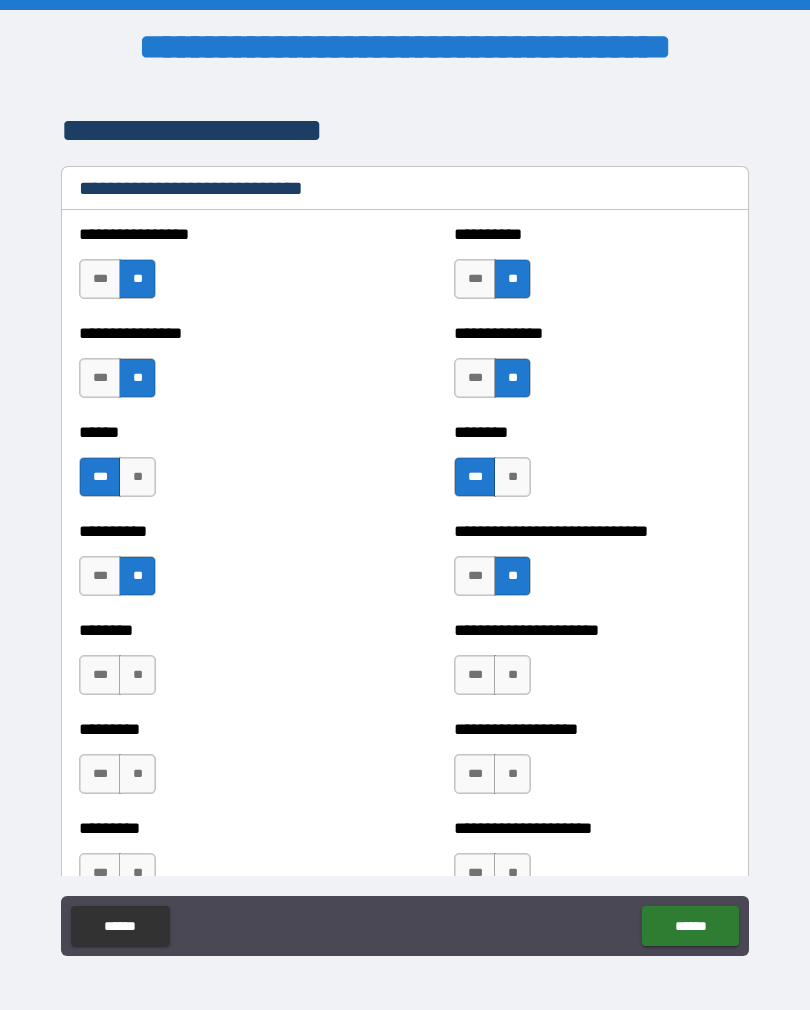 click on "**" at bounding box center [137, 675] 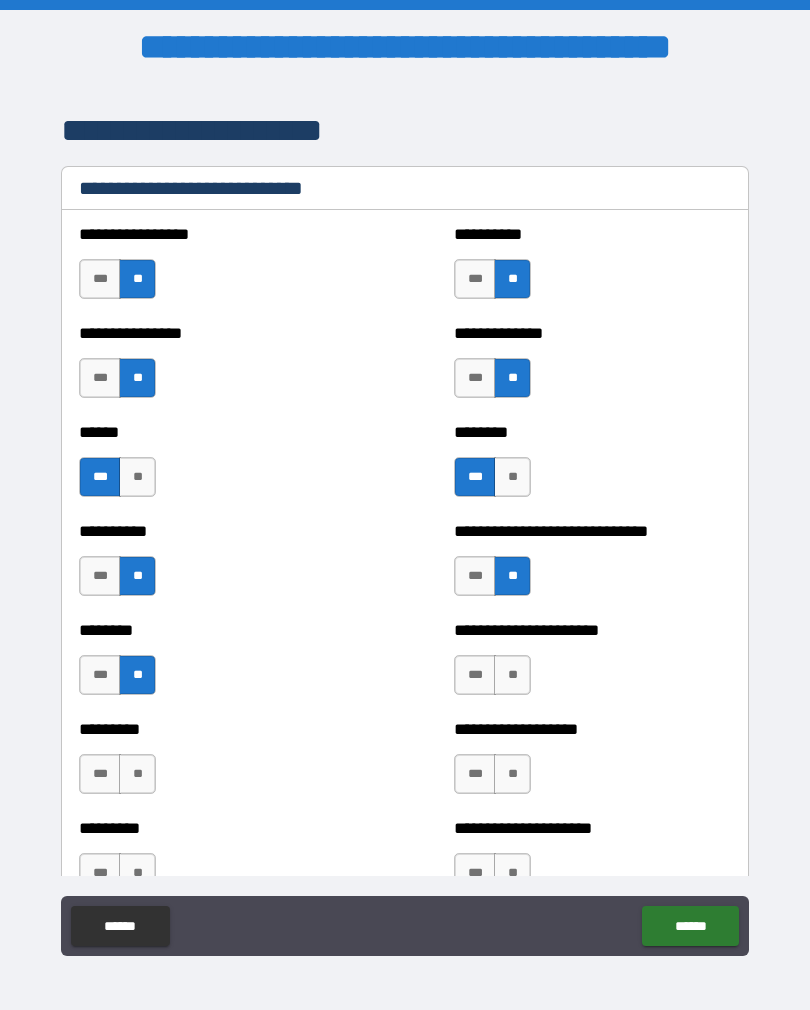 click on "***" at bounding box center [475, 675] 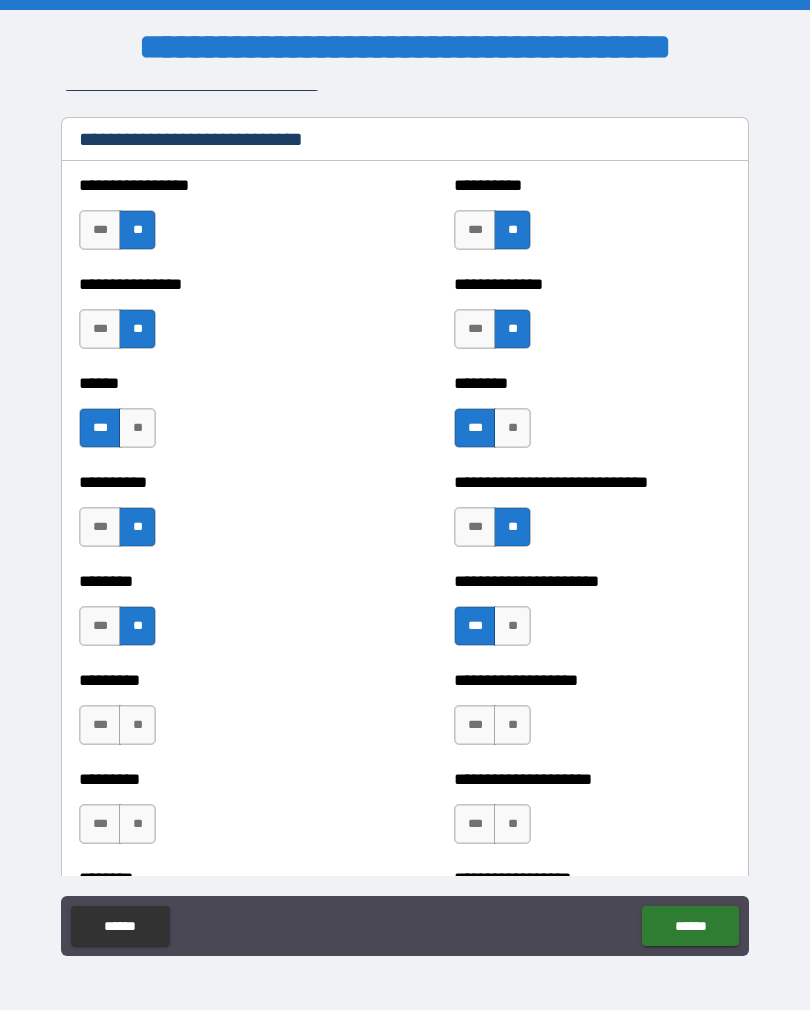 scroll, scrollTop: 6758, scrollLeft: 0, axis: vertical 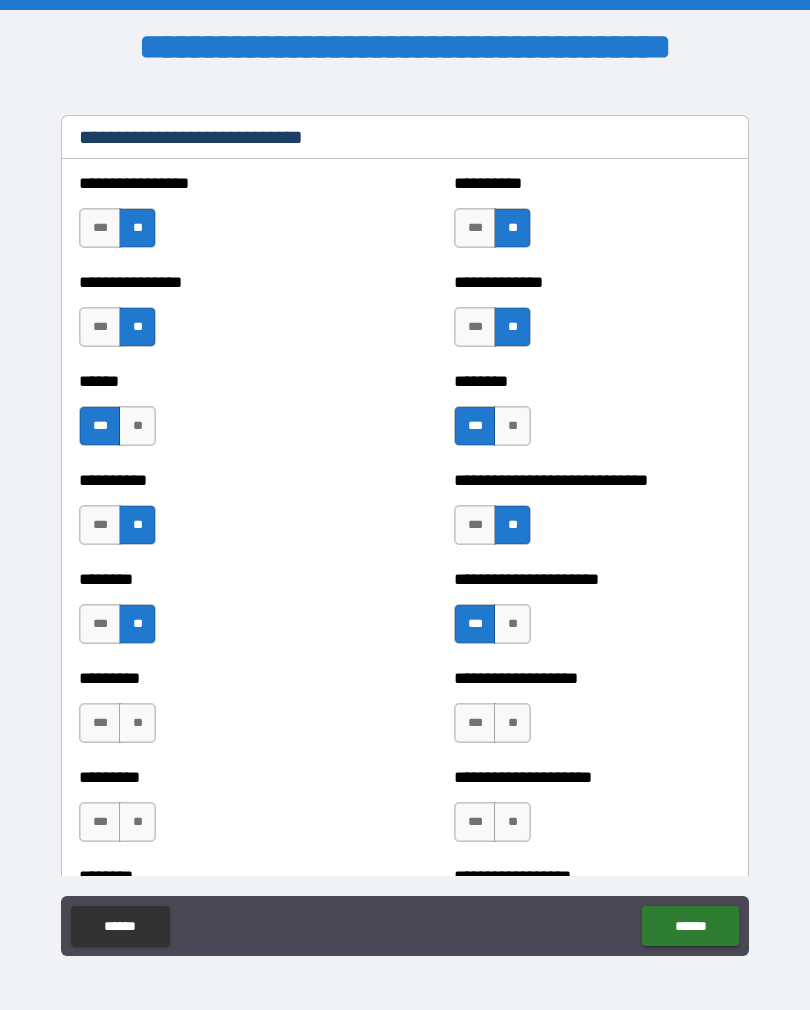 click on "**" at bounding box center [137, 723] 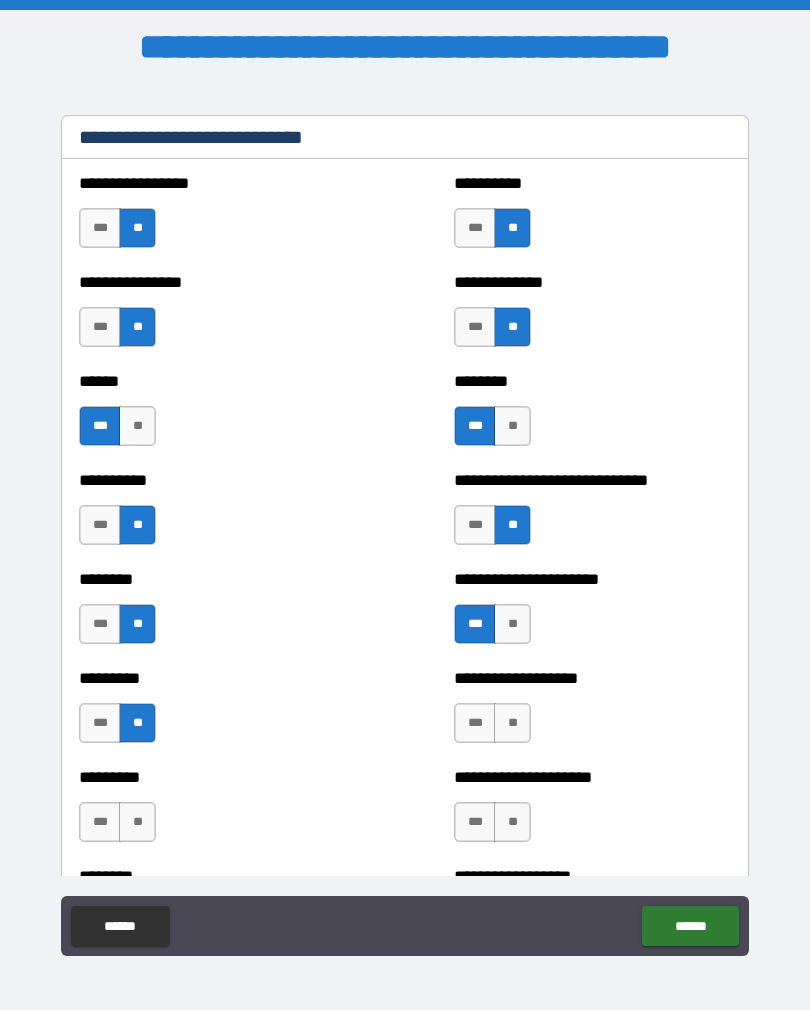 click on "***" at bounding box center [475, 723] 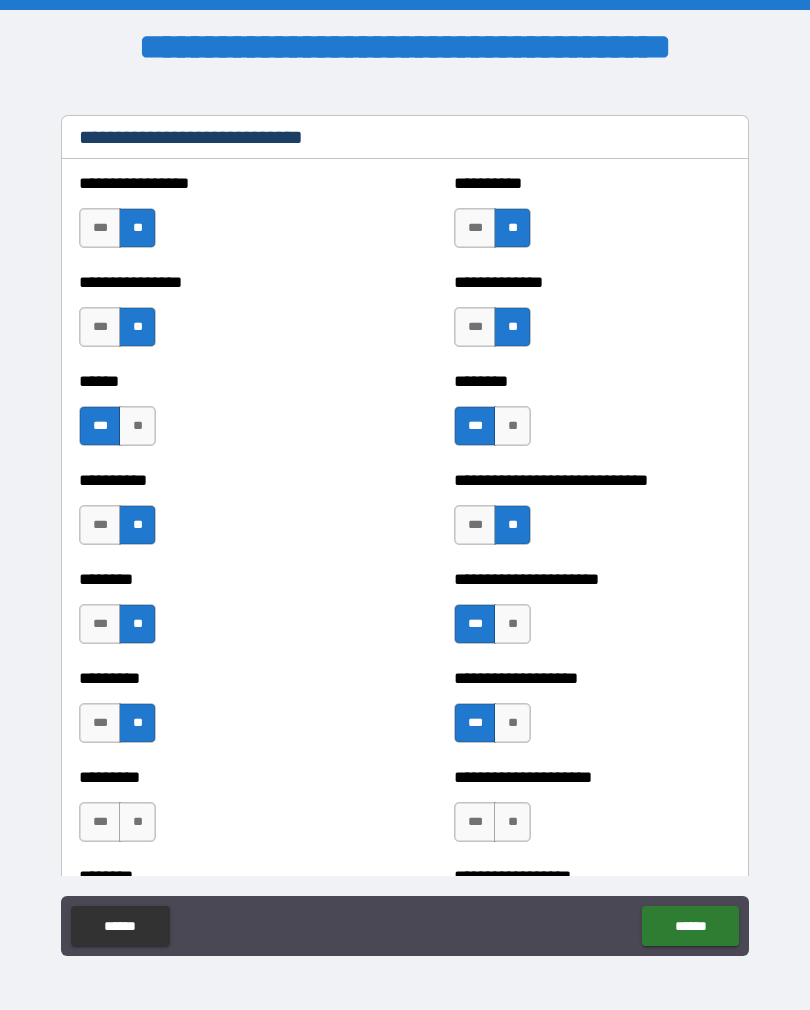 scroll, scrollTop: 6834, scrollLeft: 0, axis: vertical 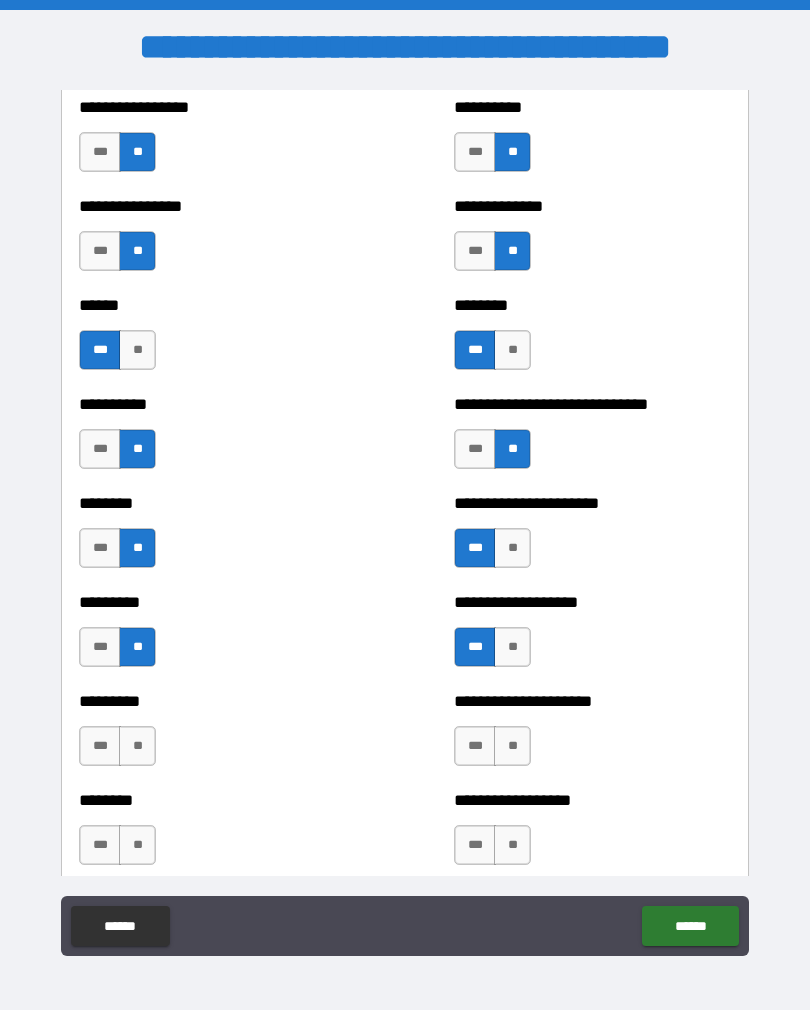 click on "**" at bounding box center (137, 746) 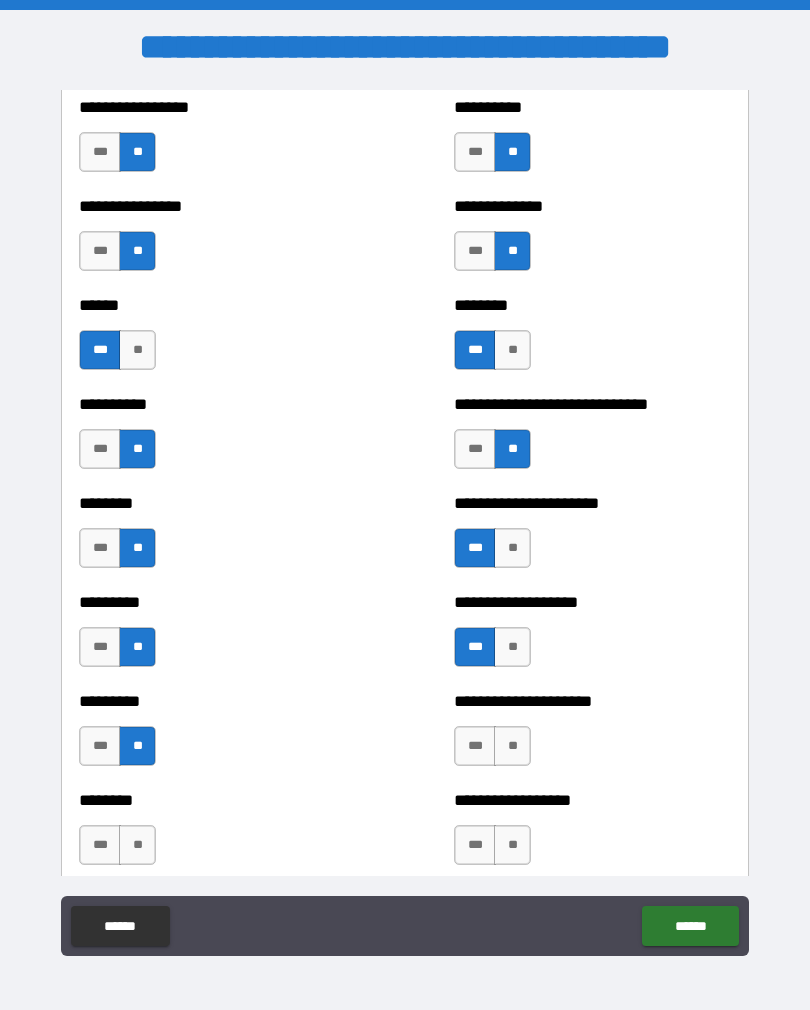 click on "**" at bounding box center (512, 746) 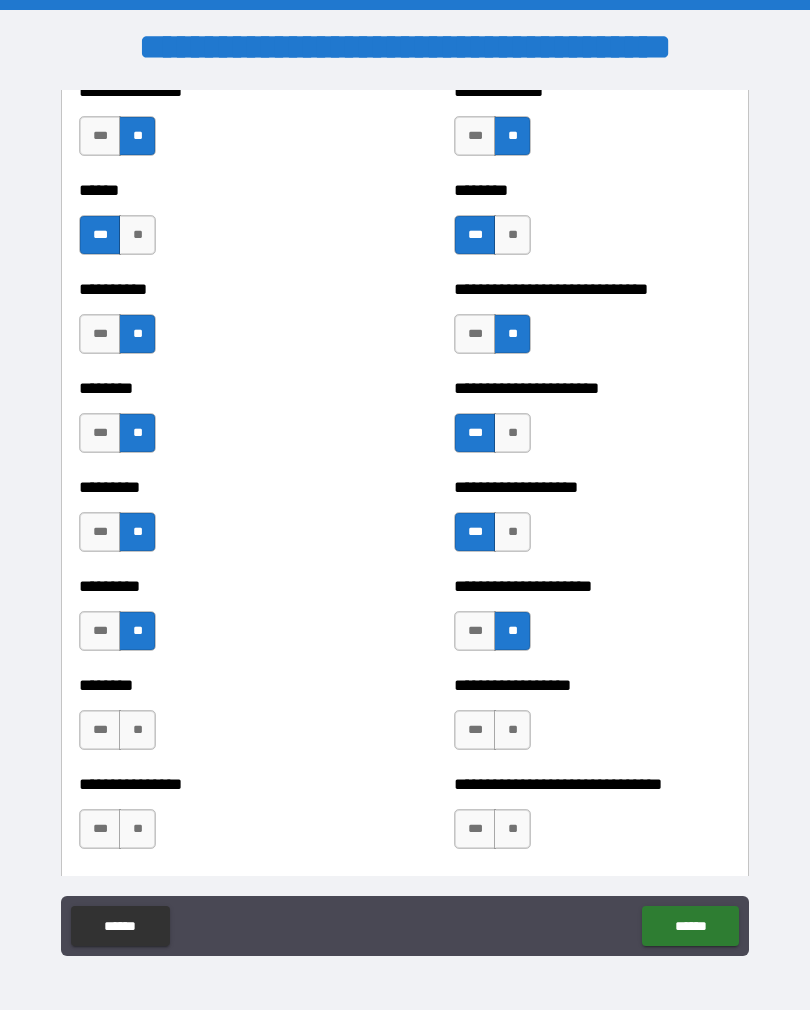 scroll, scrollTop: 6950, scrollLeft: 0, axis: vertical 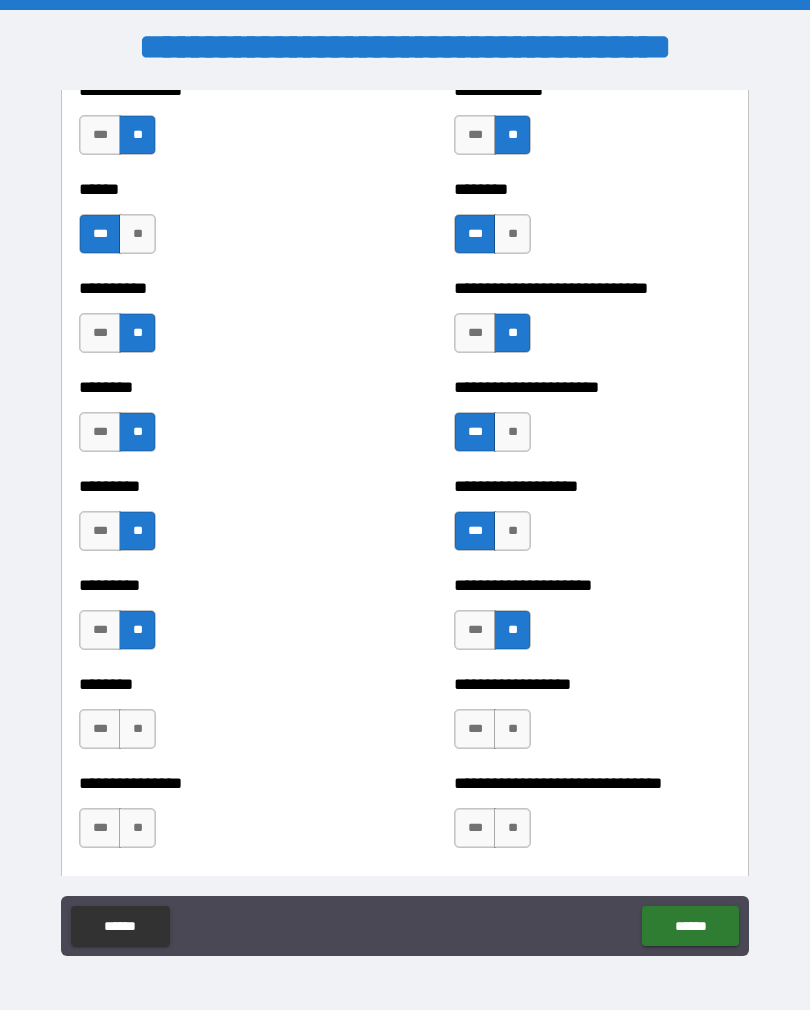 click on "**" at bounding box center (137, 729) 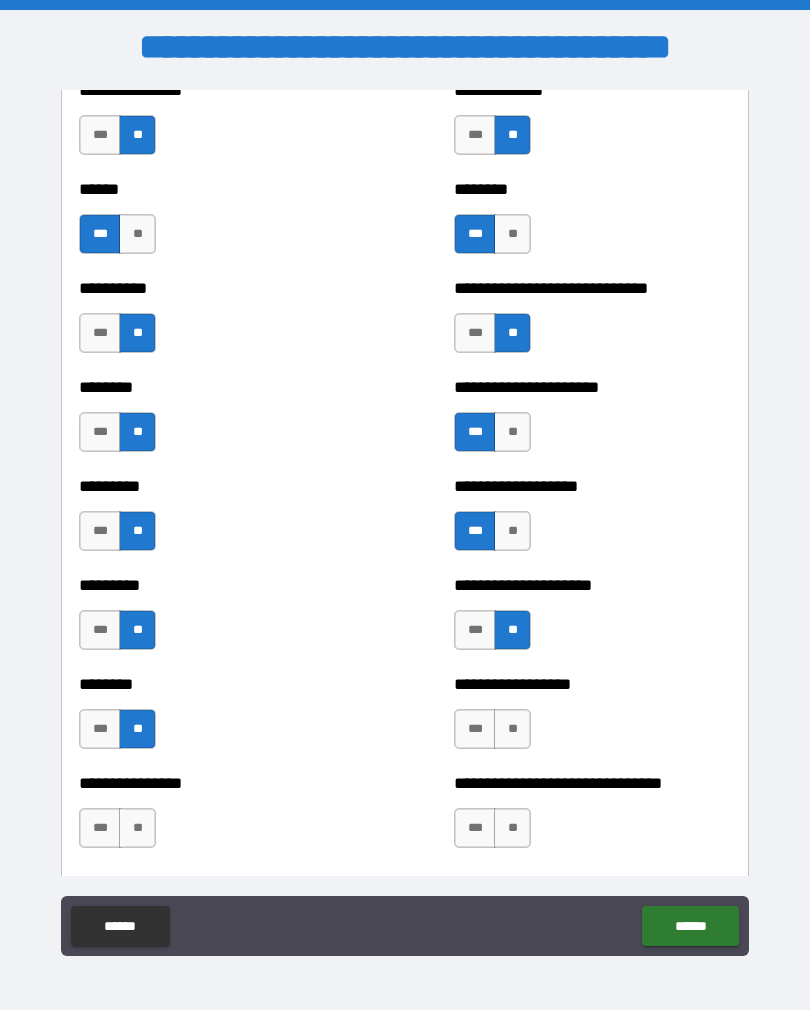 click on "**" at bounding box center [512, 729] 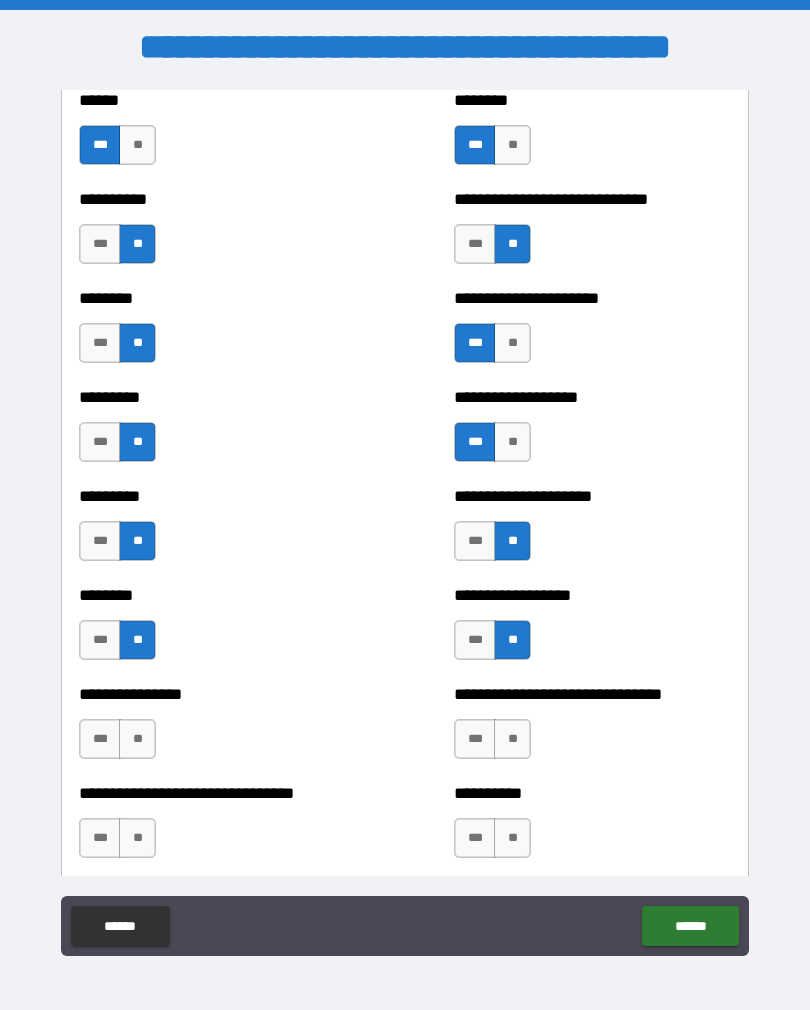 scroll, scrollTop: 7047, scrollLeft: 0, axis: vertical 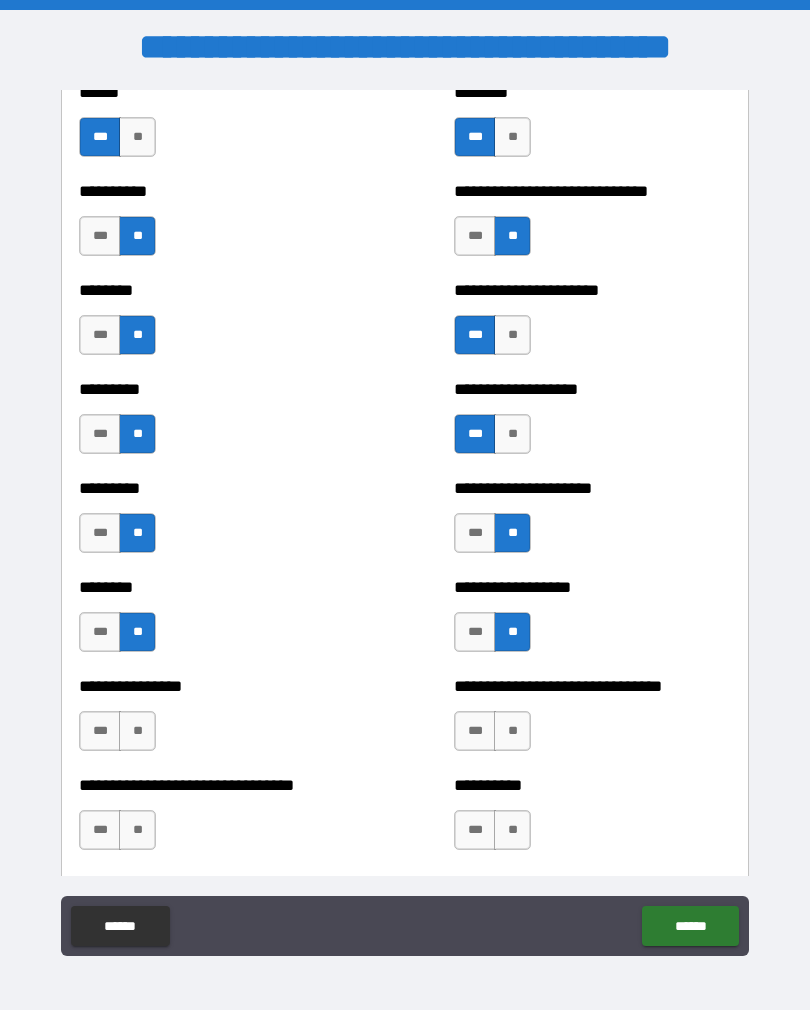 click on "**" at bounding box center (512, 731) 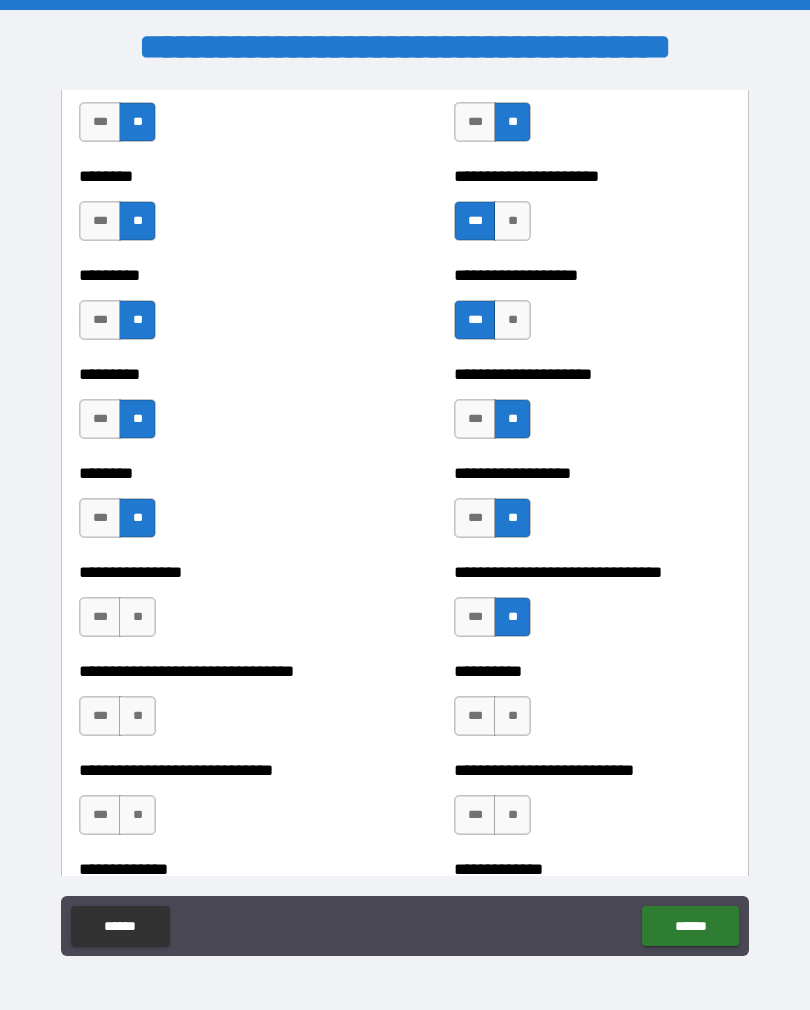 scroll, scrollTop: 7168, scrollLeft: 0, axis: vertical 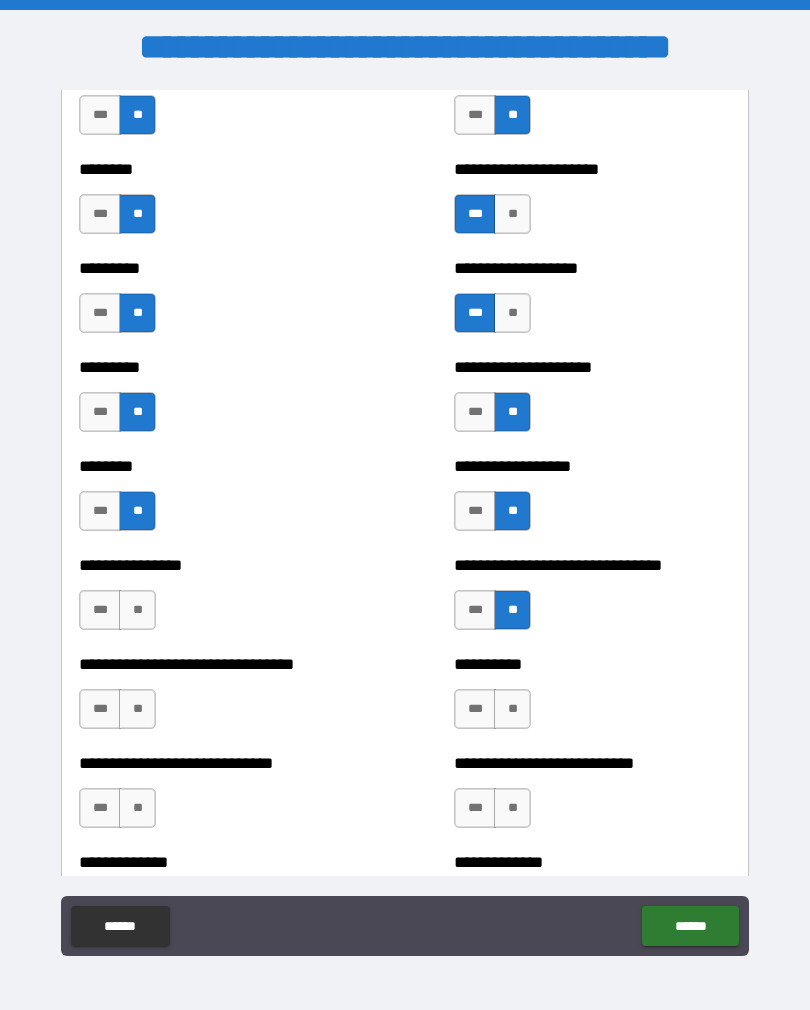 click on "**" at bounding box center [137, 709] 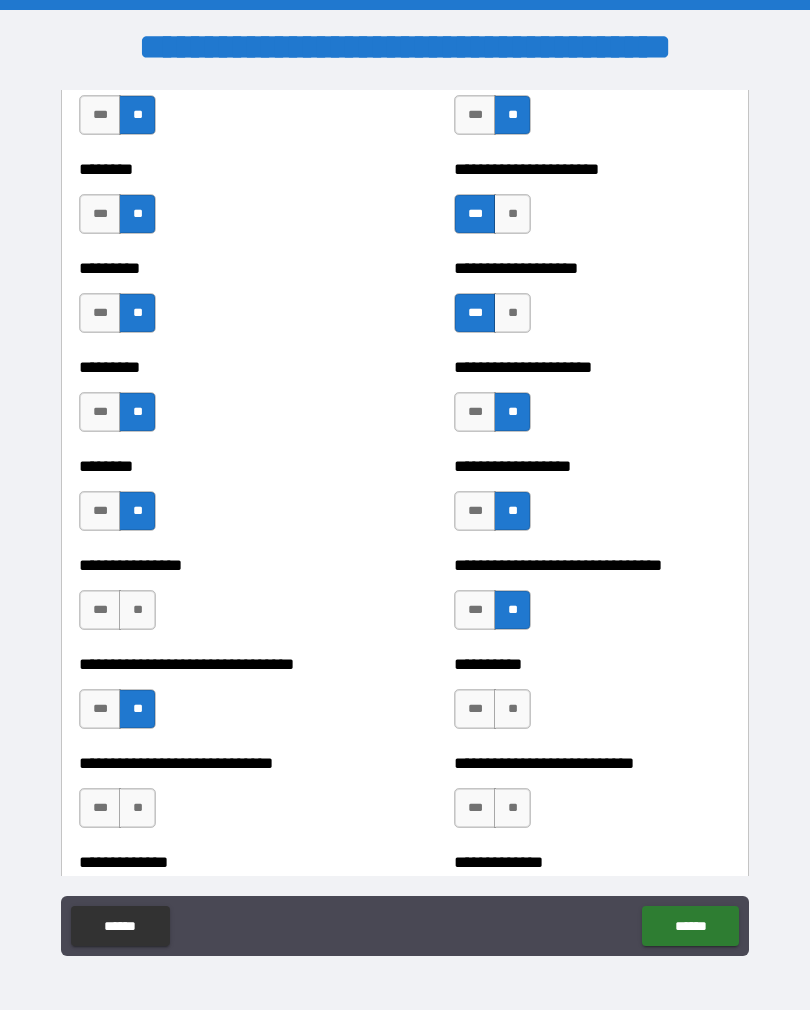 click on "**" at bounding box center (512, 709) 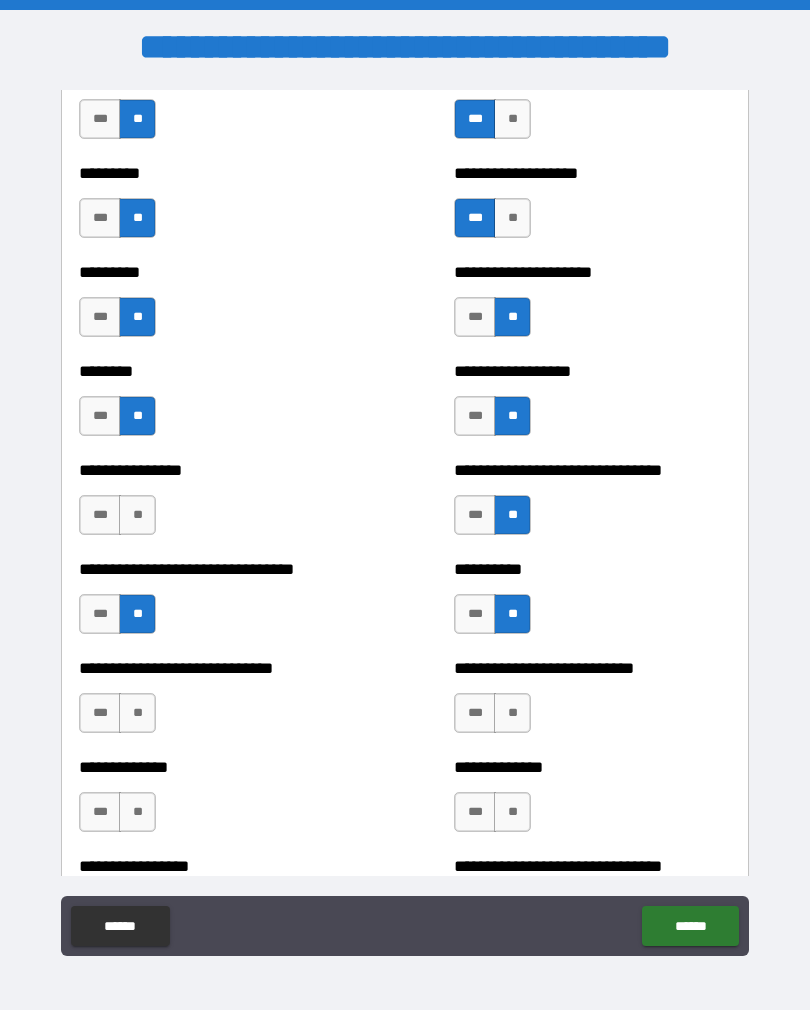 scroll, scrollTop: 7266, scrollLeft: 0, axis: vertical 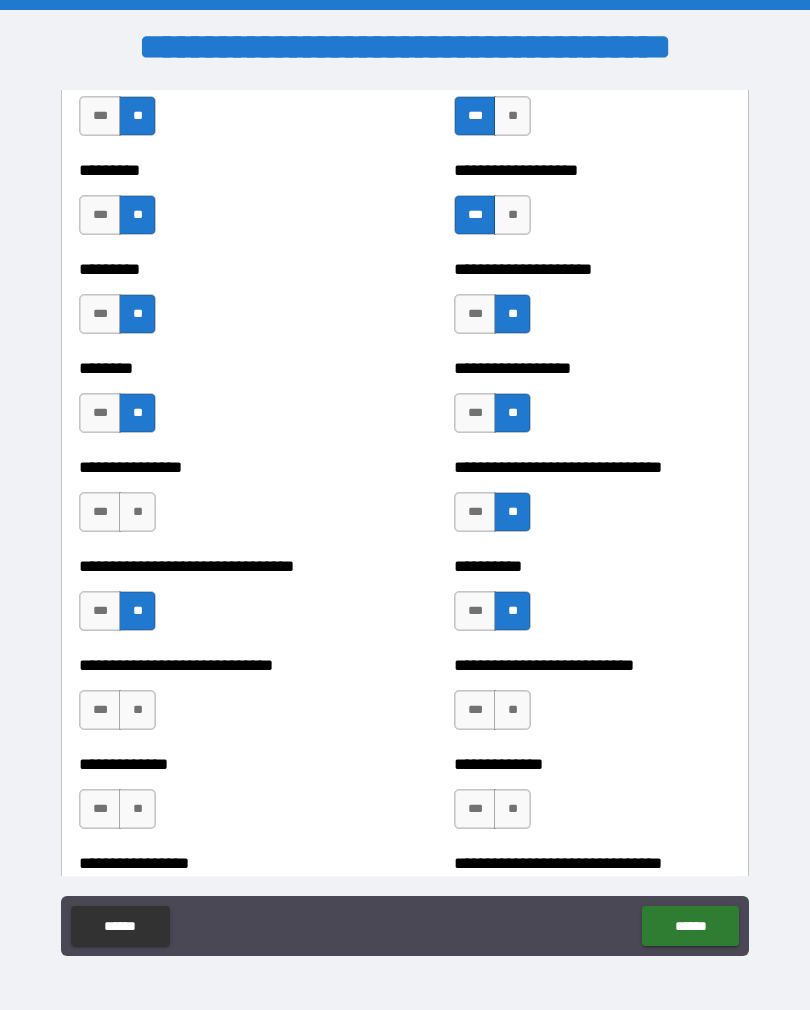click on "**" at bounding box center (137, 710) 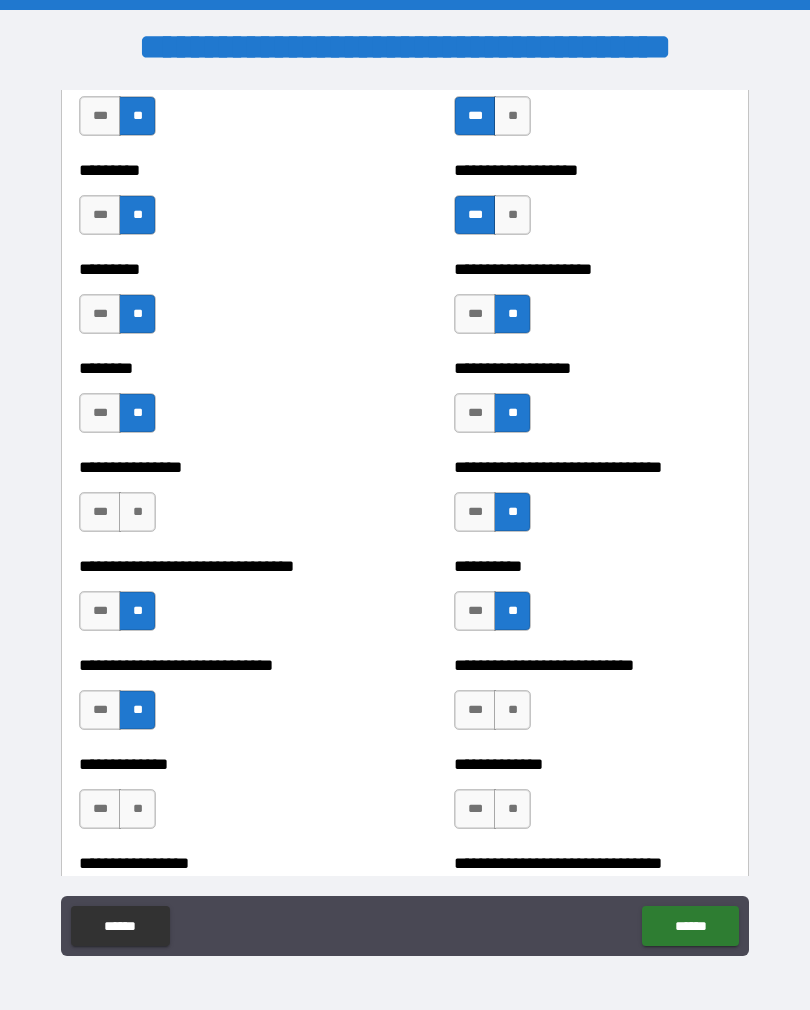 click on "**" at bounding box center [512, 710] 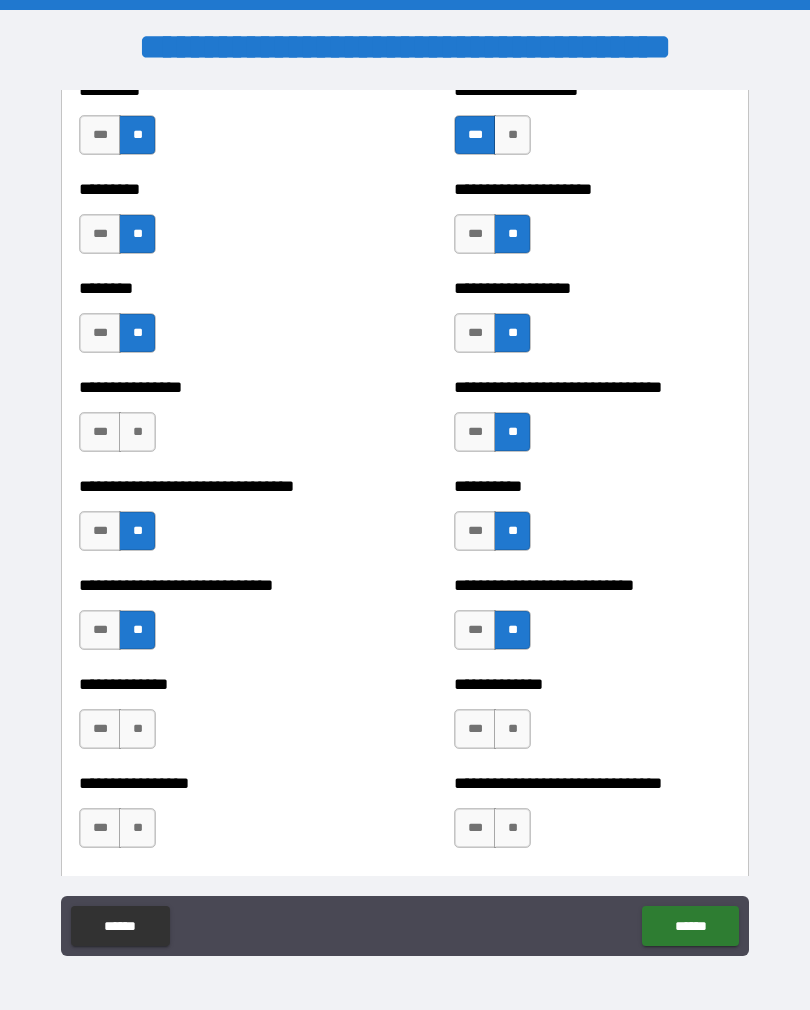 scroll, scrollTop: 7361, scrollLeft: 0, axis: vertical 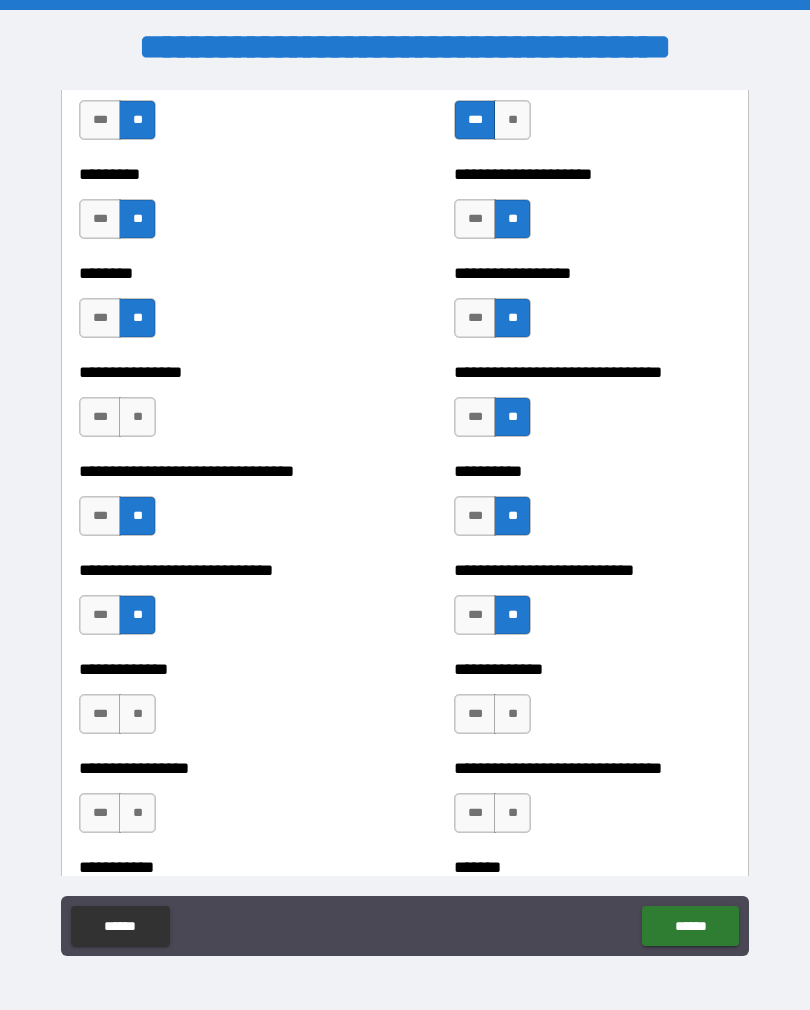 click on "**" at bounding box center (137, 714) 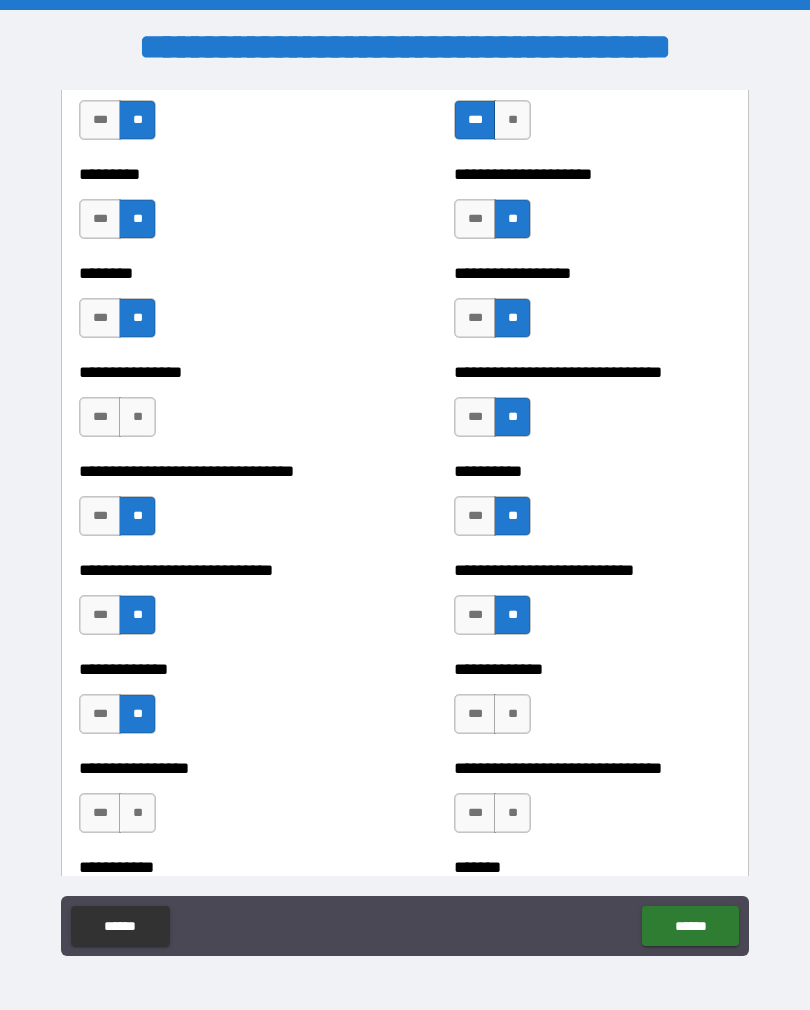 click on "**" at bounding box center (512, 714) 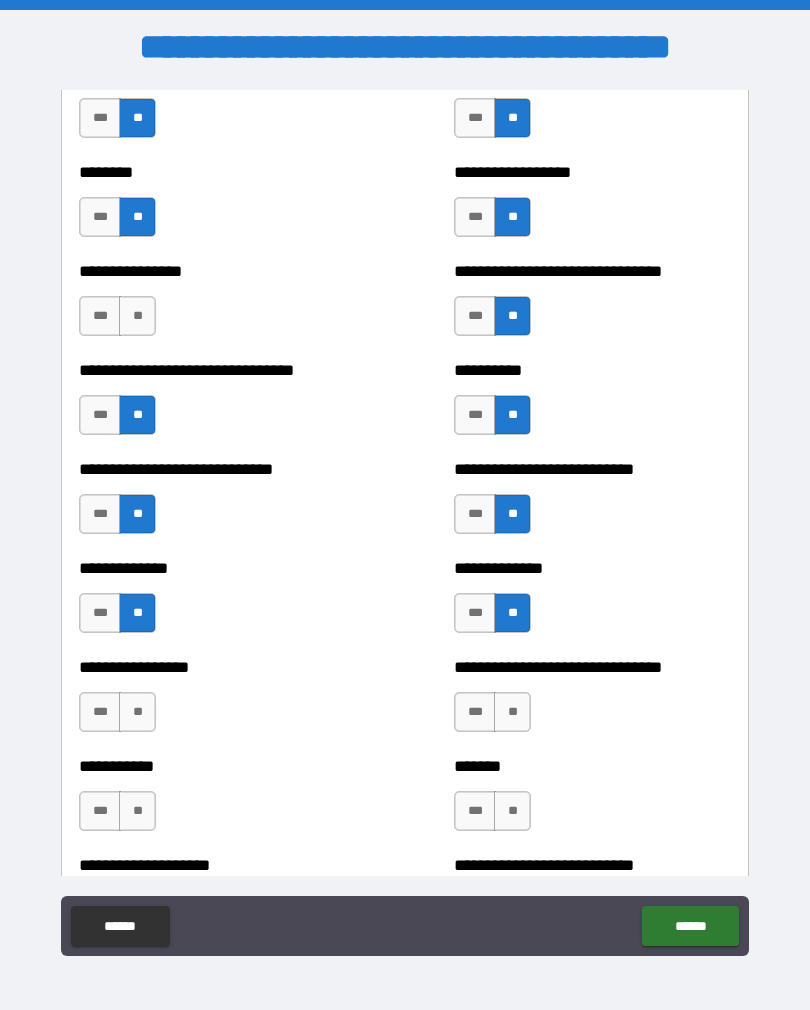 scroll, scrollTop: 7465, scrollLeft: 0, axis: vertical 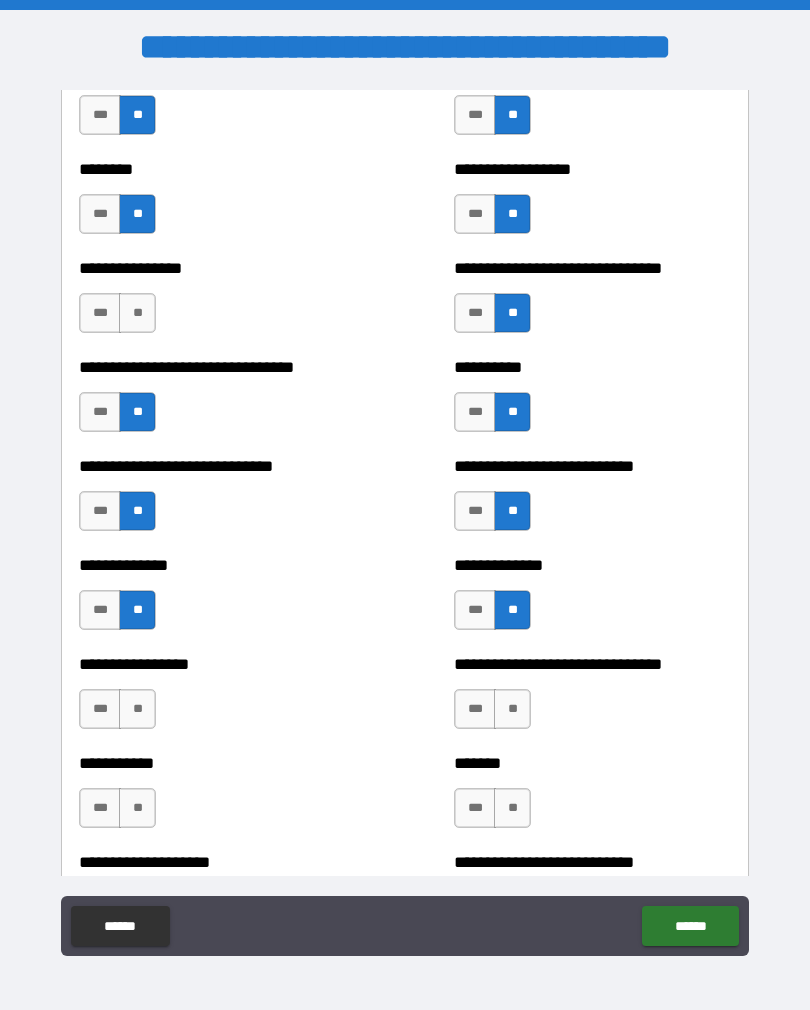 click on "**" at bounding box center (137, 709) 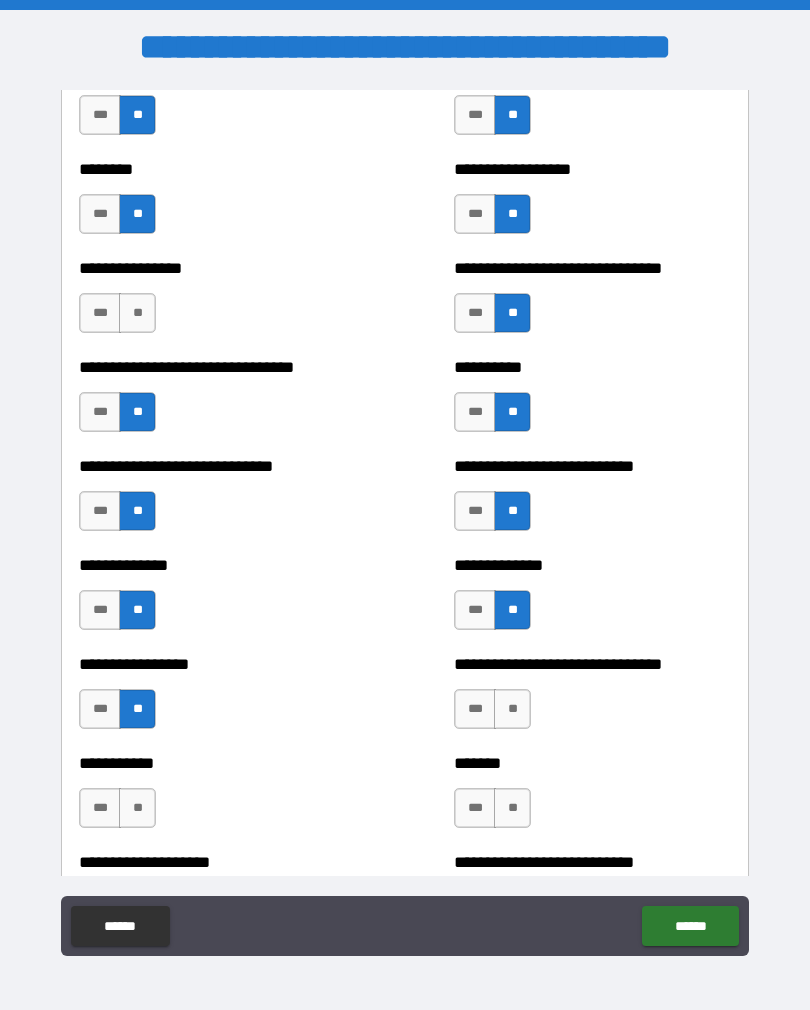 click on "**" at bounding box center [512, 709] 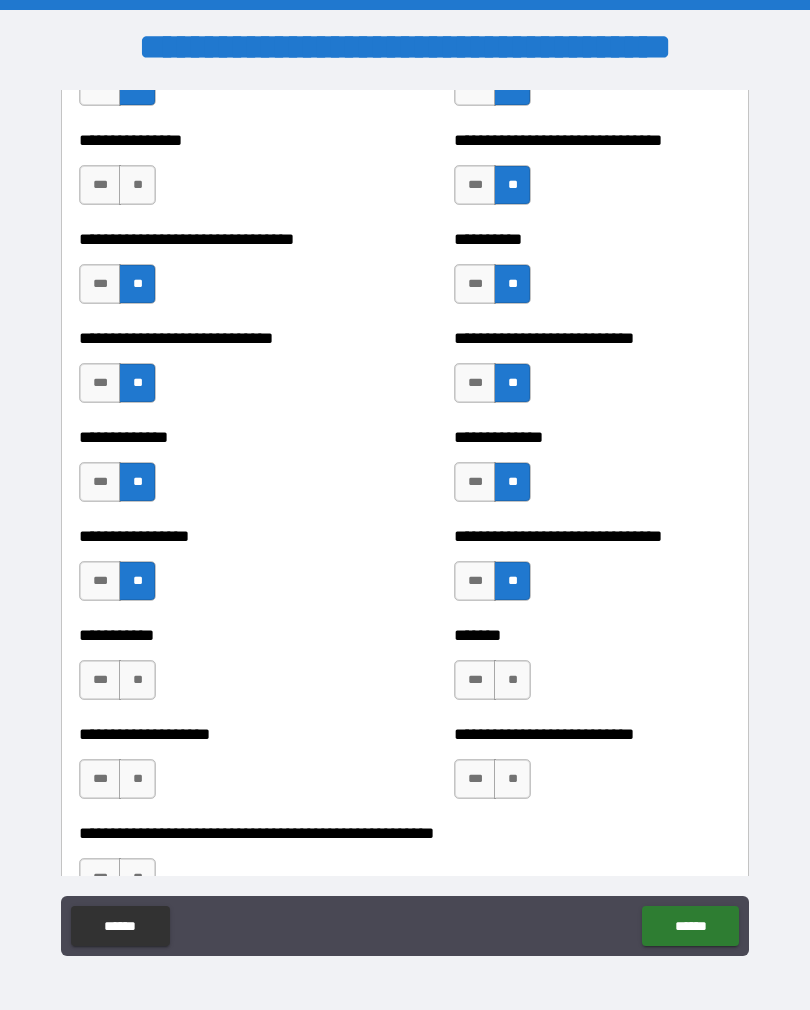 scroll, scrollTop: 7594, scrollLeft: 0, axis: vertical 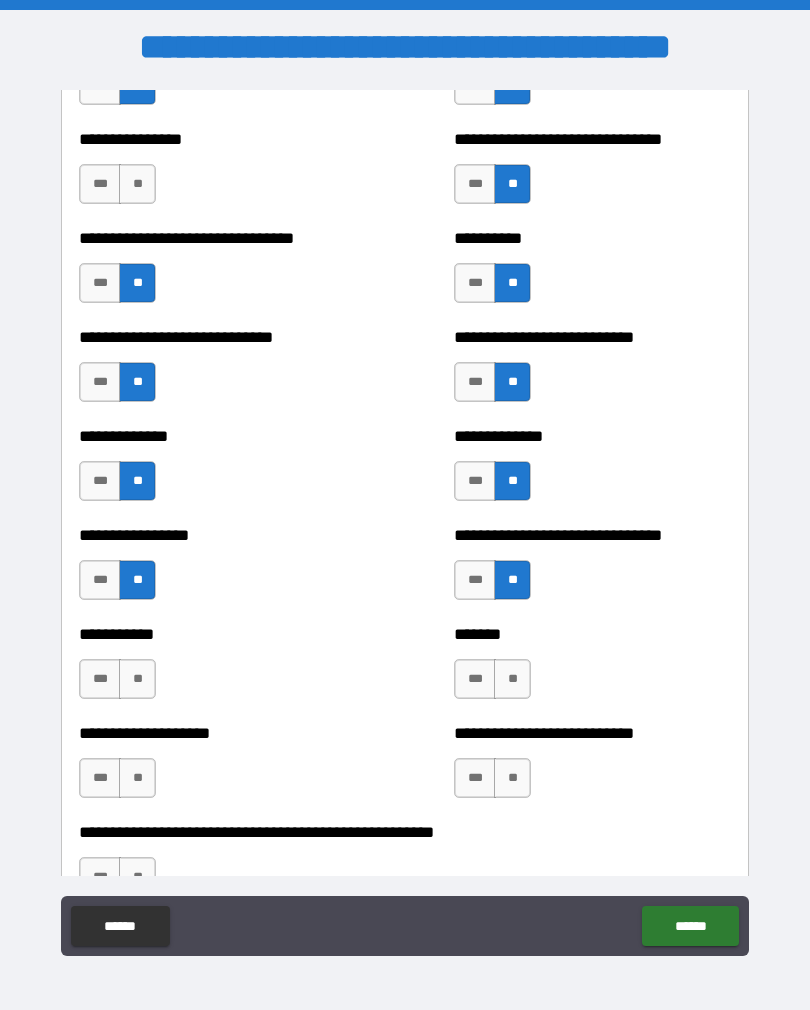 click on "**" at bounding box center [137, 679] 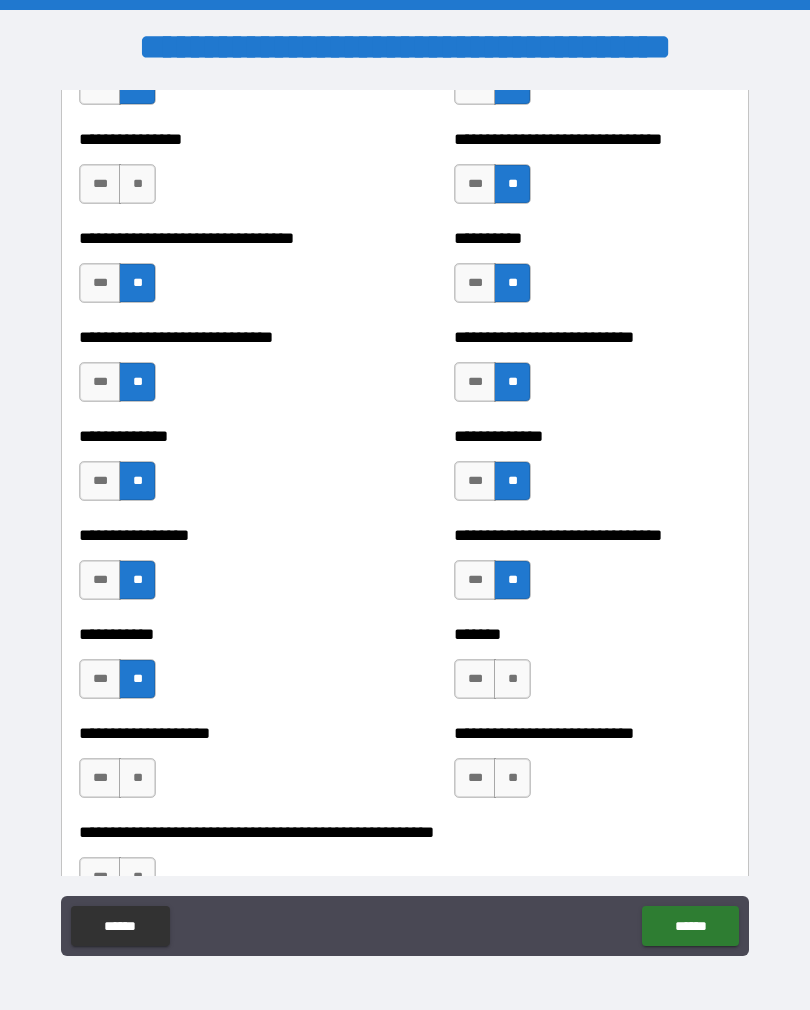 click on "**" at bounding box center (512, 679) 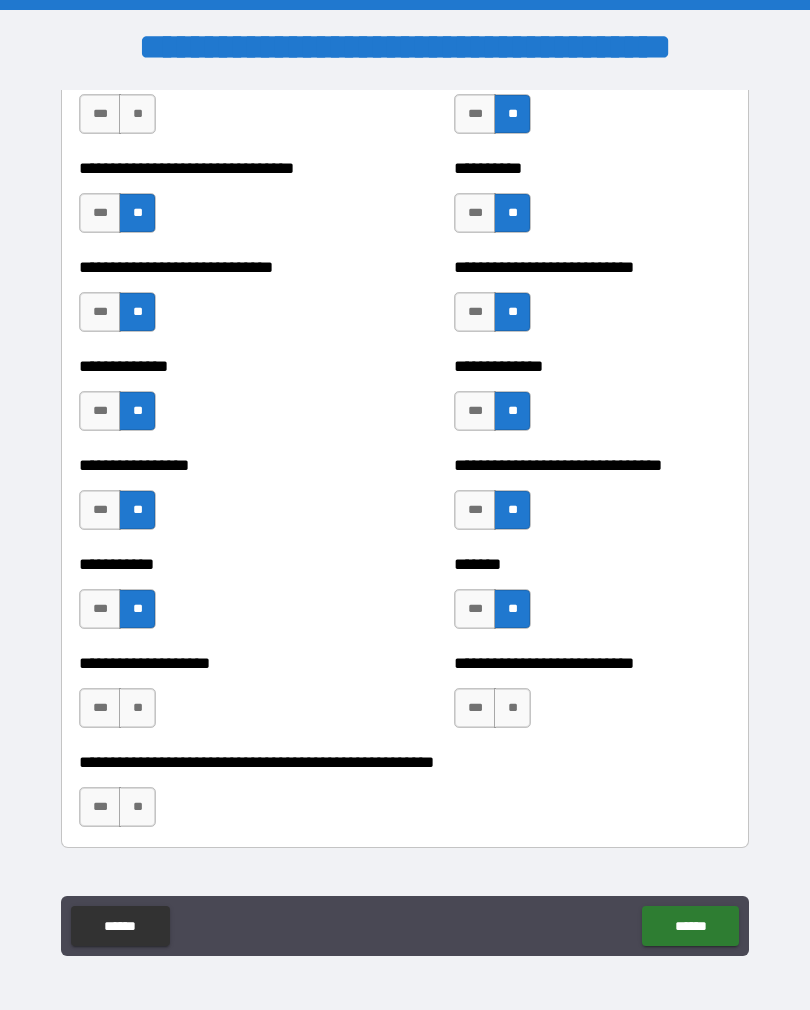 scroll, scrollTop: 7668, scrollLeft: 0, axis: vertical 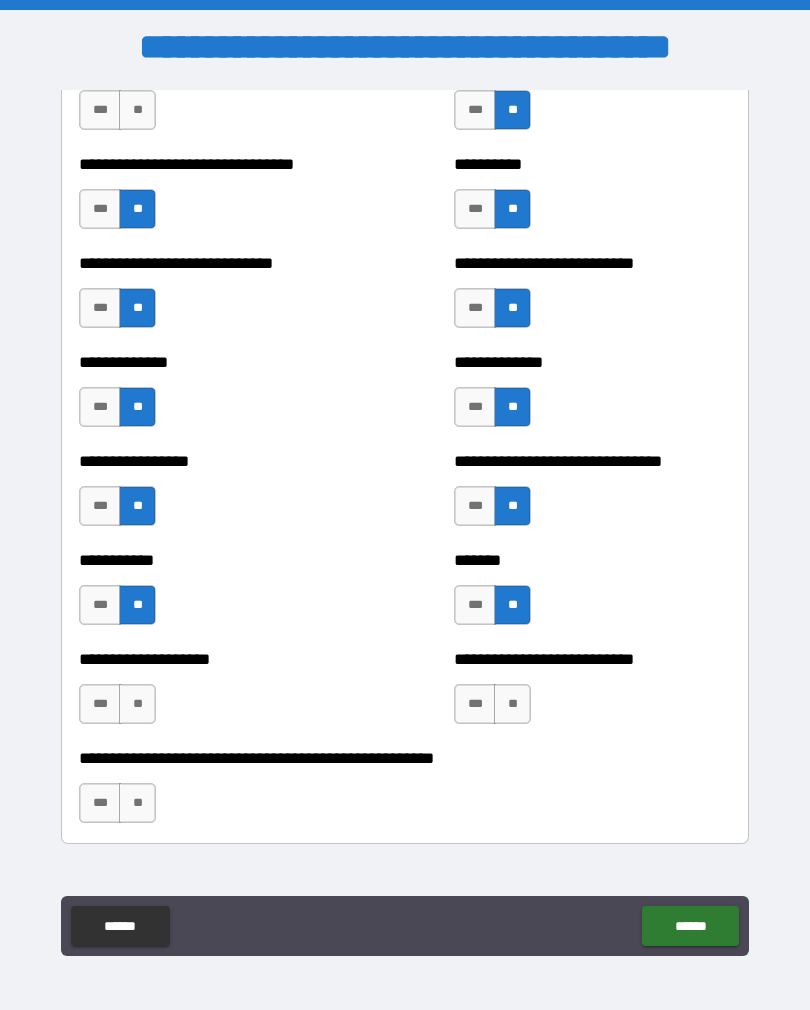 click on "**" at bounding box center [137, 704] 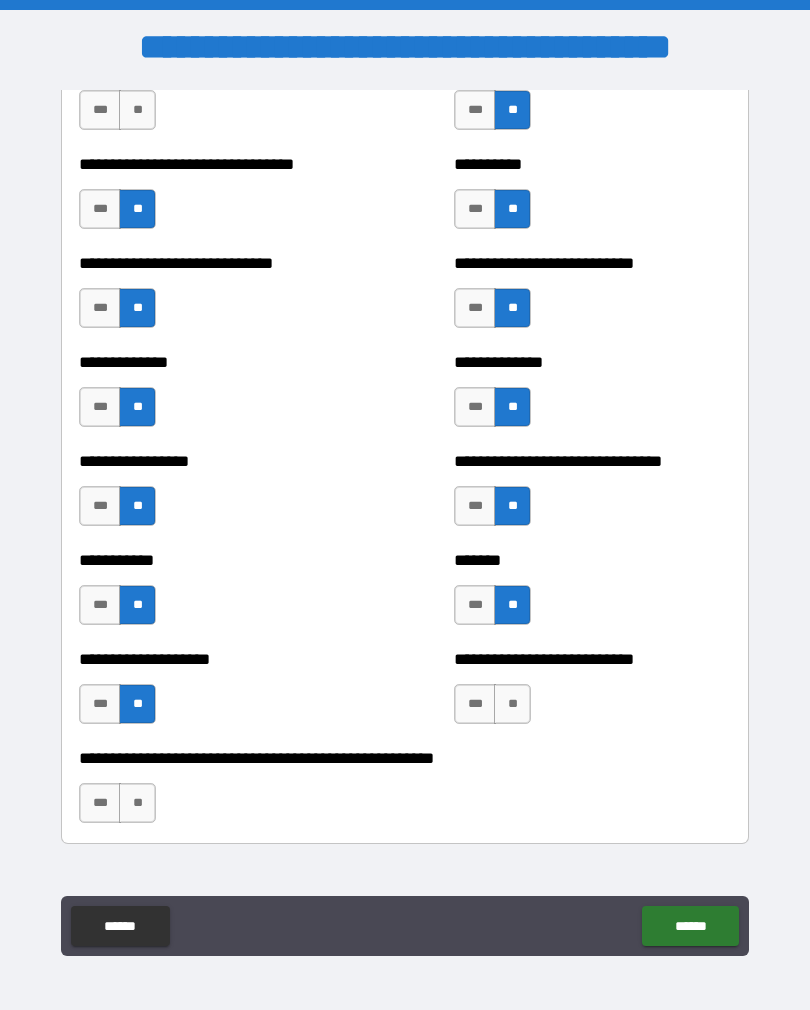 click on "**" at bounding box center [512, 704] 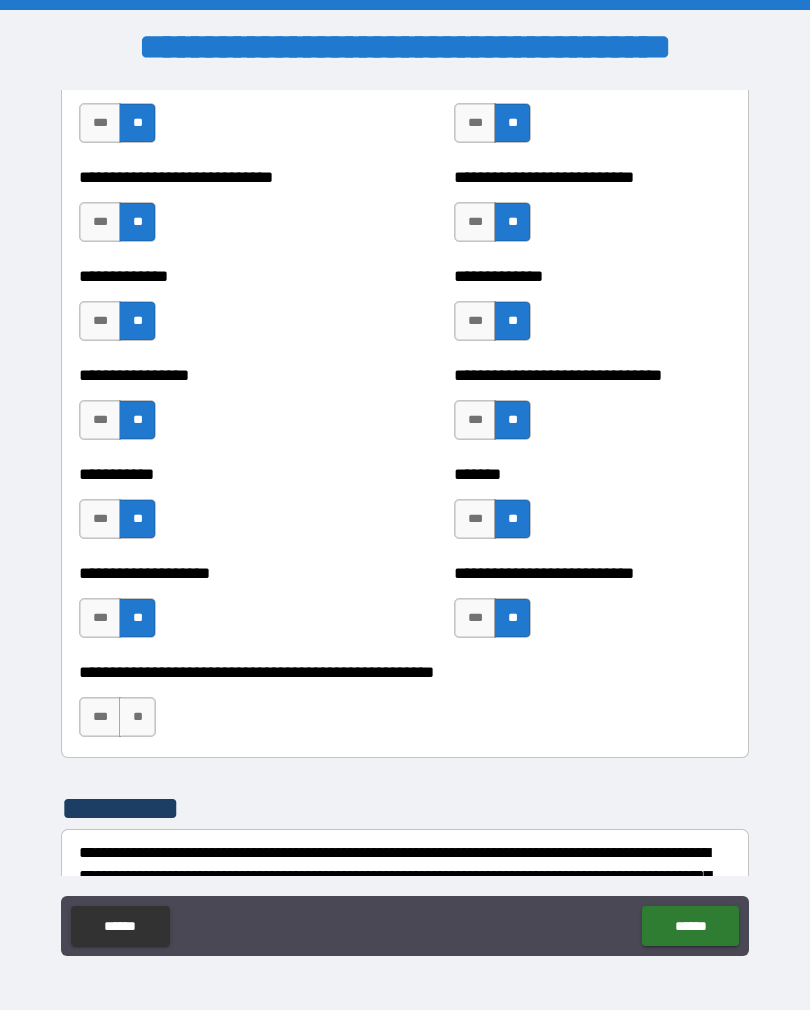 scroll, scrollTop: 7759, scrollLeft: 0, axis: vertical 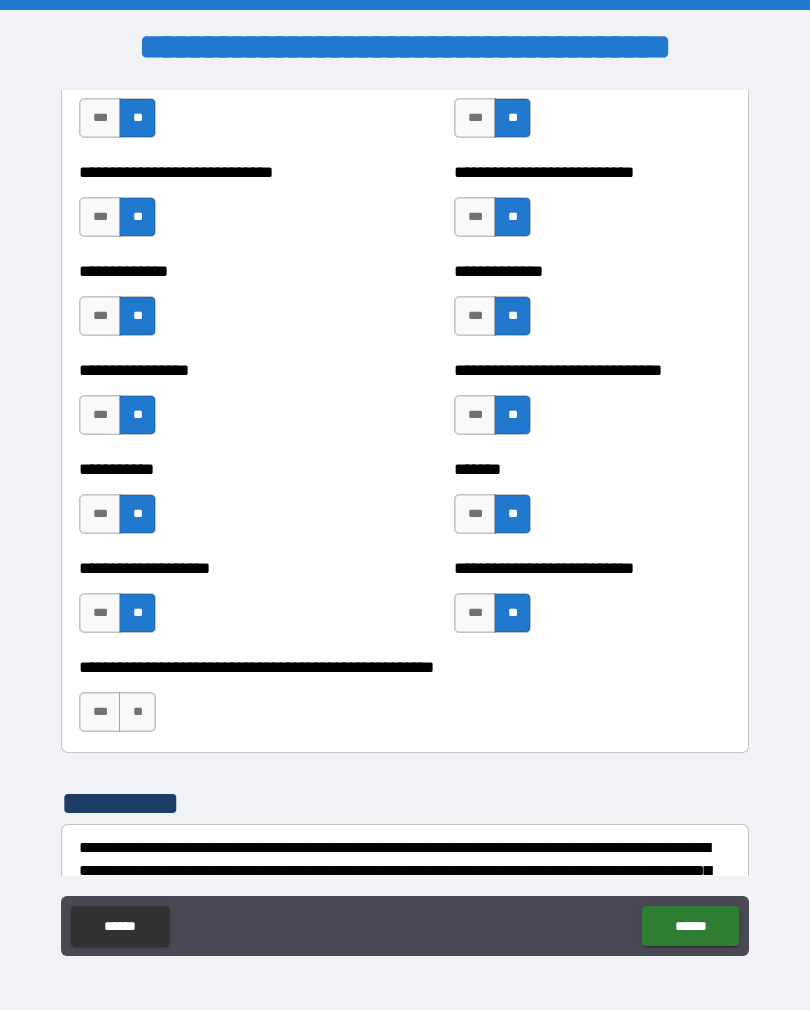 click on "**" at bounding box center (137, 712) 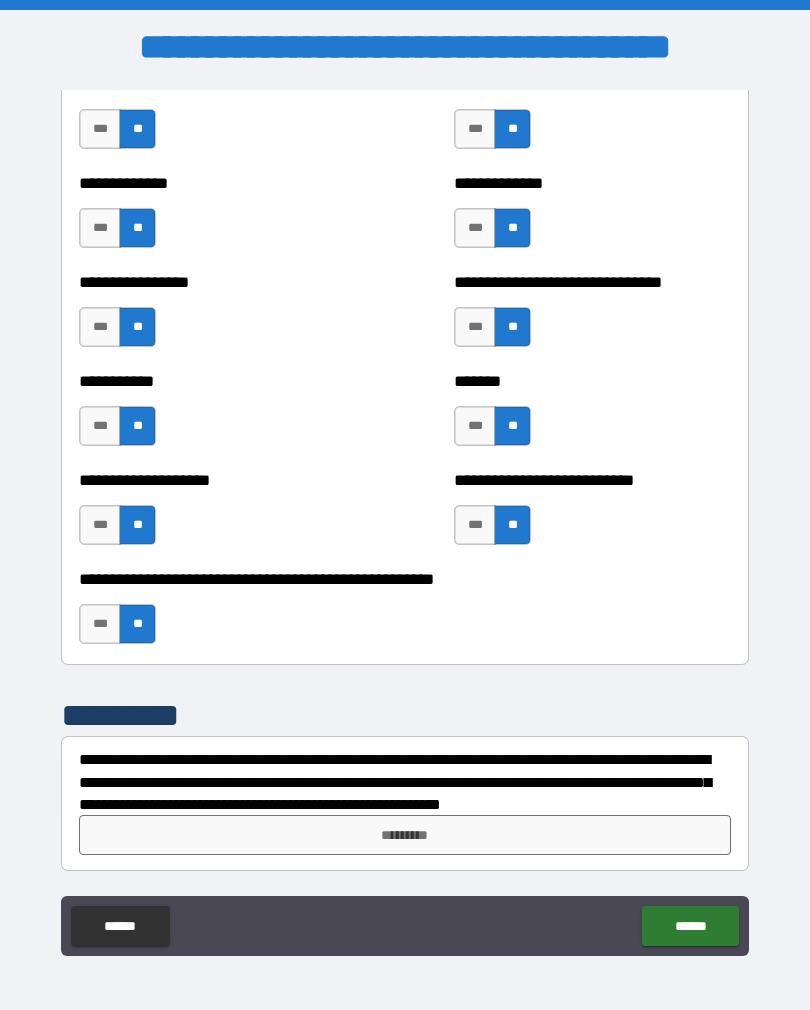 scroll, scrollTop: 7847, scrollLeft: 0, axis: vertical 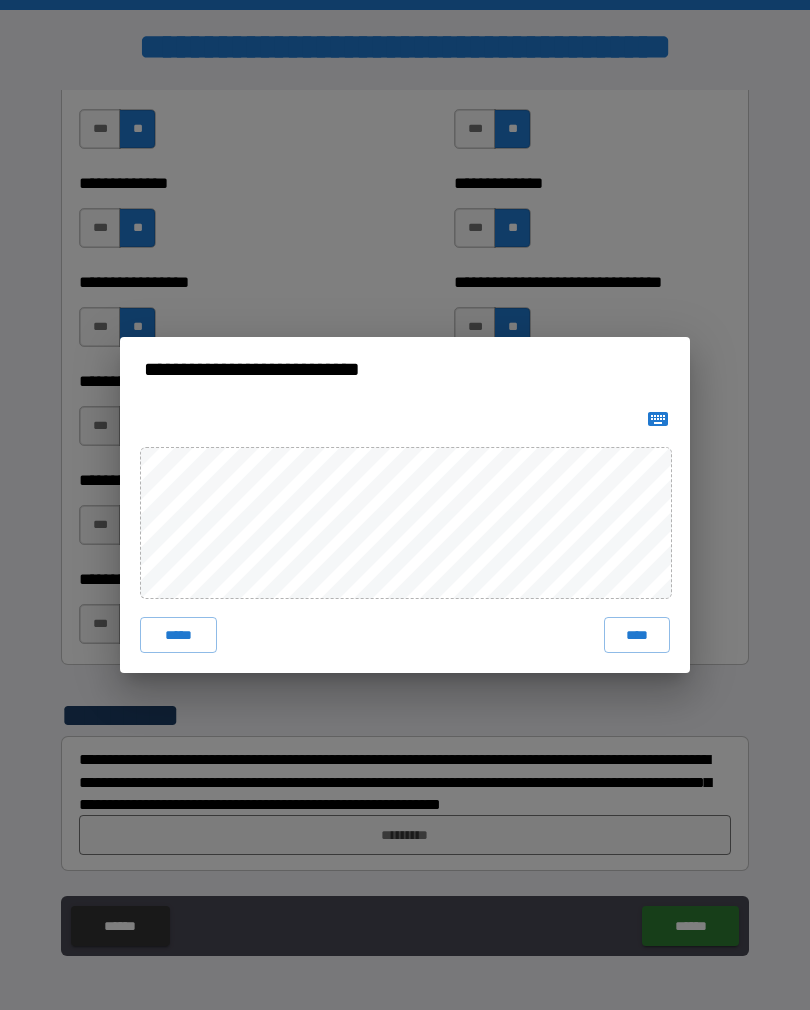 click on "****" at bounding box center [637, 635] 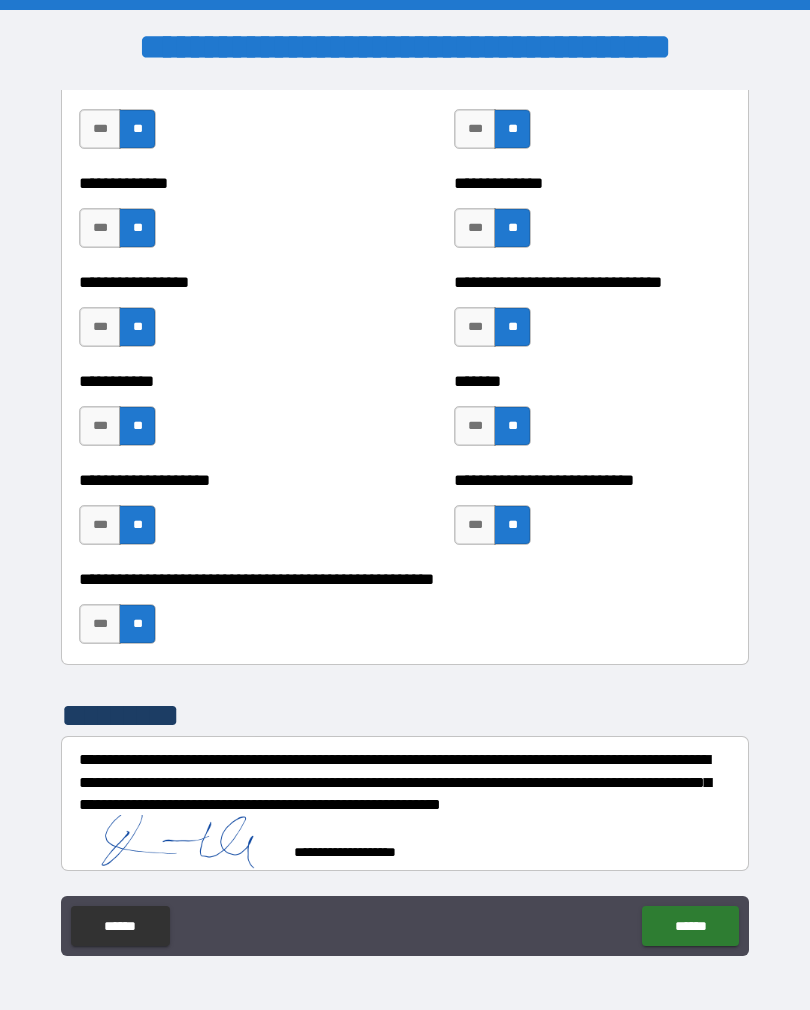 scroll, scrollTop: 7837, scrollLeft: 0, axis: vertical 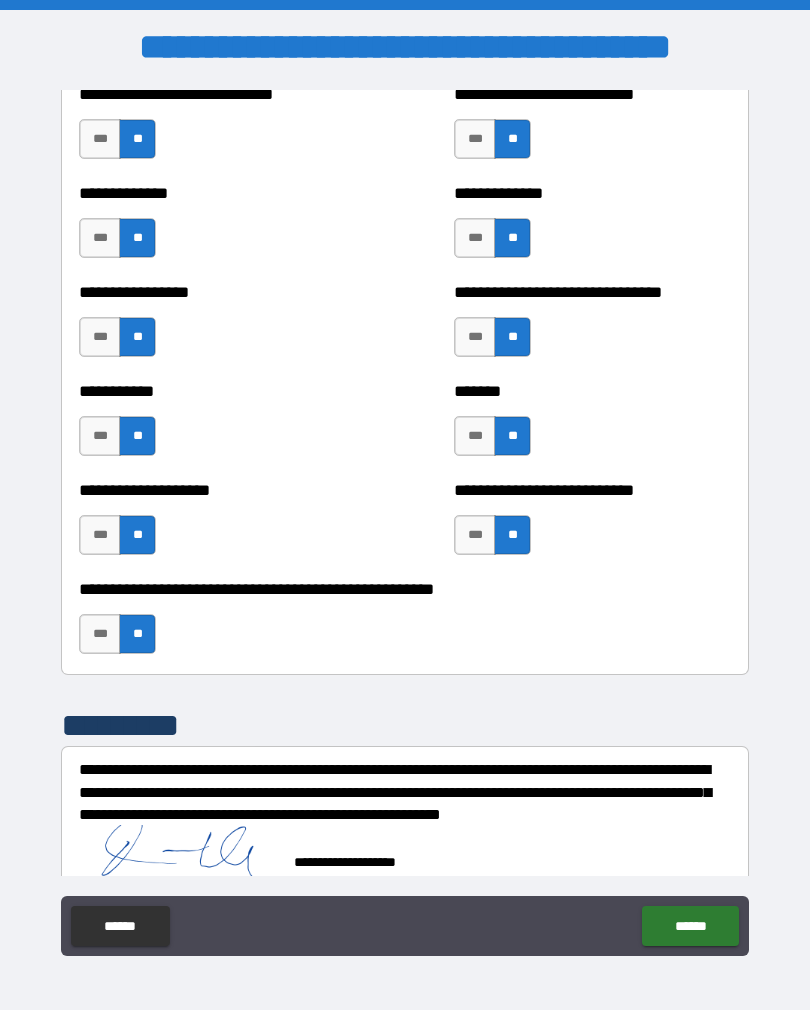 click on "******" at bounding box center (690, 926) 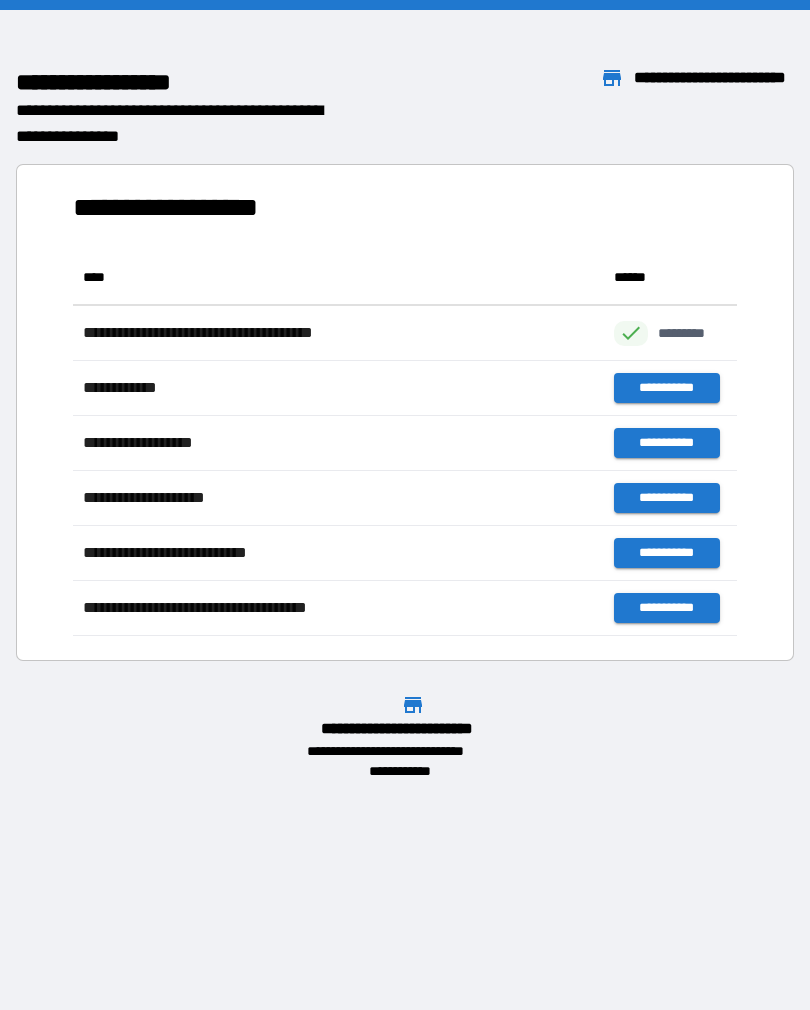 scroll, scrollTop: 1, scrollLeft: 1, axis: both 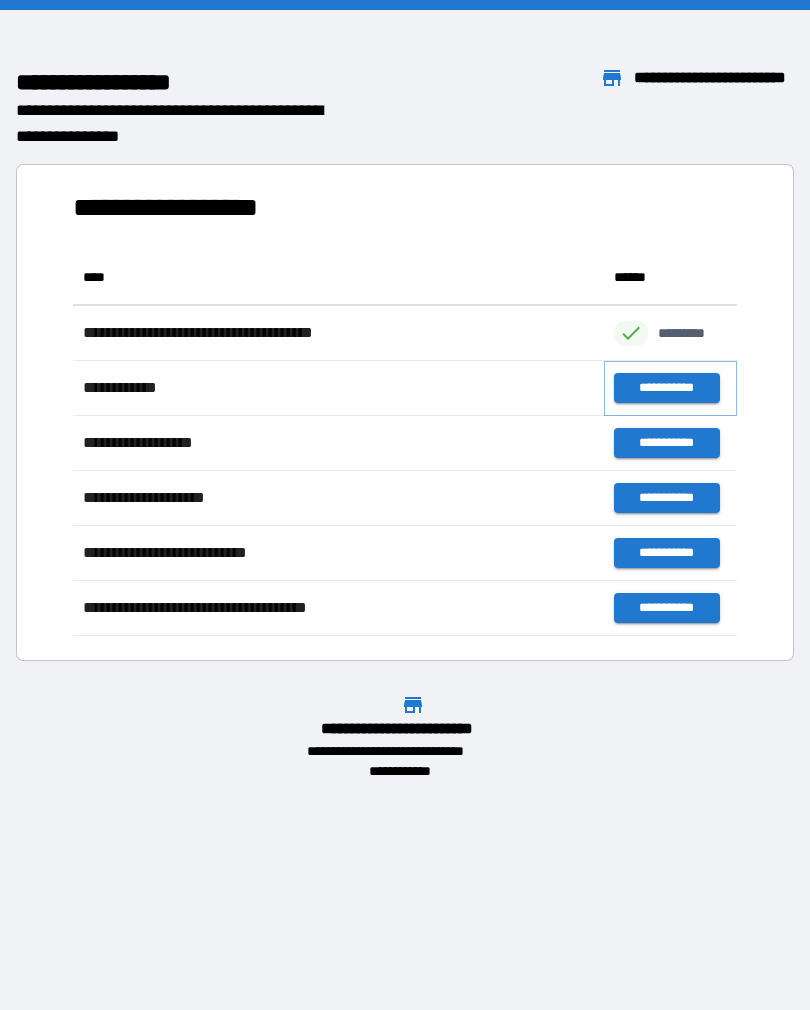 click on "**********" at bounding box center [666, 388] 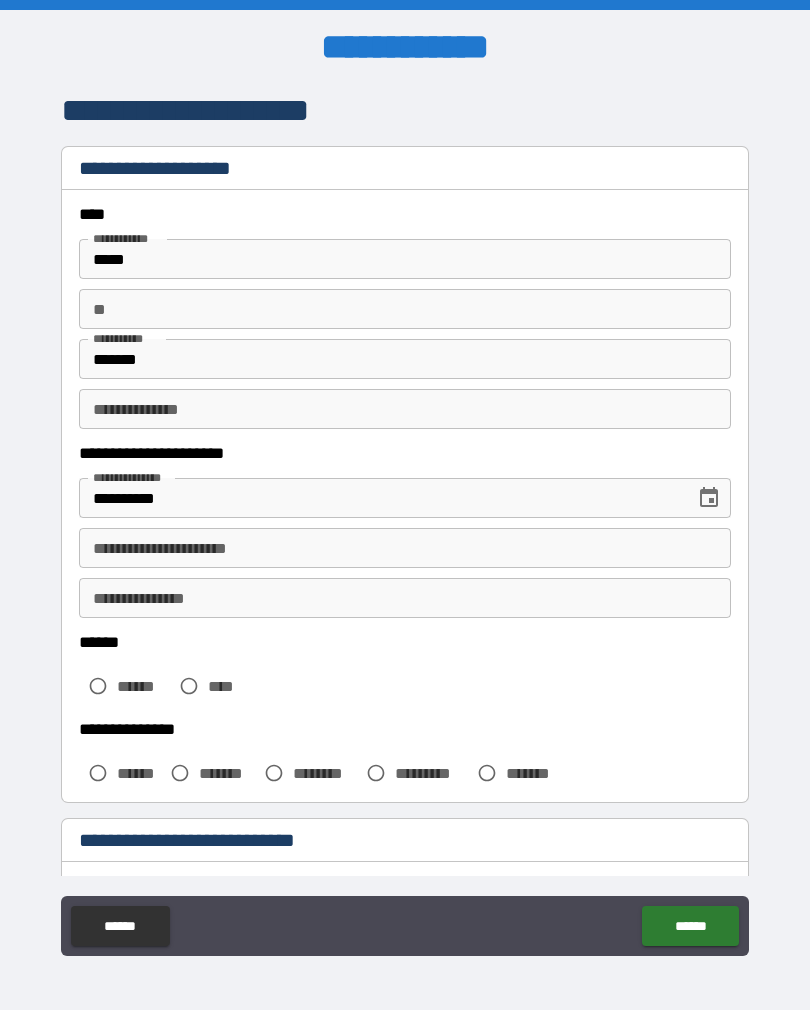 click on "**" at bounding box center (405, 309) 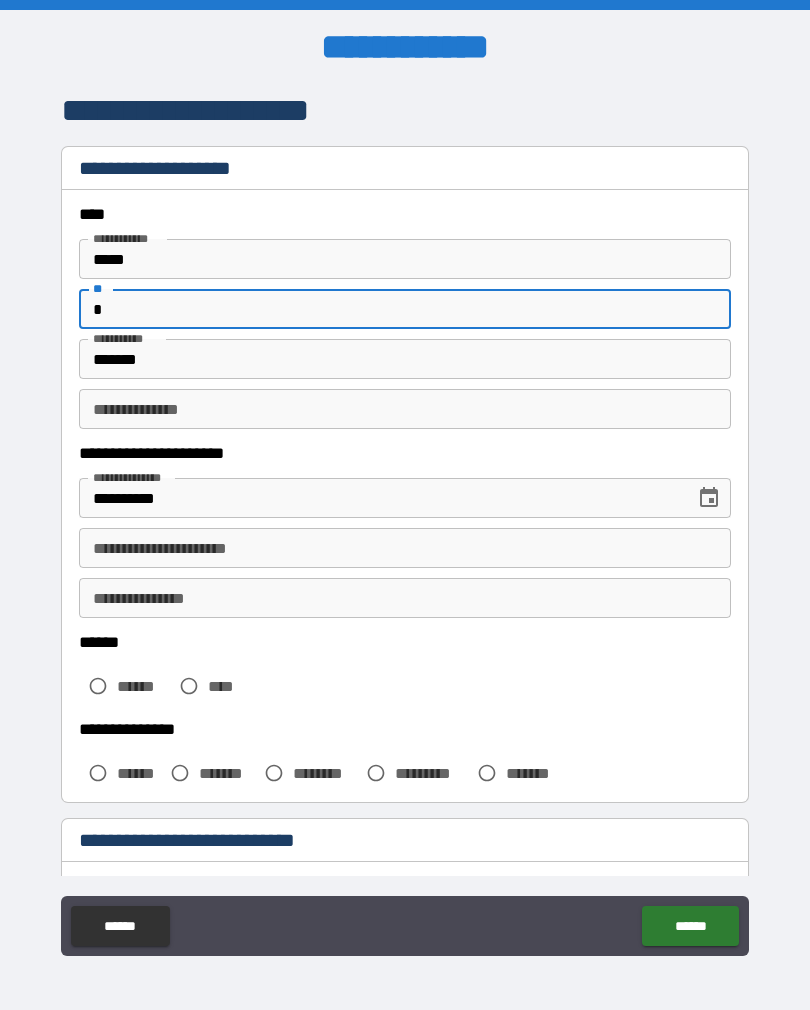 type on "*" 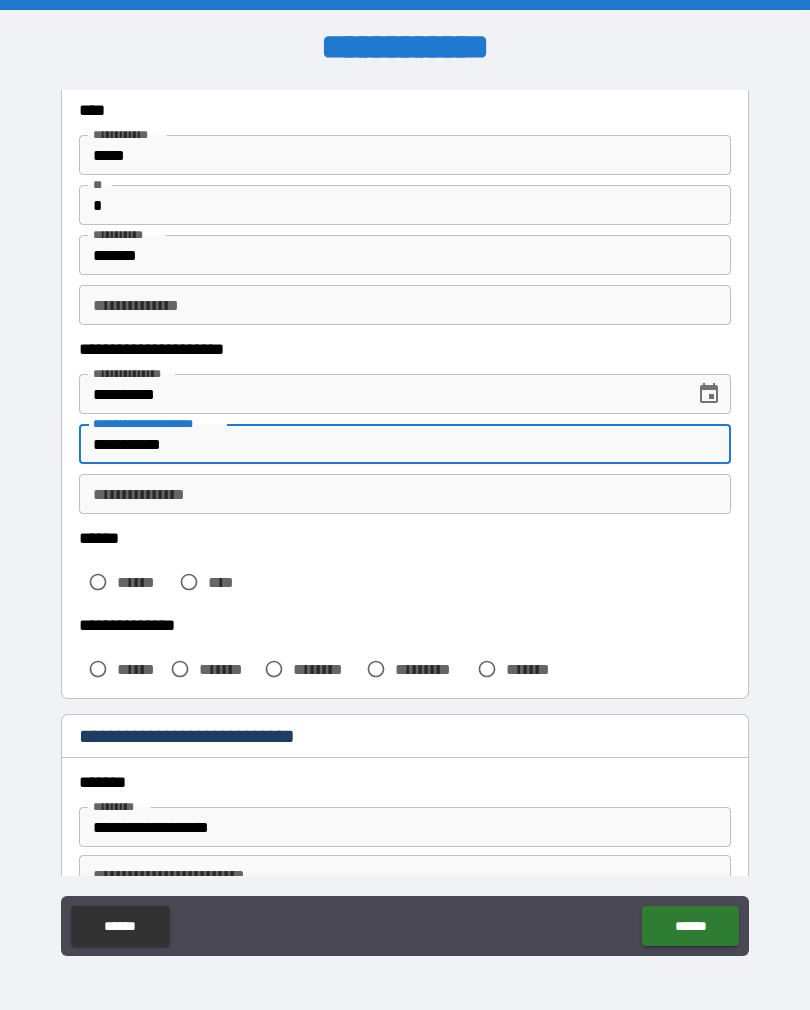 scroll, scrollTop: 105, scrollLeft: 0, axis: vertical 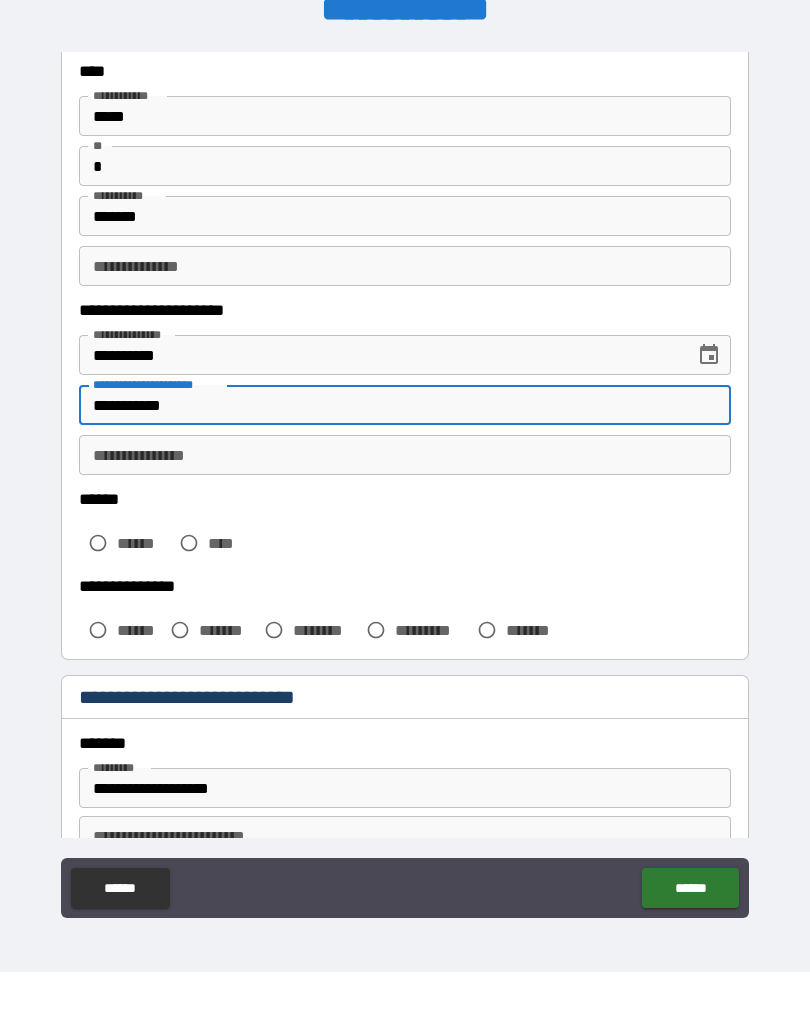 type on "**********" 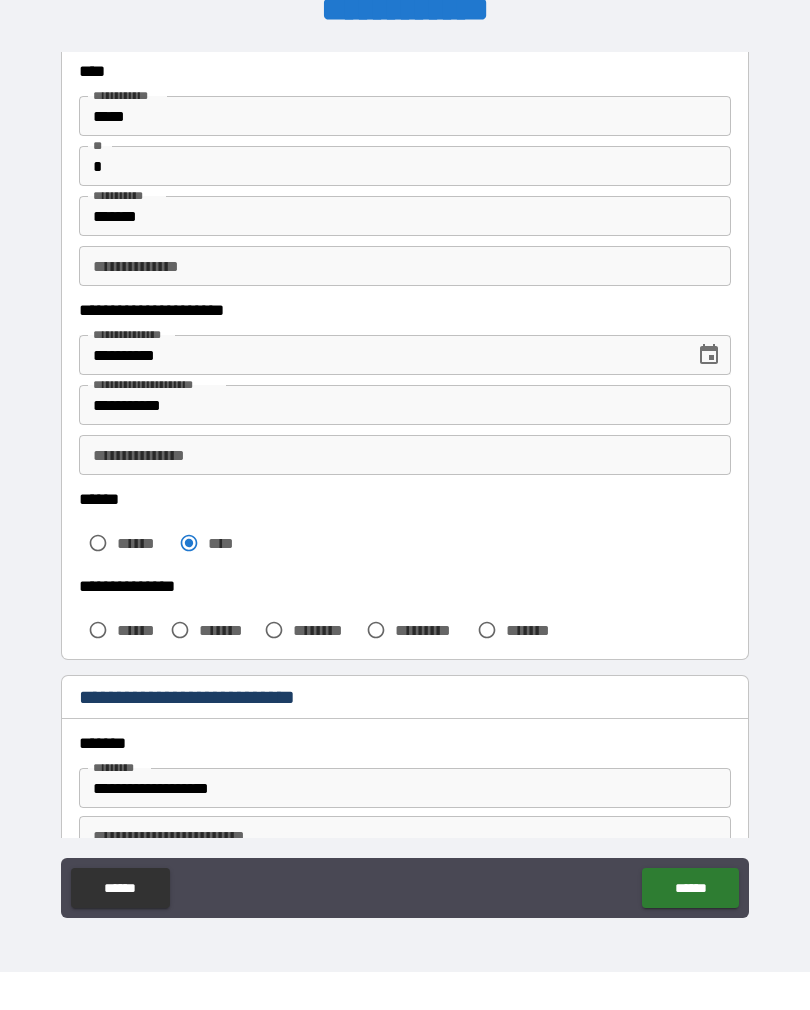 scroll, scrollTop: 31, scrollLeft: 0, axis: vertical 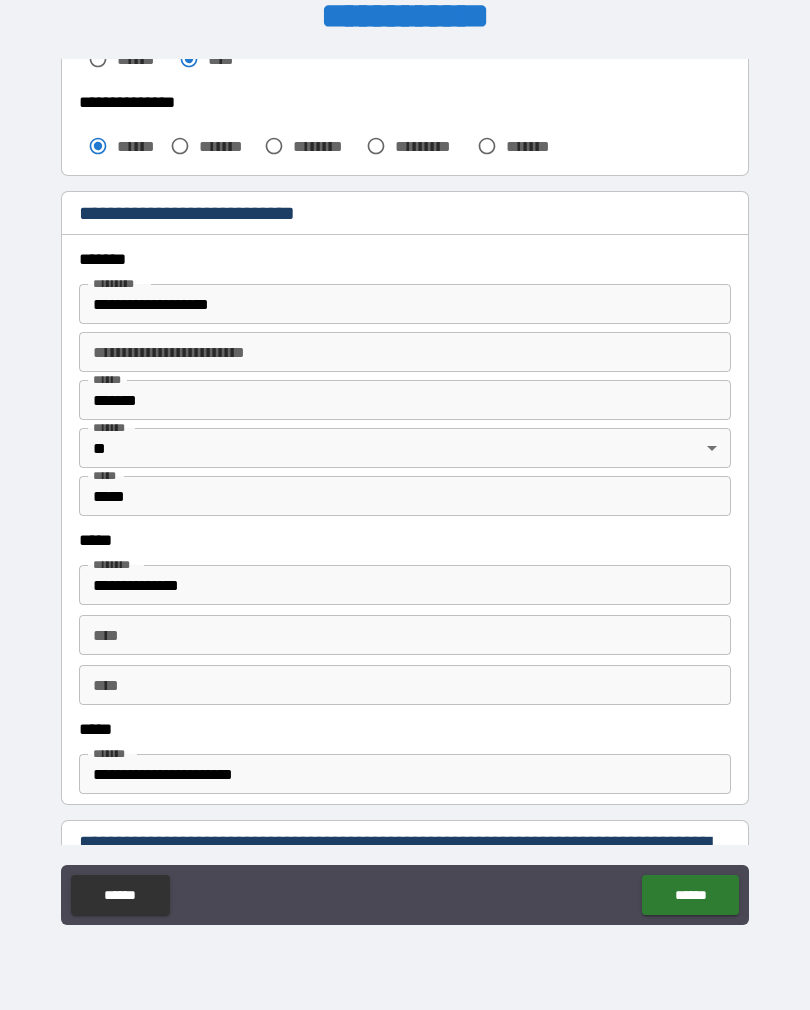 click on "**********" at bounding box center [405, 304] 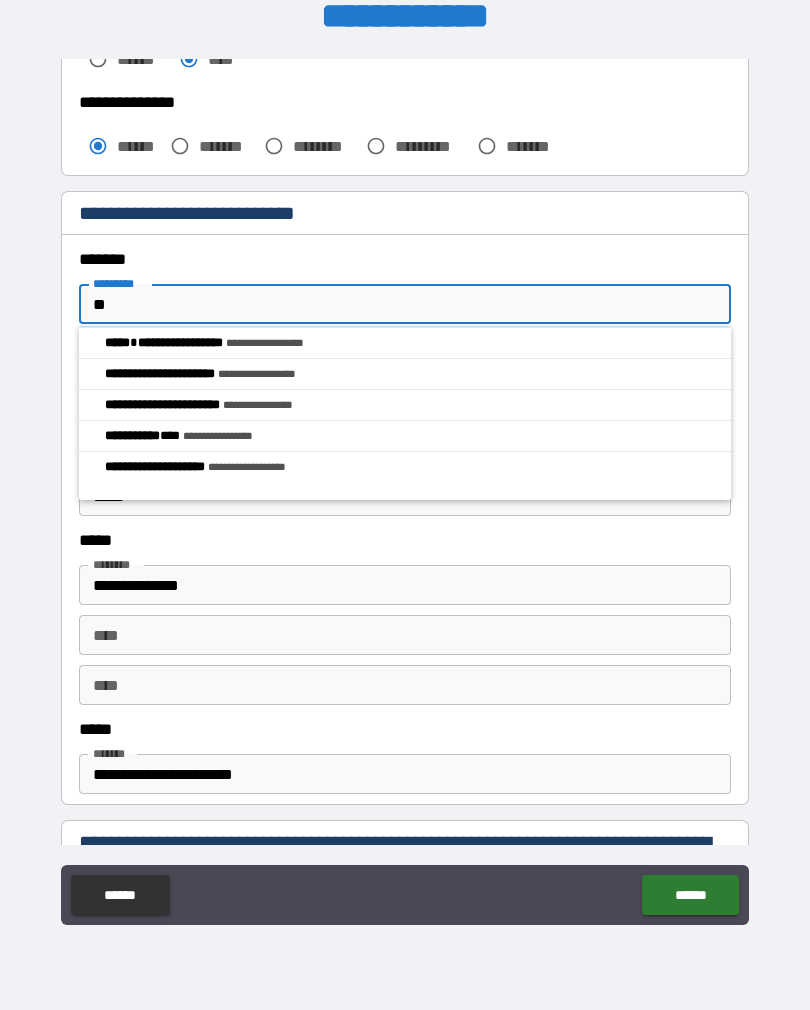 type on "*" 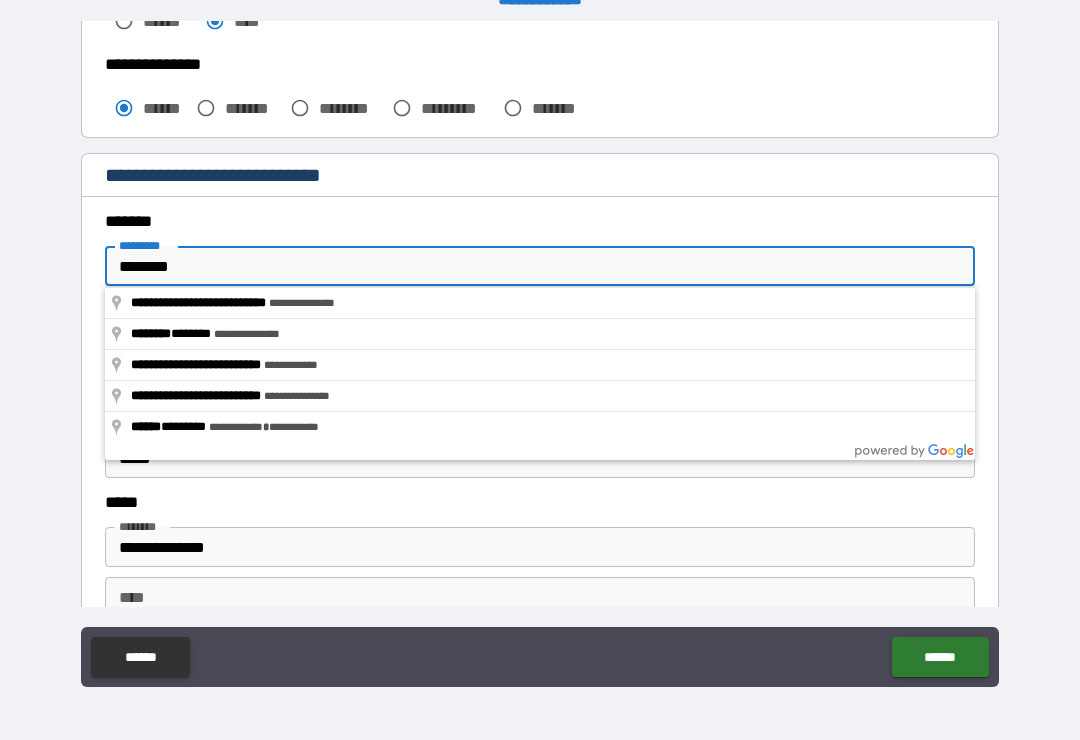 click on "********" at bounding box center (540, 266) 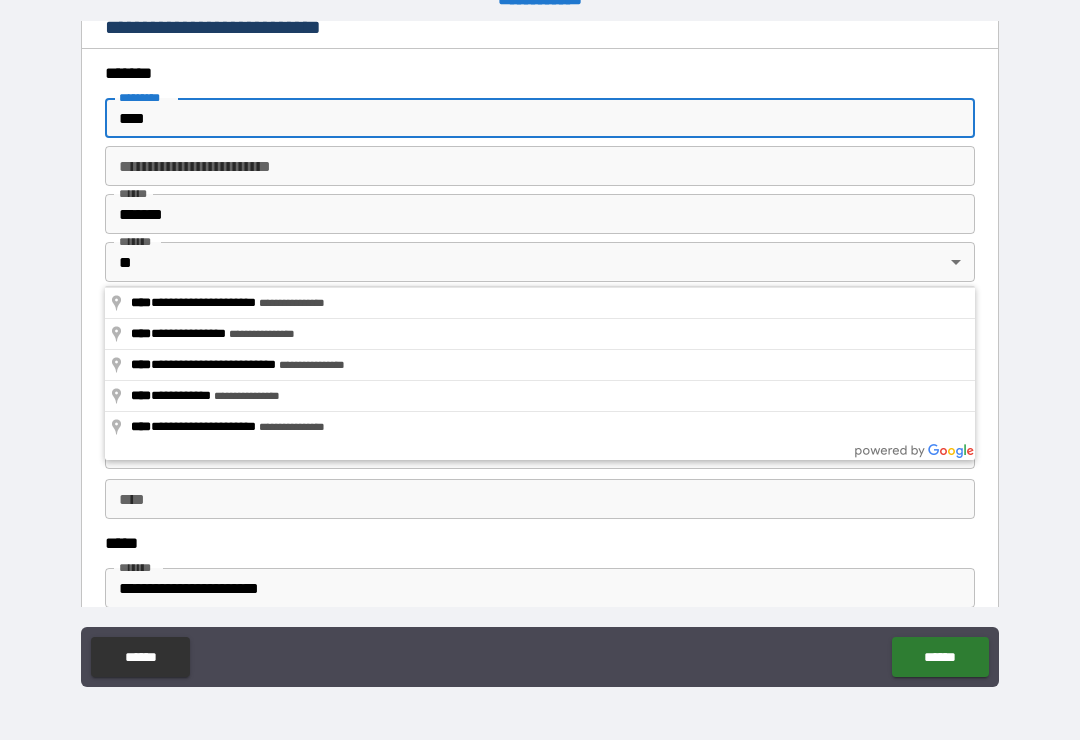 scroll, scrollTop: 746, scrollLeft: 0, axis: vertical 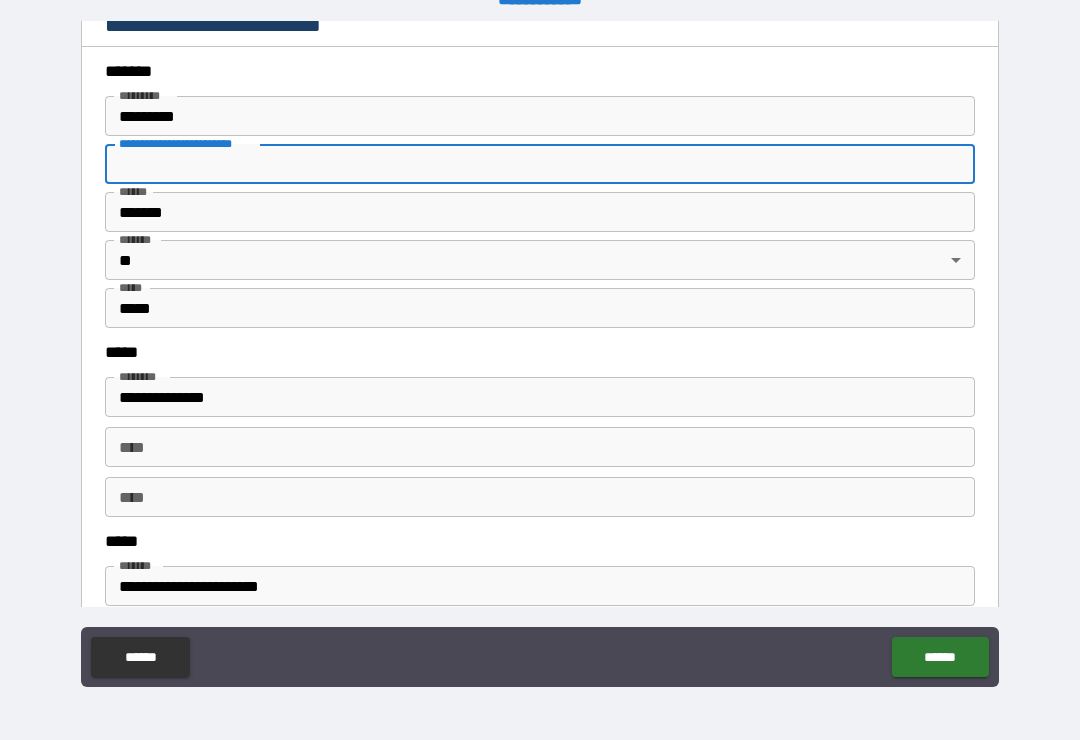 type on "**********" 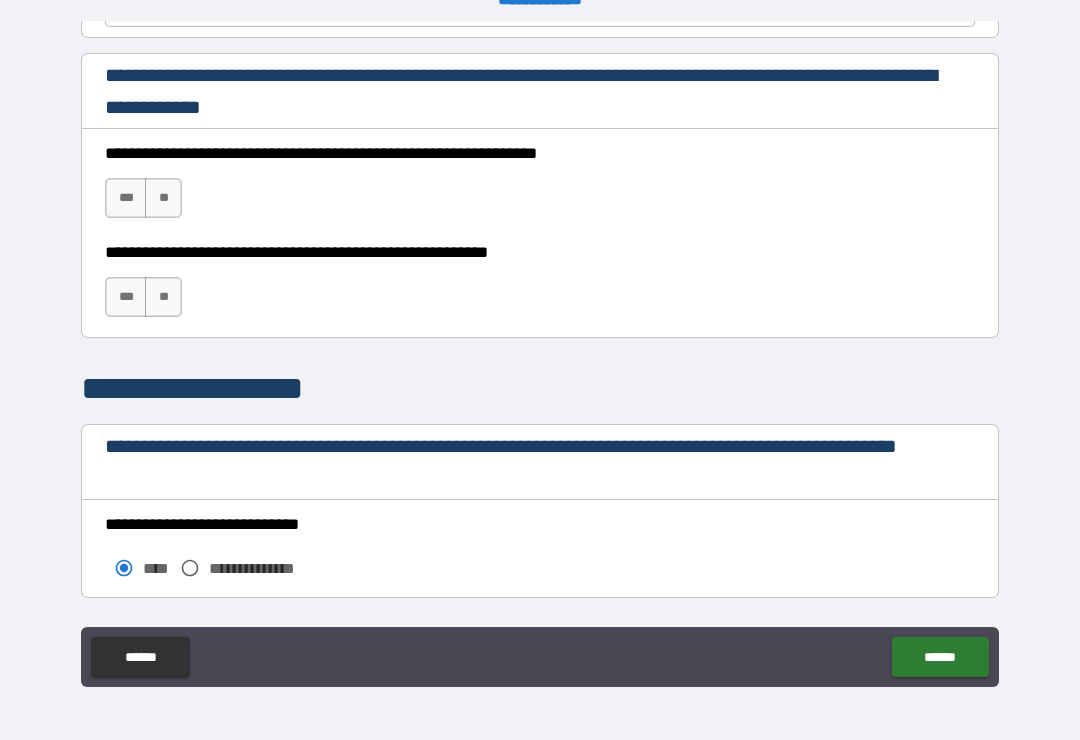 scroll, scrollTop: 1328, scrollLeft: 0, axis: vertical 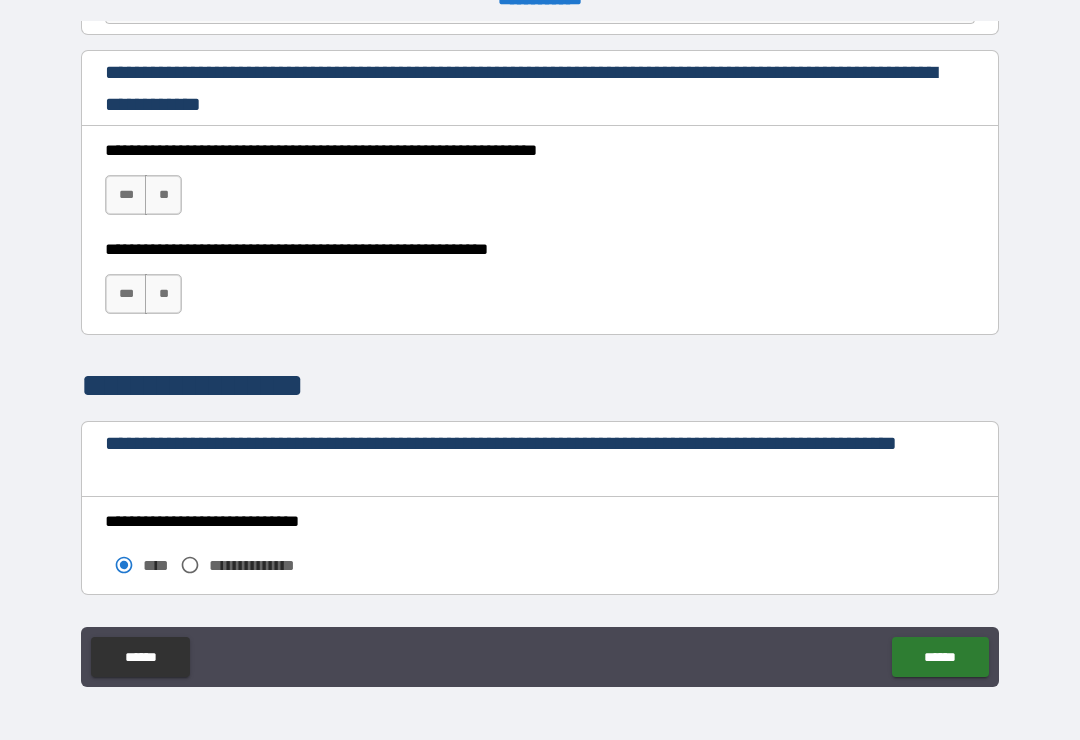click on "***" at bounding box center (126, 195) 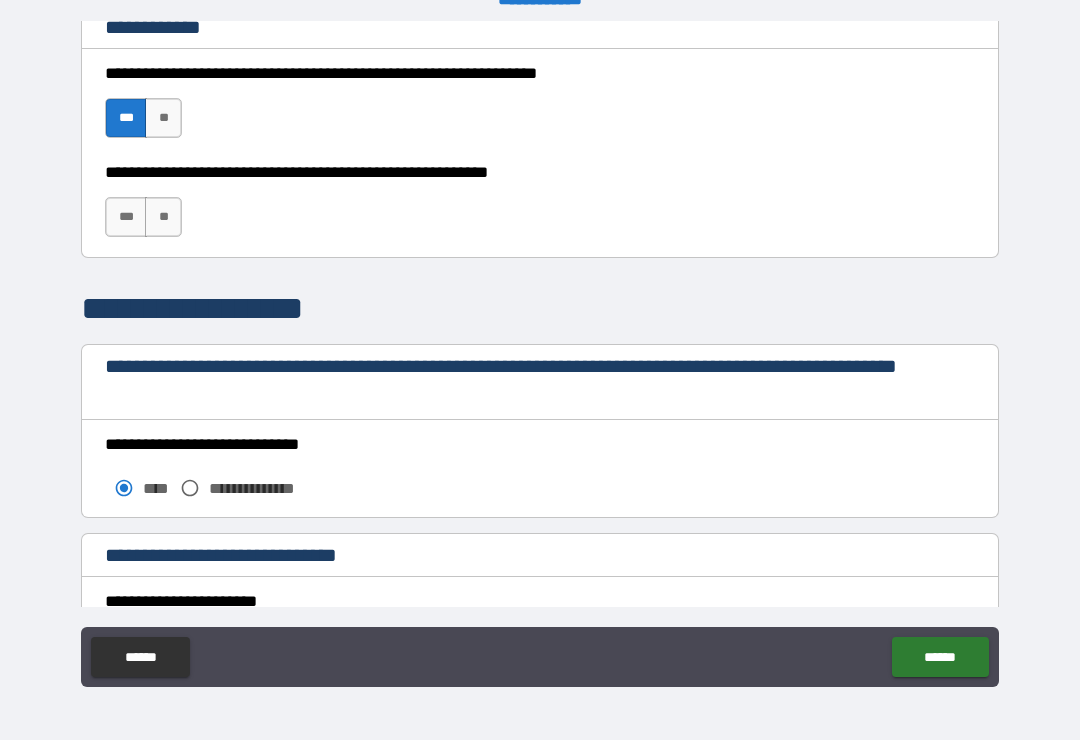 scroll, scrollTop: 1414, scrollLeft: 0, axis: vertical 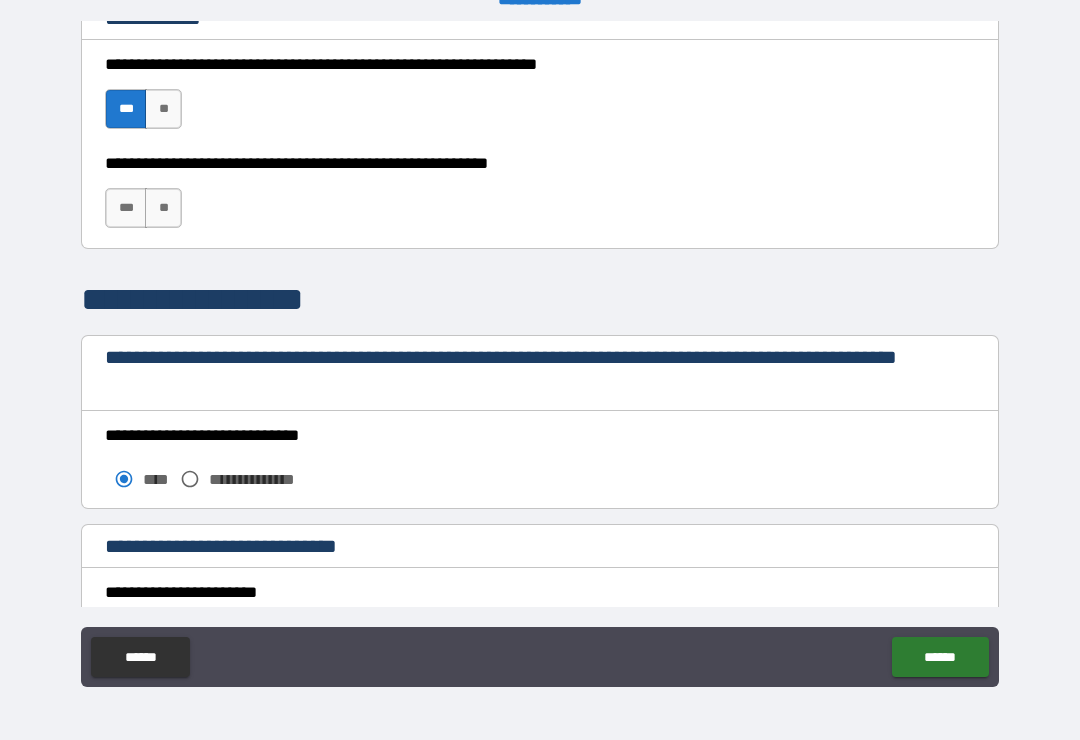 click on "***" at bounding box center [126, 208] 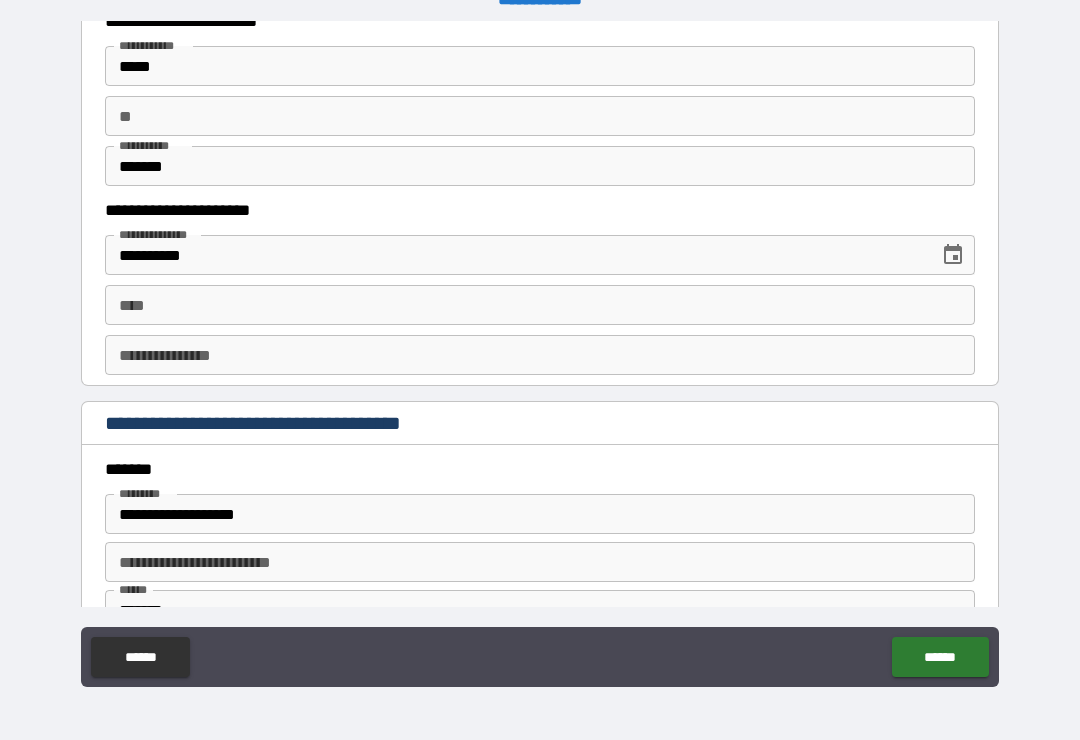 scroll, scrollTop: 1980, scrollLeft: 0, axis: vertical 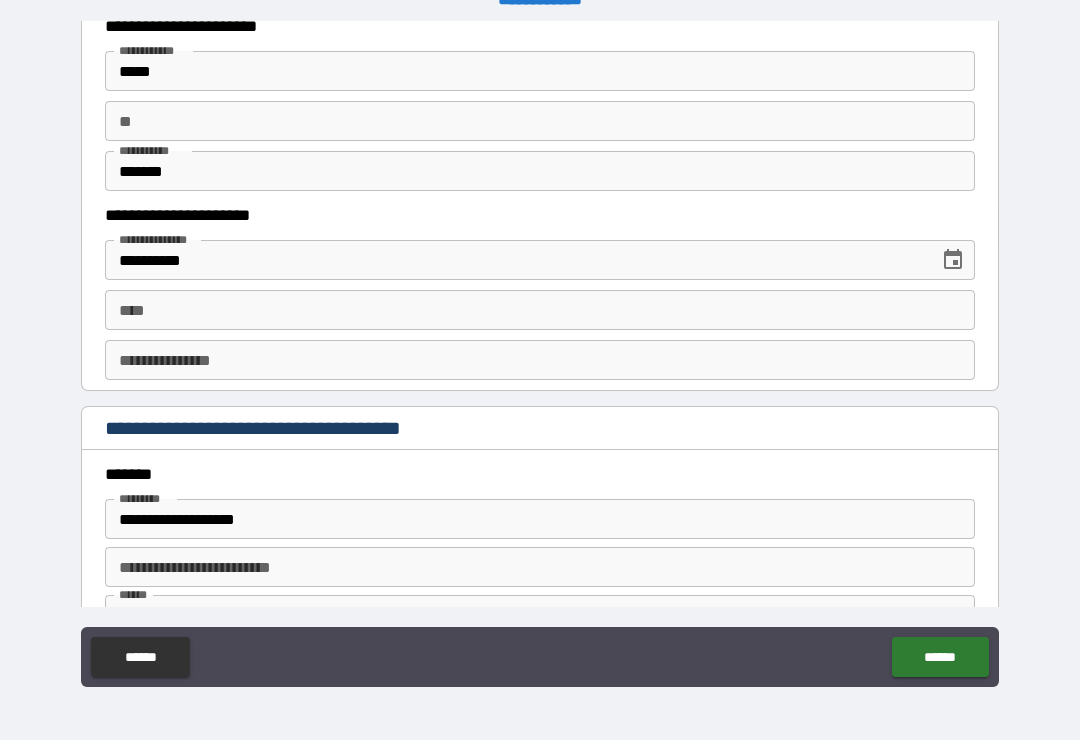 click on "**" at bounding box center [540, 121] 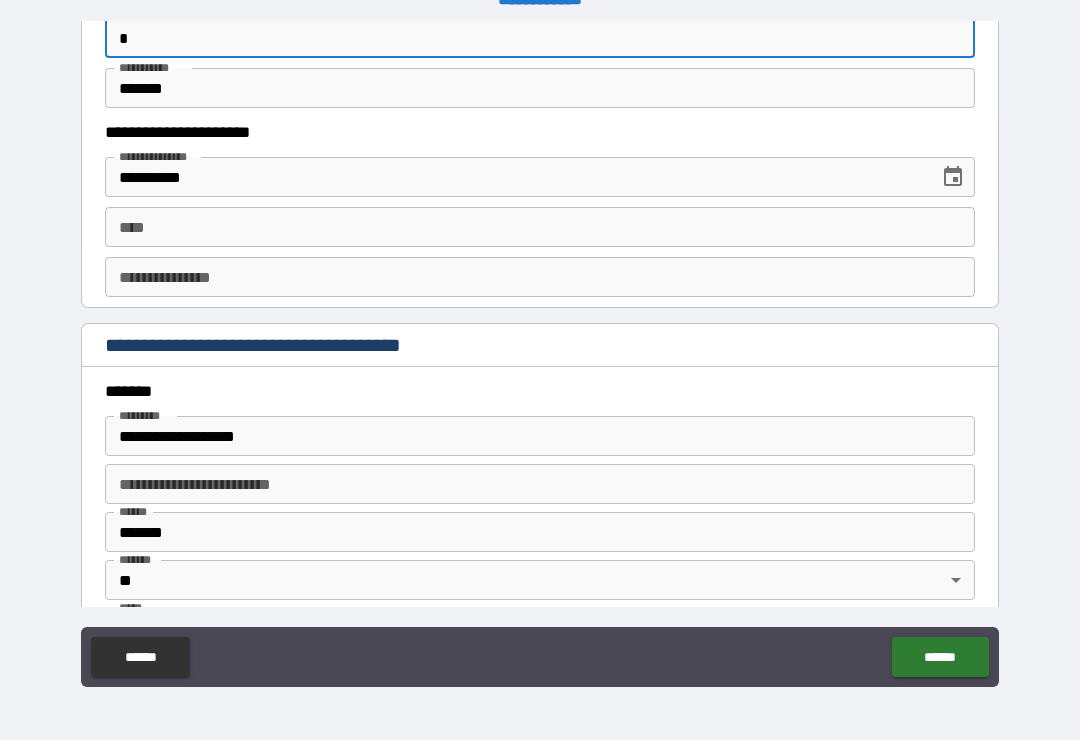scroll, scrollTop: 2064, scrollLeft: 0, axis: vertical 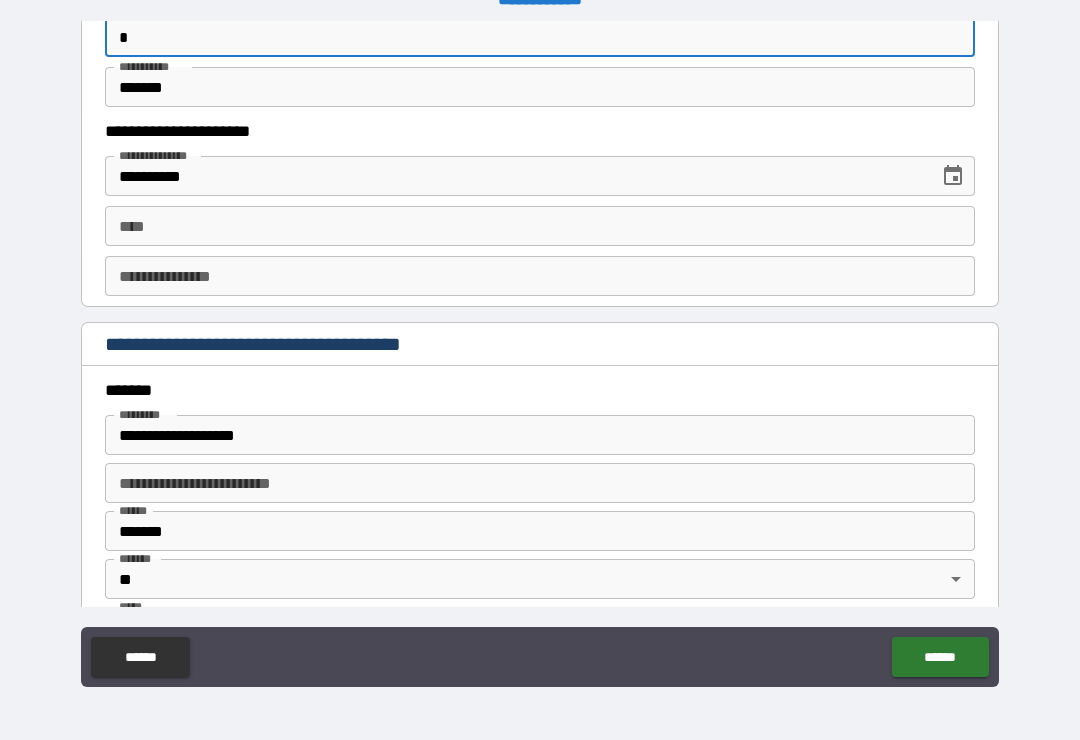 type on "*" 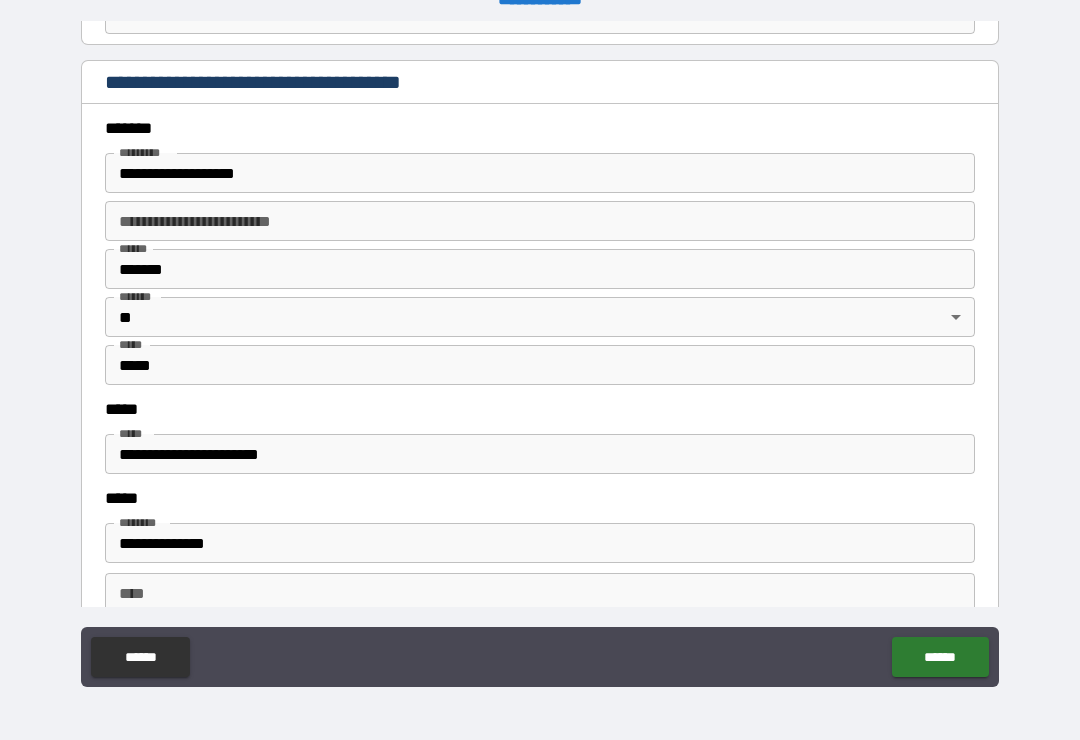 scroll, scrollTop: 2280, scrollLeft: 0, axis: vertical 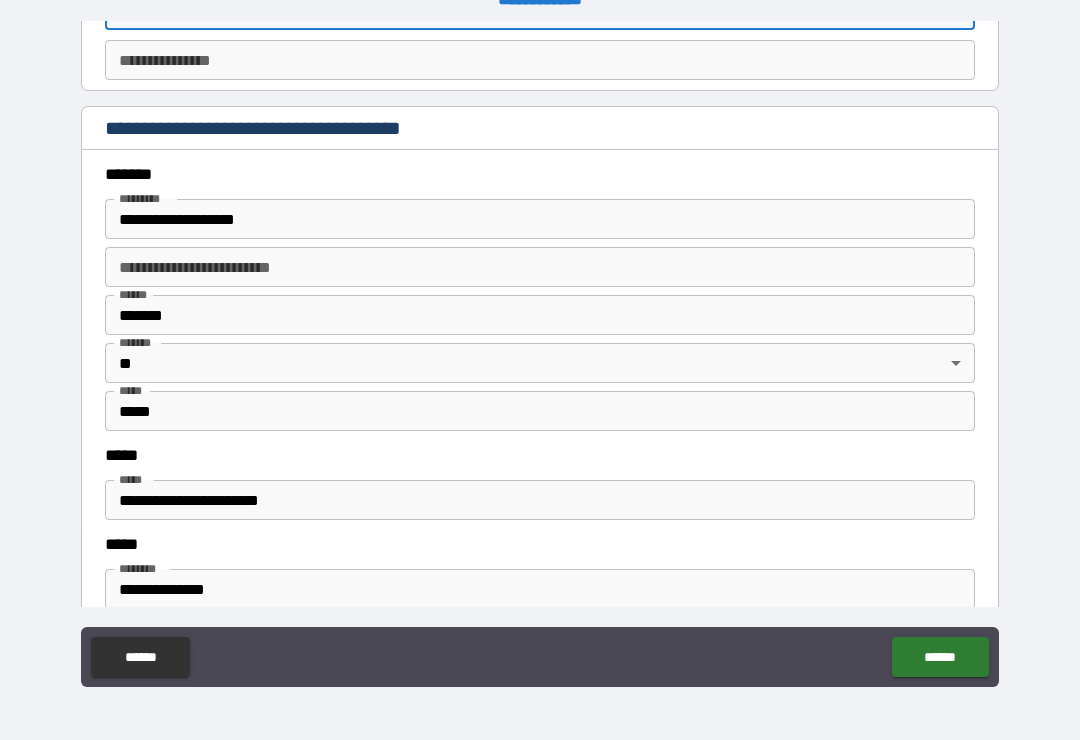 type on "**********" 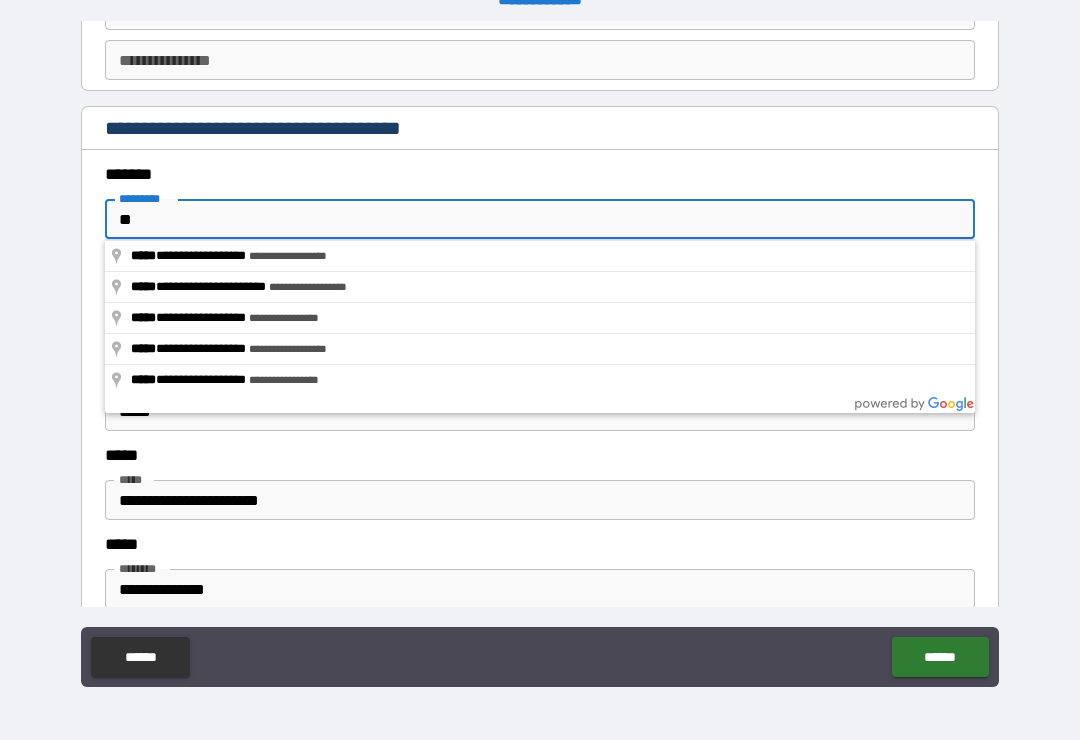 type on "*" 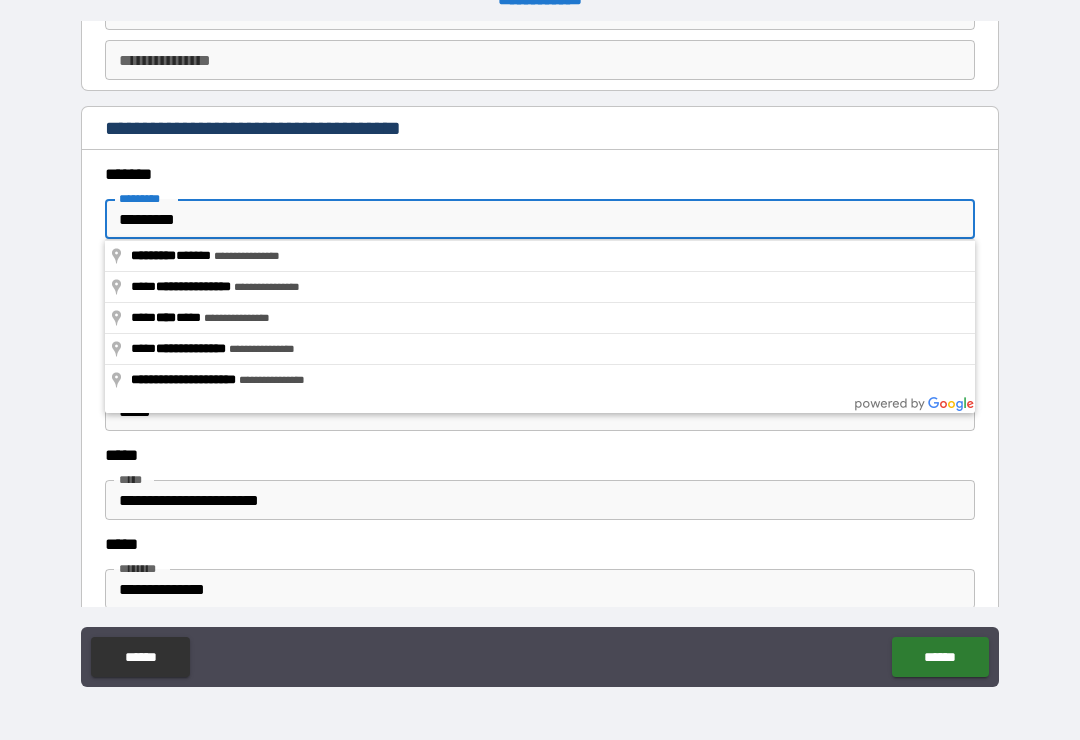 type on "**********" 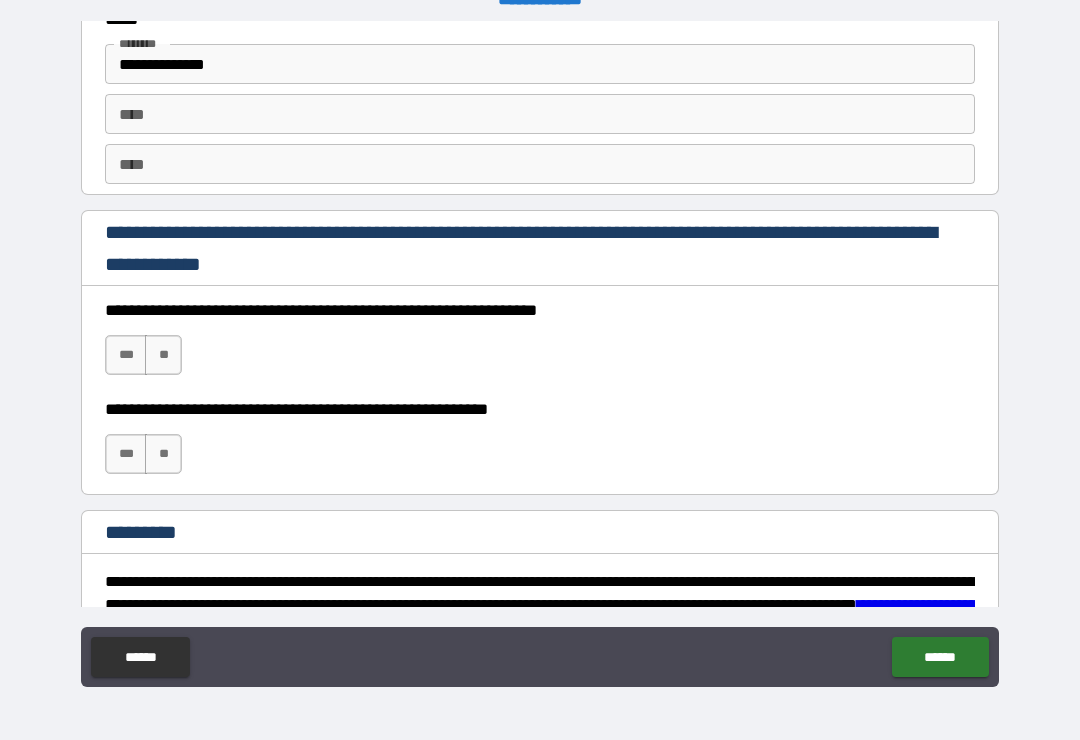 scroll, scrollTop: 2811, scrollLeft: 0, axis: vertical 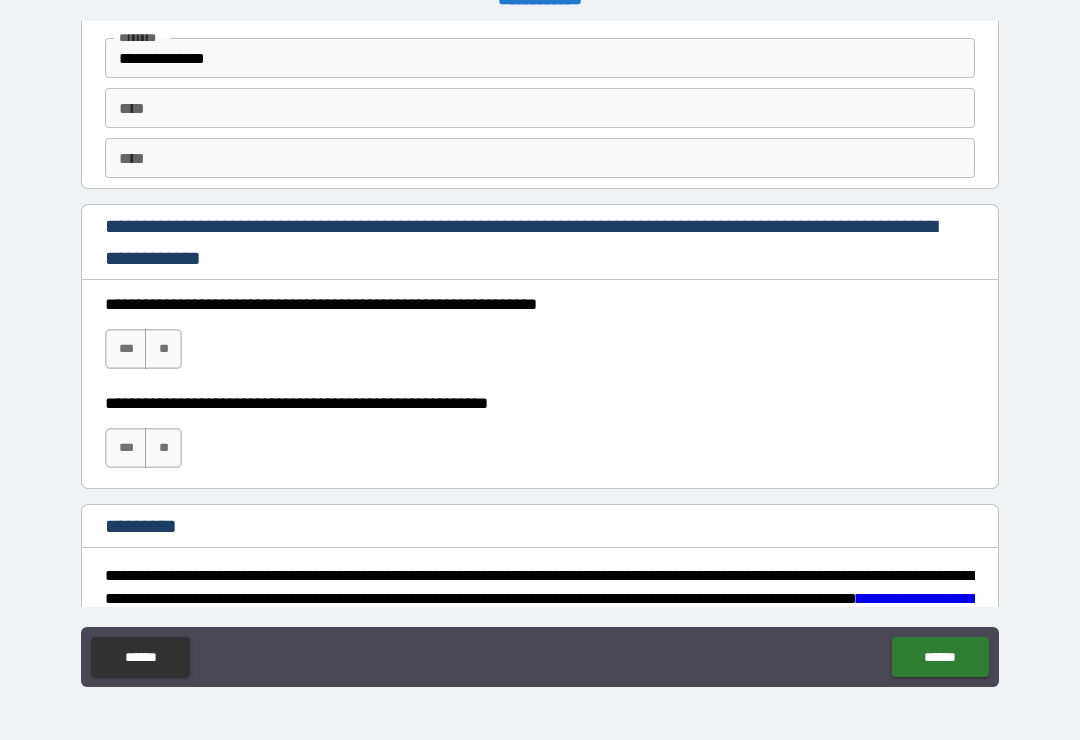 click on "***" at bounding box center [126, 349] 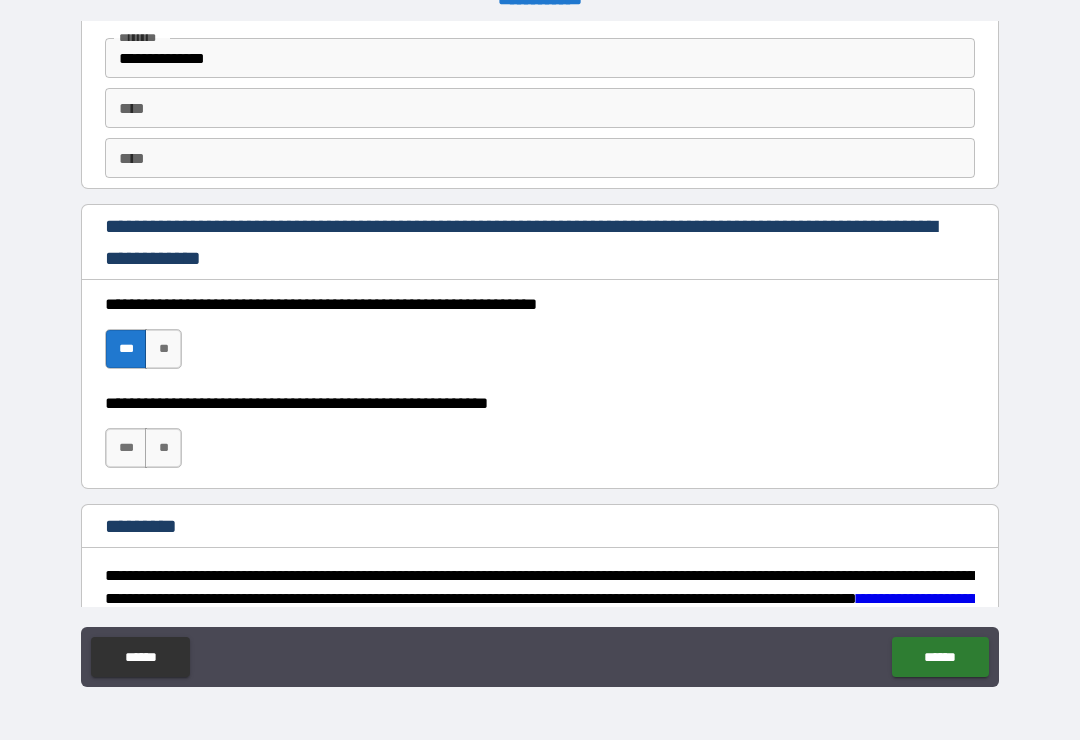 click on "***" at bounding box center (126, 448) 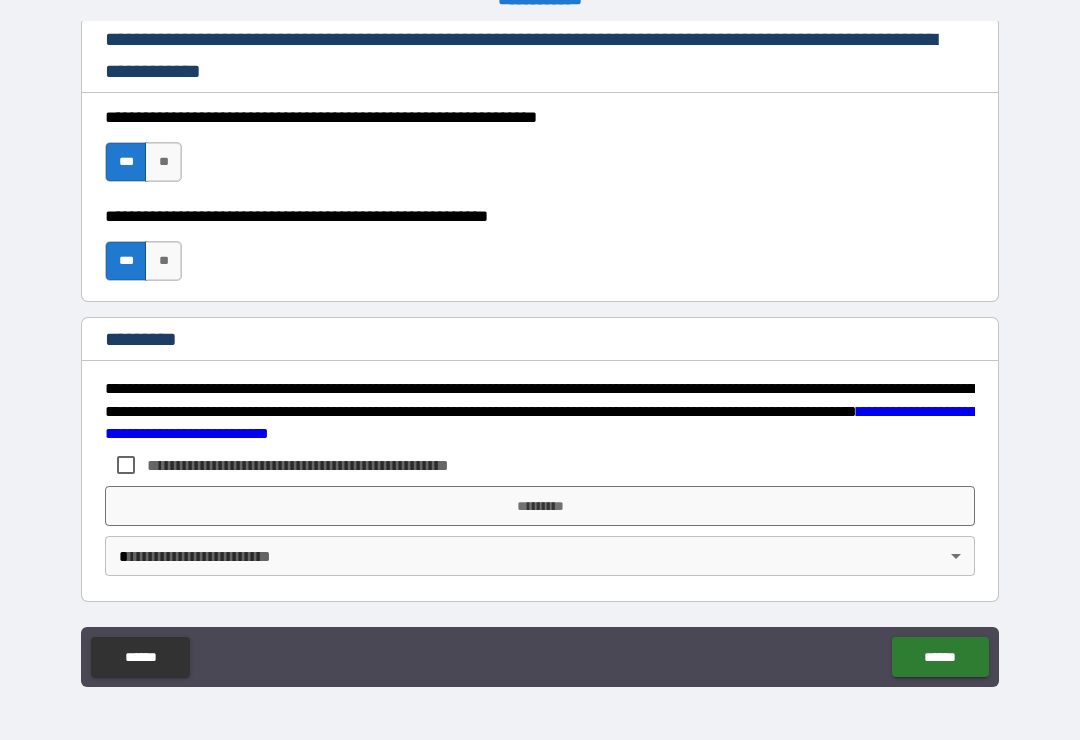 scroll, scrollTop: 2998, scrollLeft: 0, axis: vertical 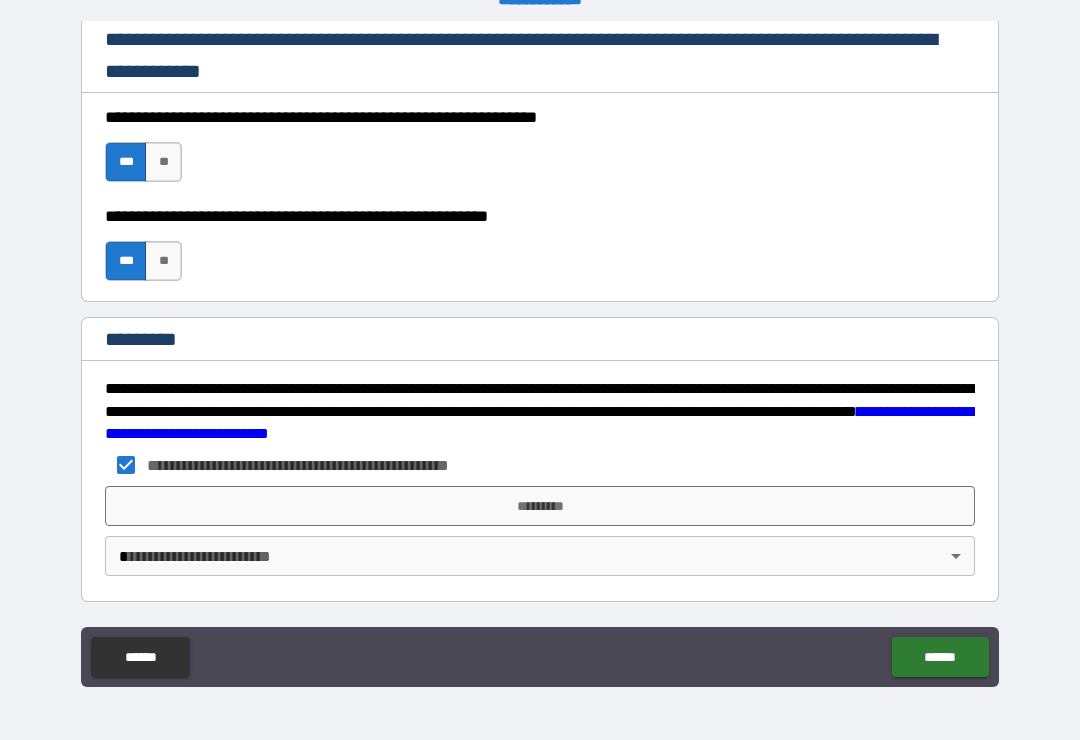 click on "*********" at bounding box center (540, 506) 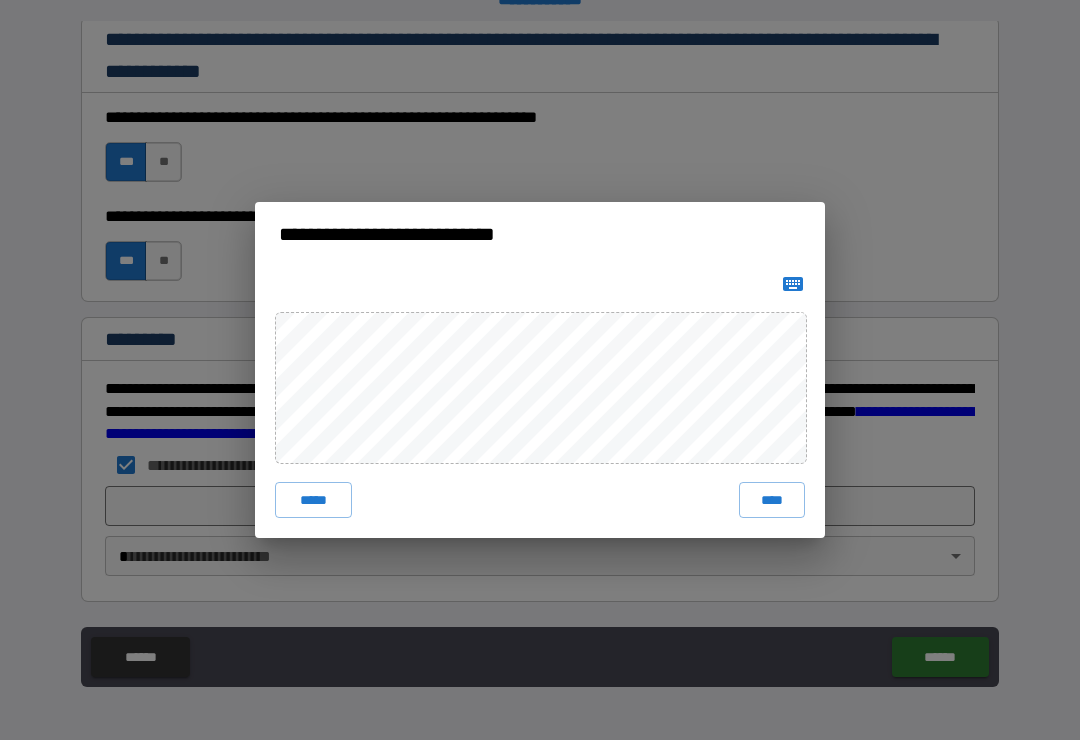 click on "****" at bounding box center [772, 500] 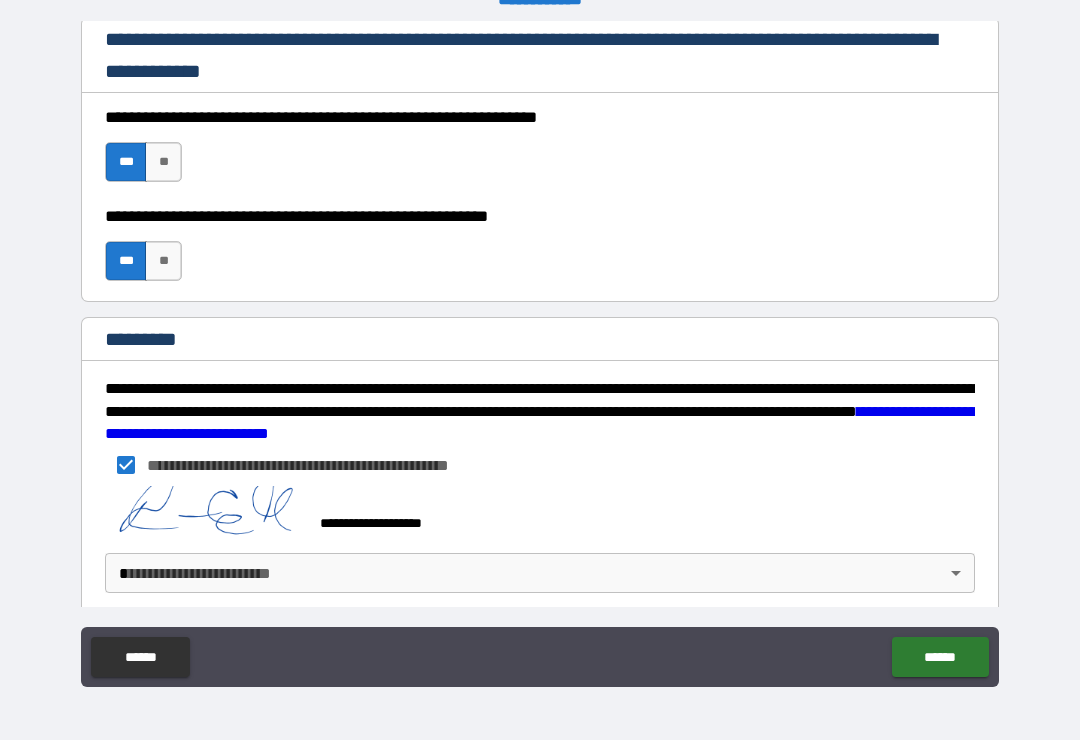 scroll, scrollTop: 2988, scrollLeft: 0, axis: vertical 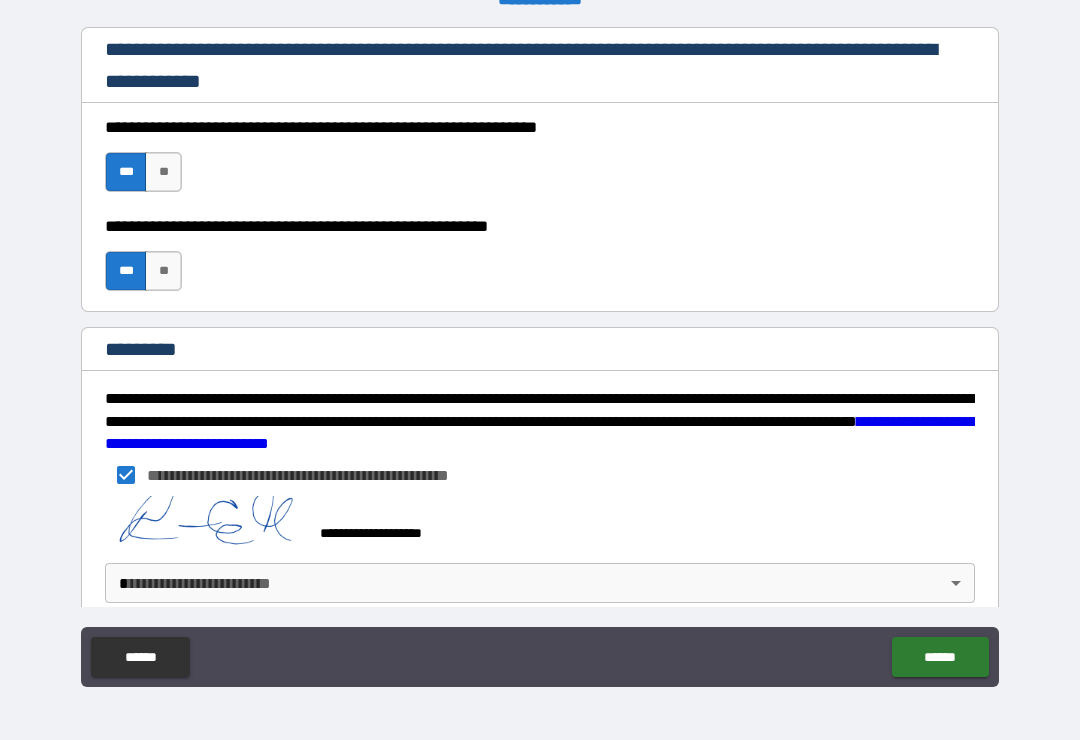 click on "******" at bounding box center [940, 657] 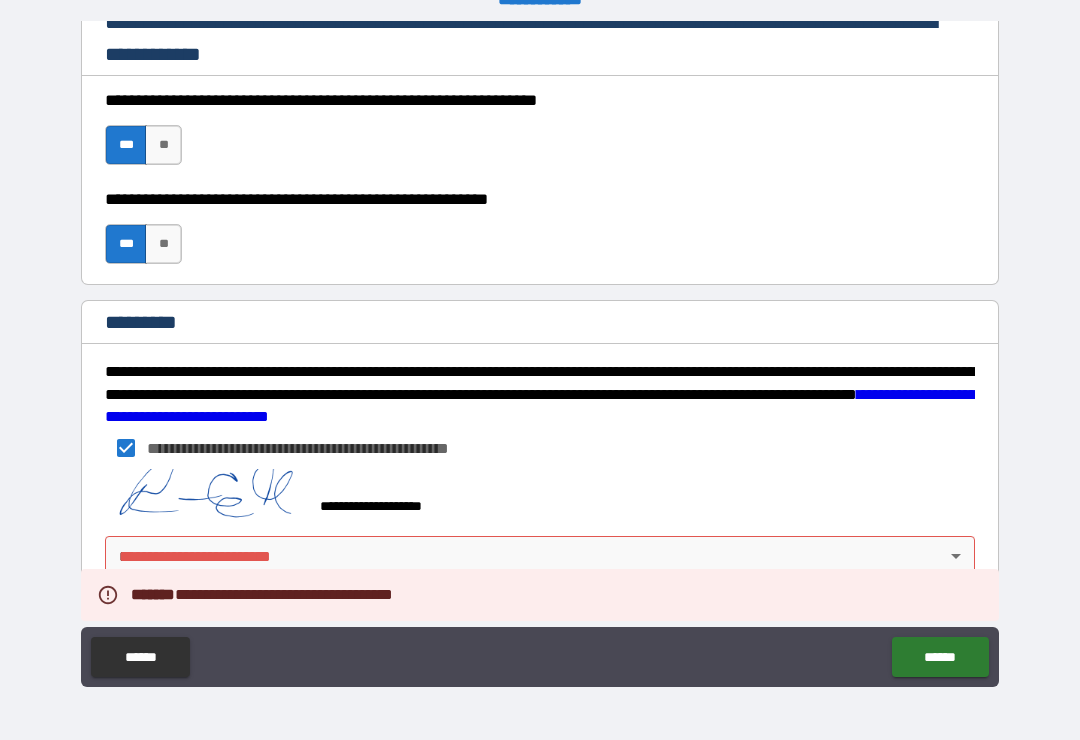 scroll, scrollTop: 3015, scrollLeft: 0, axis: vertical 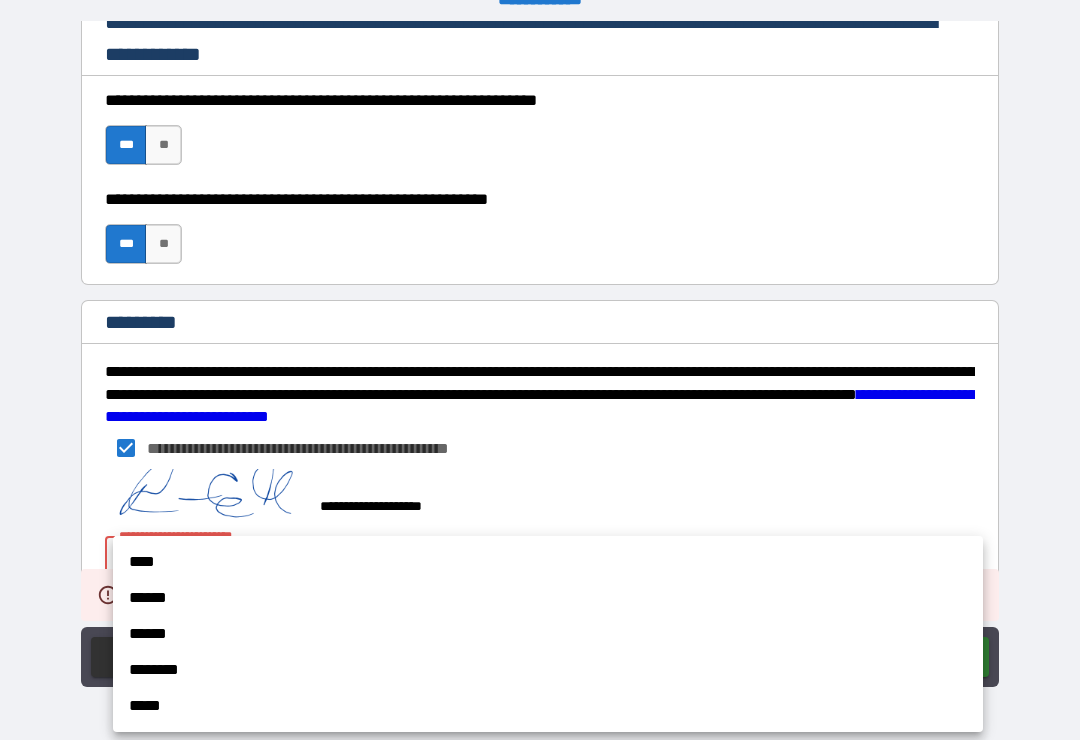 click on "****" at bounding box center (548, 562) 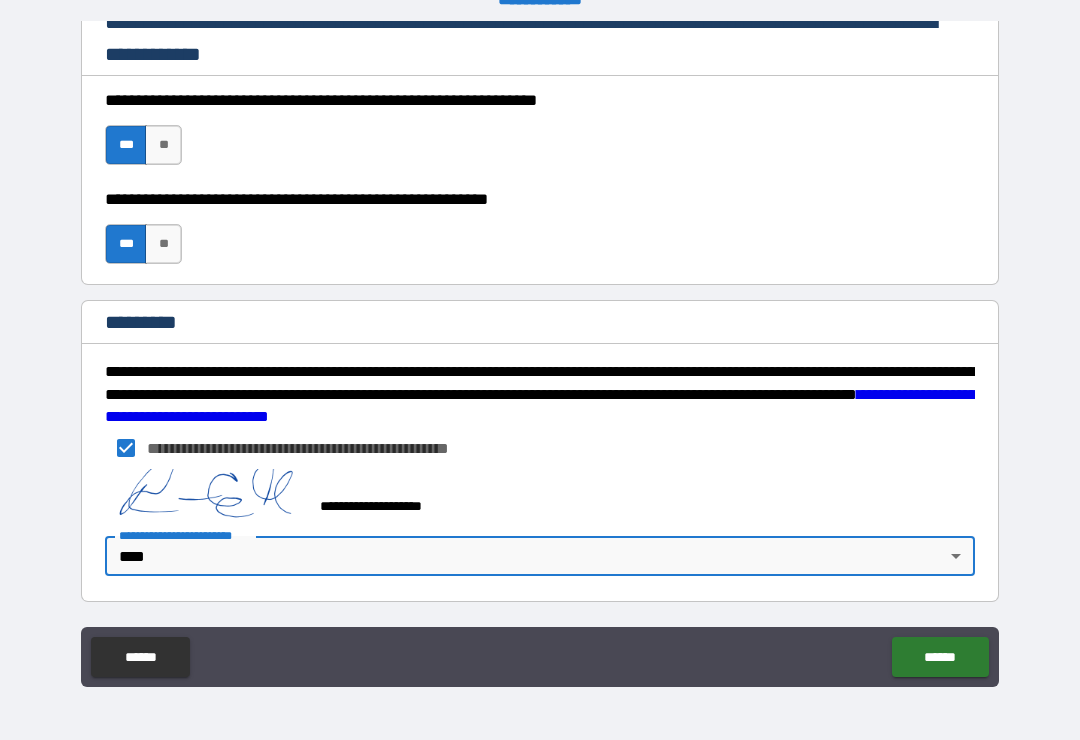 click on "******" at bounding box center [940, 657] 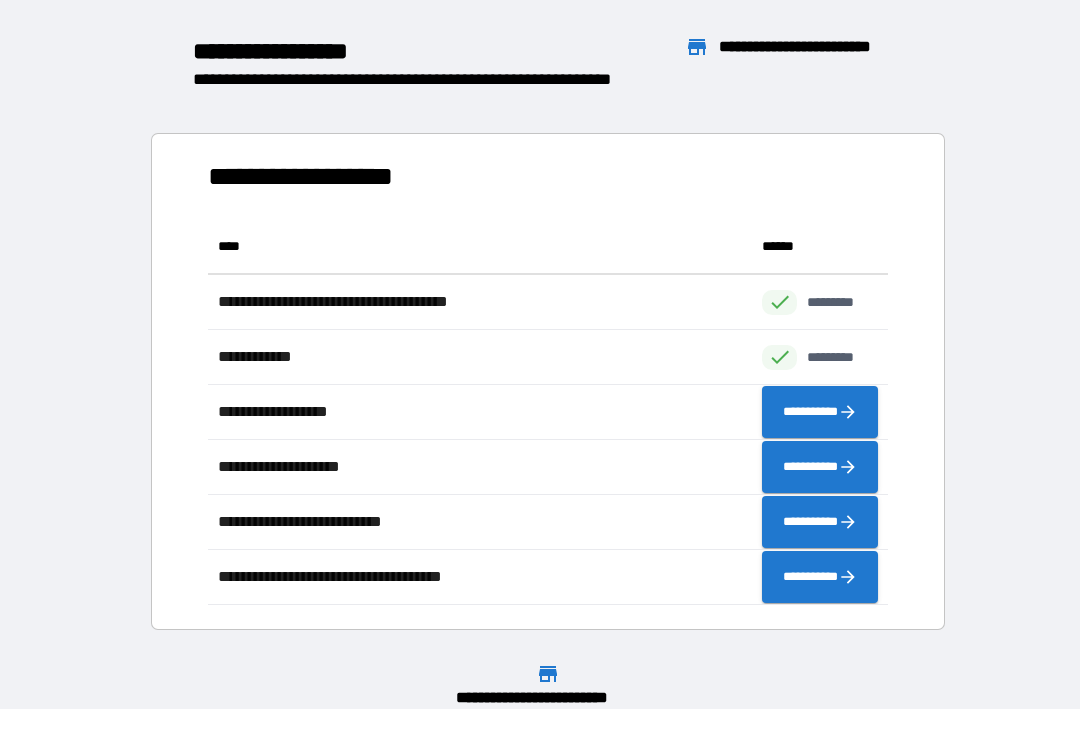 scroll, scrollTop: 1, scrollLeft: 1, axis: both 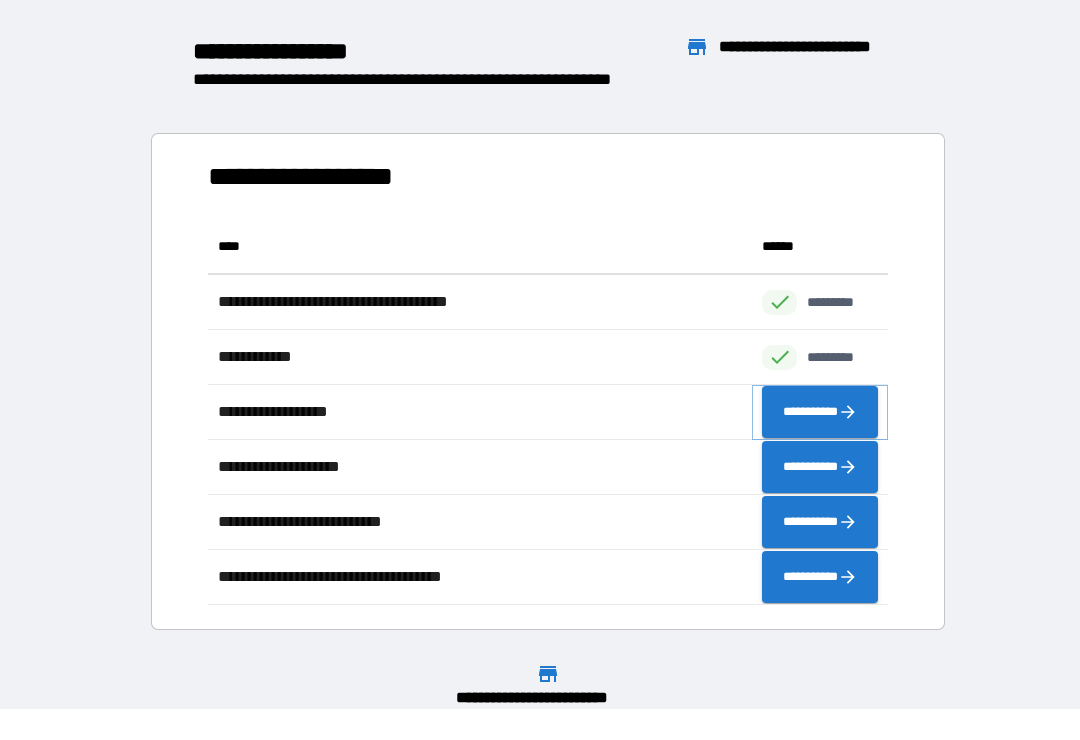 click on "**********" at bounding box center (820, 412) 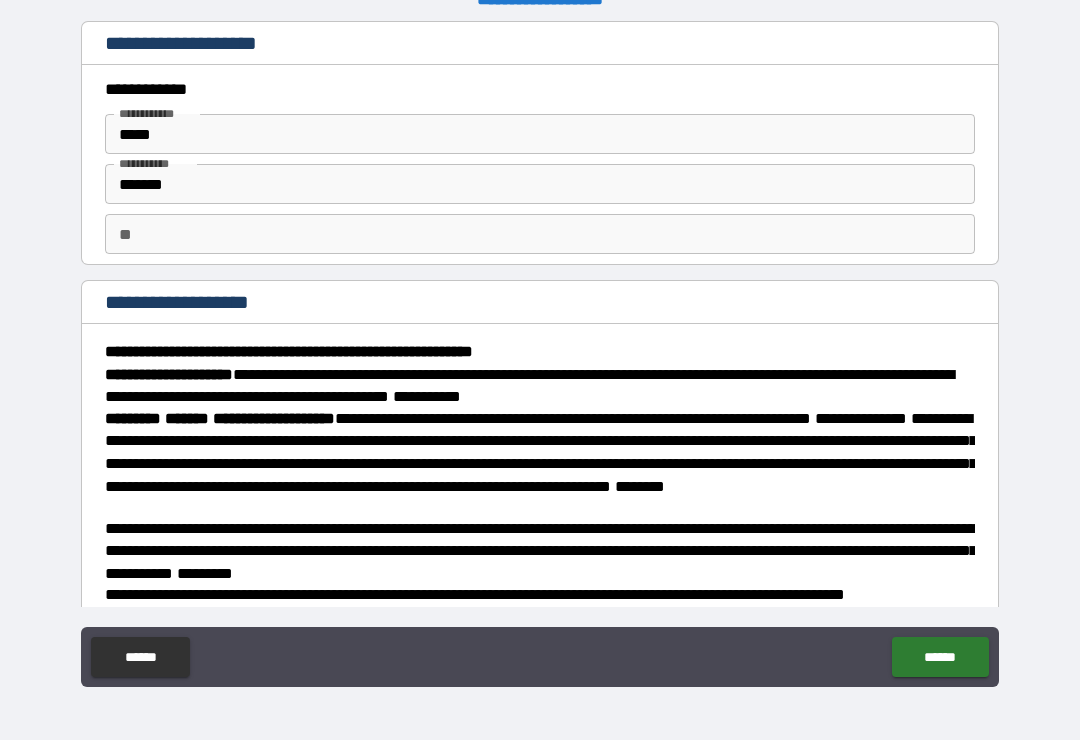 scroll, scrollTop: 0, scrollLeft: 0, axis: both 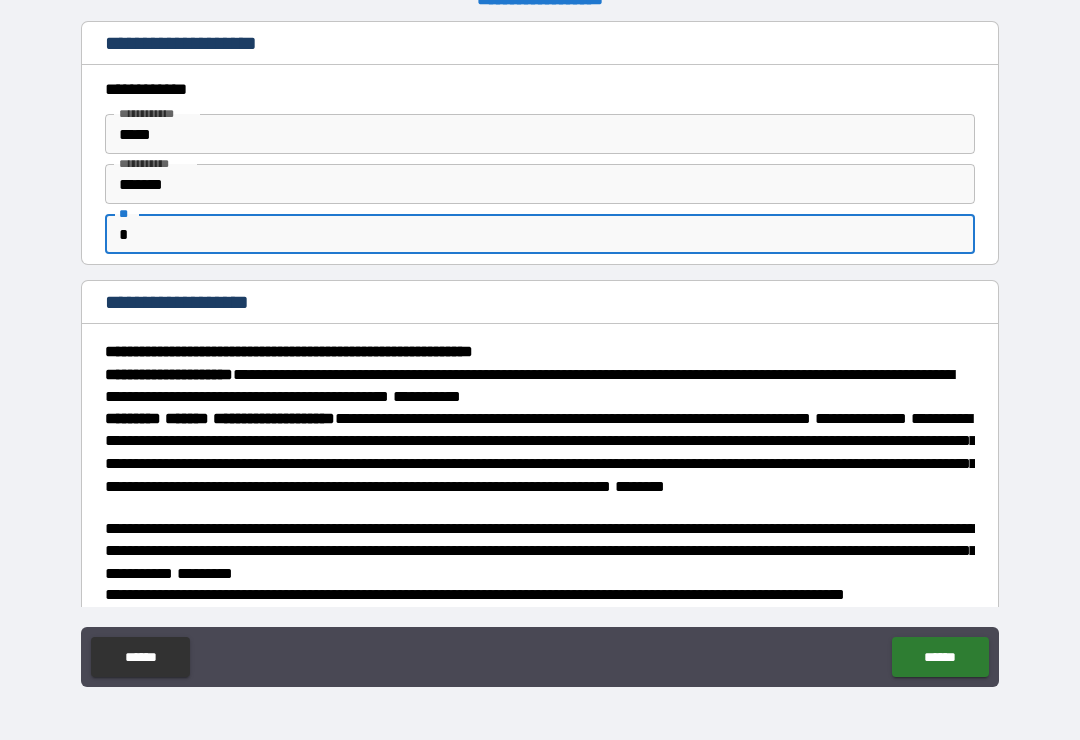 type on "*" 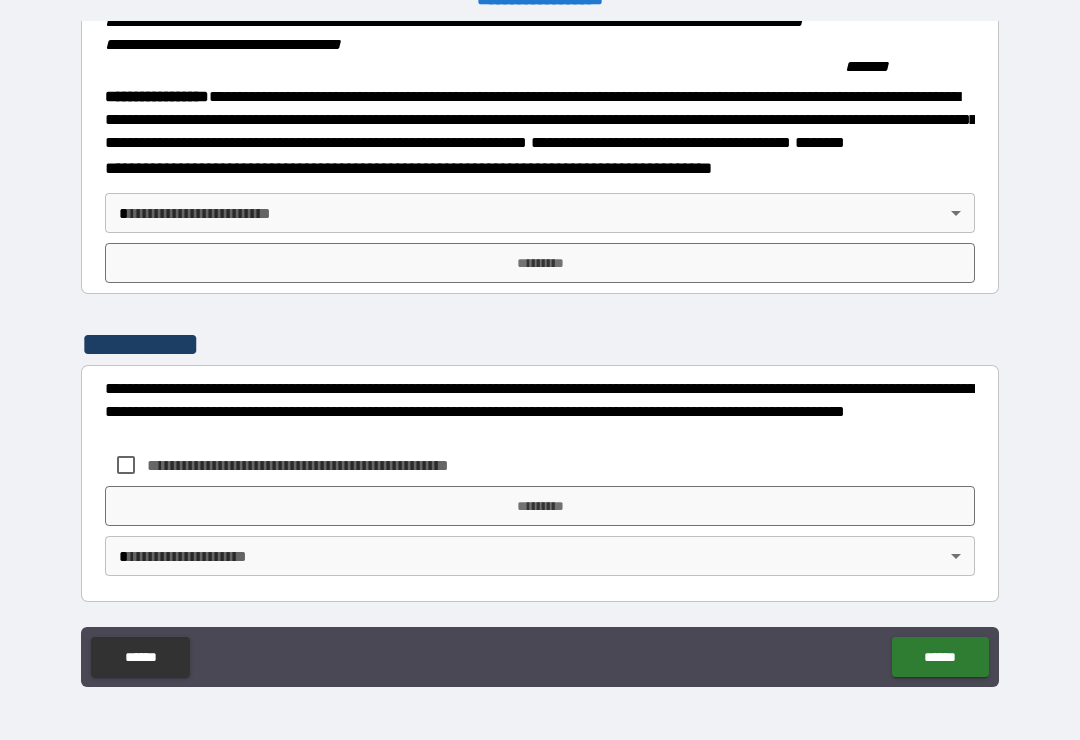 scroll, scrollTop: 2237, scrollLeft: 0, axis: vertical 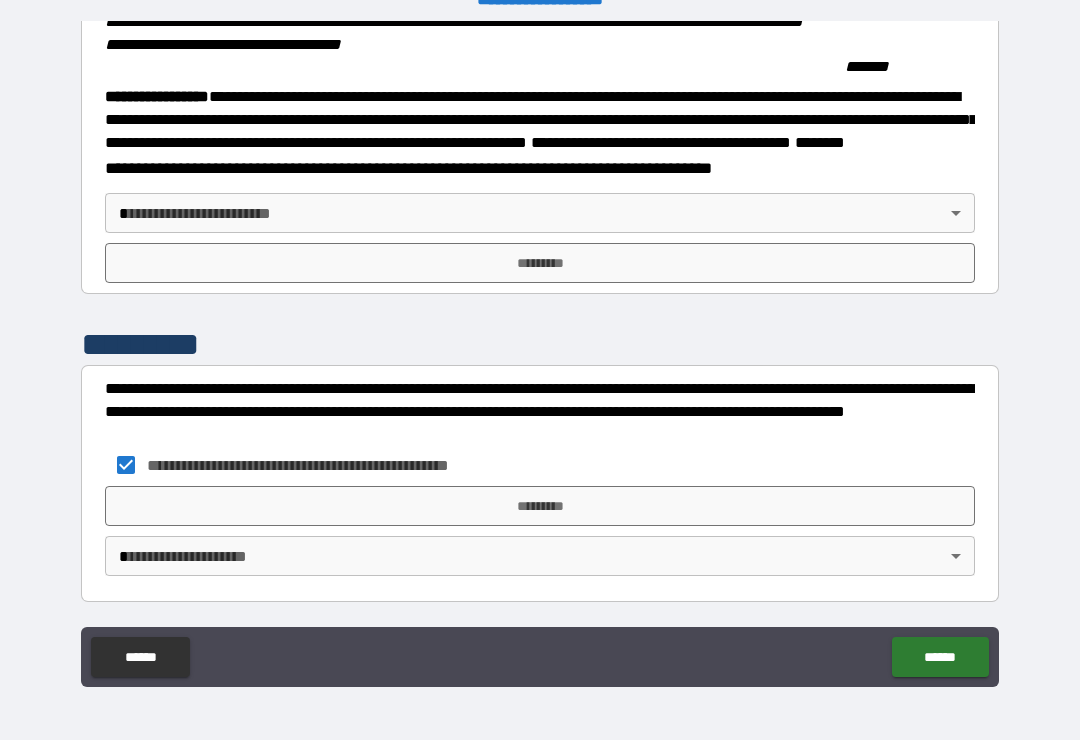 click on "*********" at bounding box center [540, 506] 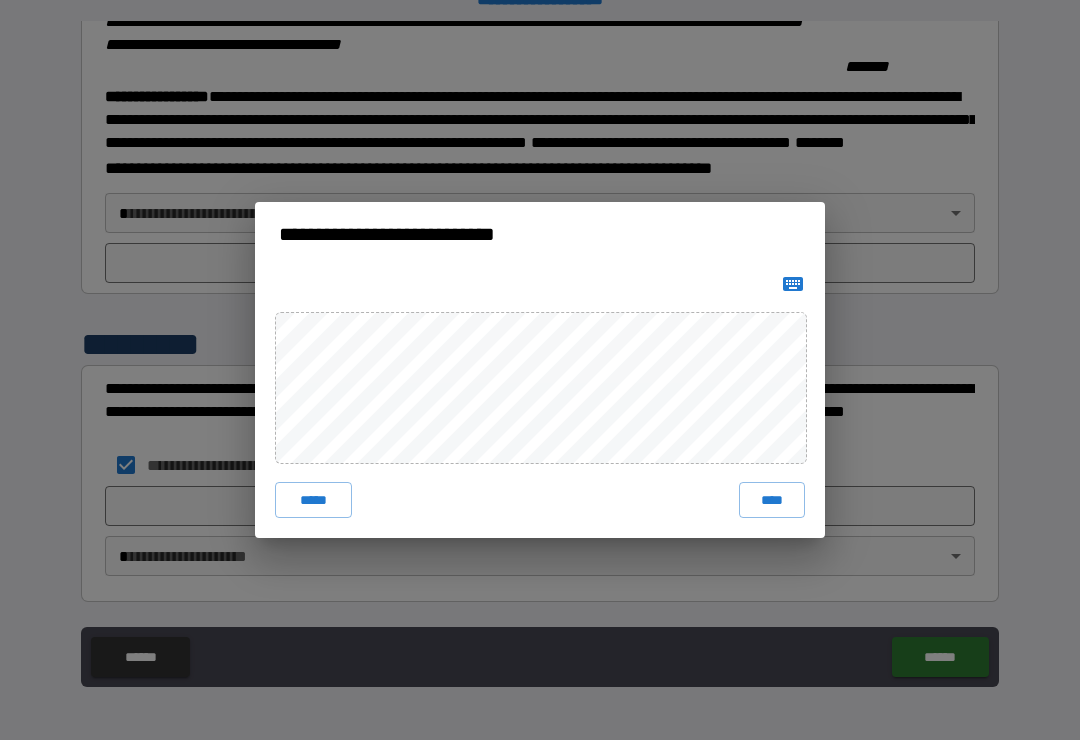 click on "****" at bounding box center [772, 500] 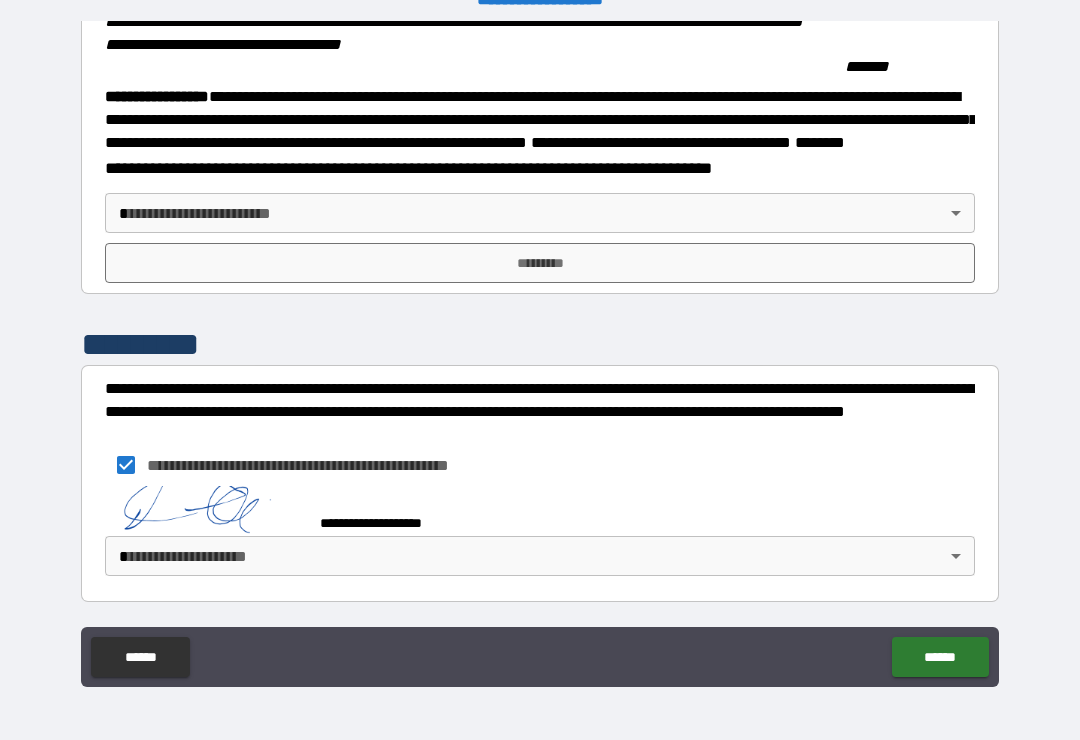 scroll, scrollTop: 2227, scrollLeft: 0, axis: vertical 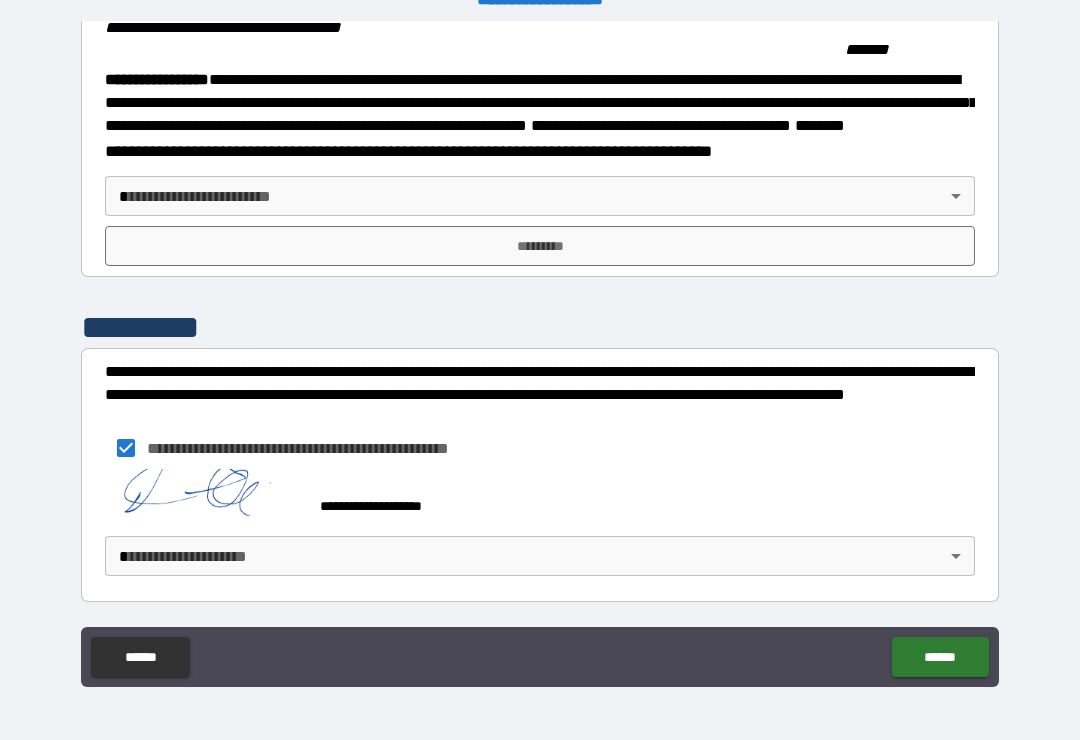 click on "**********" at bounding box center [540, 354] 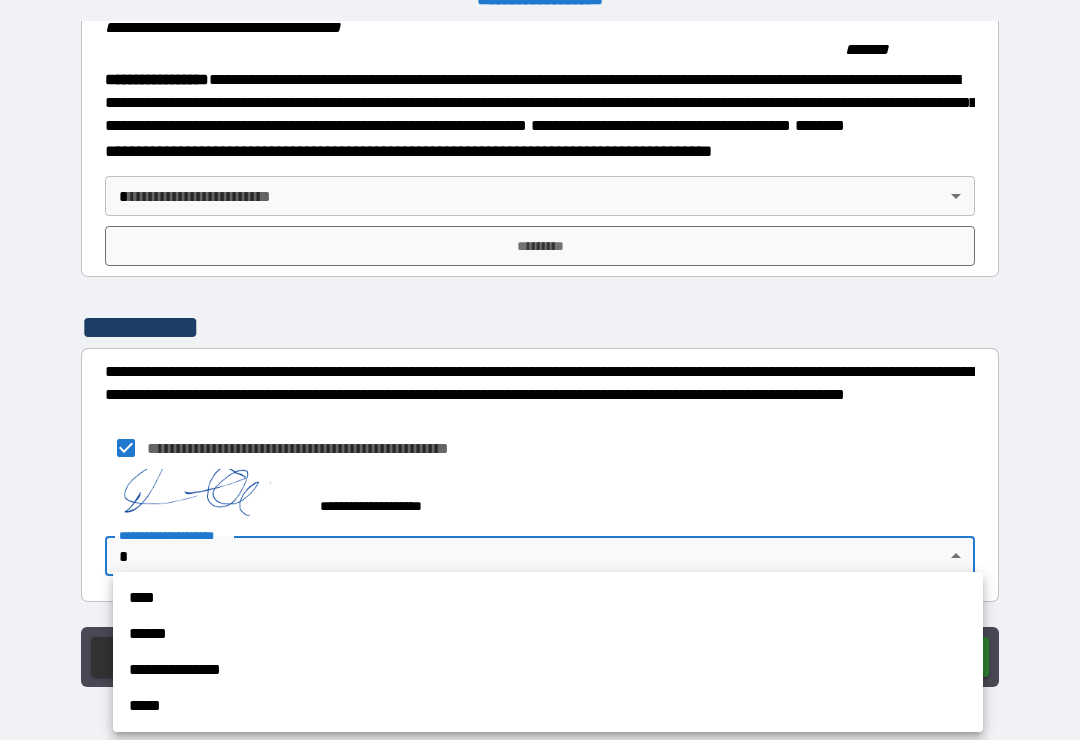 click on "****" at bounding box center (548, 598) 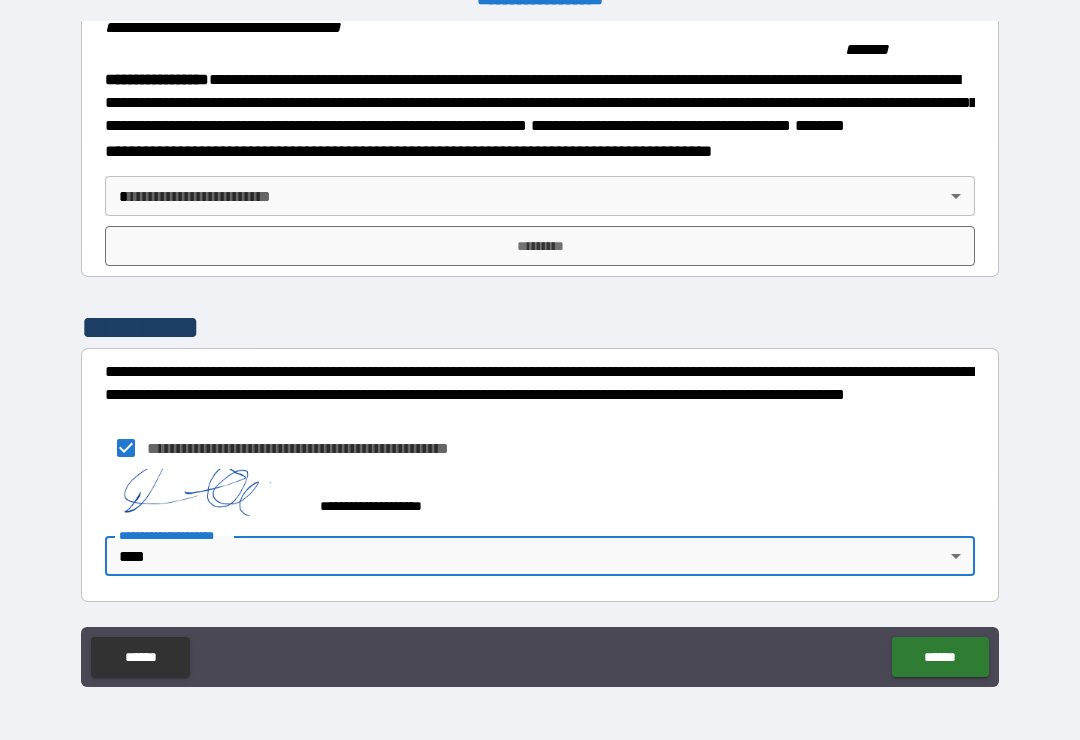 click on "******" at bounding box center (940, 657) 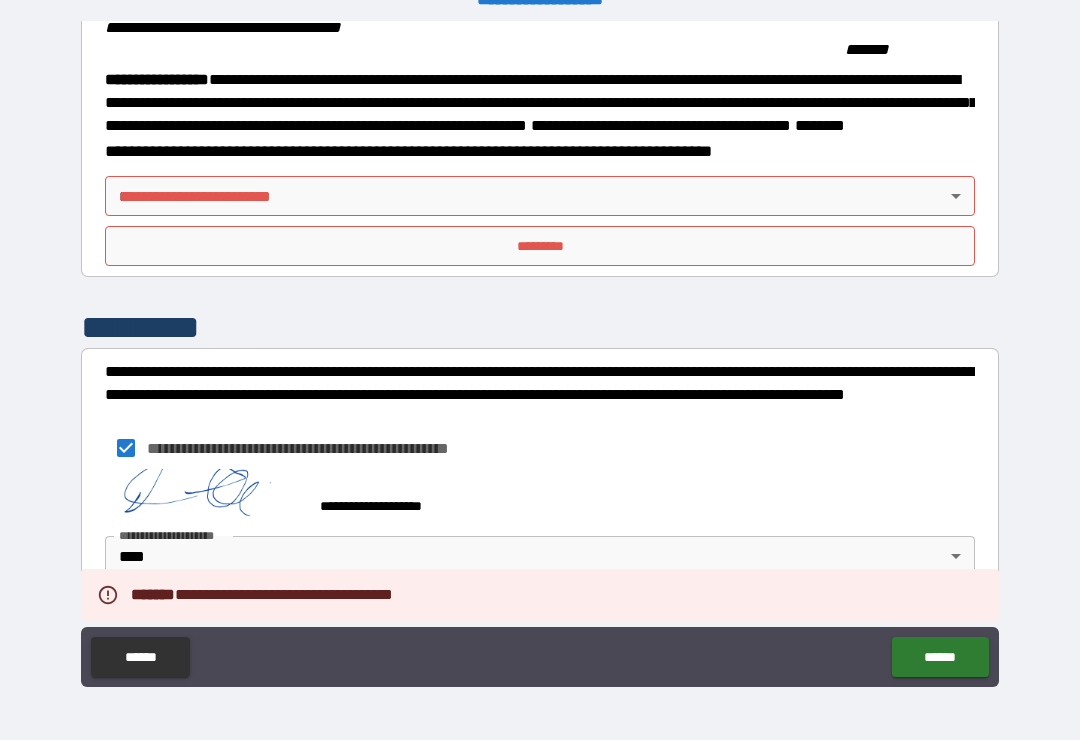scroll, scrollTop: 2254, scrollLeft: 0, axis: vertical 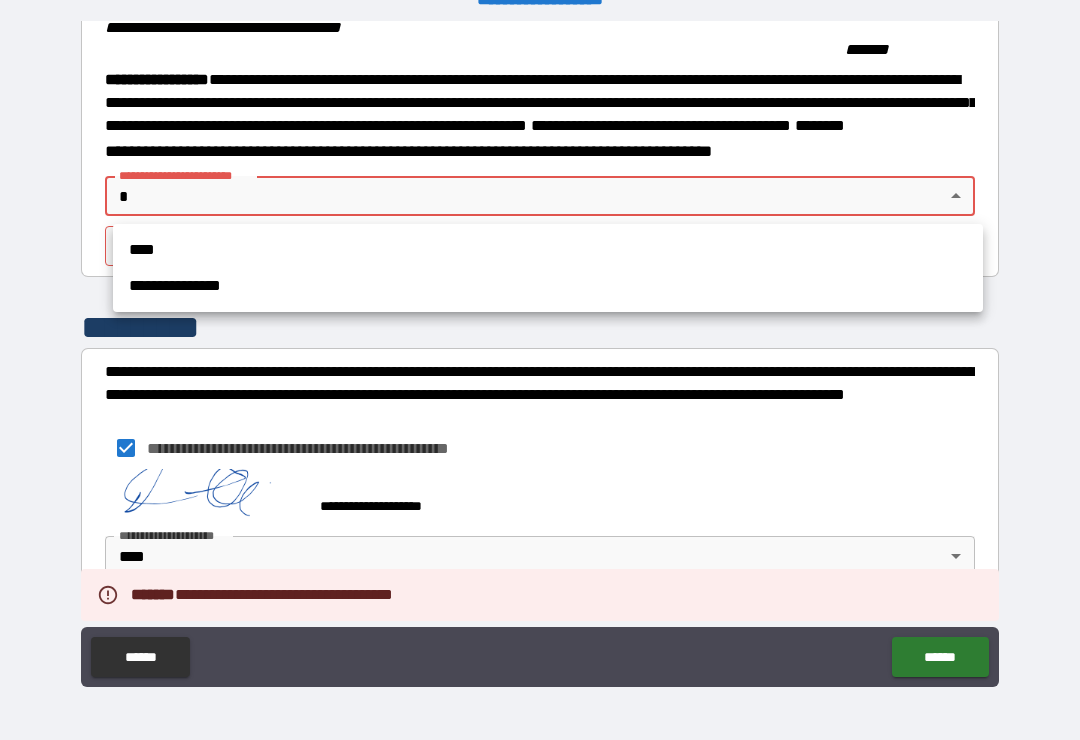 click on "****" at bounding box center (548, 250) 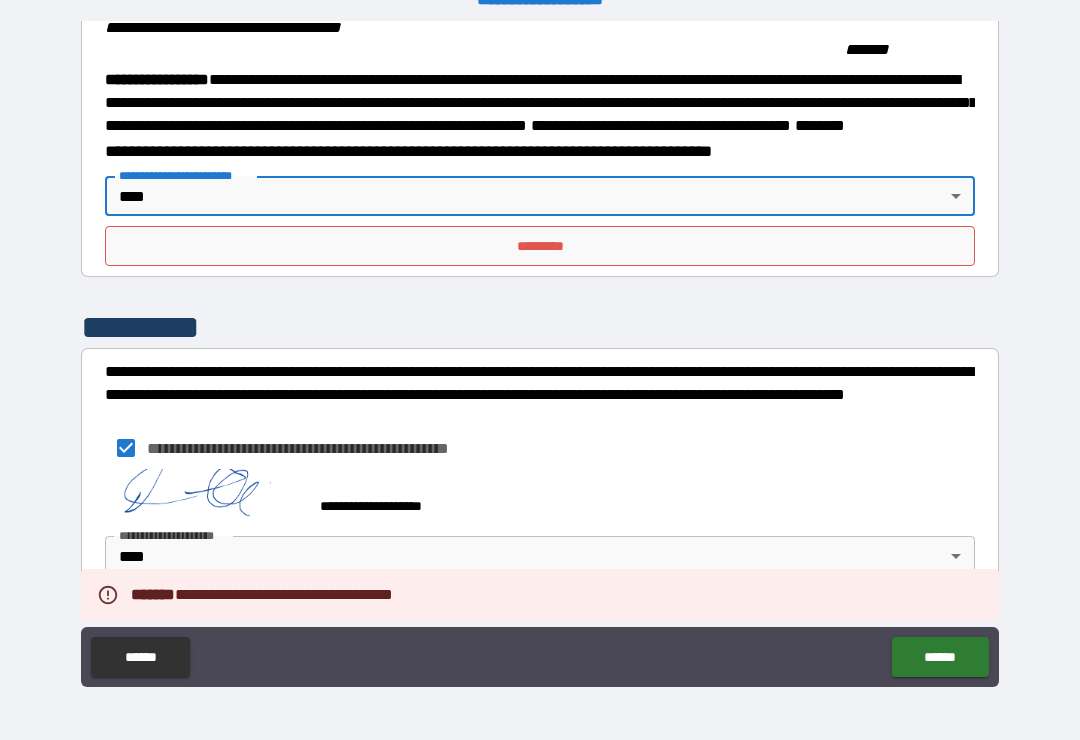 click on "*********" at bounding box center [540, 246] 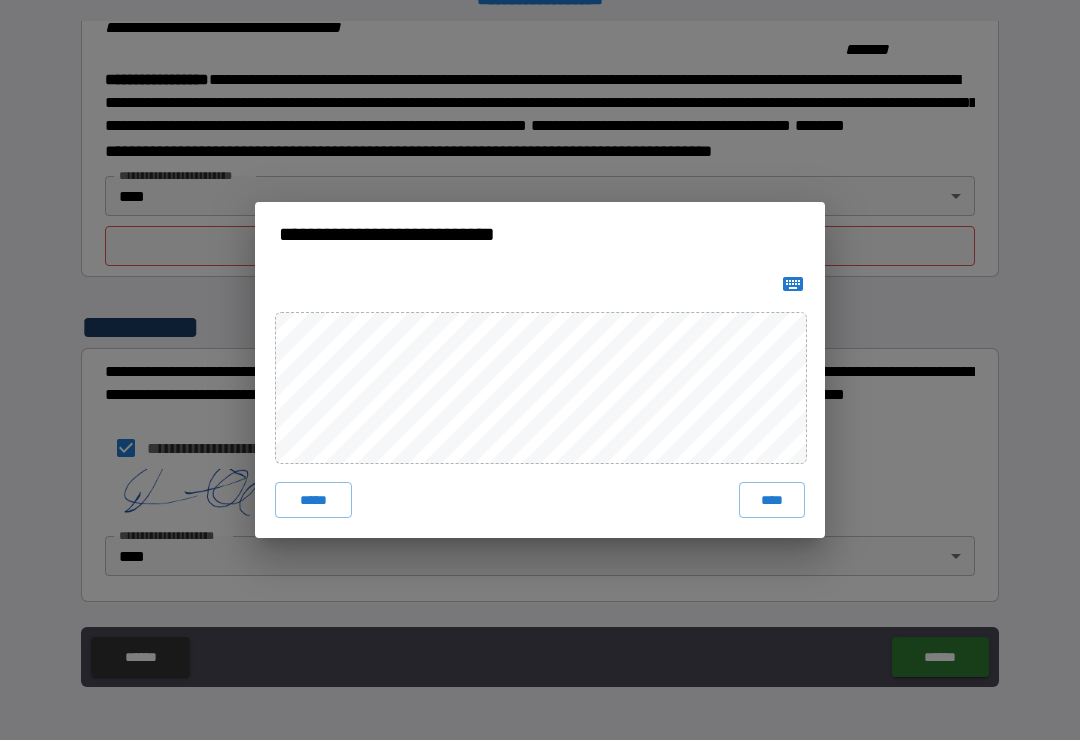 click on "****" at bounding box center (772, 500) 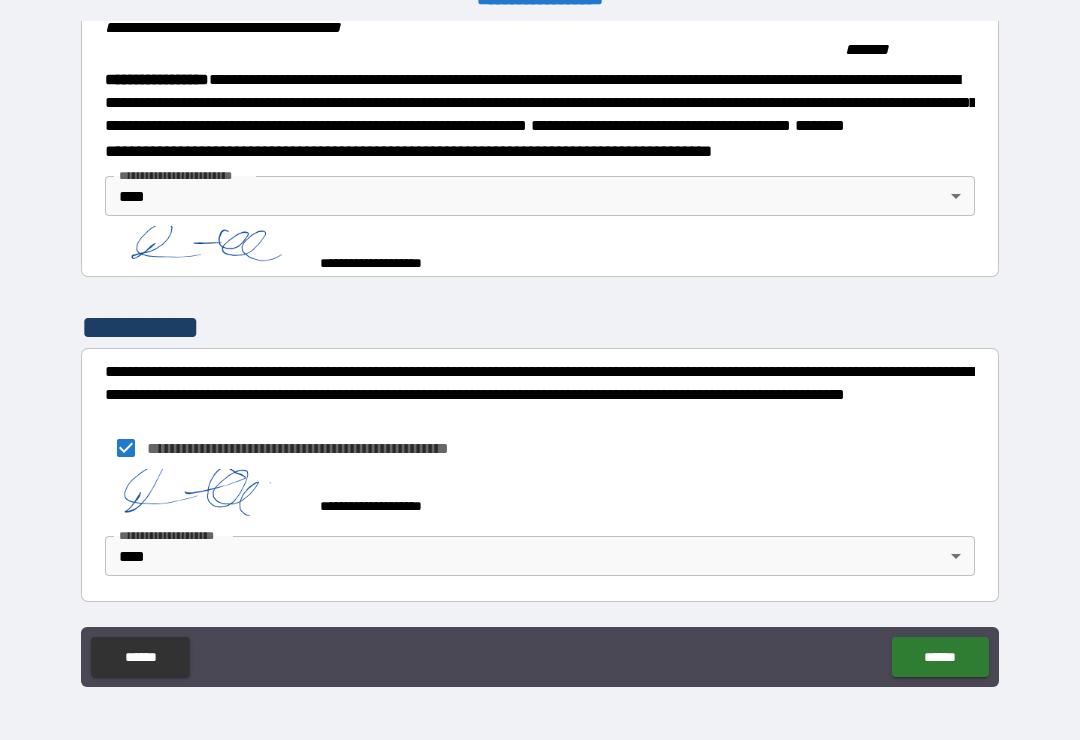 scroll, scrollTop: 2244, scrollLeft: 0, axis: vertical 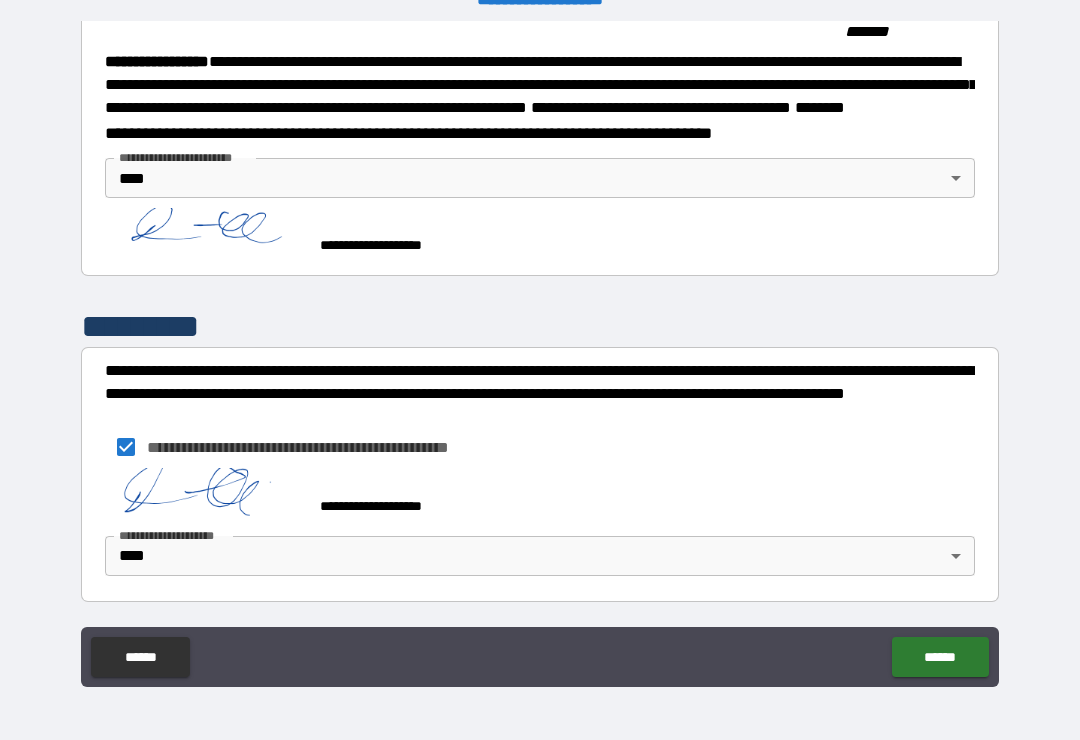click on "******" at bounding box center [940, 657] 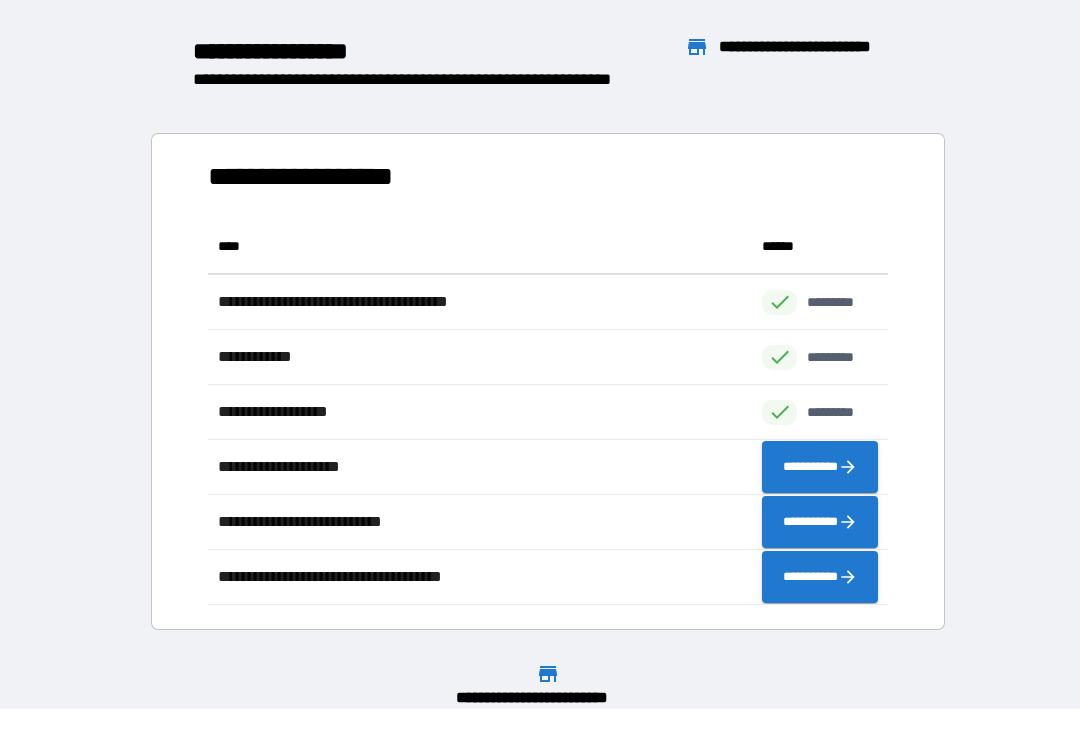 scroll, scrollTop: 1, scrollLeft: 1, axis: both 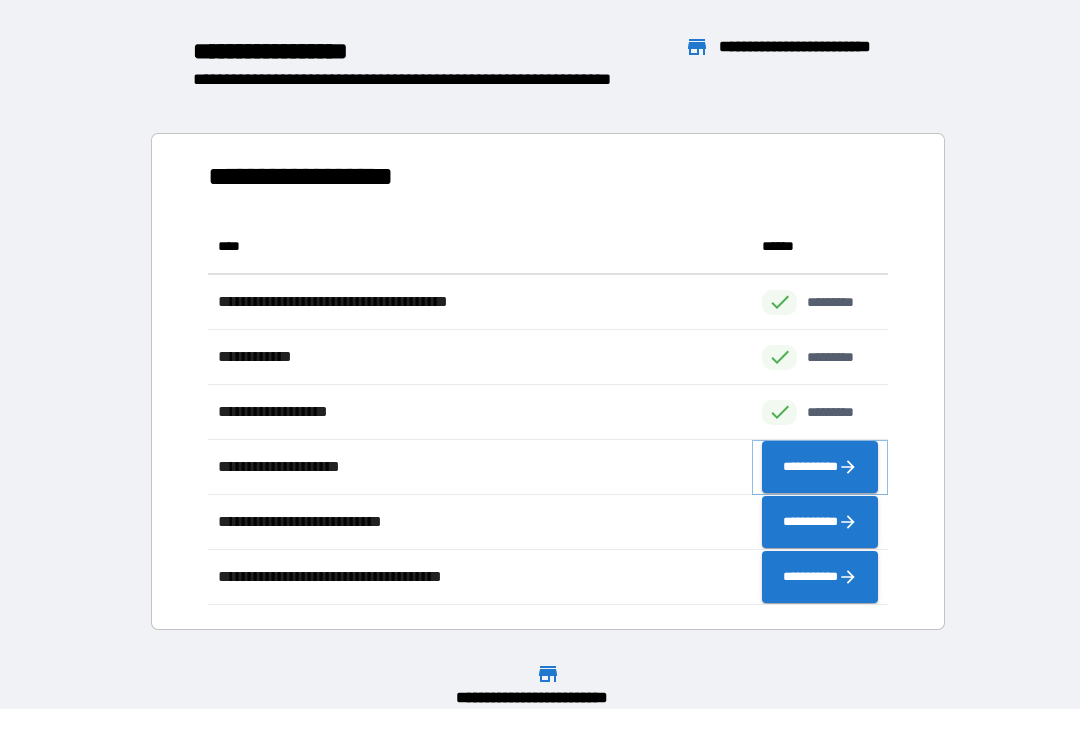 click on "**********" at bounding box center [820, 467] 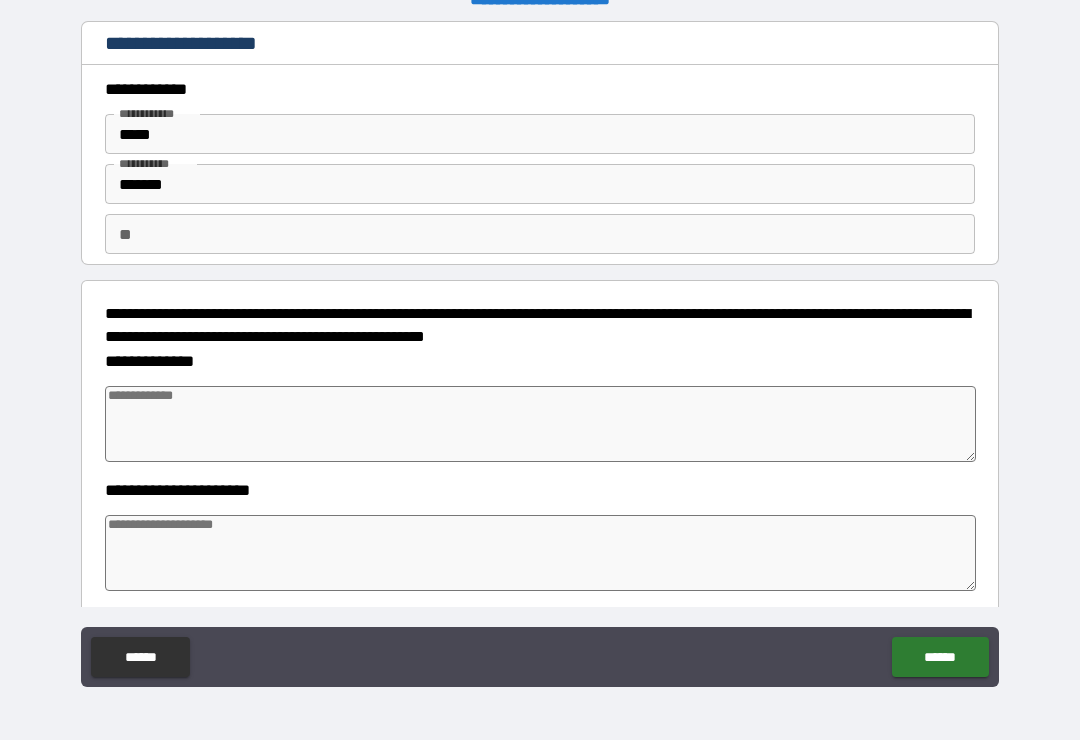 type on "*" 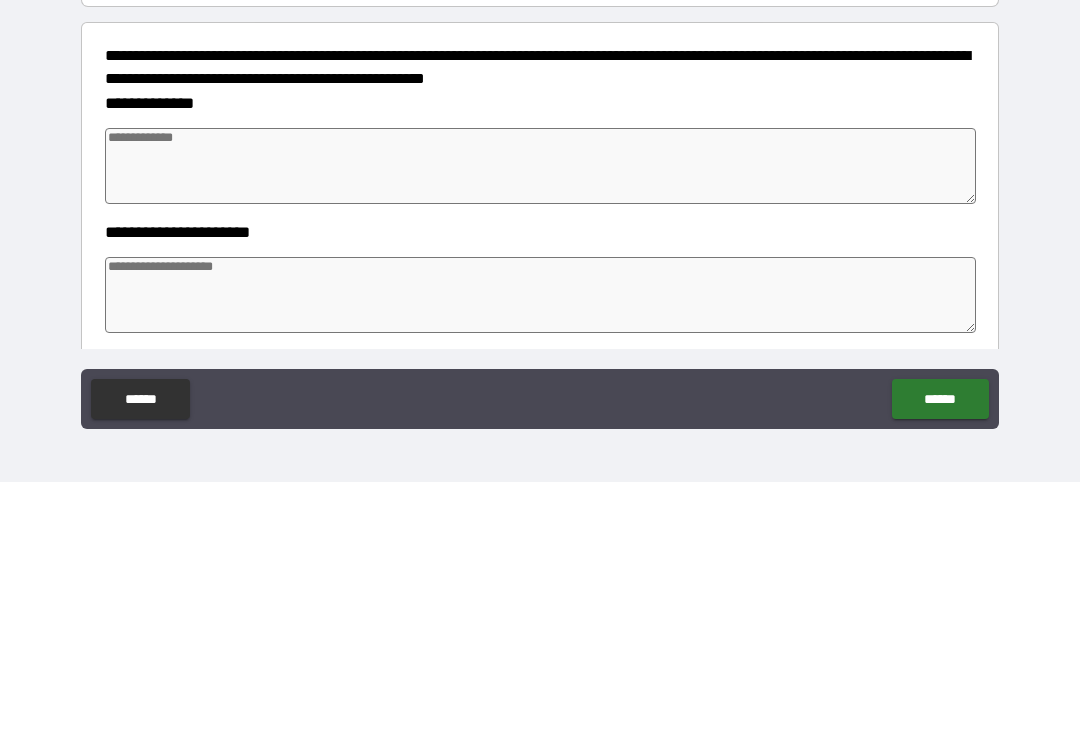 type on "*" 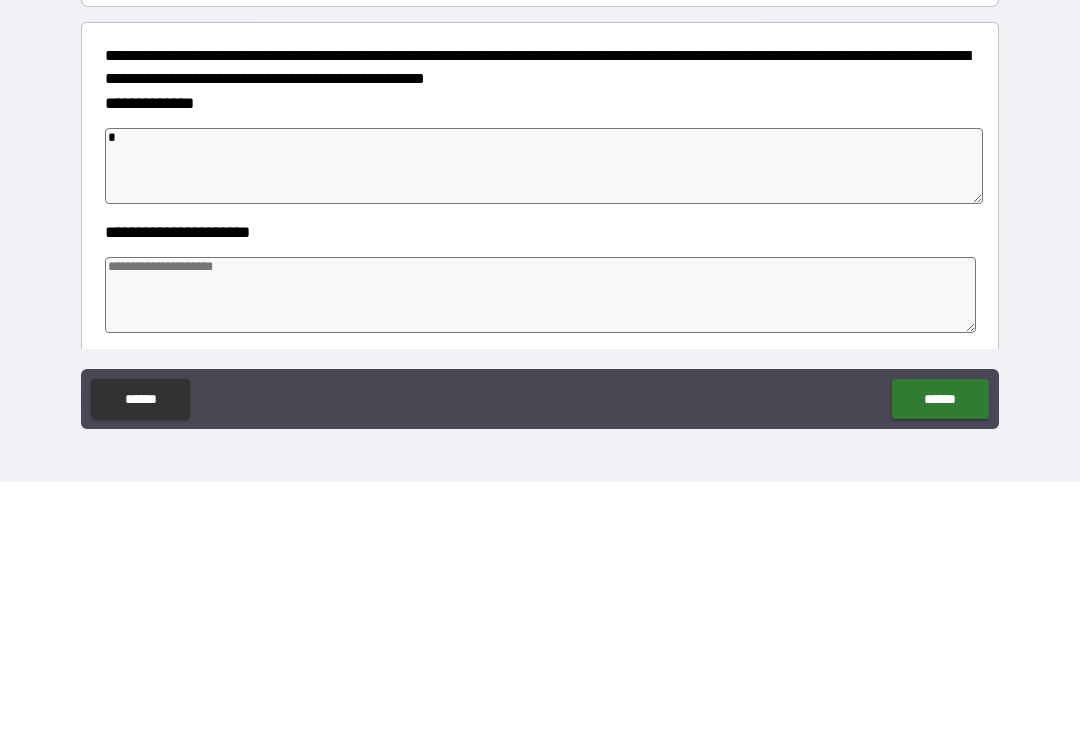 type on "*" 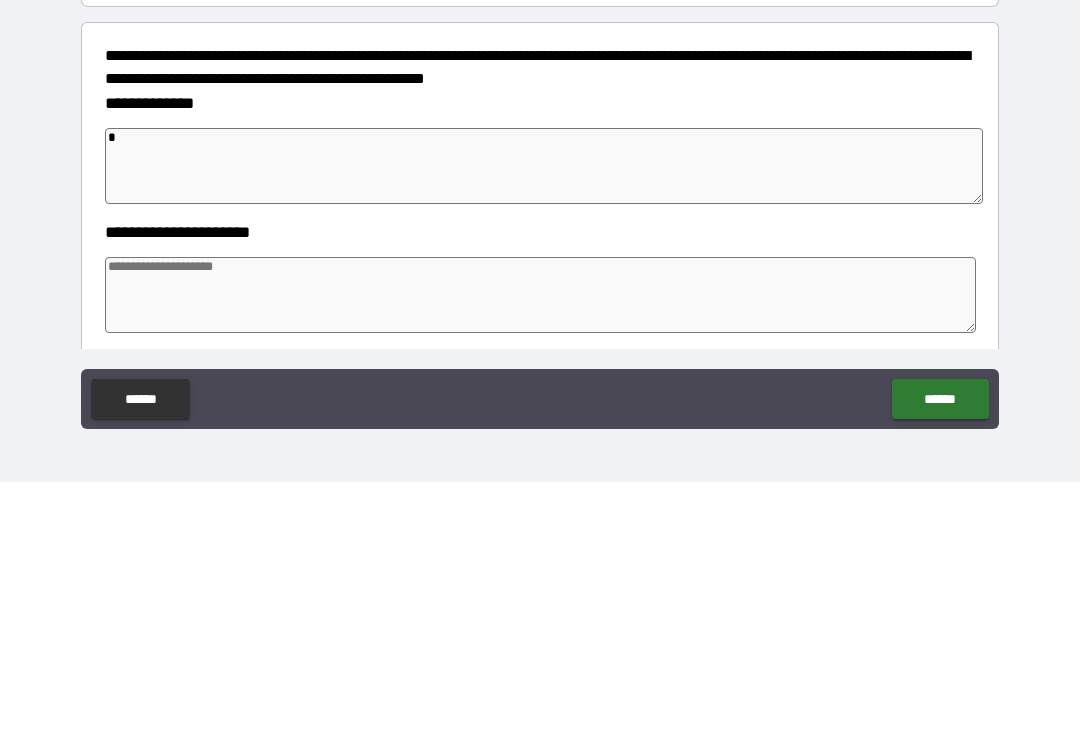 type on "**" 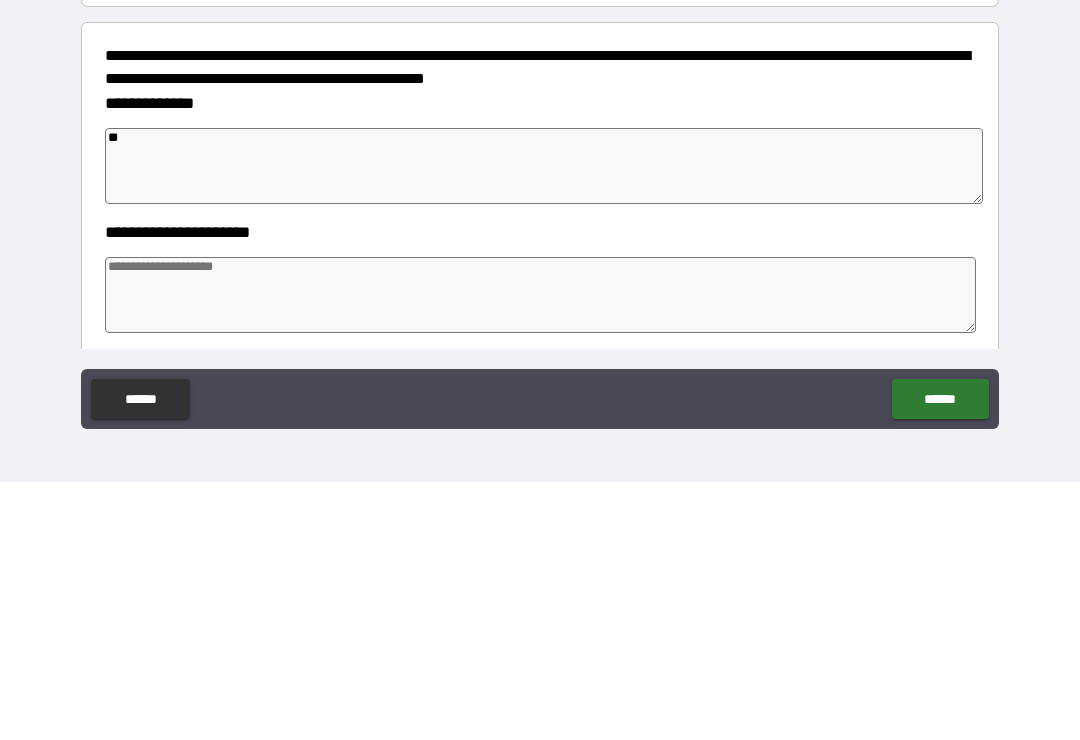 type on "*" 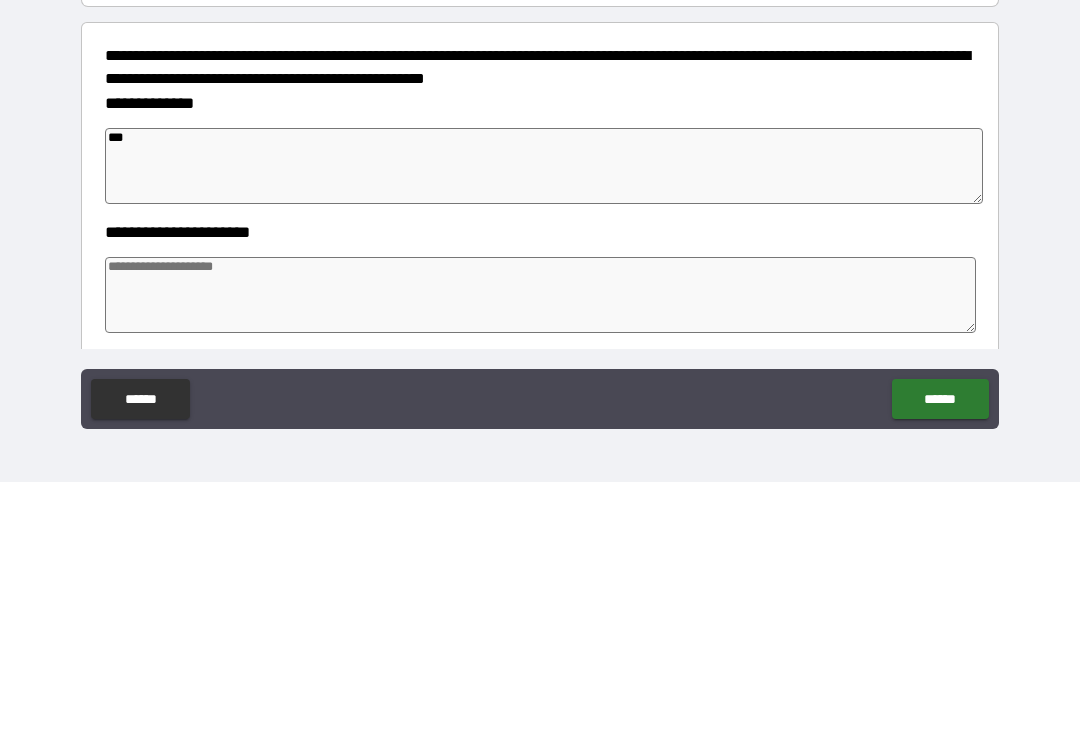 type on "*" 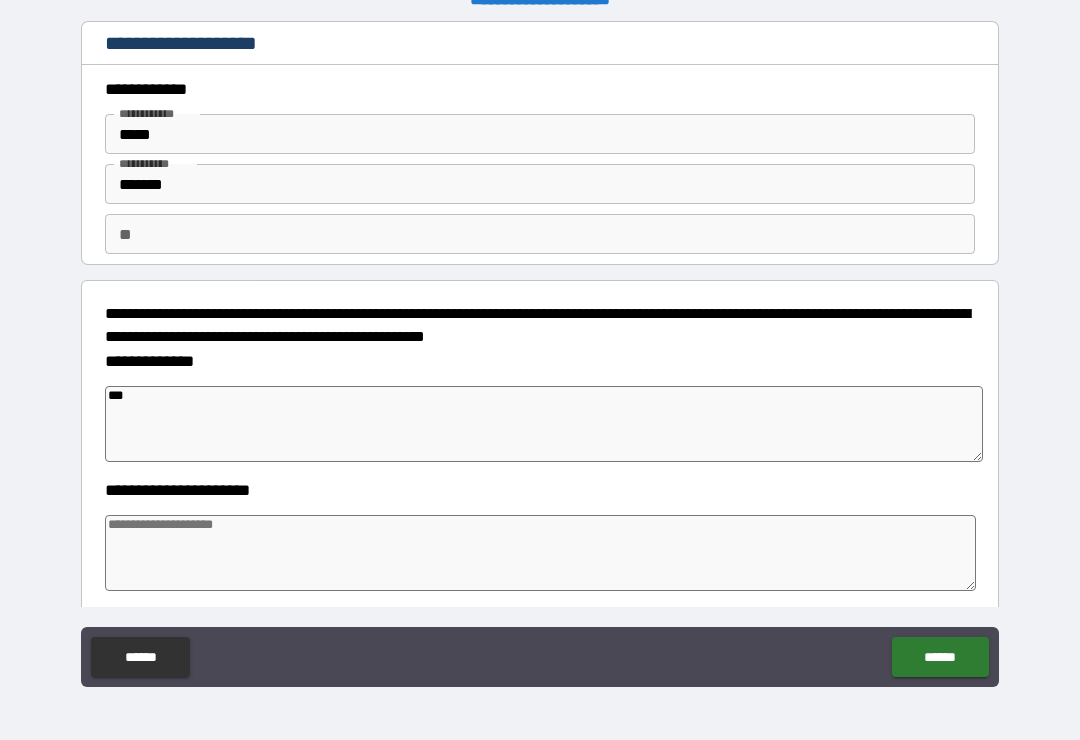 click on "******" at bounding box center (940, 657) 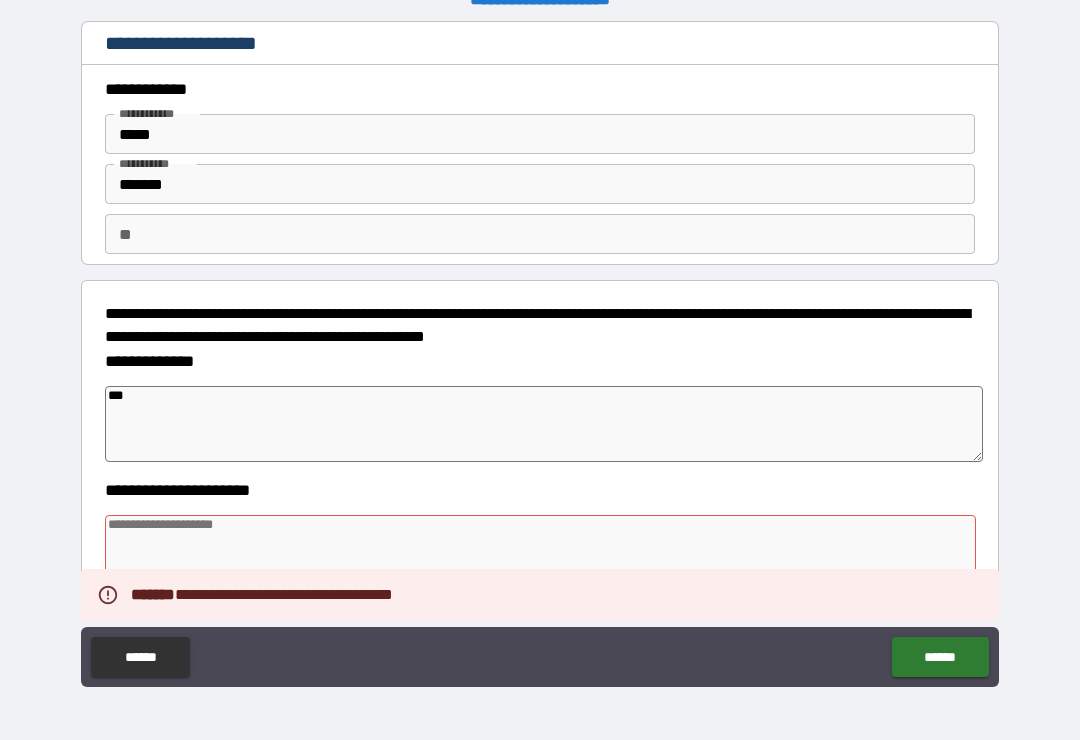 type on "*" 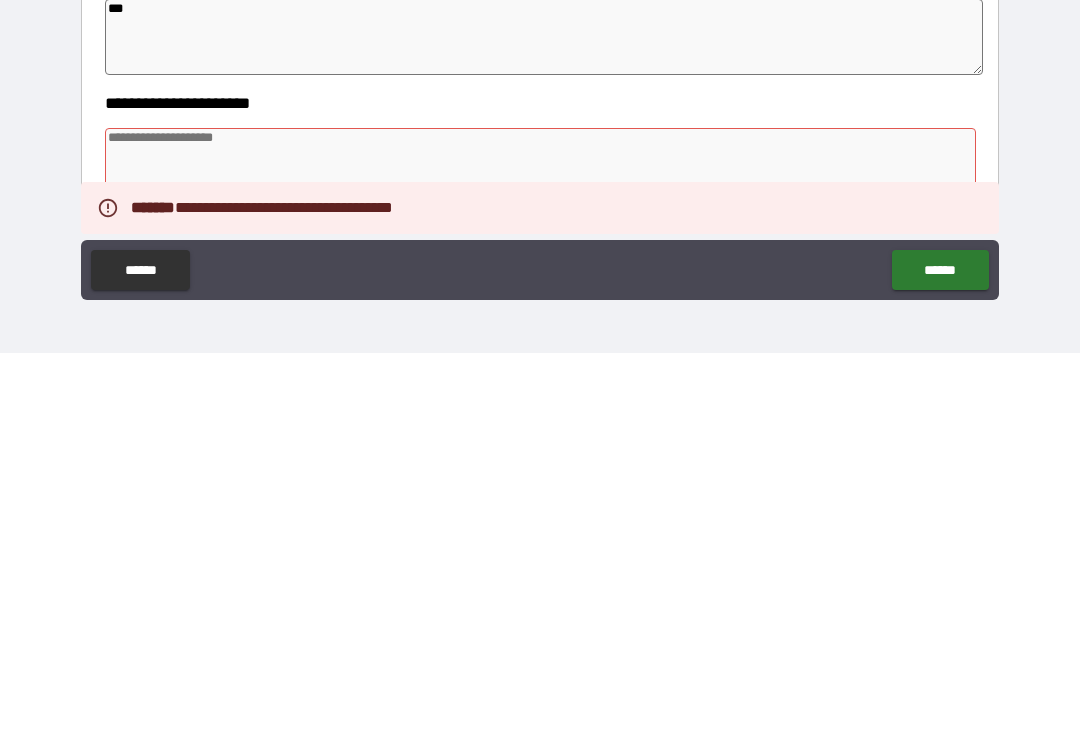 type on "*" 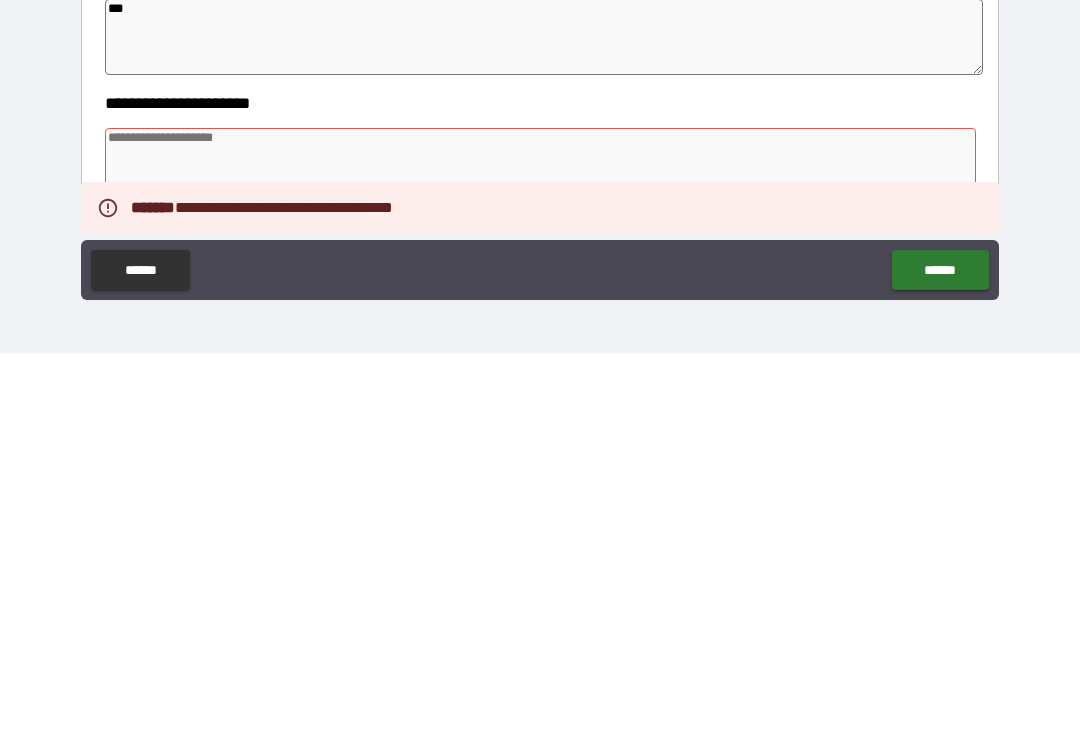 type on "*" 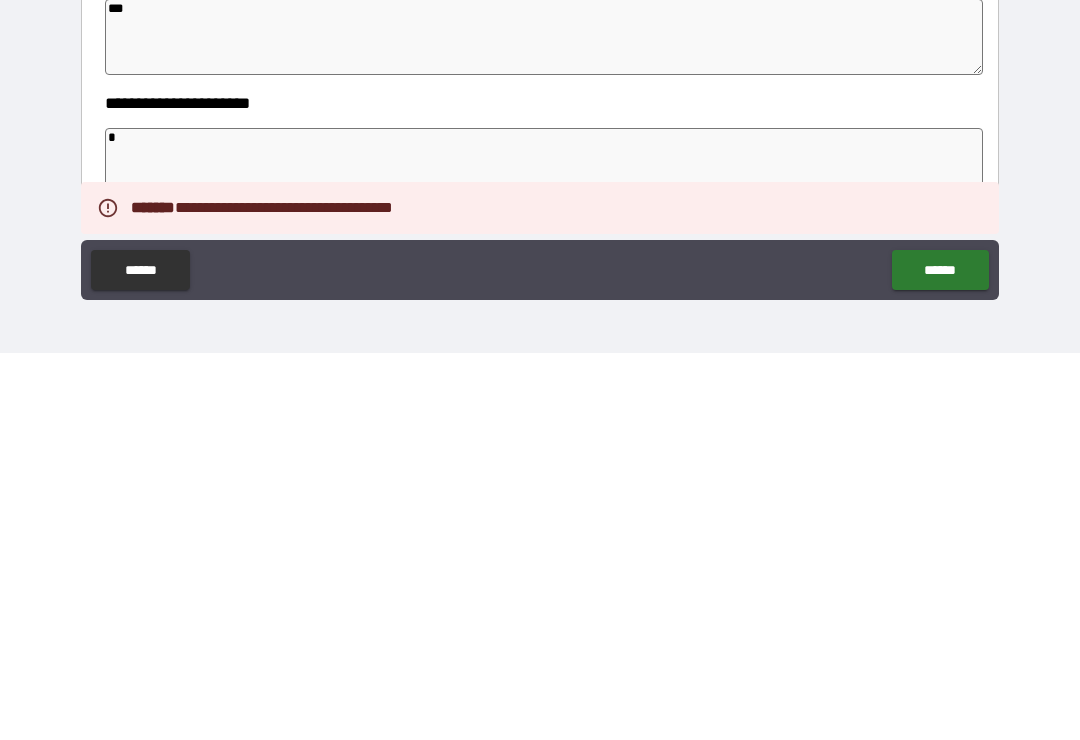 type on "*" 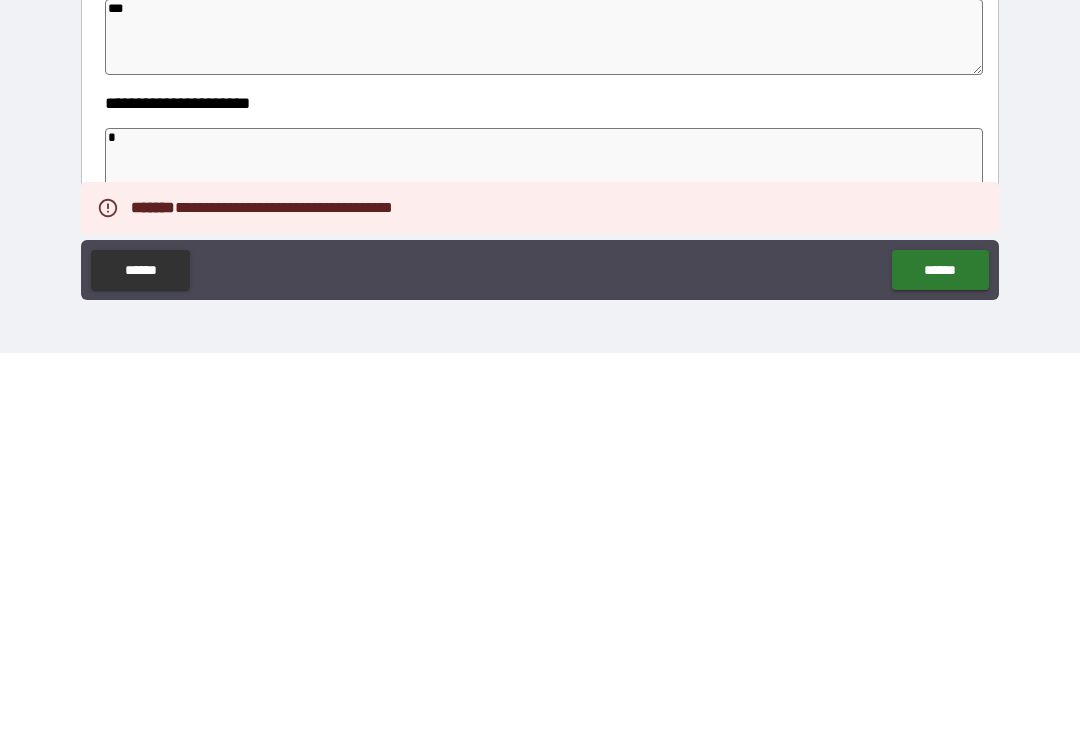 type on "*" 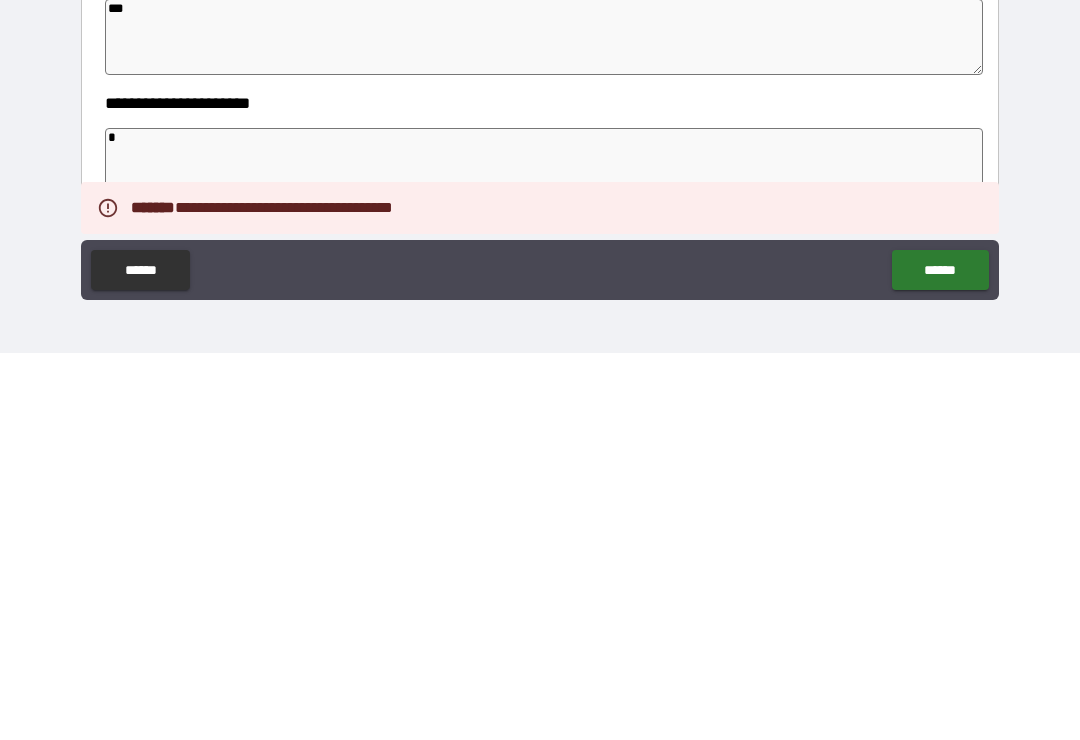 type on "*" 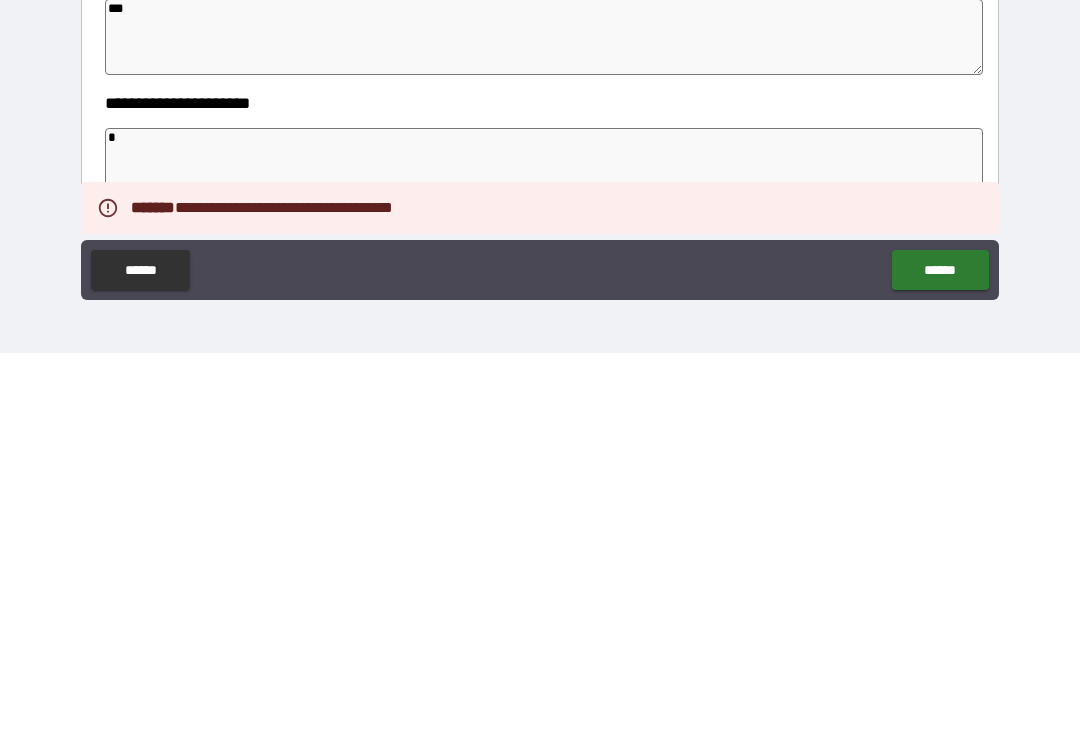 type on "**" 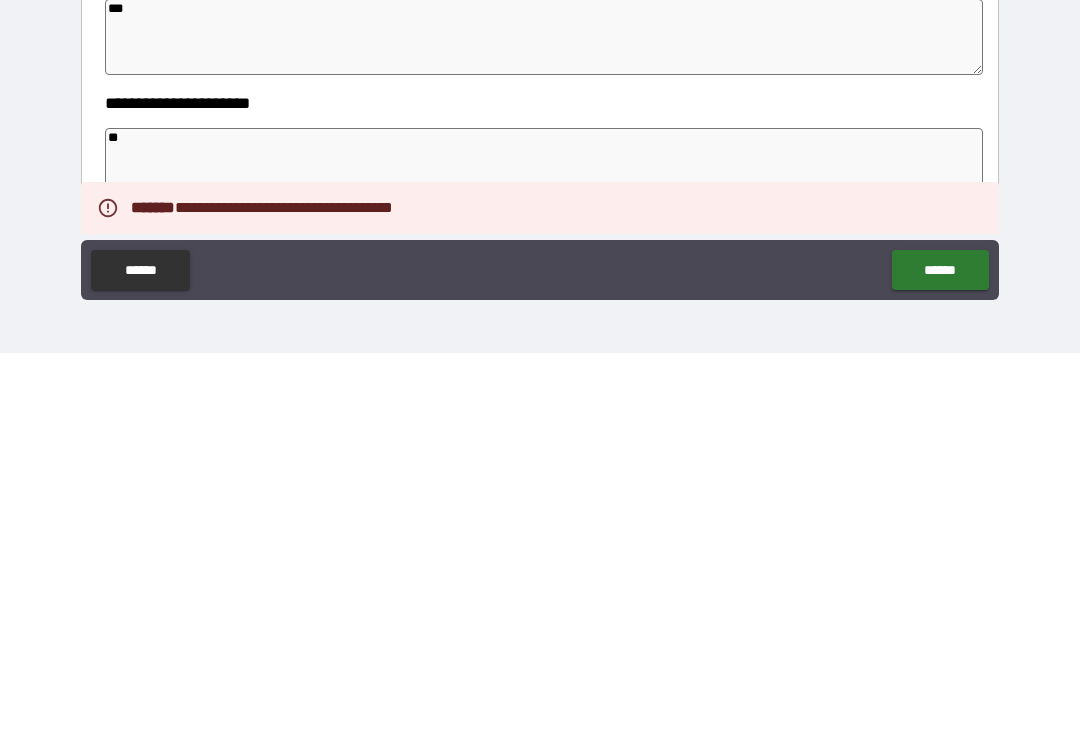 type on "*" 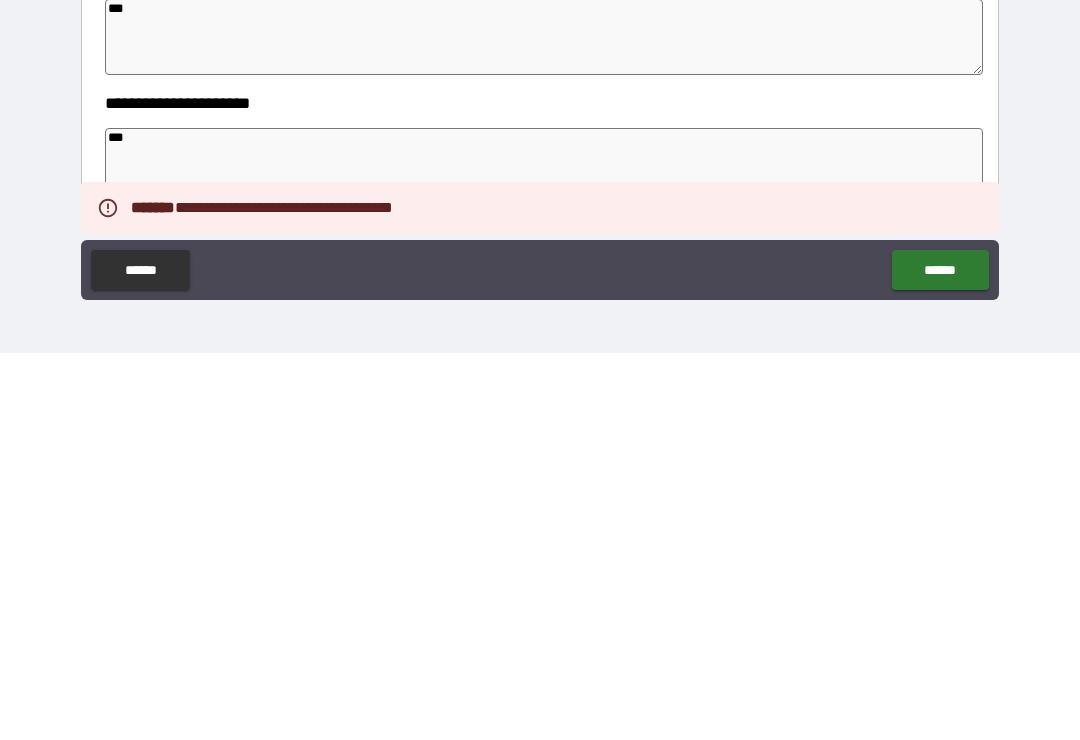type on "*" 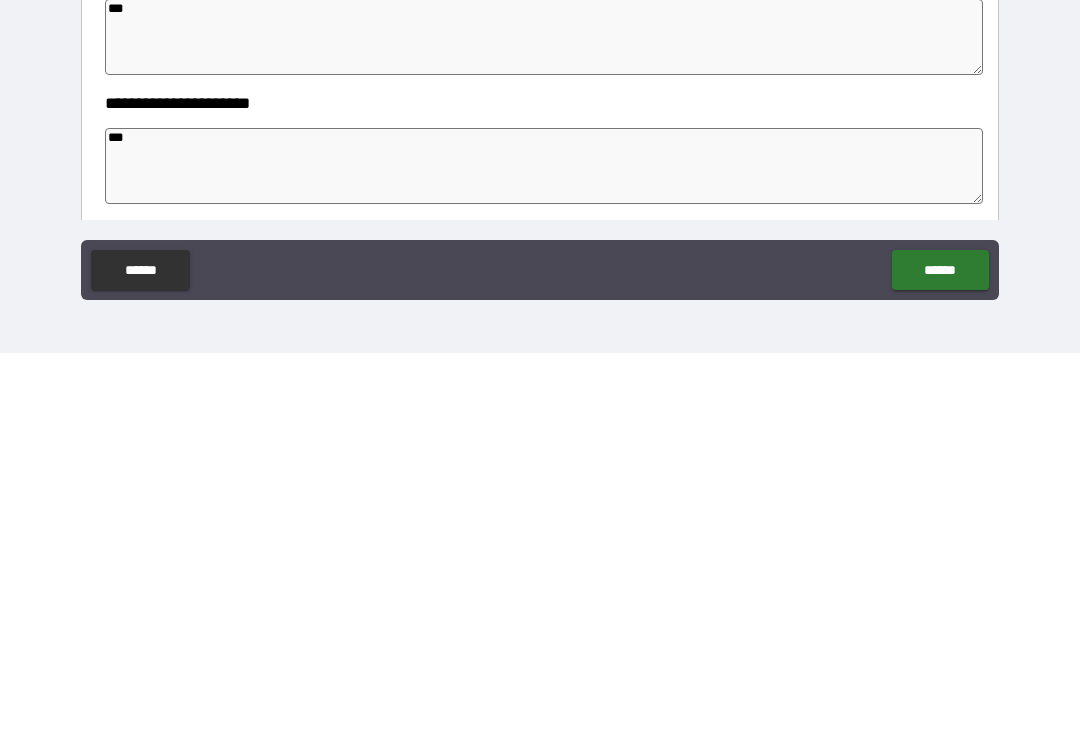 type on "*" 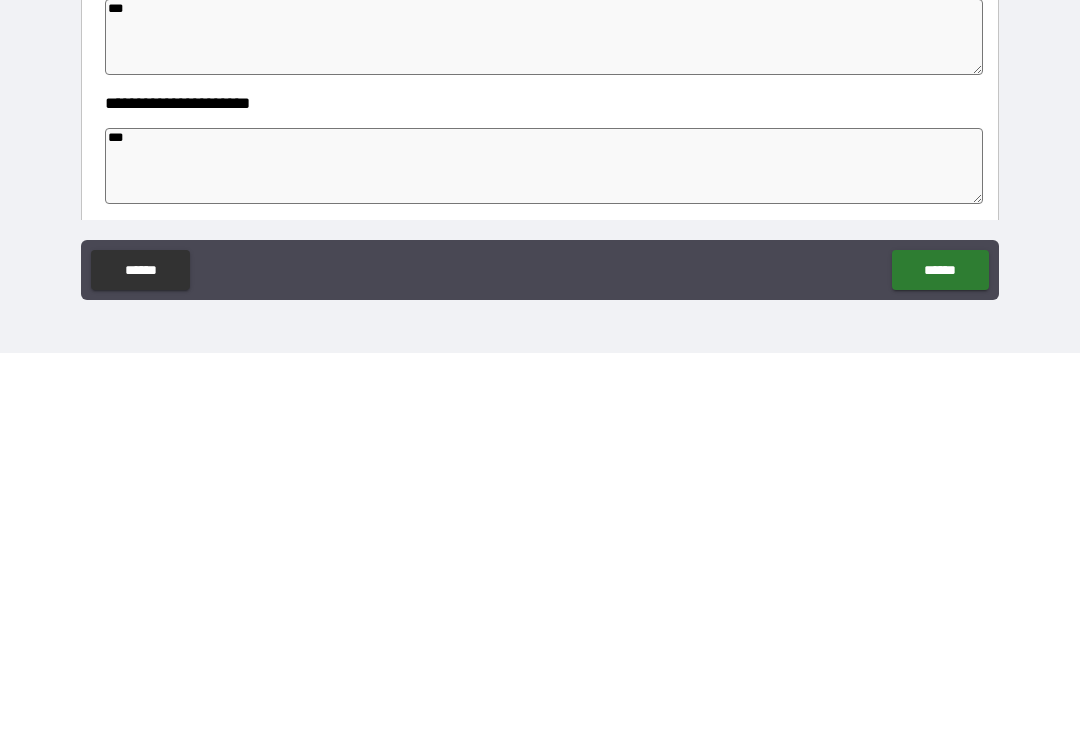 type on "*" 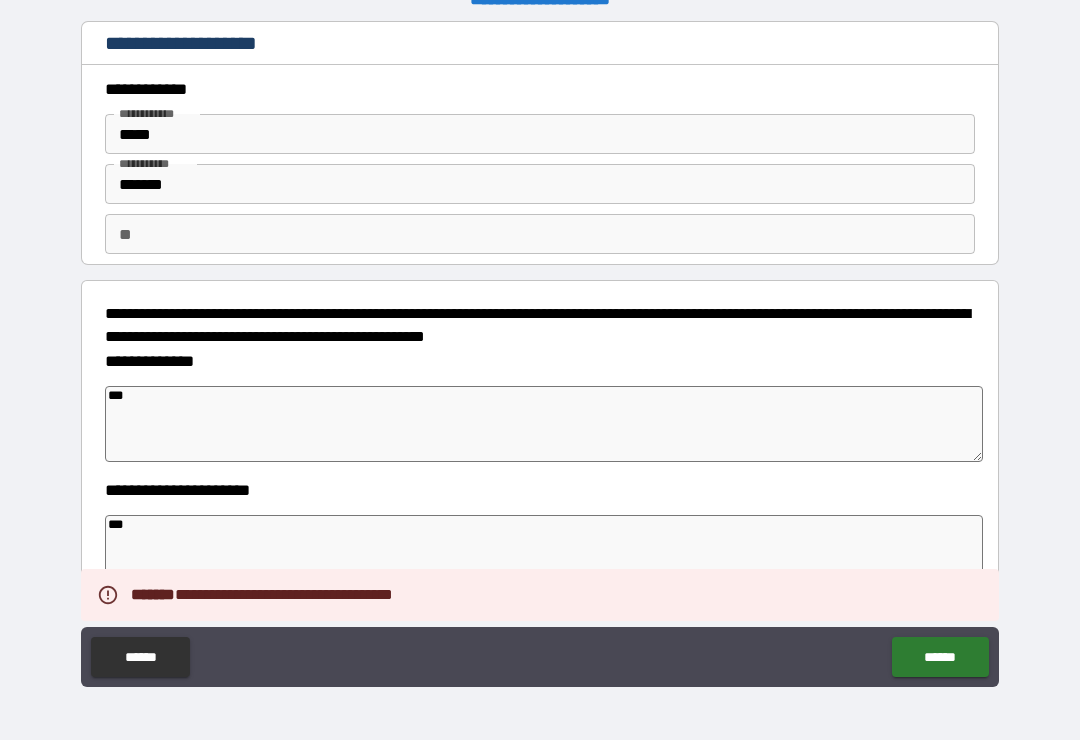 type on "*" 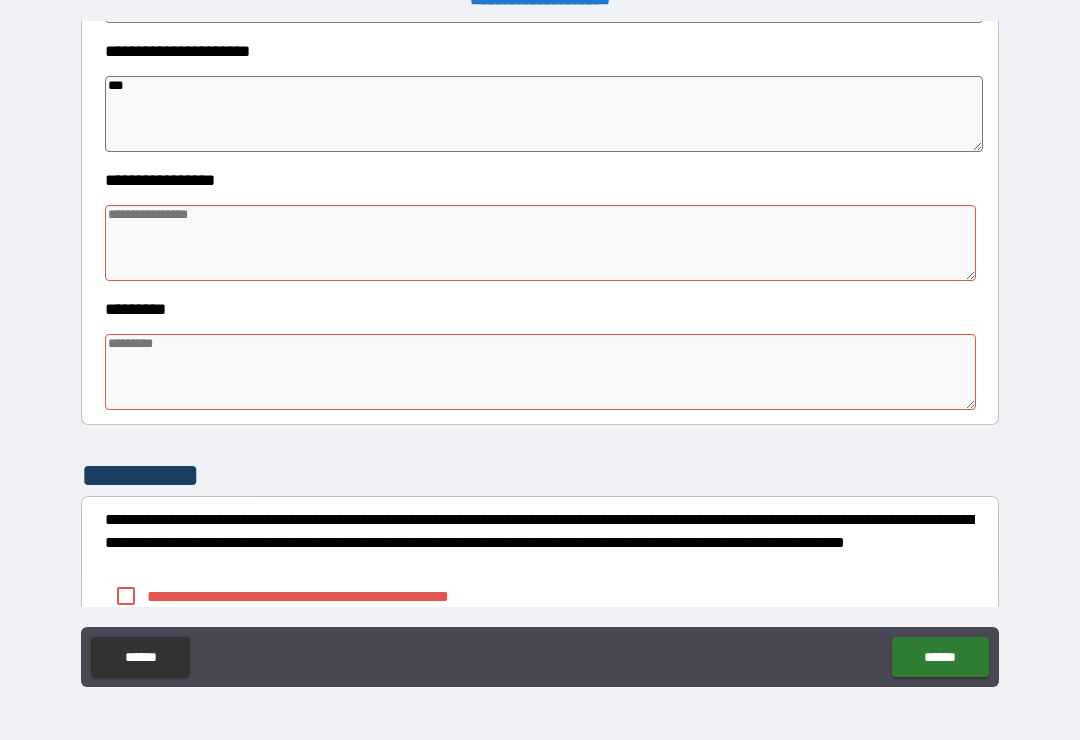 scroll, scrollTop: 440, scrollLeft: 0, axis: vertical 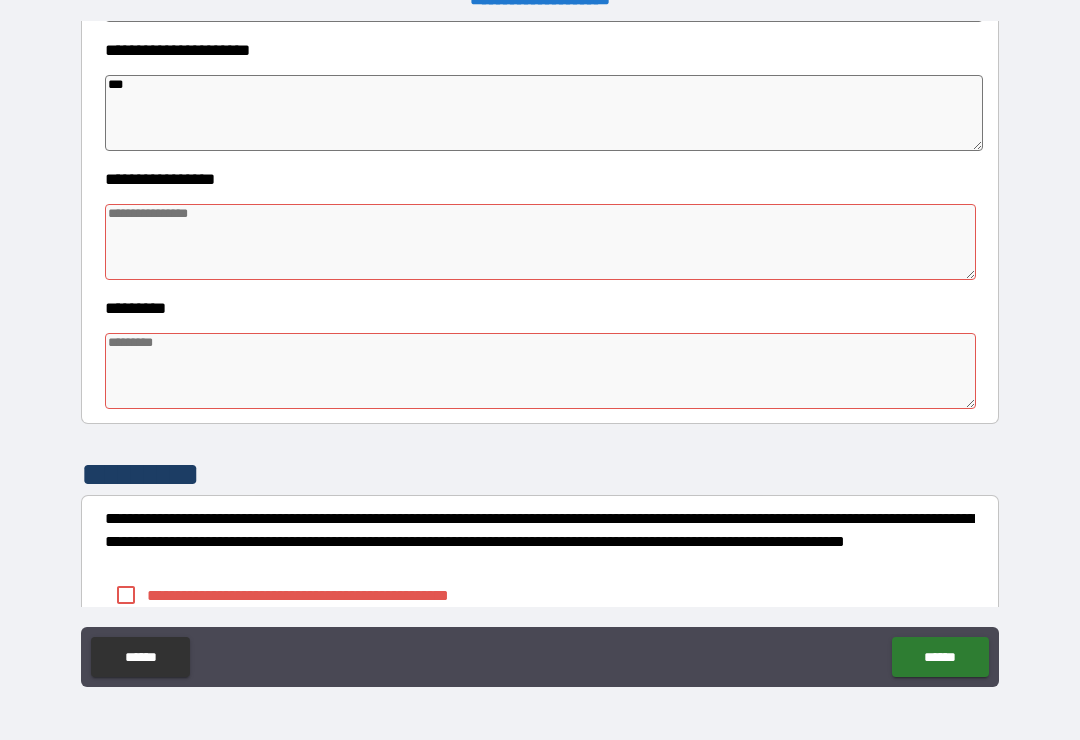 click at bounding box center (540, 242) 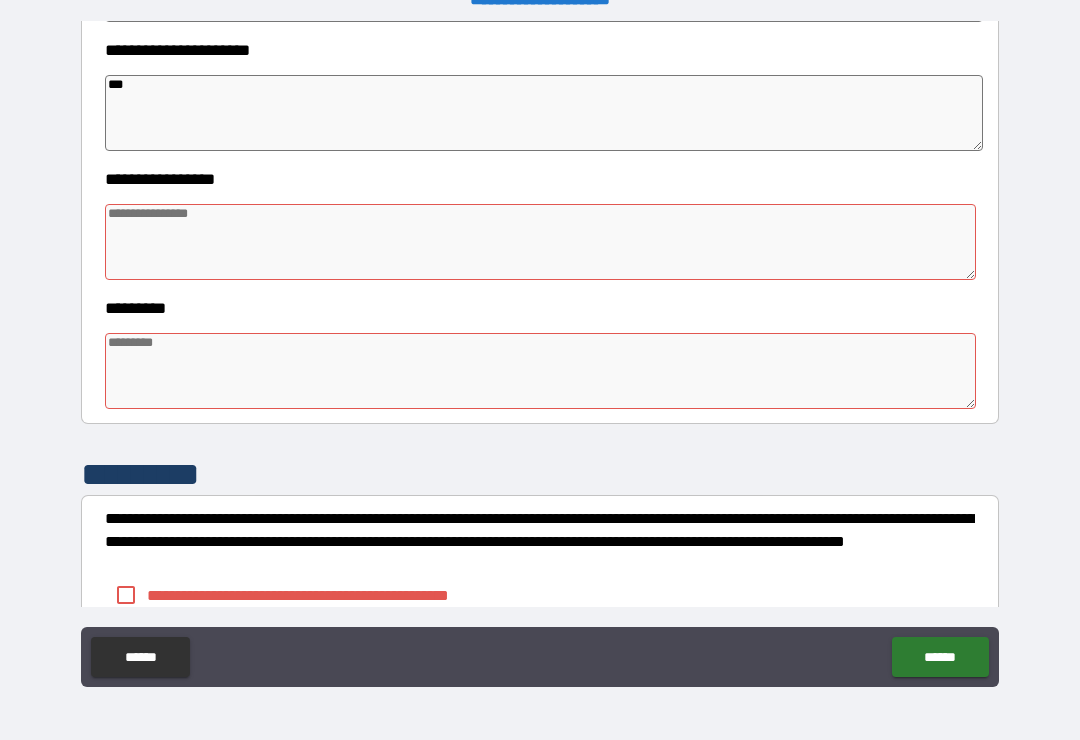 type on "*" 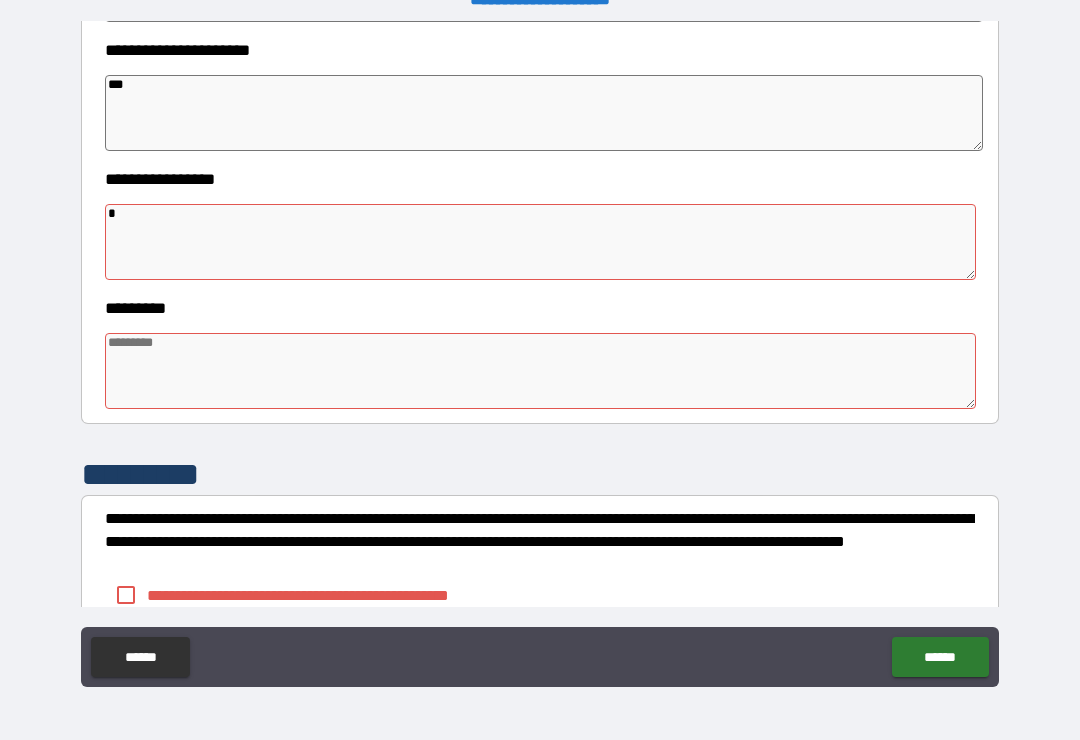 type on "*" 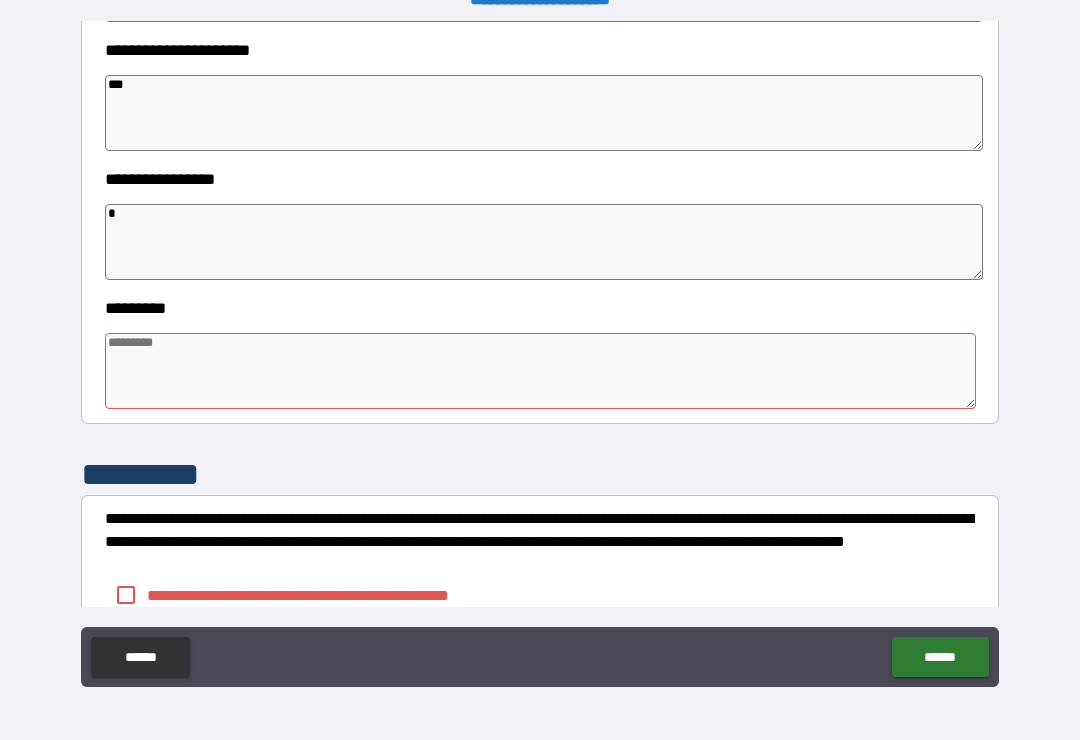 type on "**" 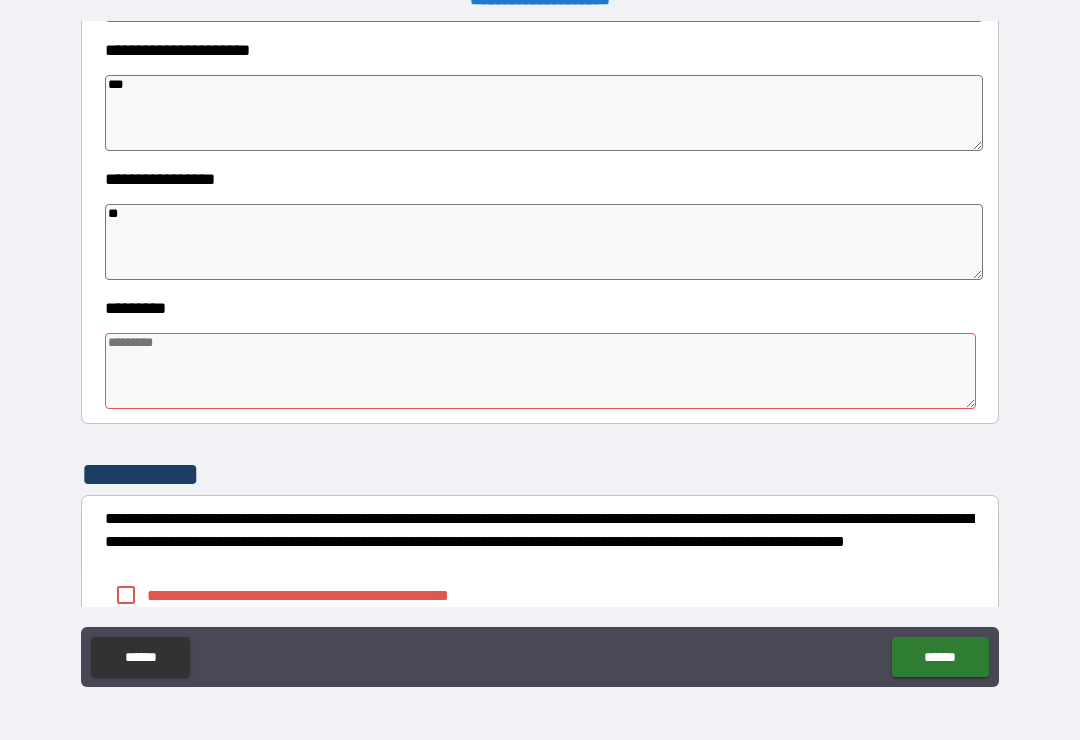 type on "*" 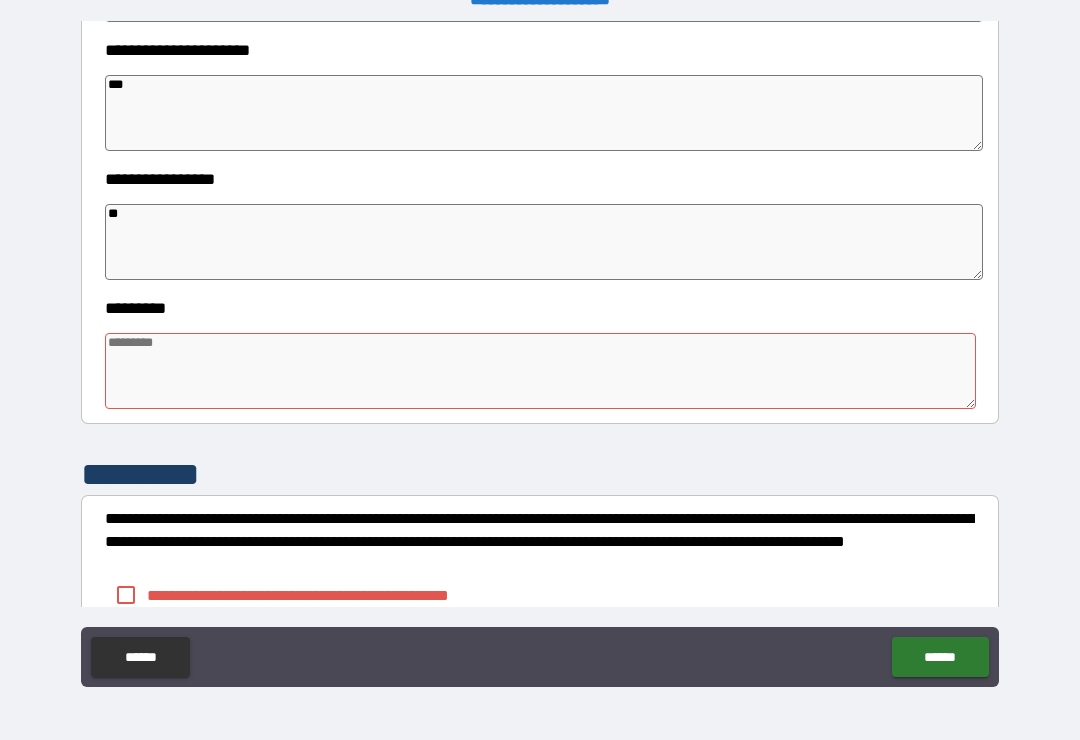 type on "*" 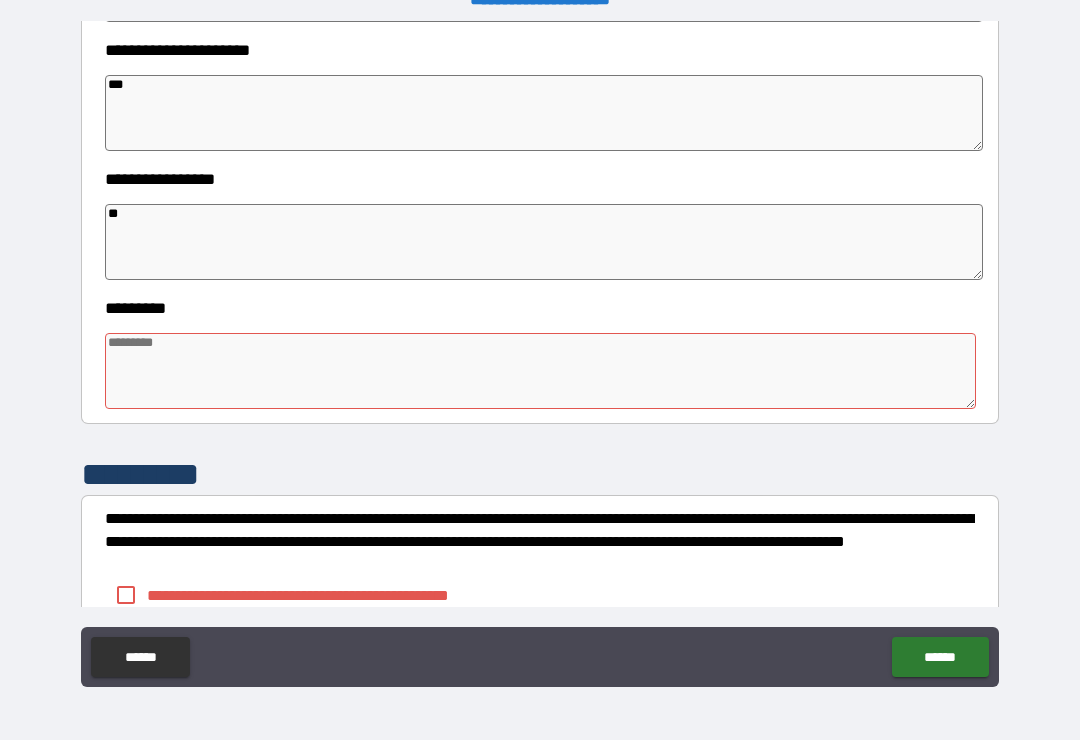 type on "*" 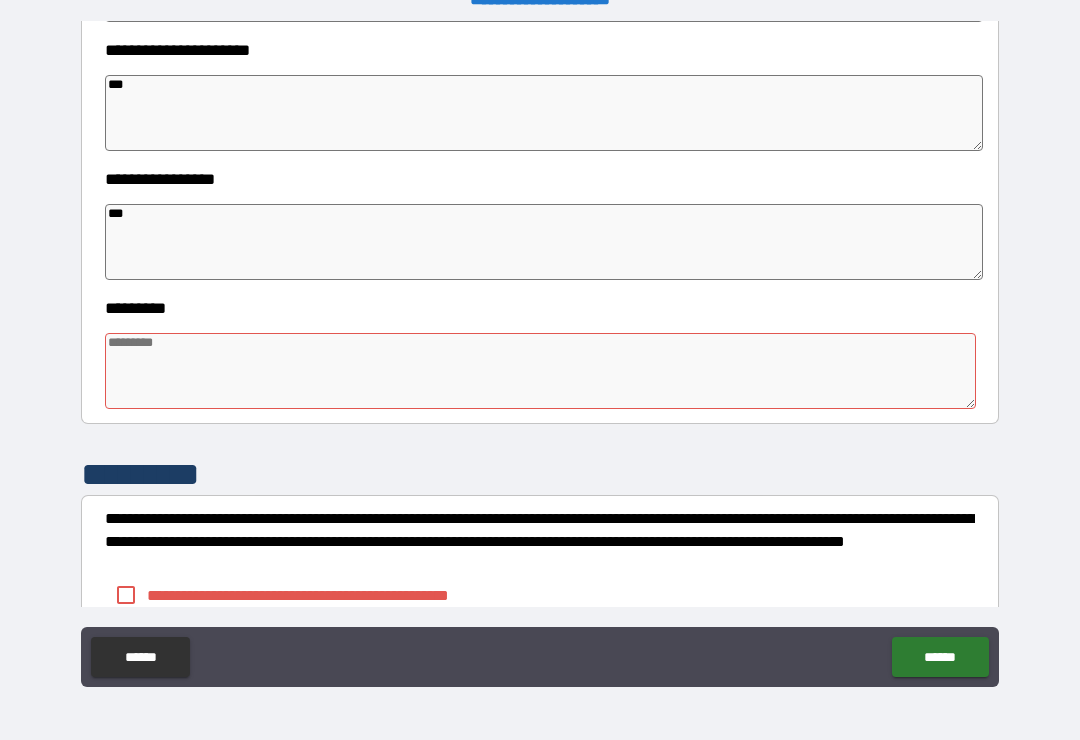 type on "*" 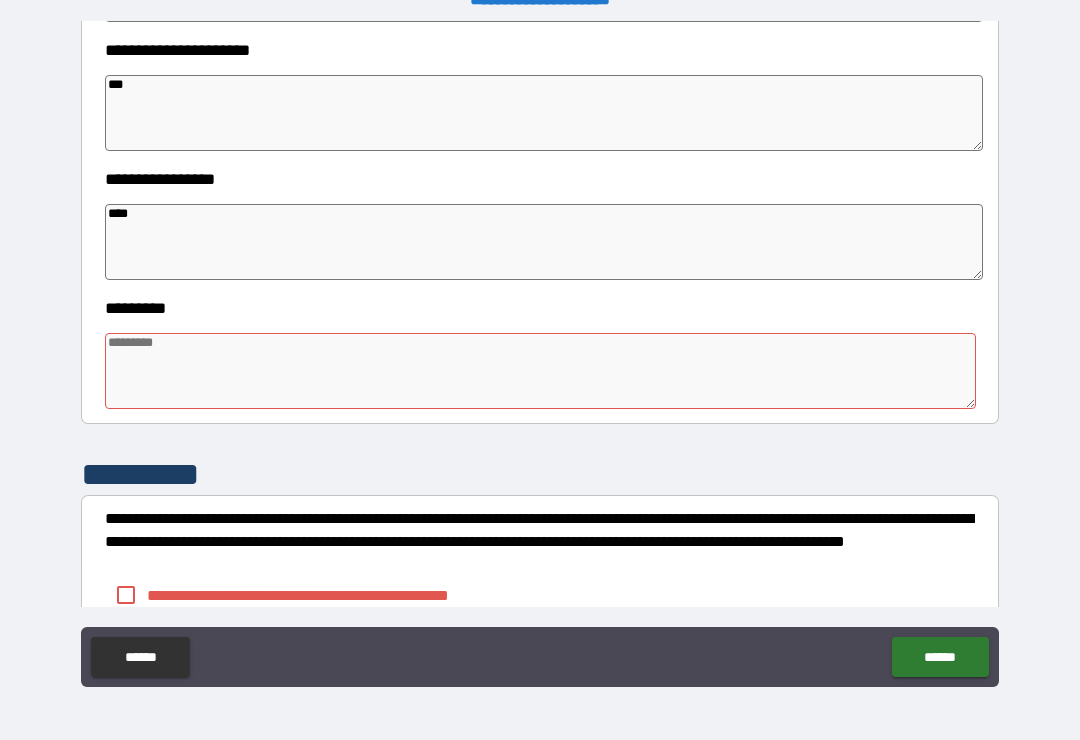 type on "*" 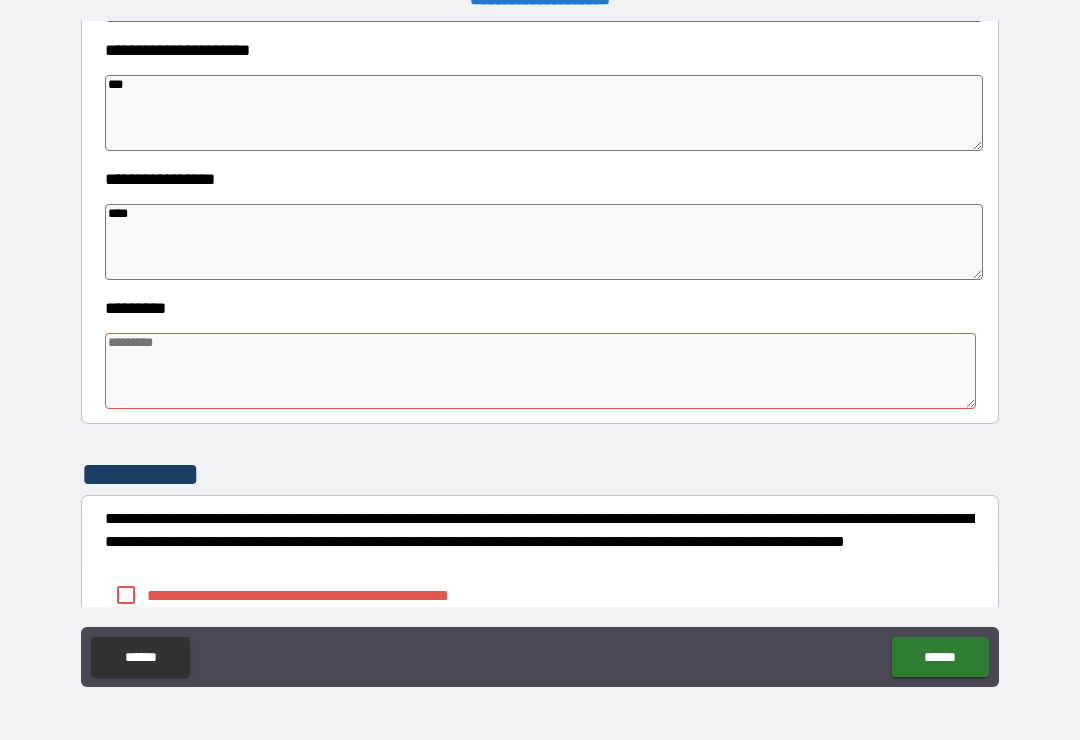 type on "*" 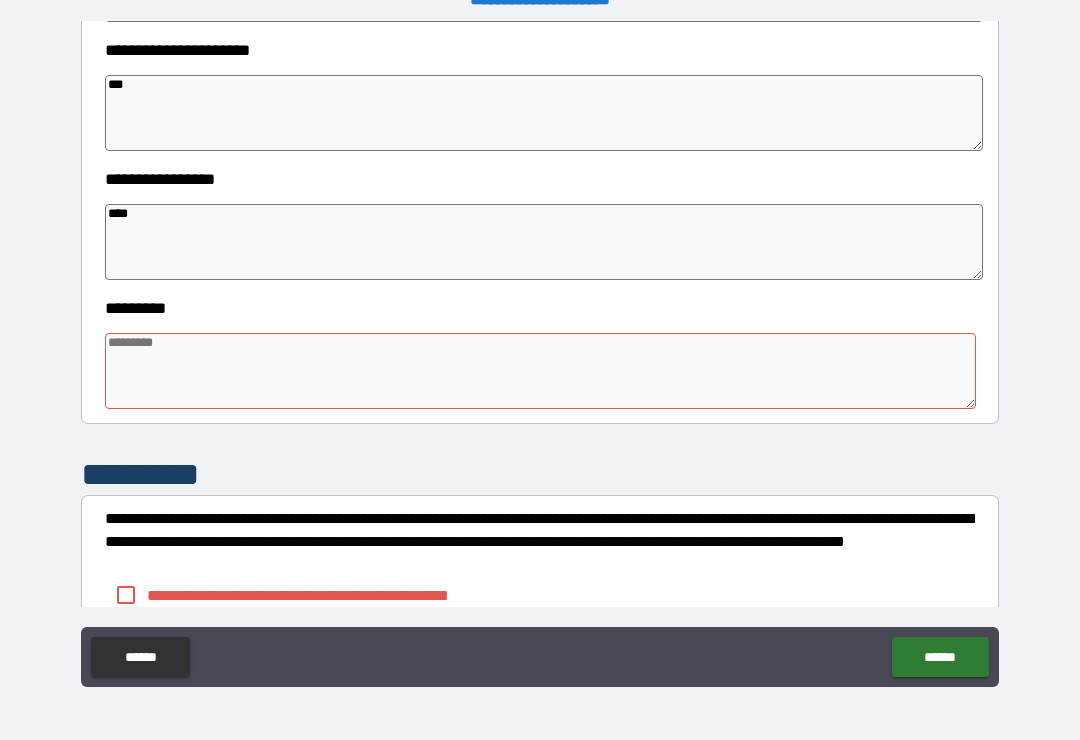 type on "*" 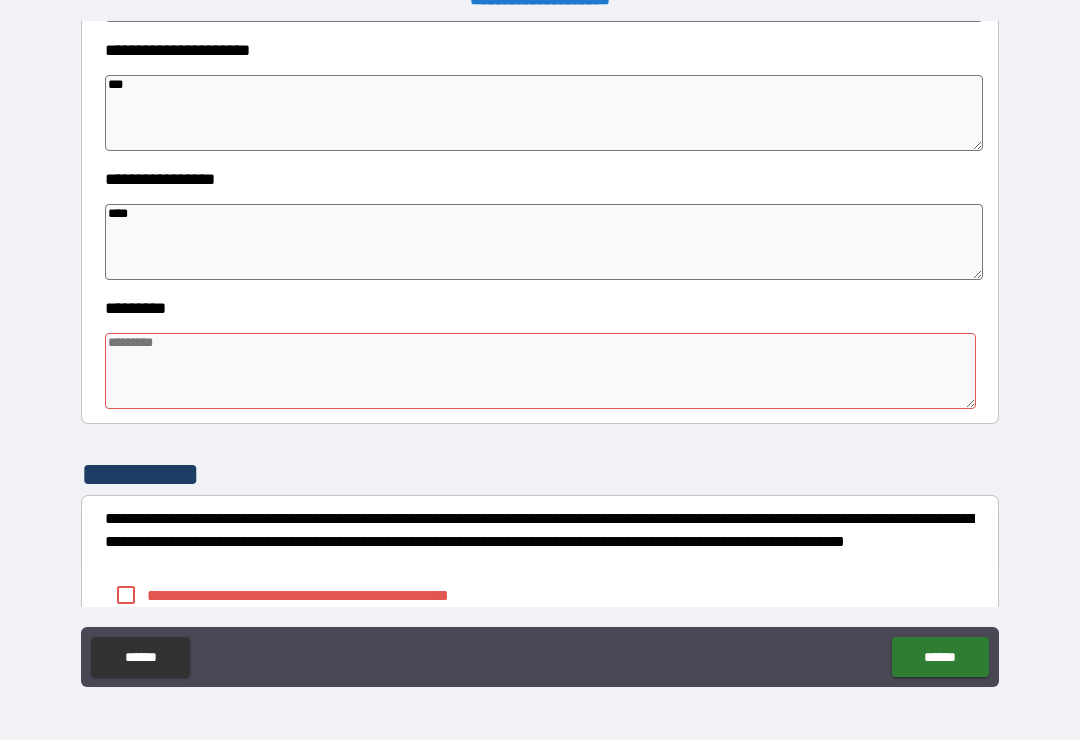 type on "*" 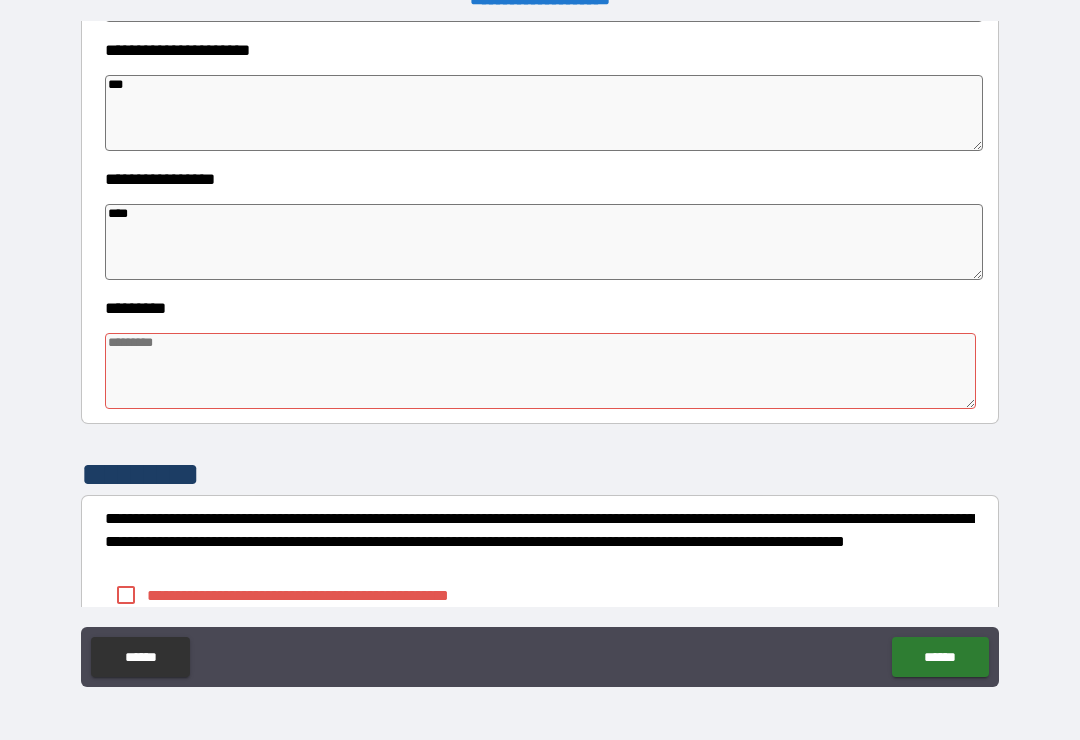 type on "*" 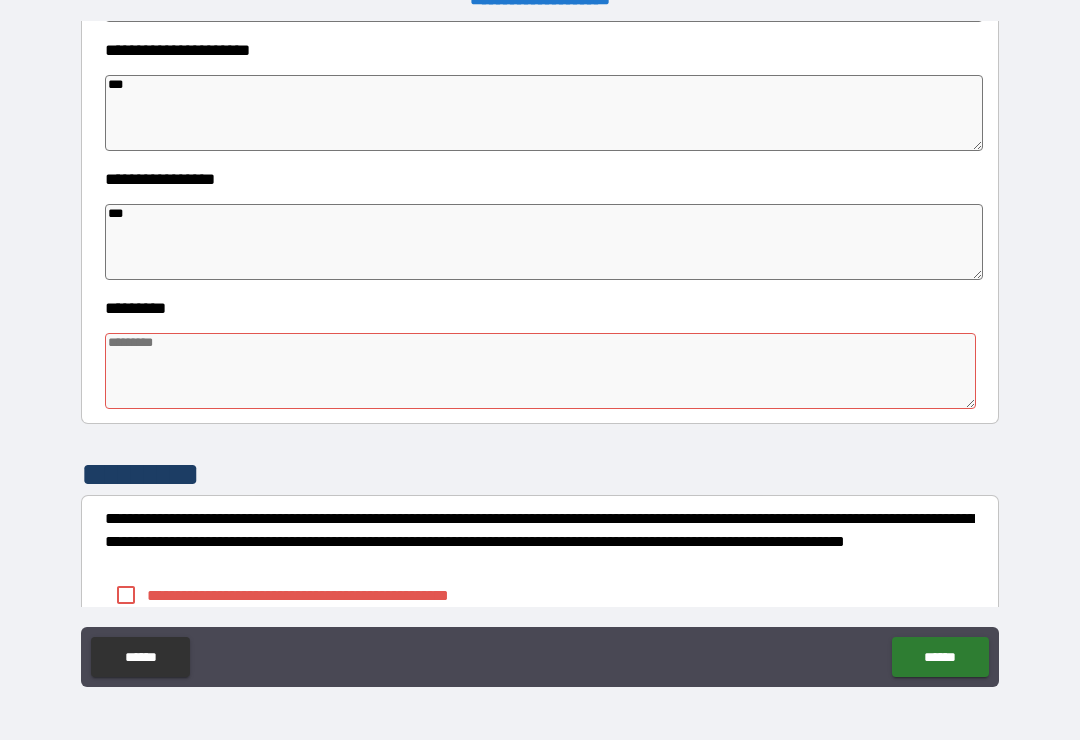 type on "*" 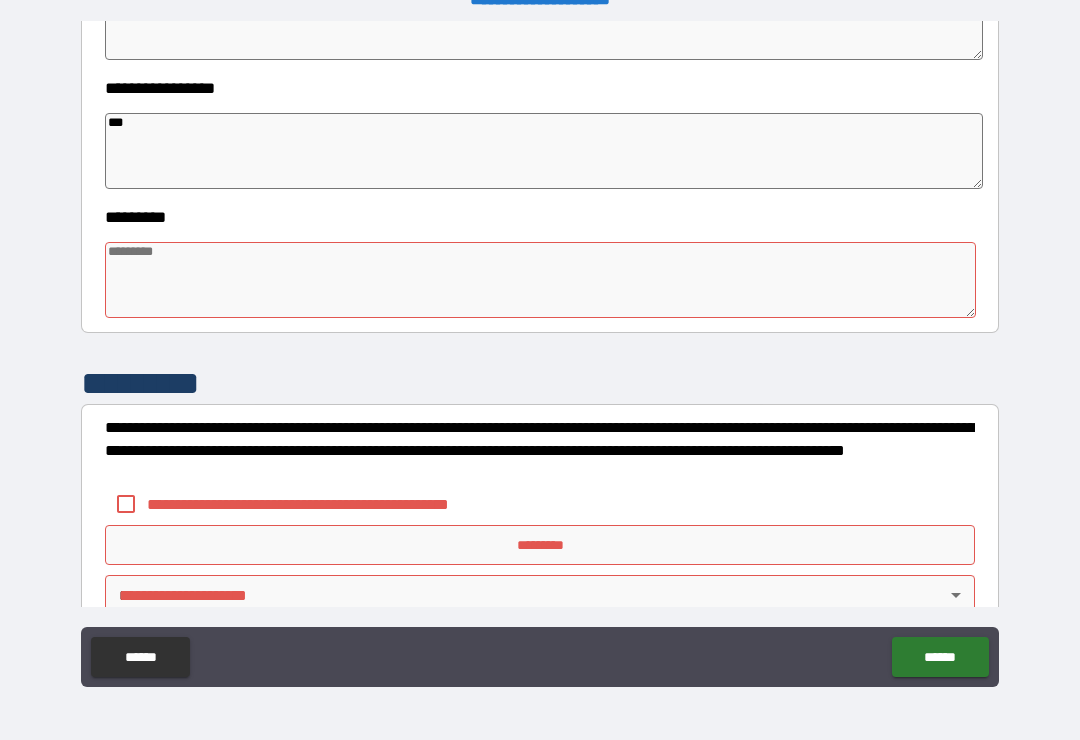scroll, scrollTop: 546, scrollLeft: 0, axis: vertical 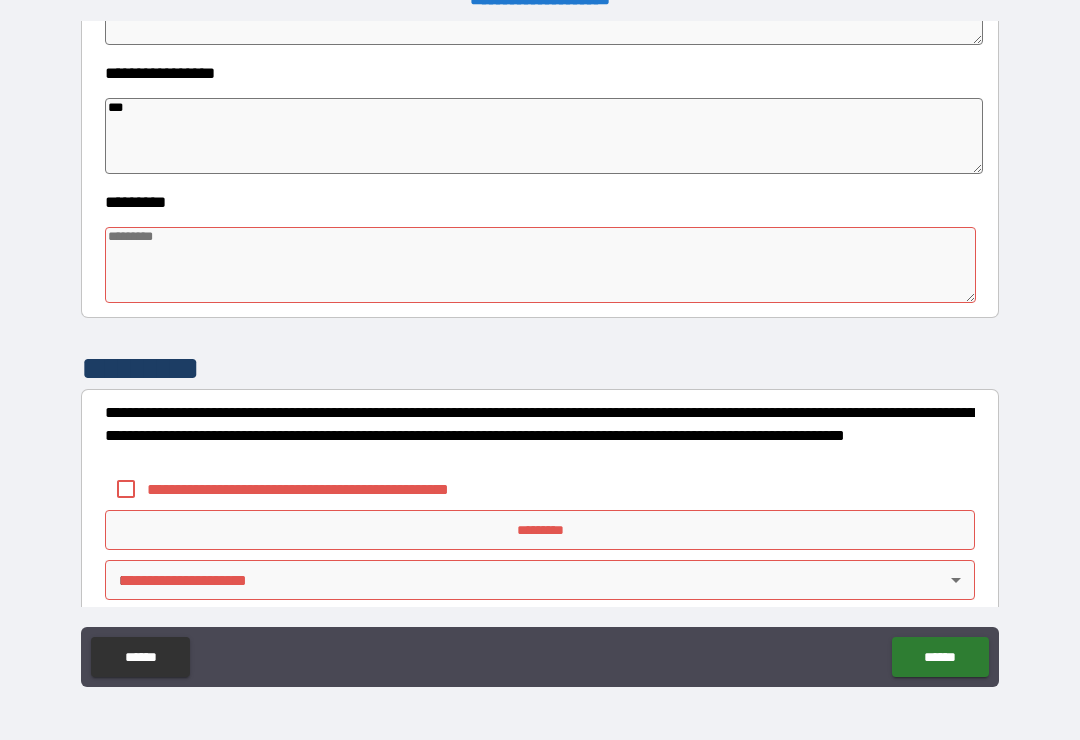 type on "***" 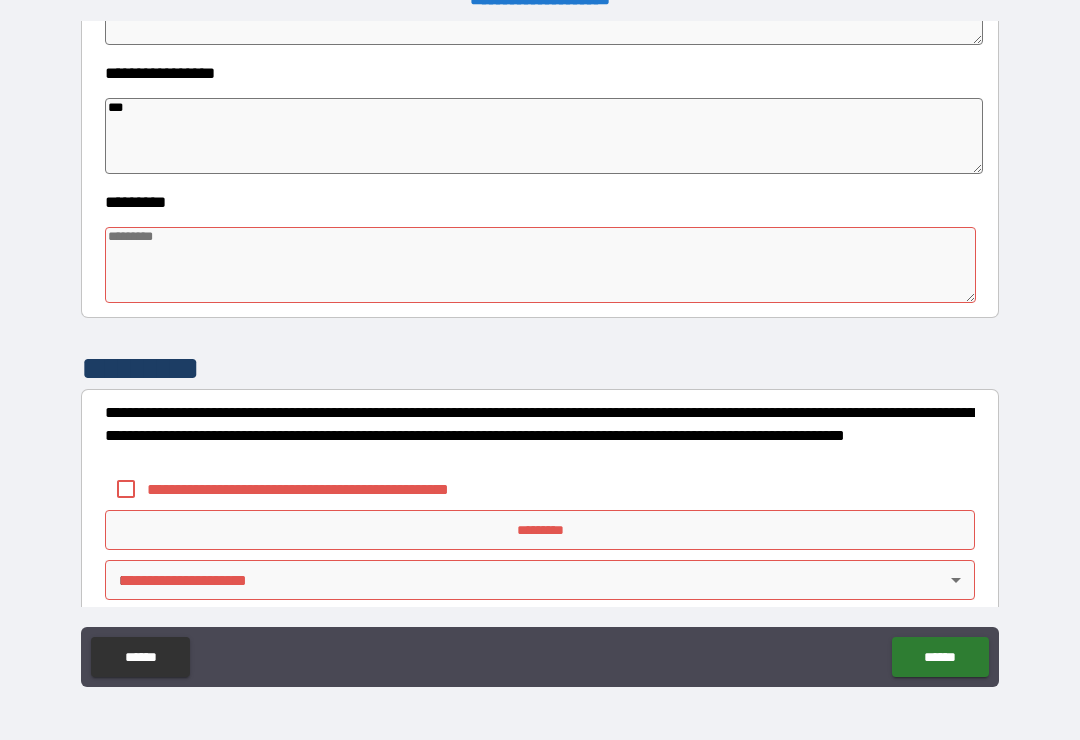 click at bounding box center (540, 265) 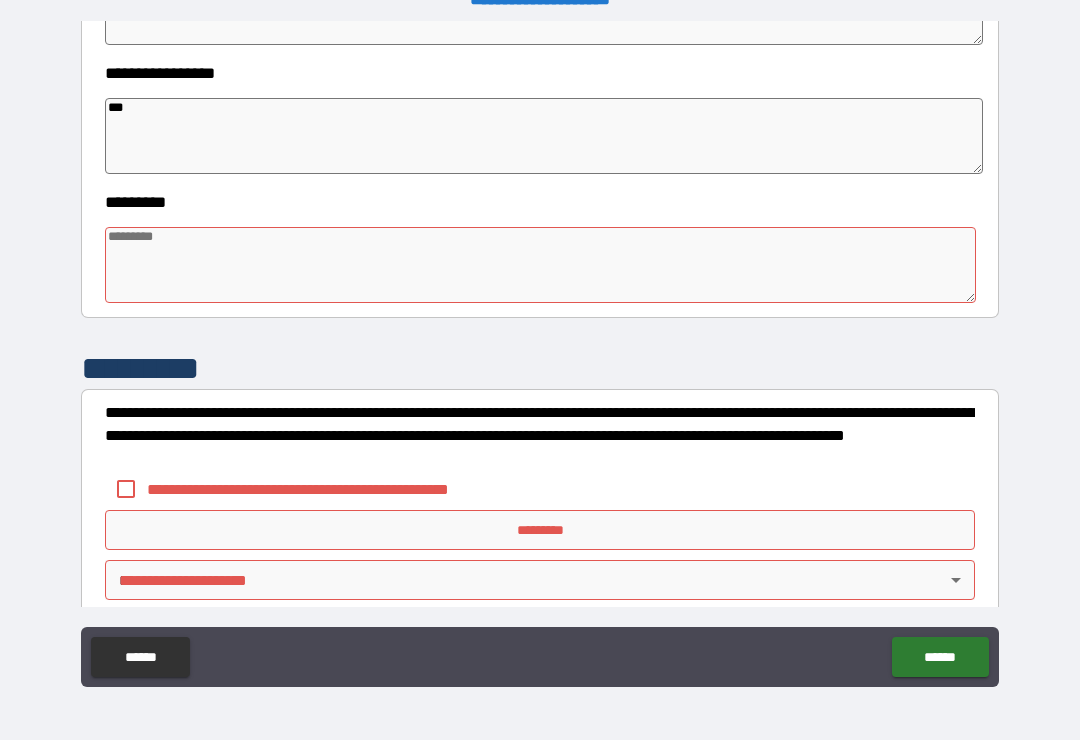 type on "*" 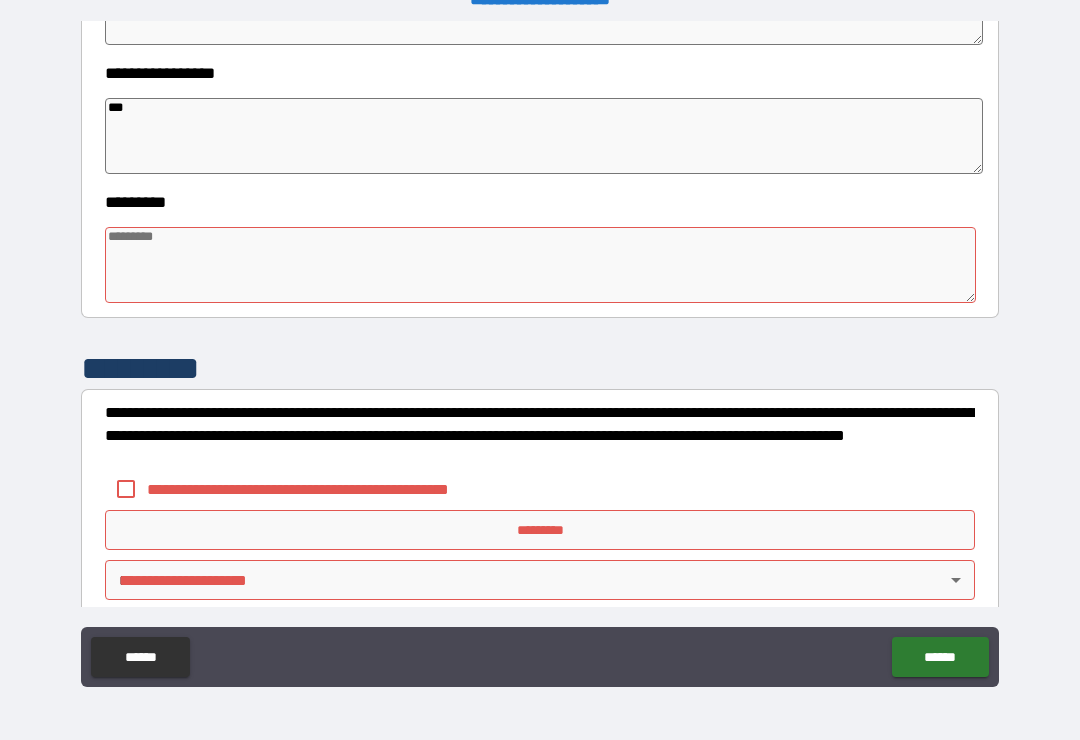 type on "*" 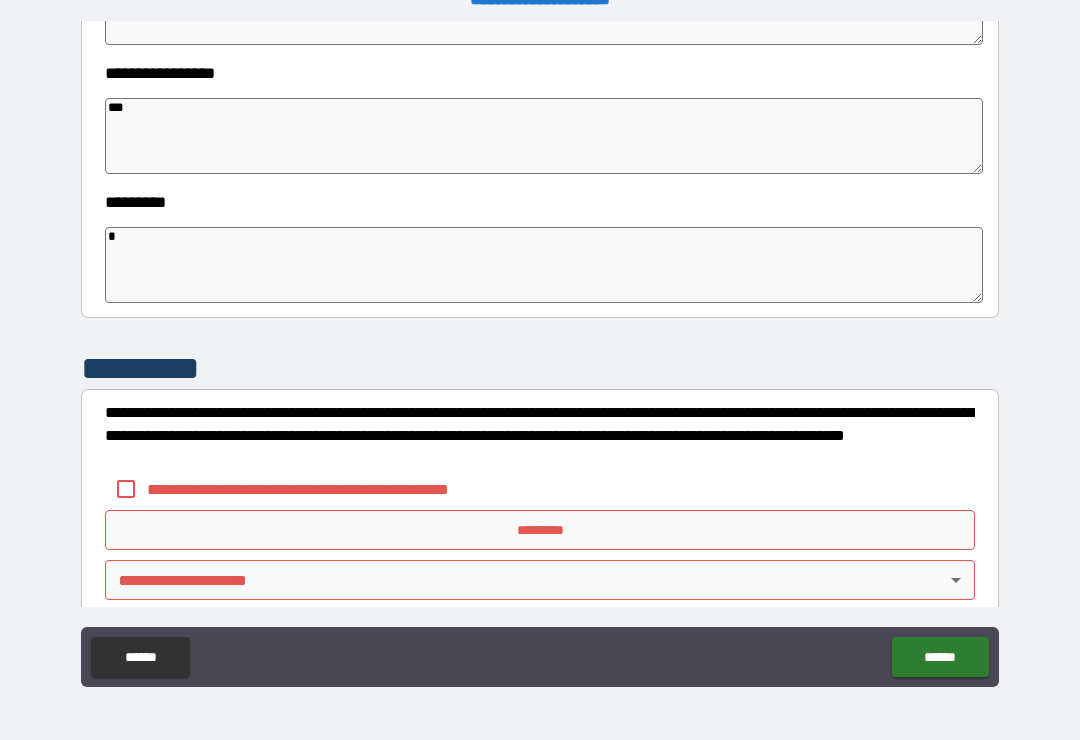 type on "*" 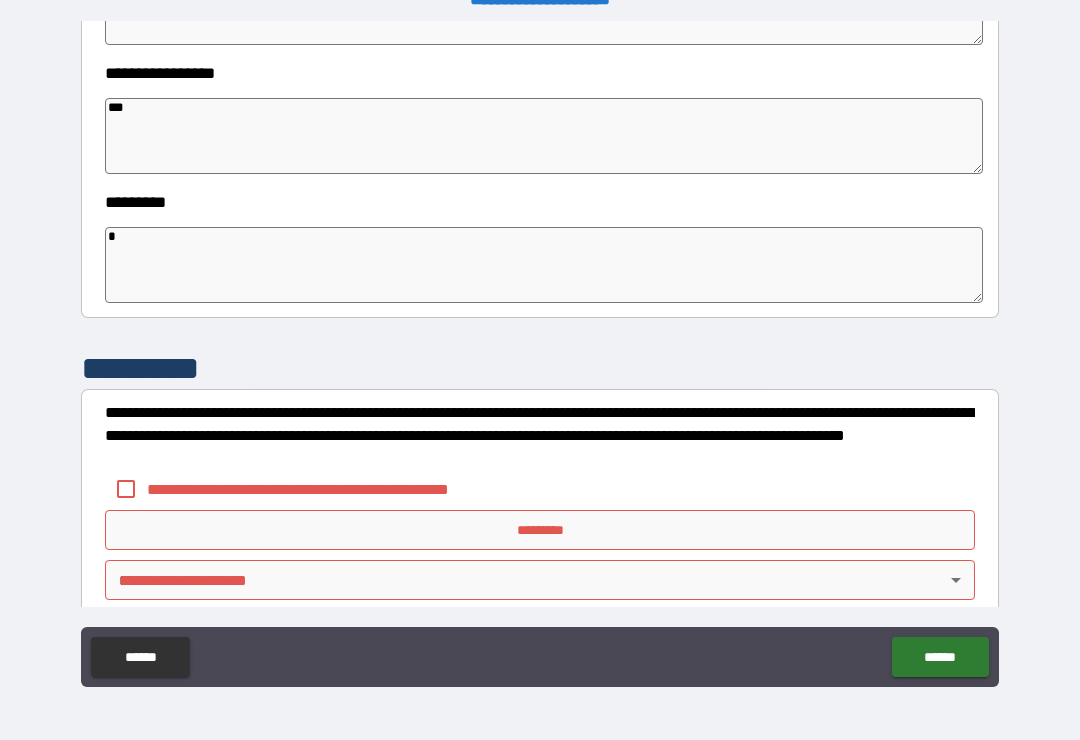 type on "*" 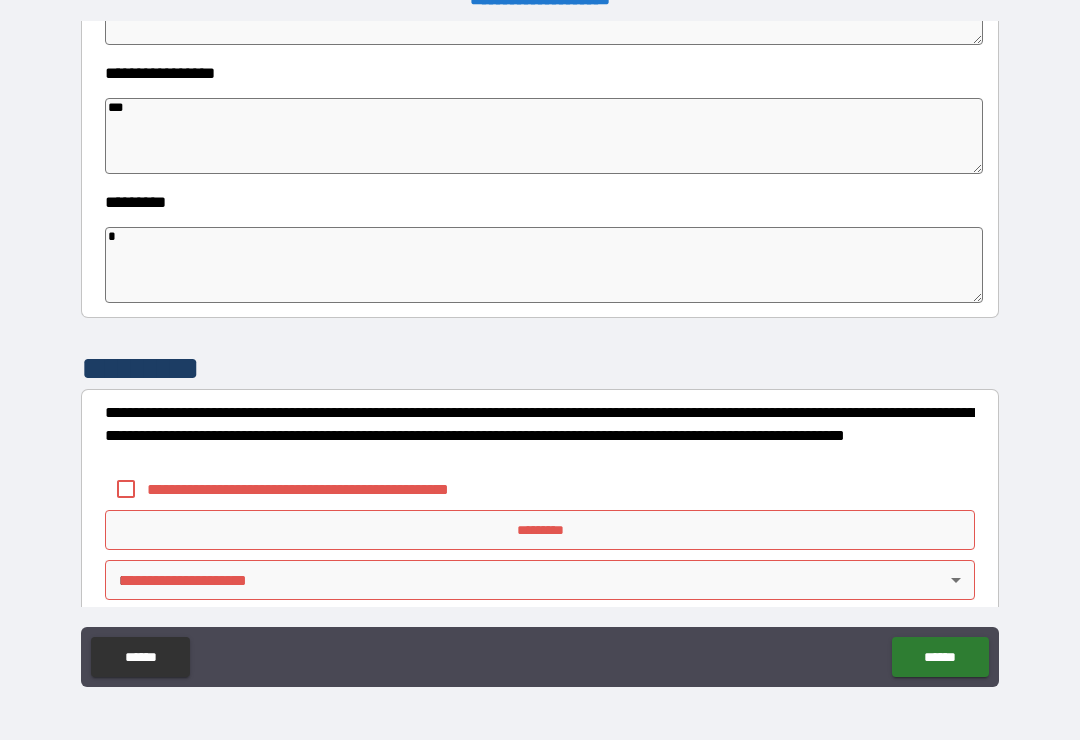 type on "**" 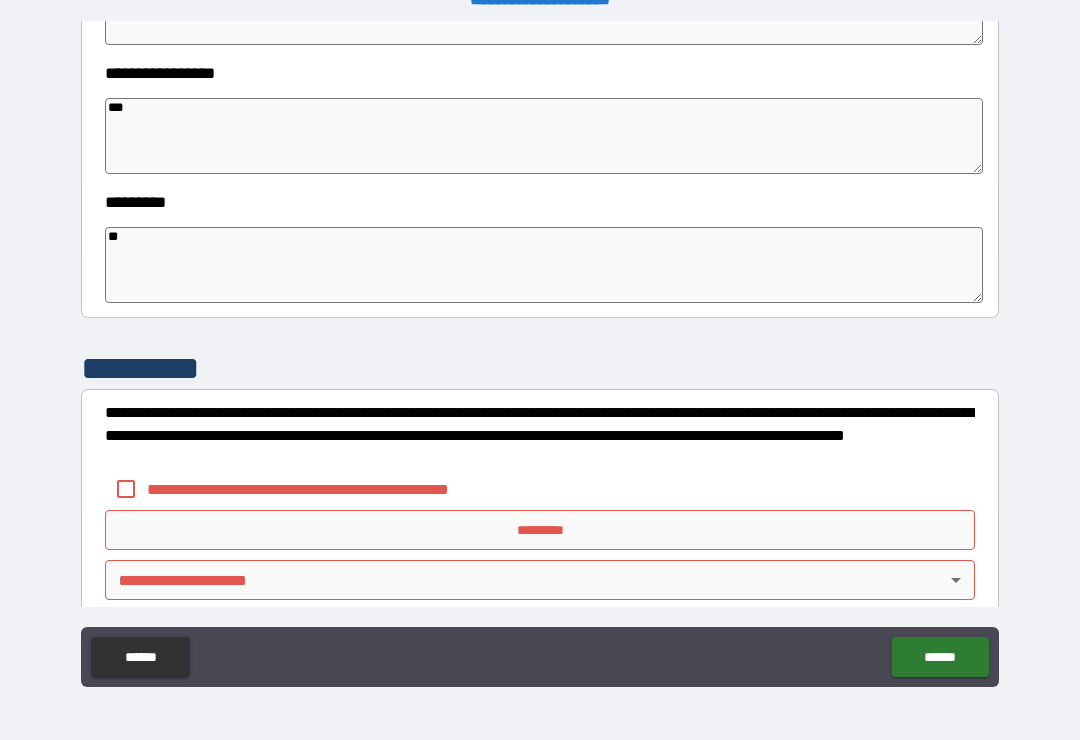 type on "*" 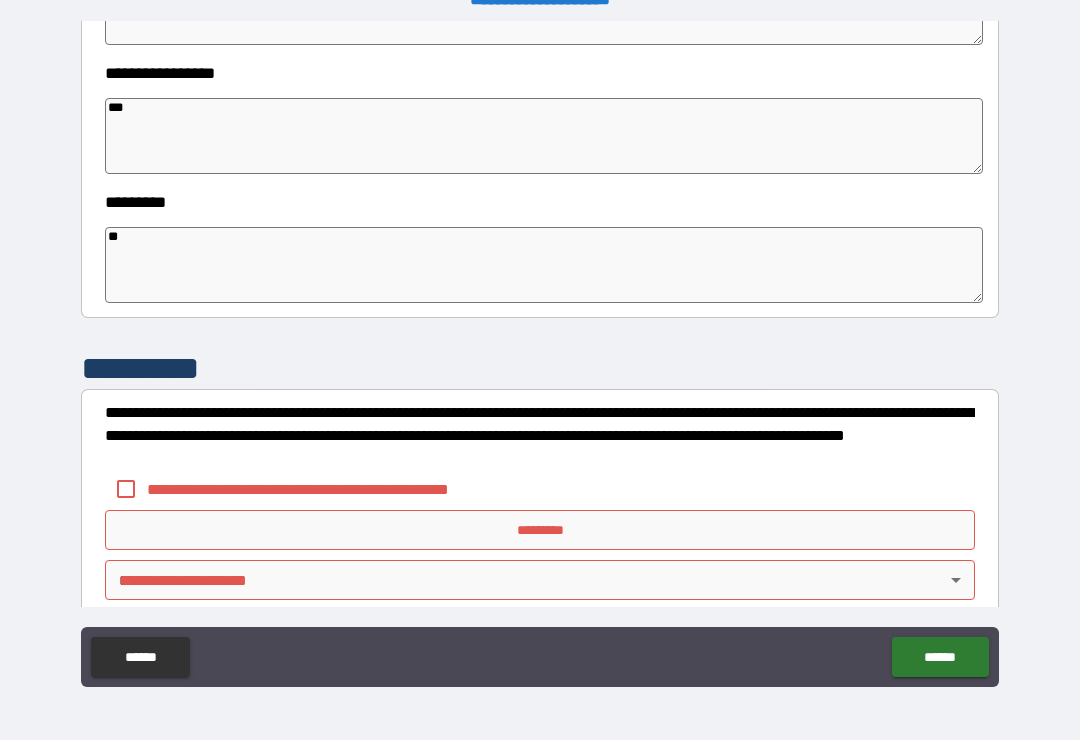 type on "*" 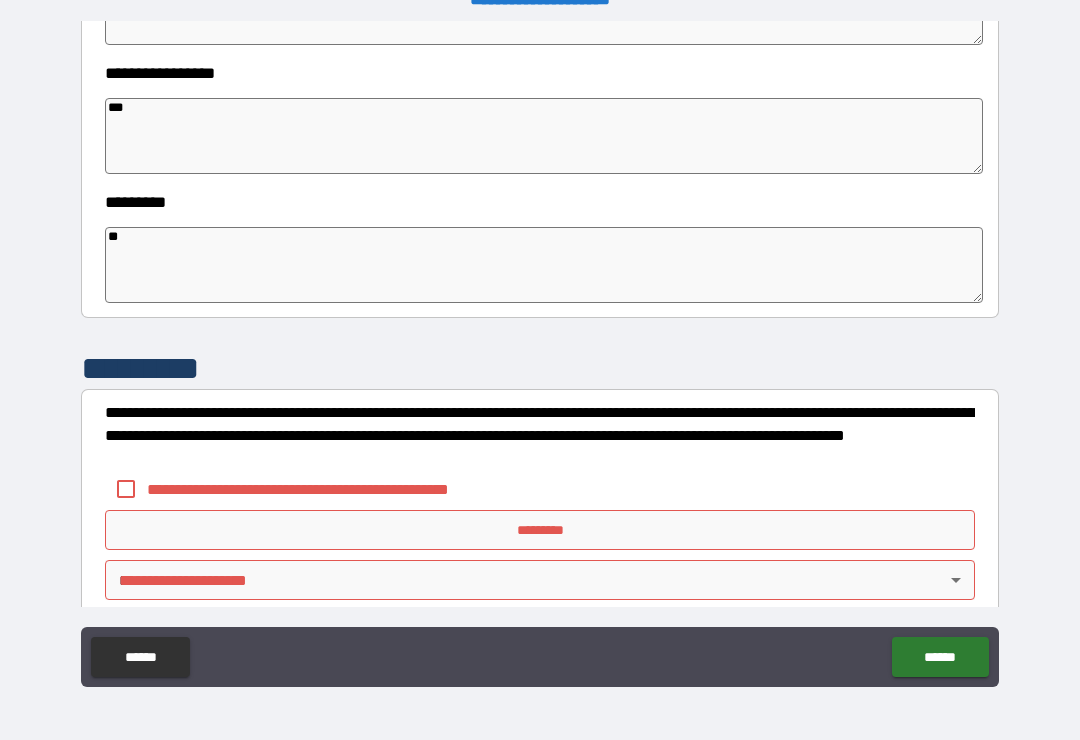 type on "*" 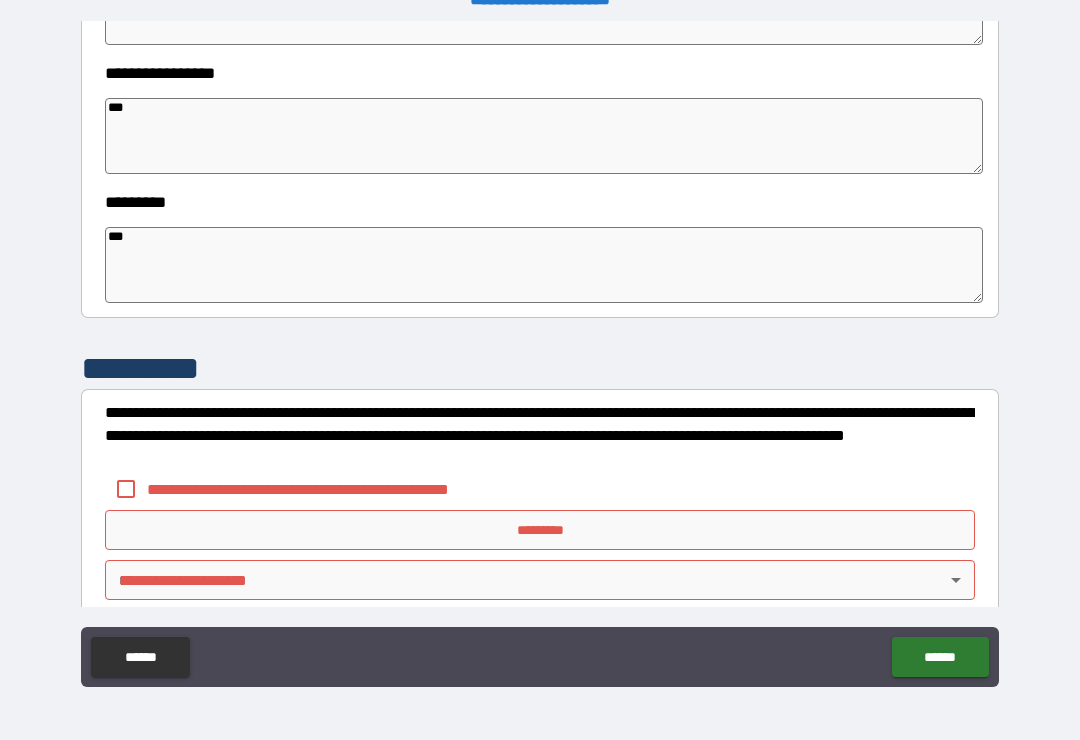 type on "*" 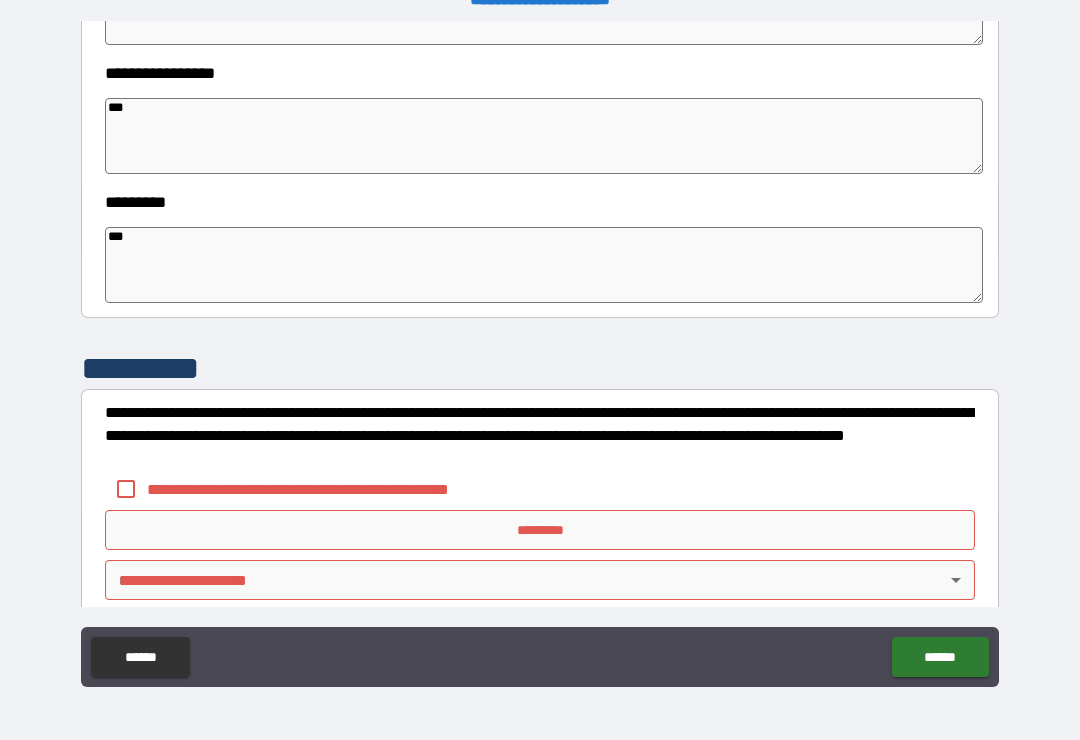 type on "*" 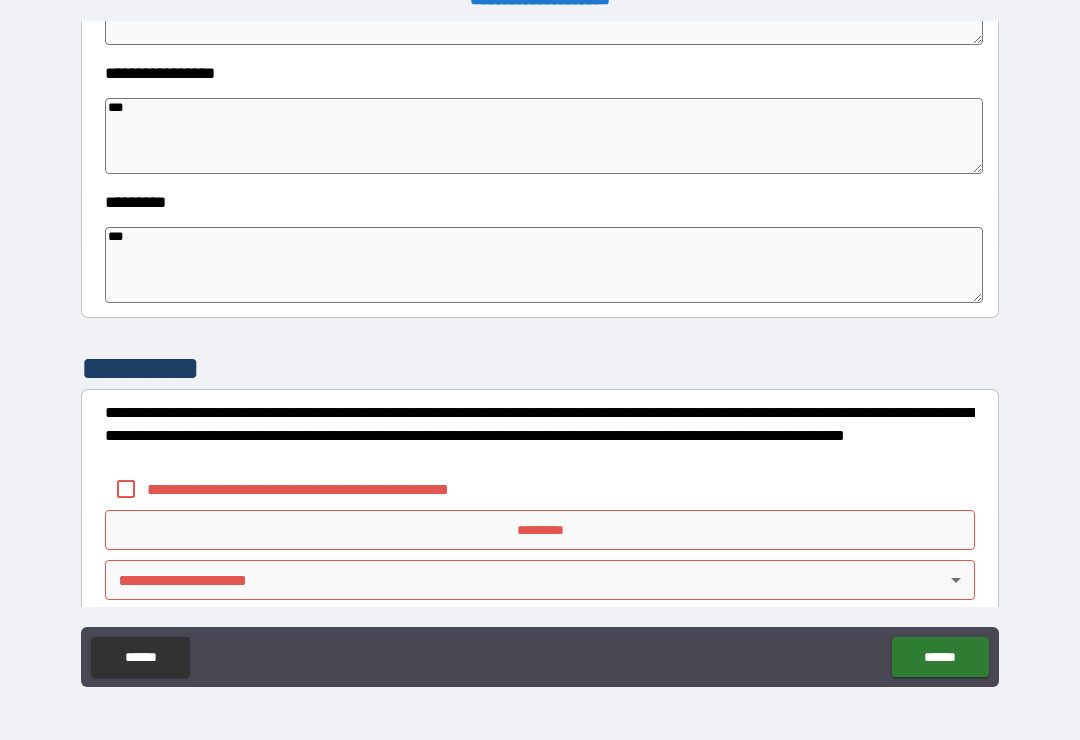 type on "*" 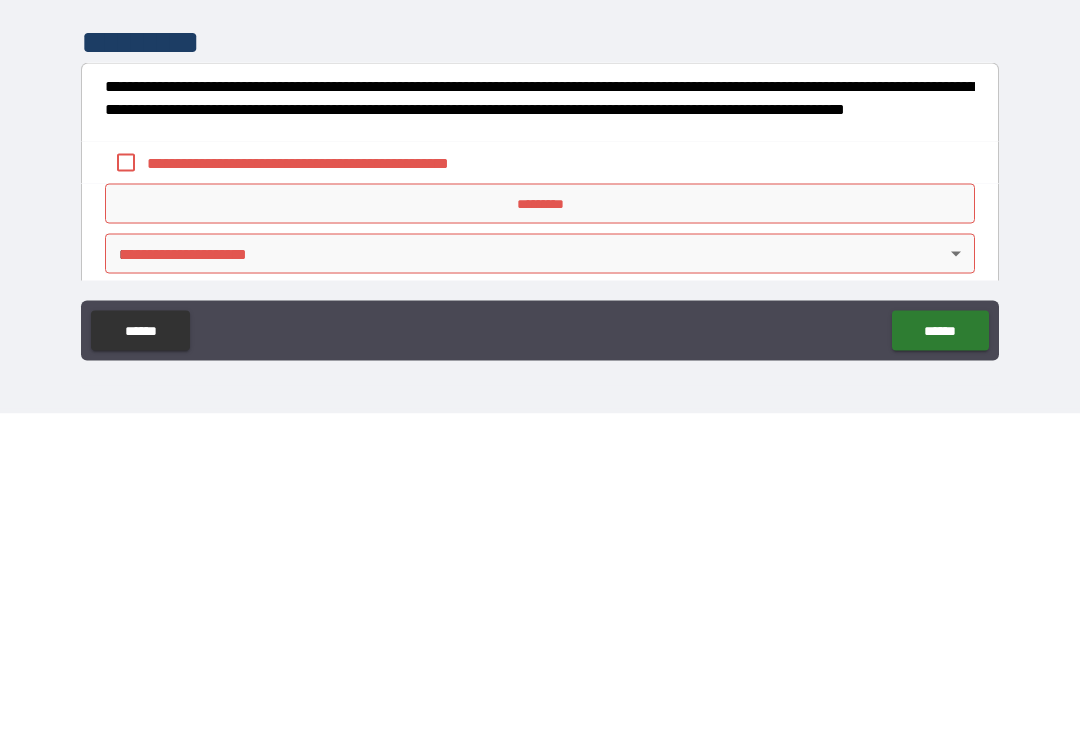 type on "***" 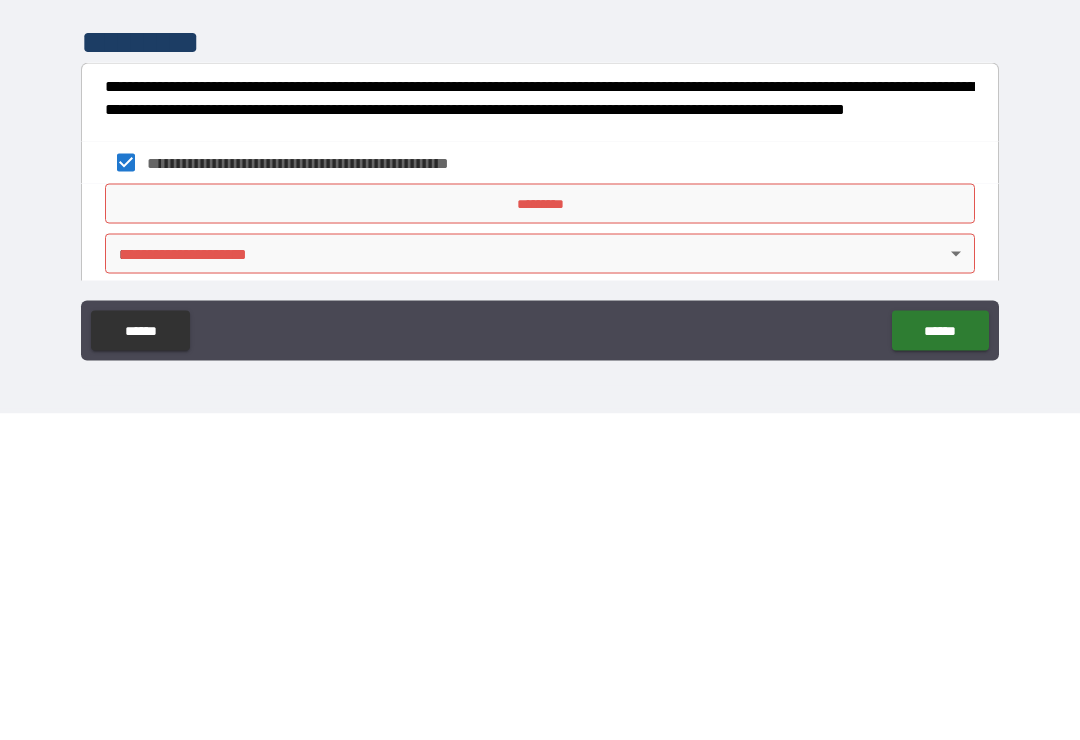 type on "*" 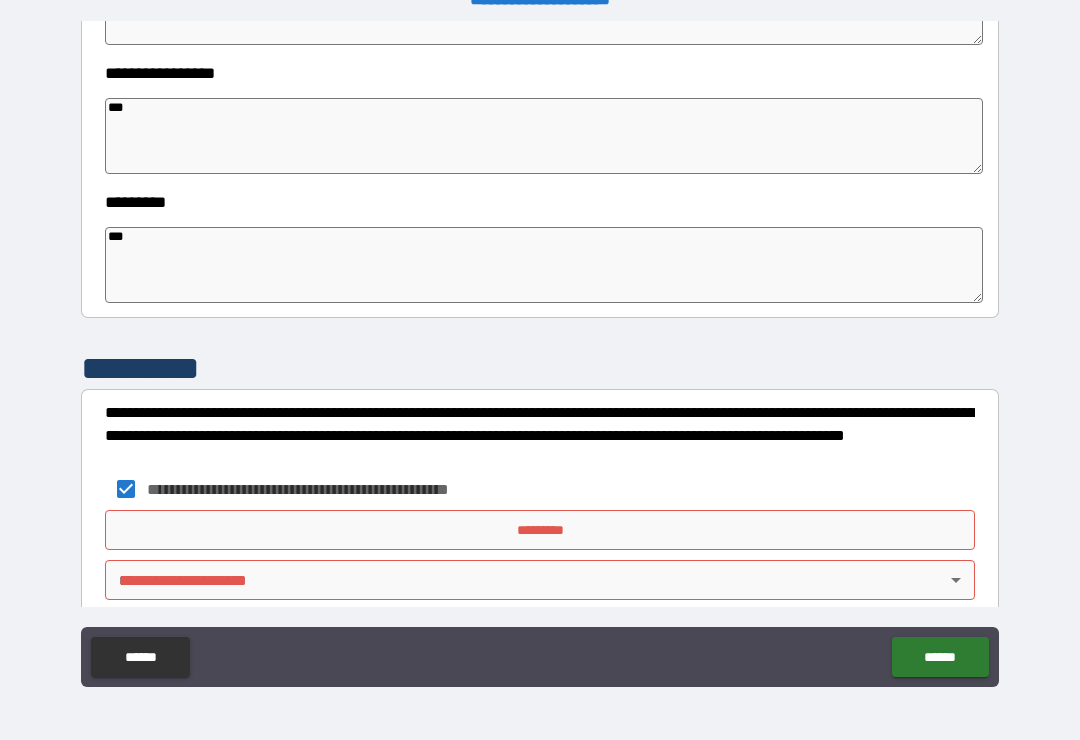 type on "*" 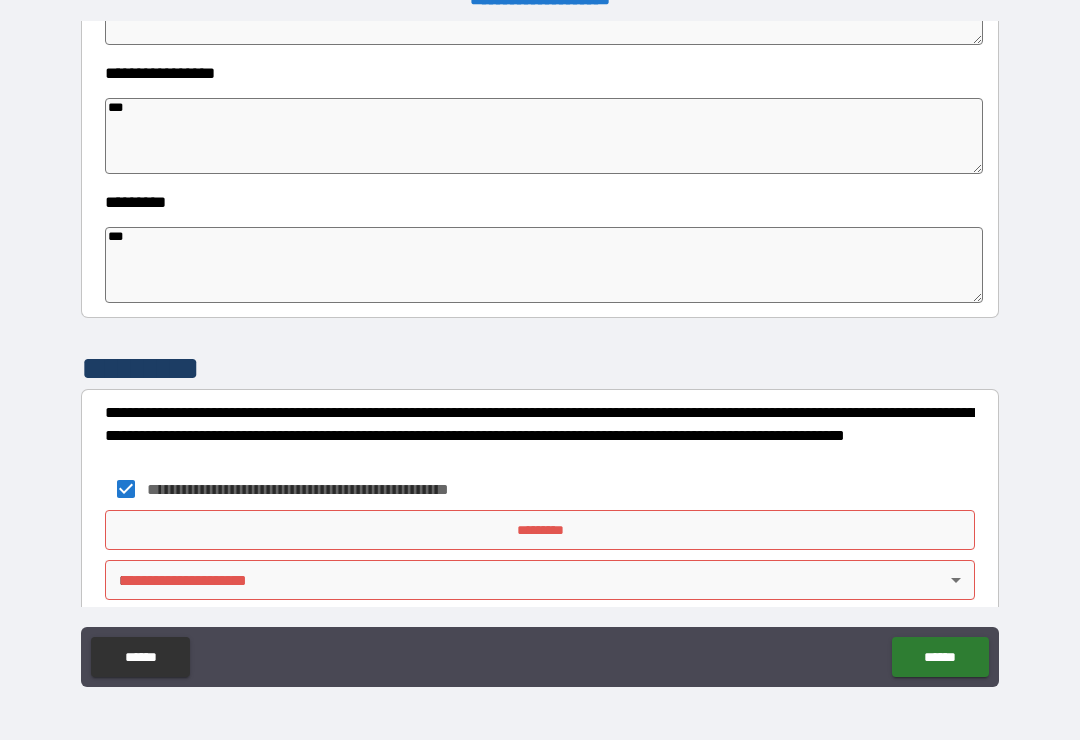 type on "*" 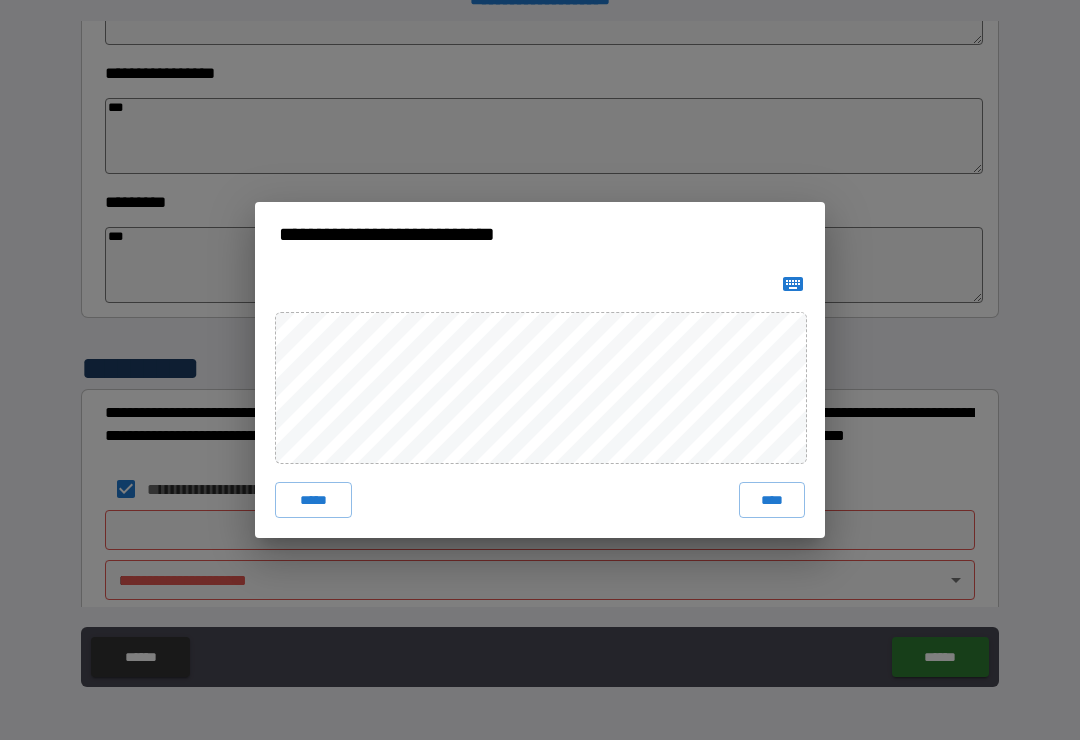 click on "****" at bounding box center (772, 500) 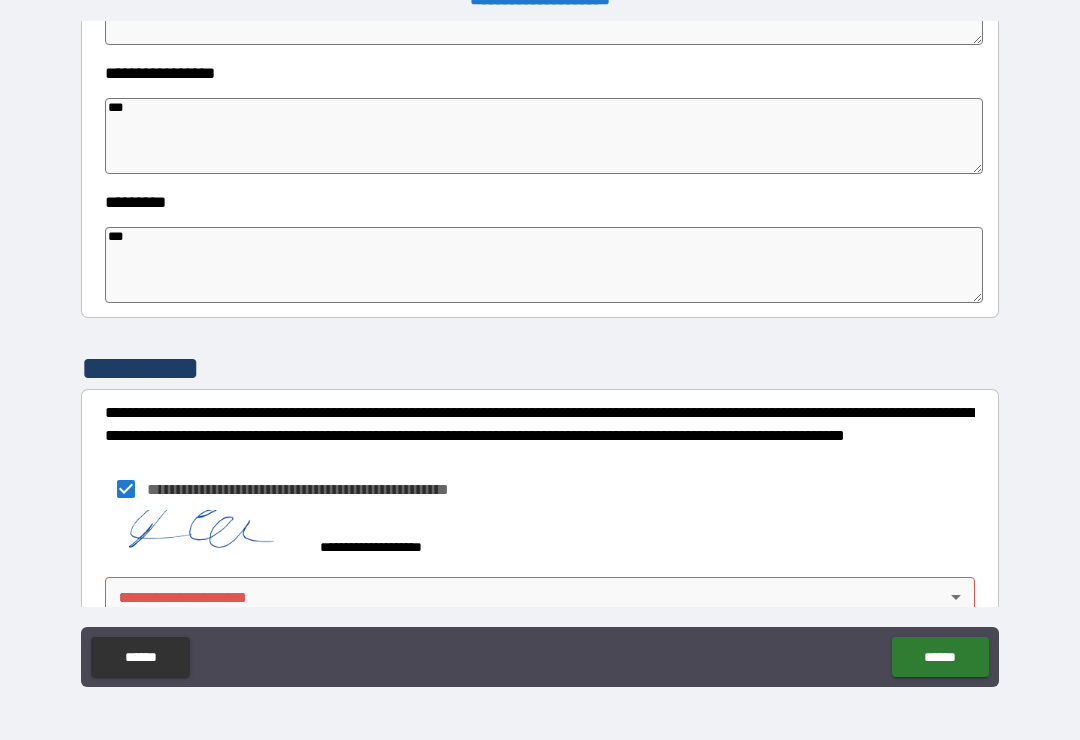 type on "*" 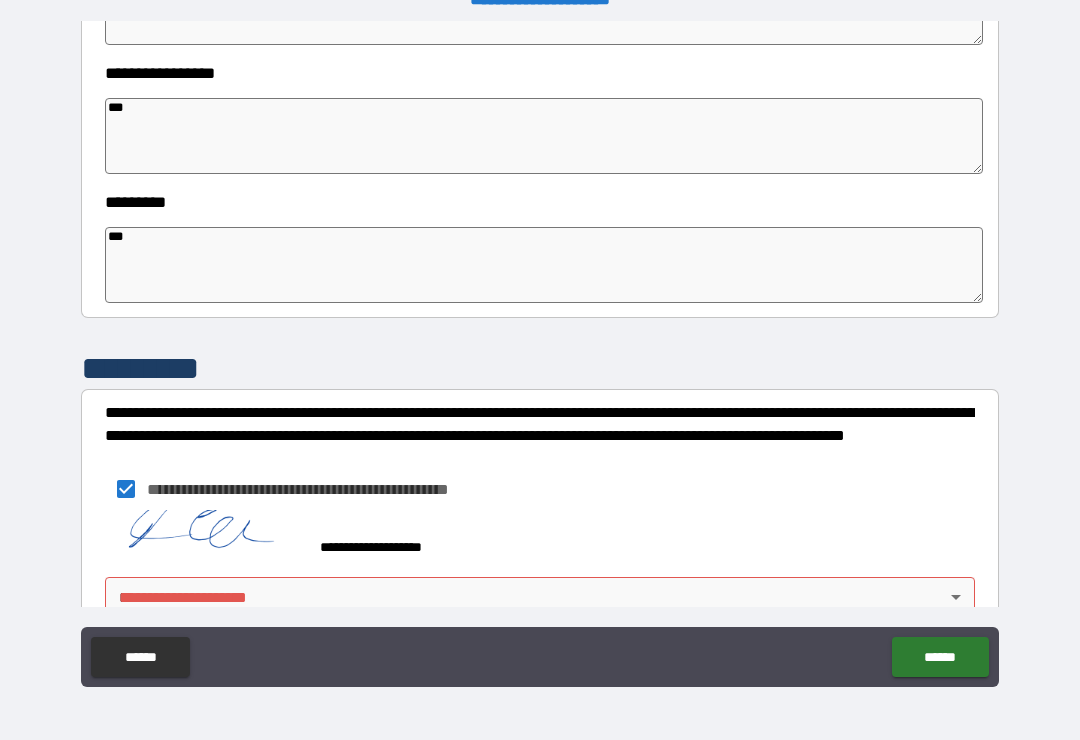 type on "*" 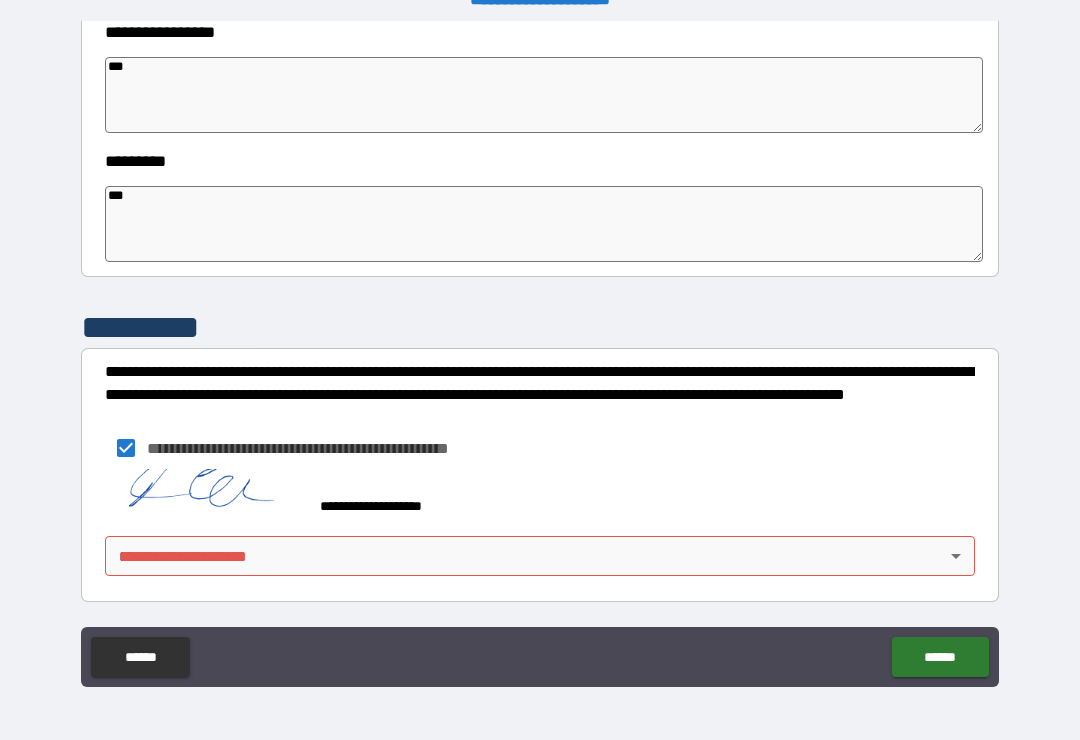 scroll, scrollTop: 587, scrollLeft: 0, axis: vertical 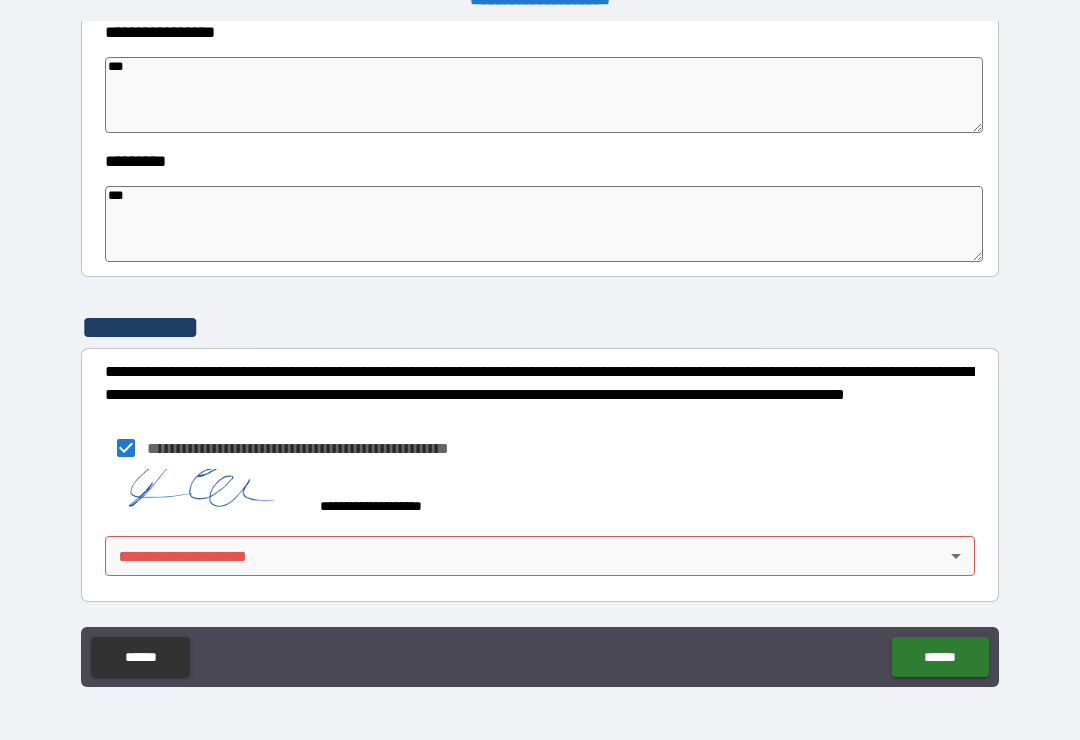 click on "**********" at bounding box center (540, 354) 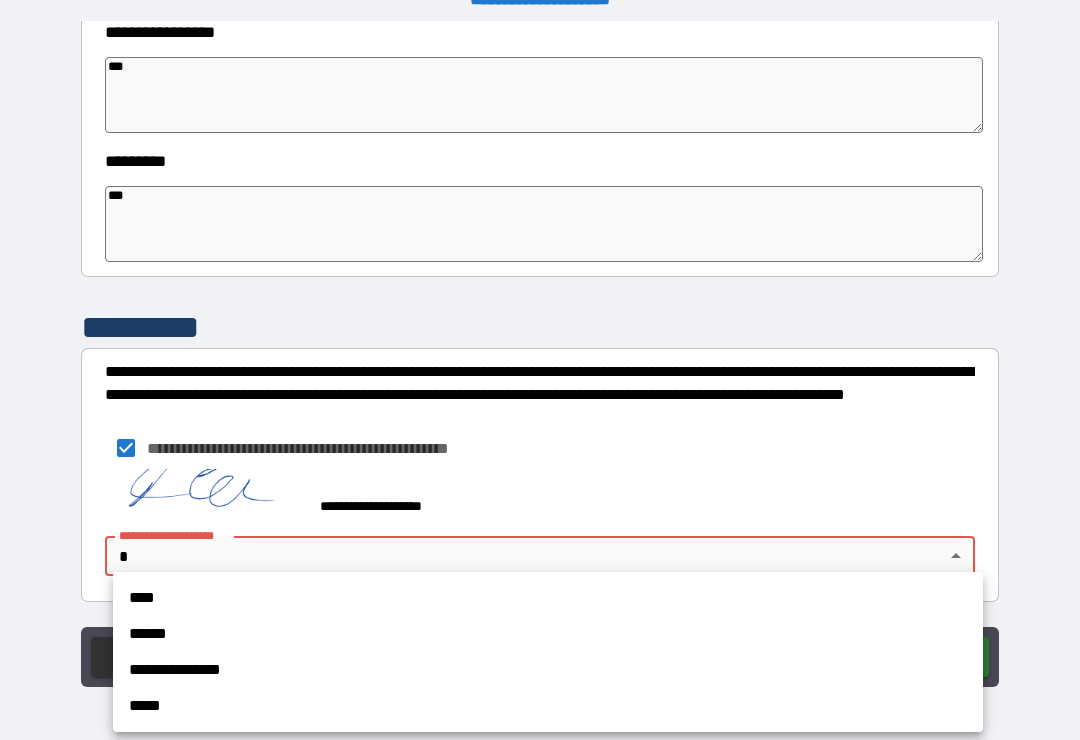 click on "****" at bounding box center (548, 598) 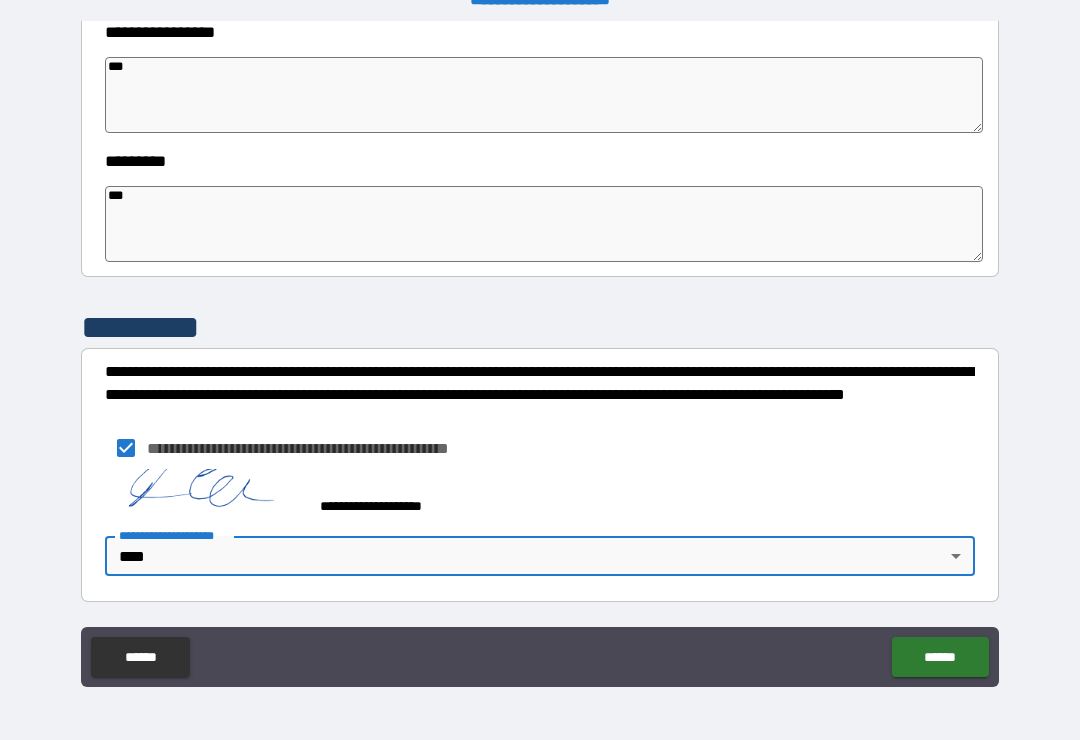 type on "*" 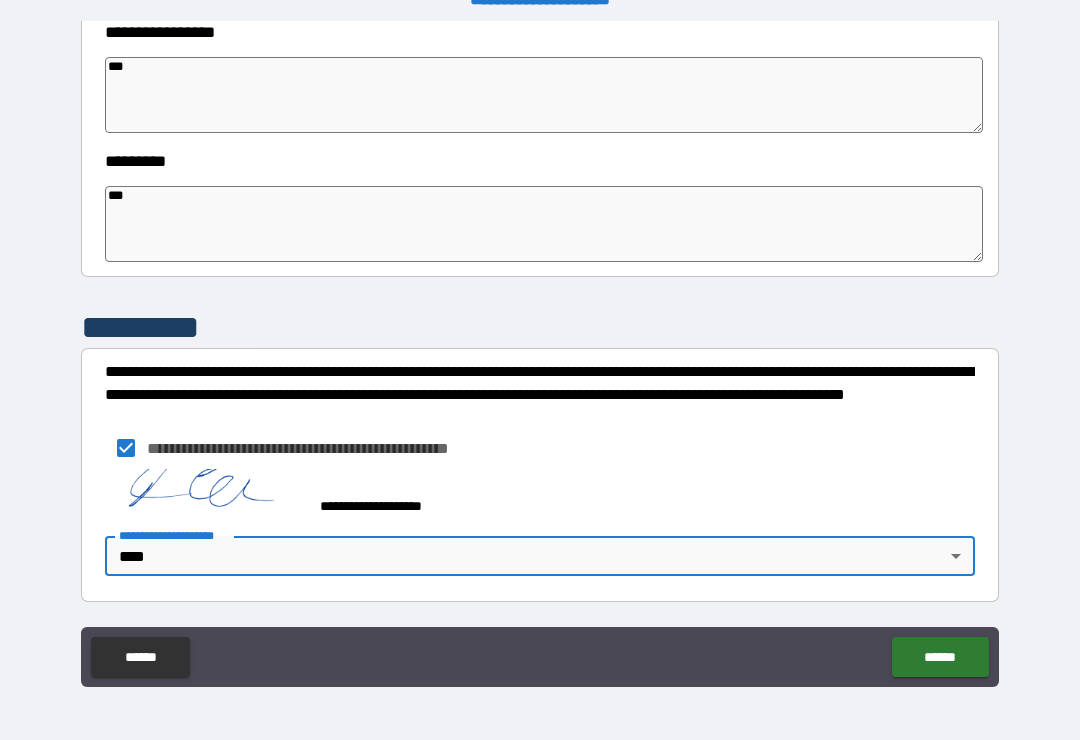 type on "*" 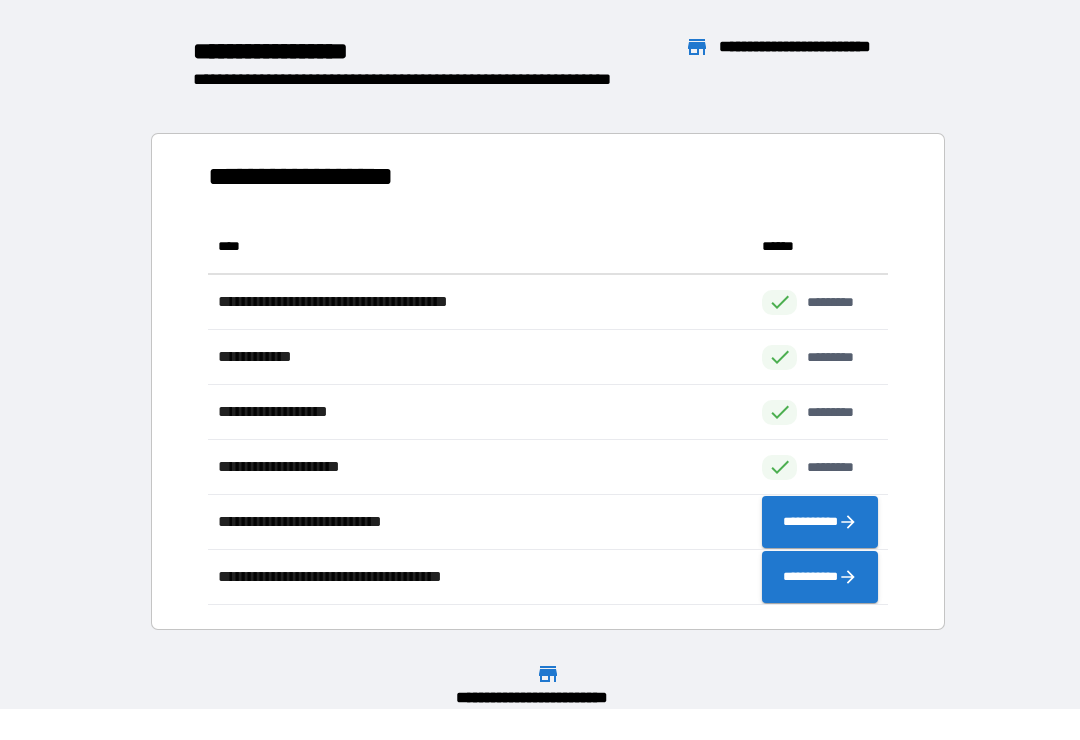 scroll, scrollTop: 386, scrollLeft: 680, axis: both 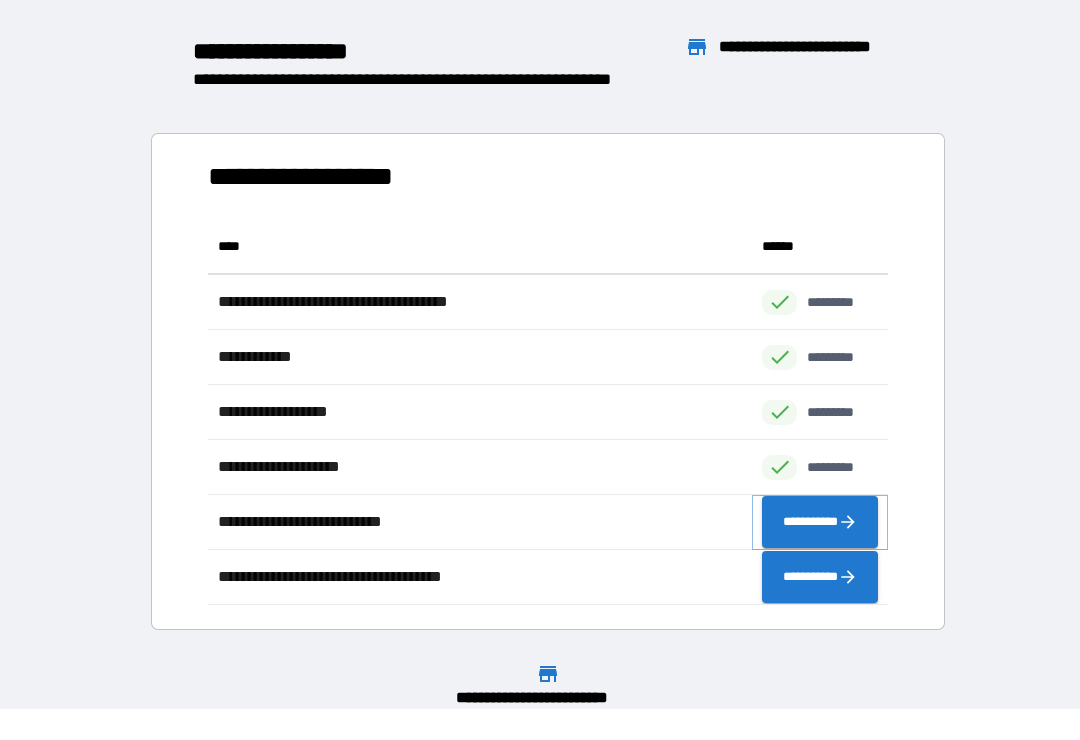 click on "**********" at bounding box center [820, 522] 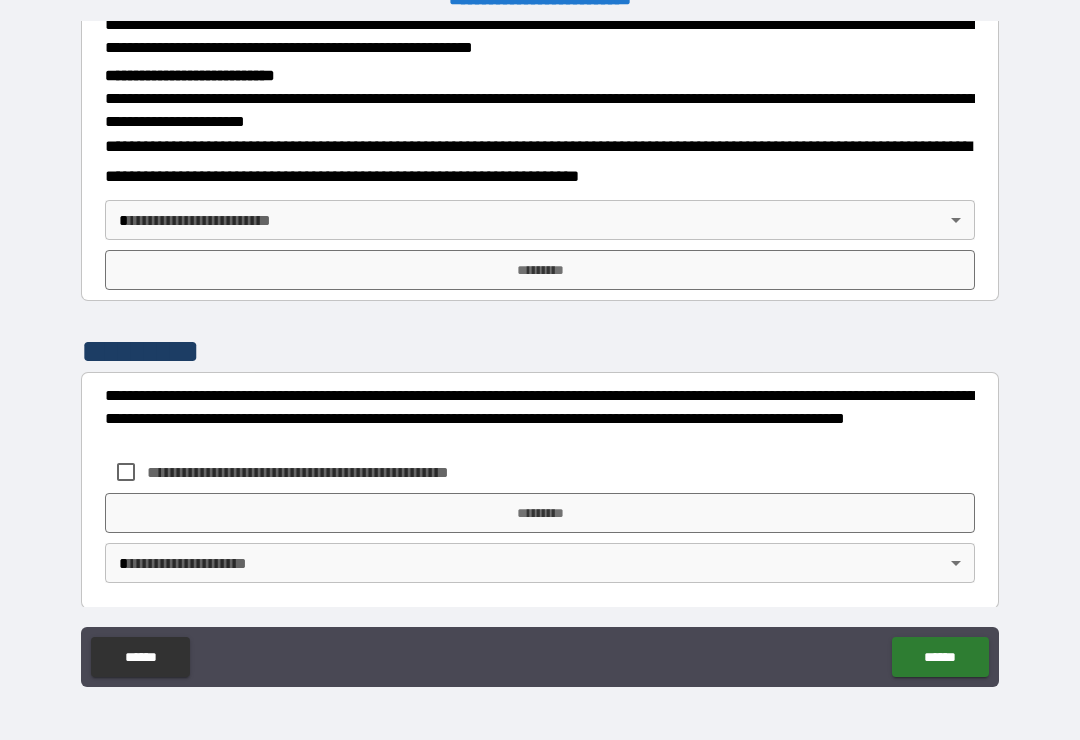 scroll, scrollTop: 632, scrollLeft: 0, axis: vertical 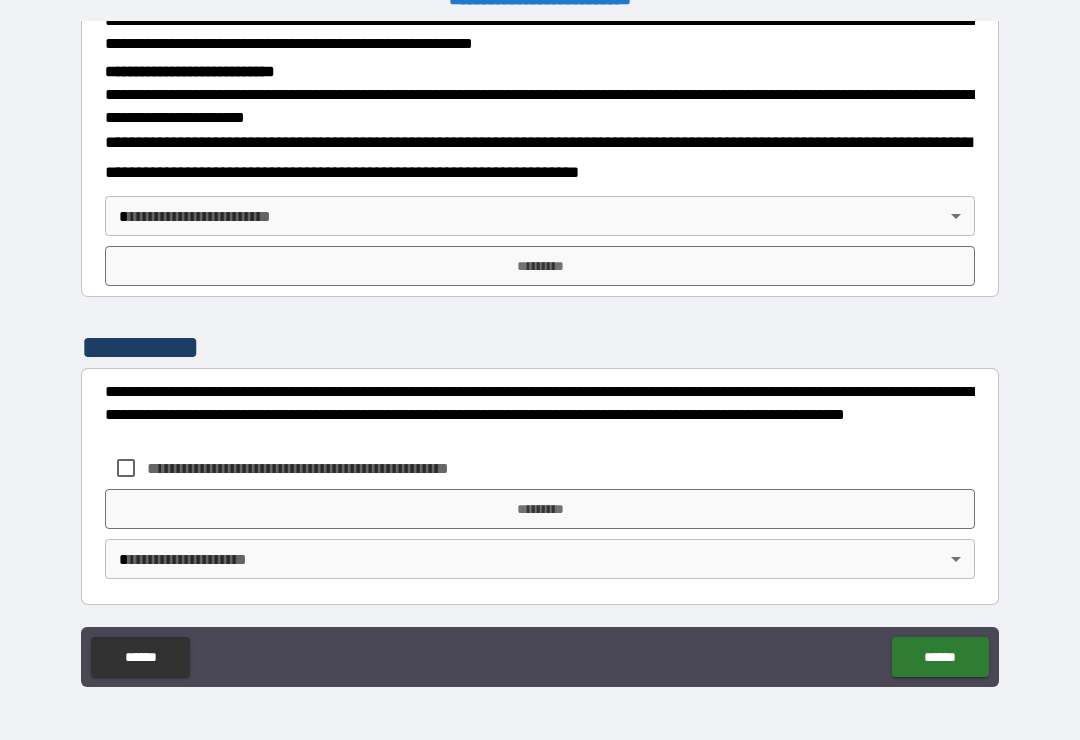 click on "**********" at bounding box center [540, 354] 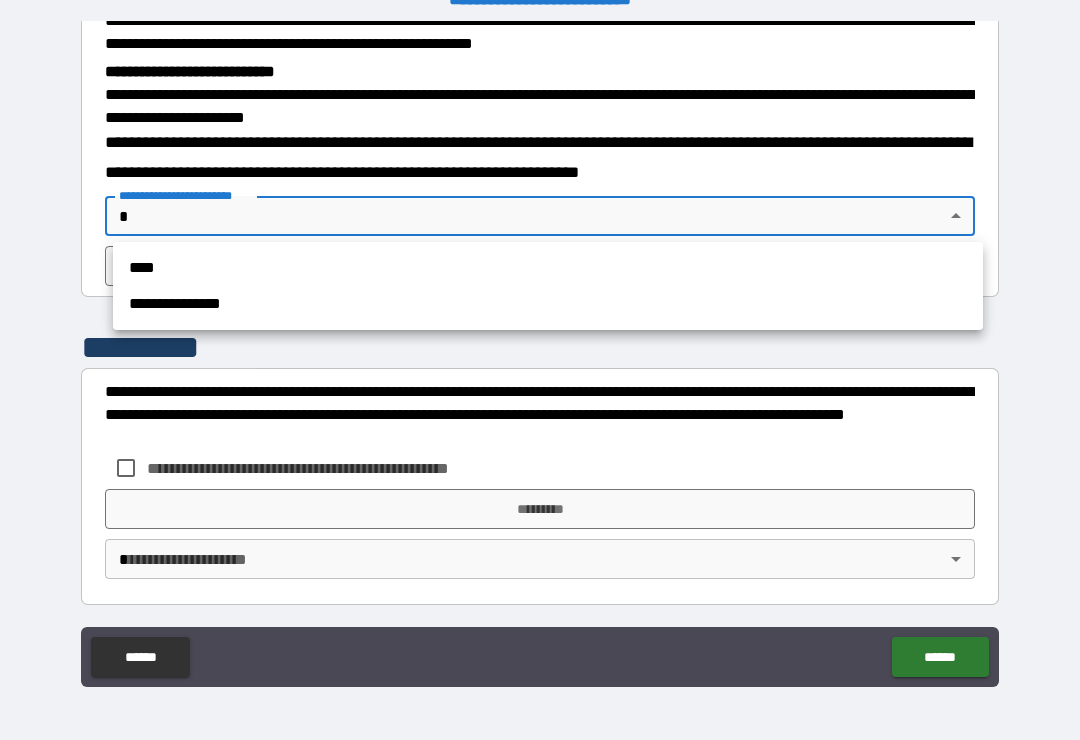 click on "****" at bounding box center [548, 268] 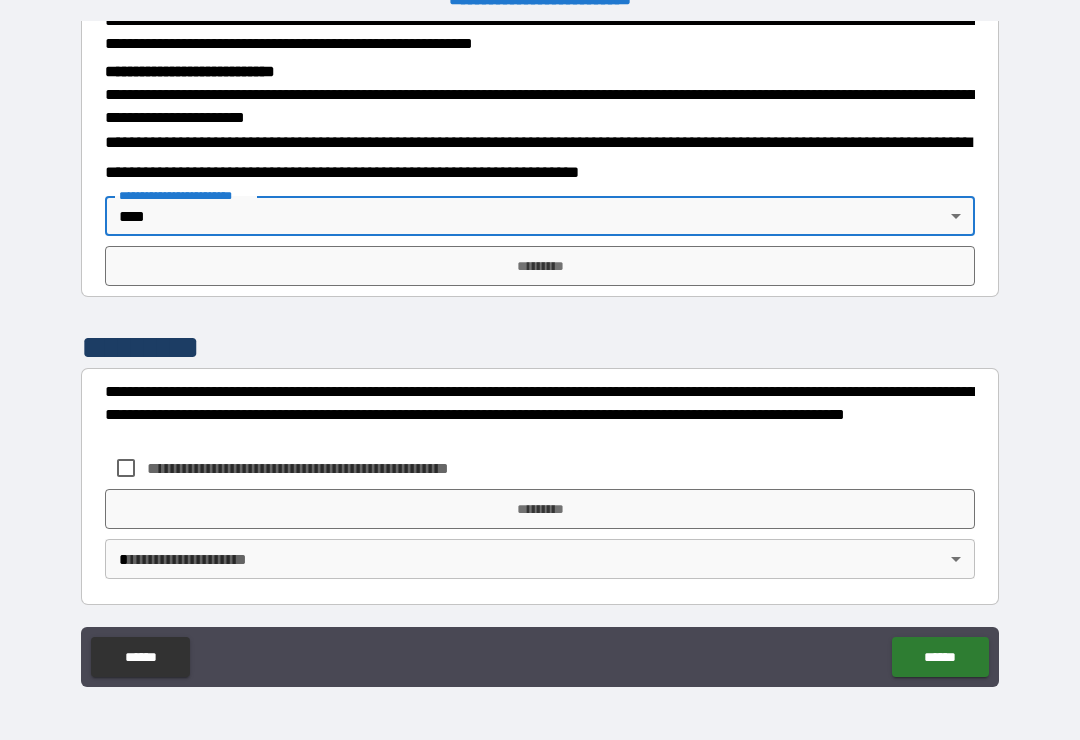 click on "*********" at bounding box center [540, 266] 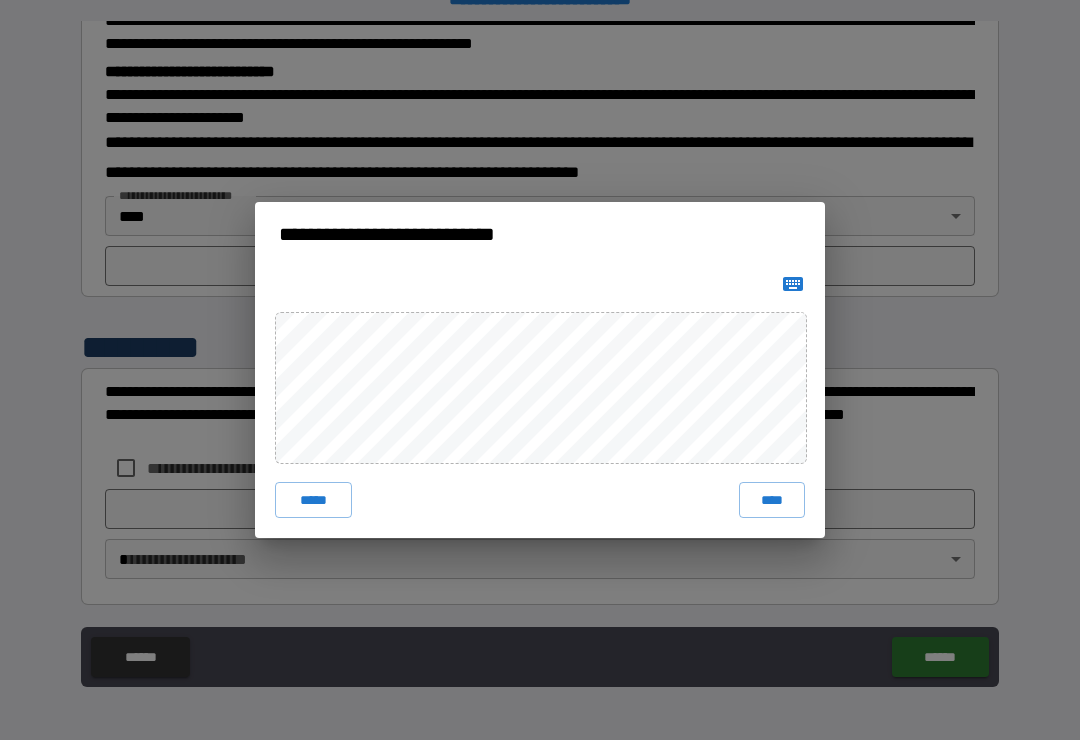 click on "****" at bounding box center [772, 500] 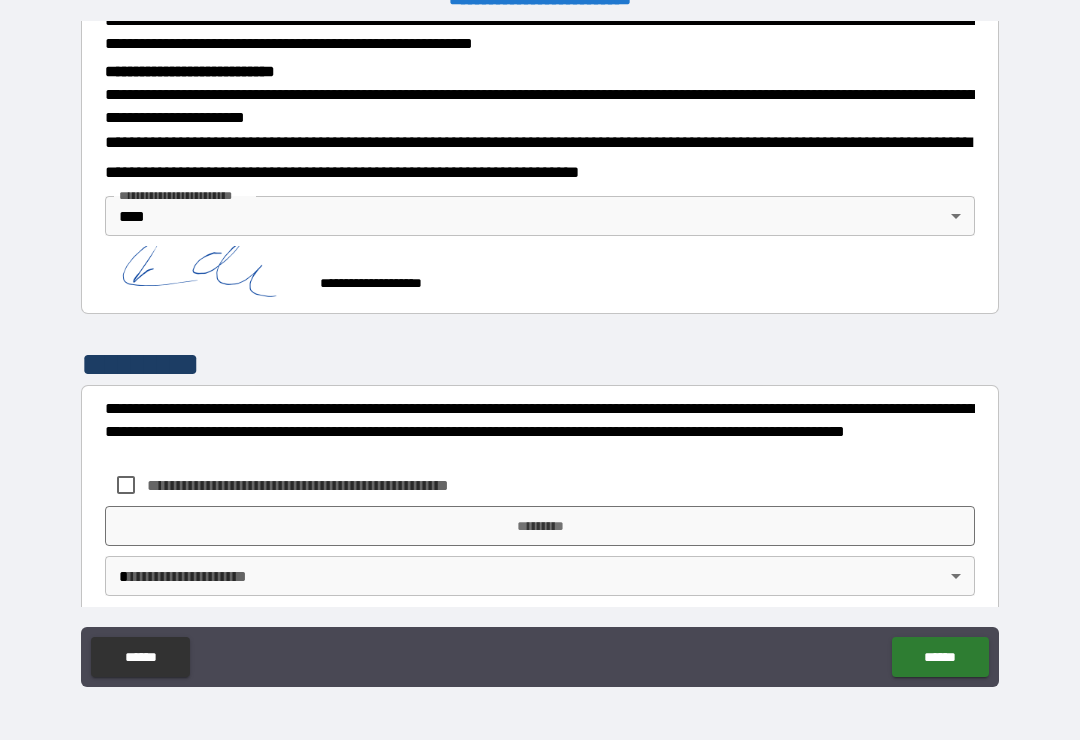 scroll, scrollTop: 623, scrollLeft: 0, axis: vertical 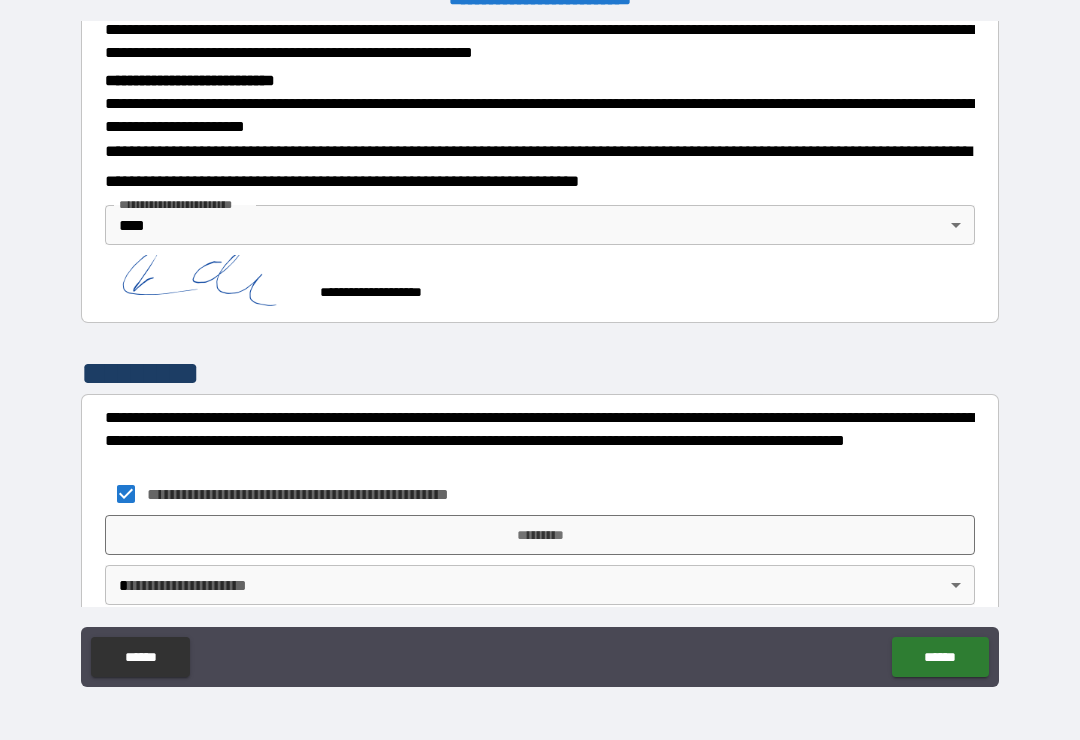 click on "**********" at bounding box center [540, 354] 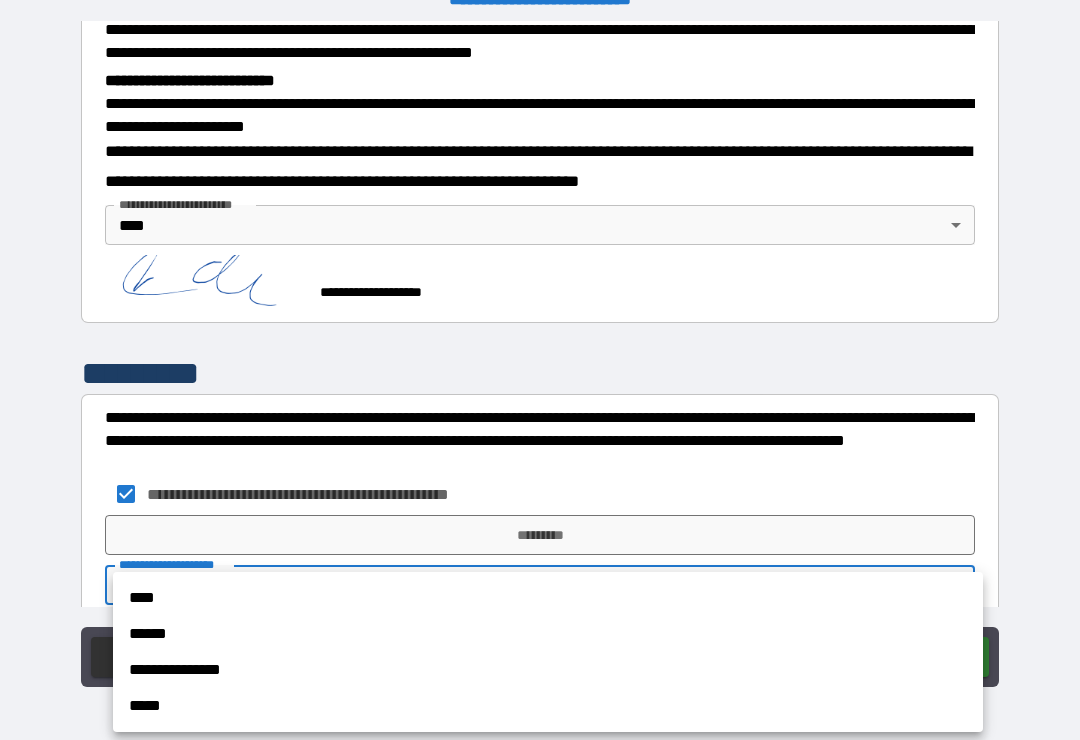 click on "****" at bounding box center [548, 598] 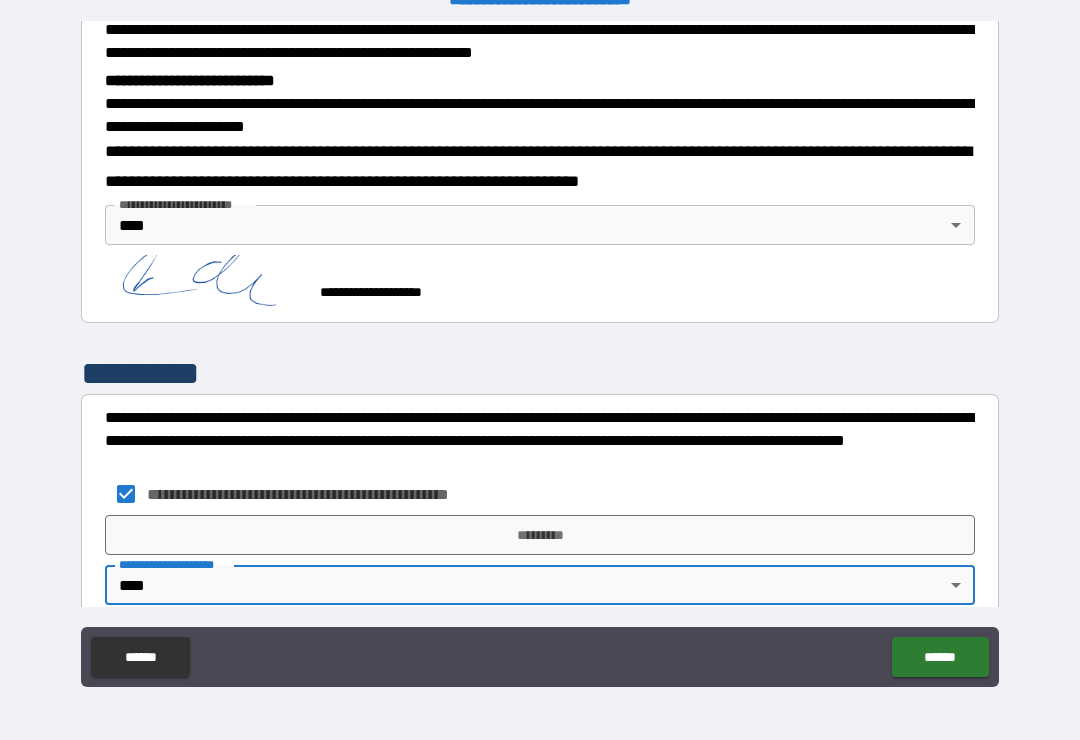 type on "****" 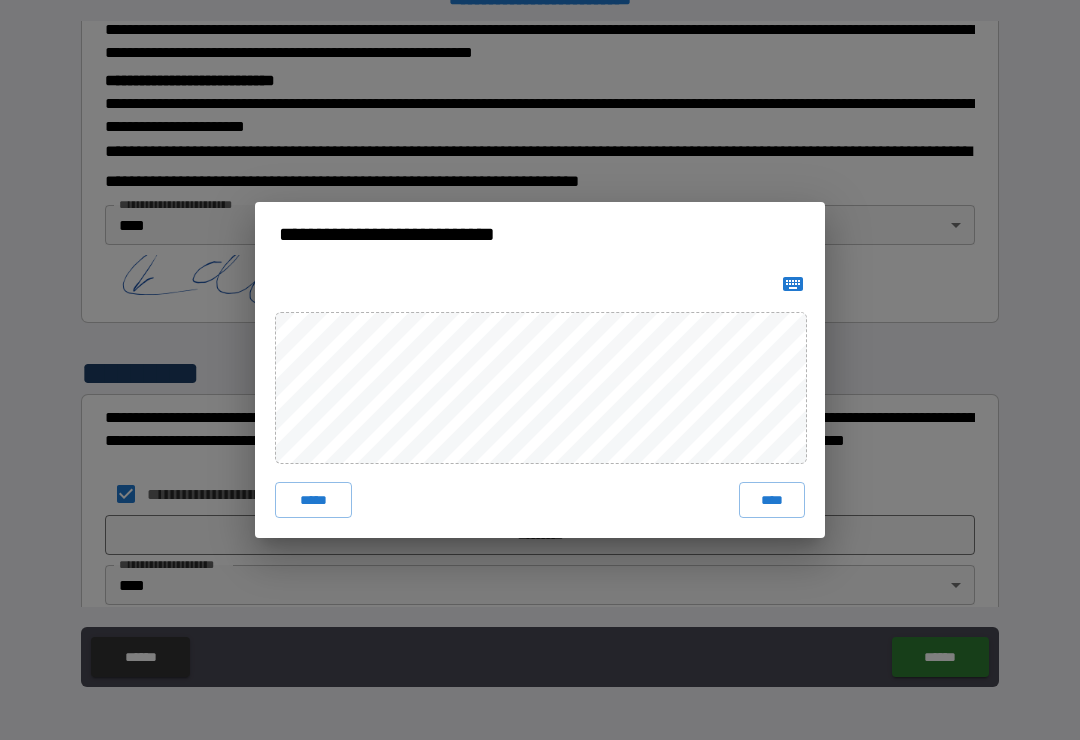 click on "****" at bounding box center [772, 500] 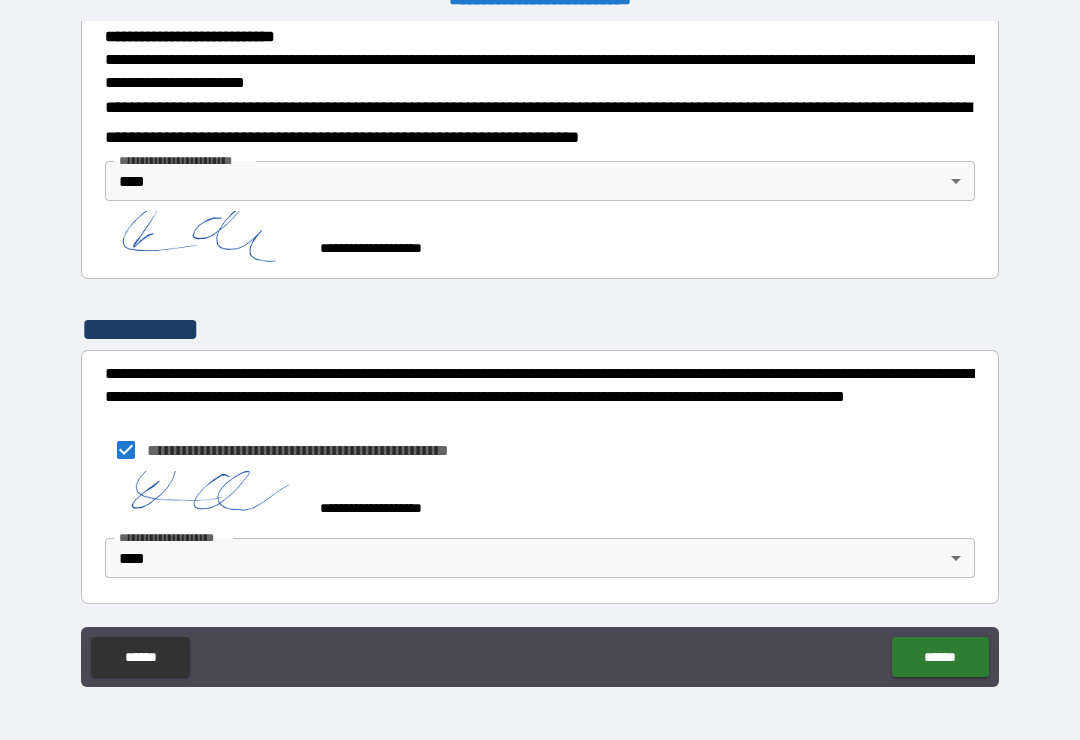 scroll, scrollTop: 667, scrollLeft: 0, axis: vertical 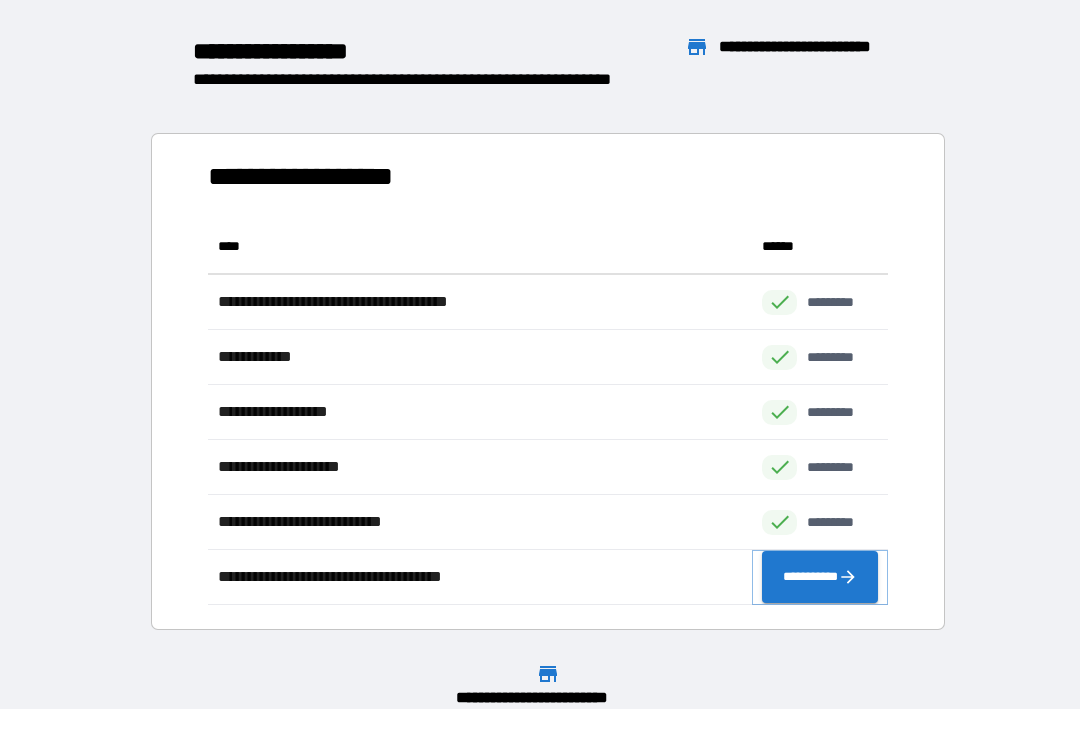 click on "**********" at bounding box center [820, 577] 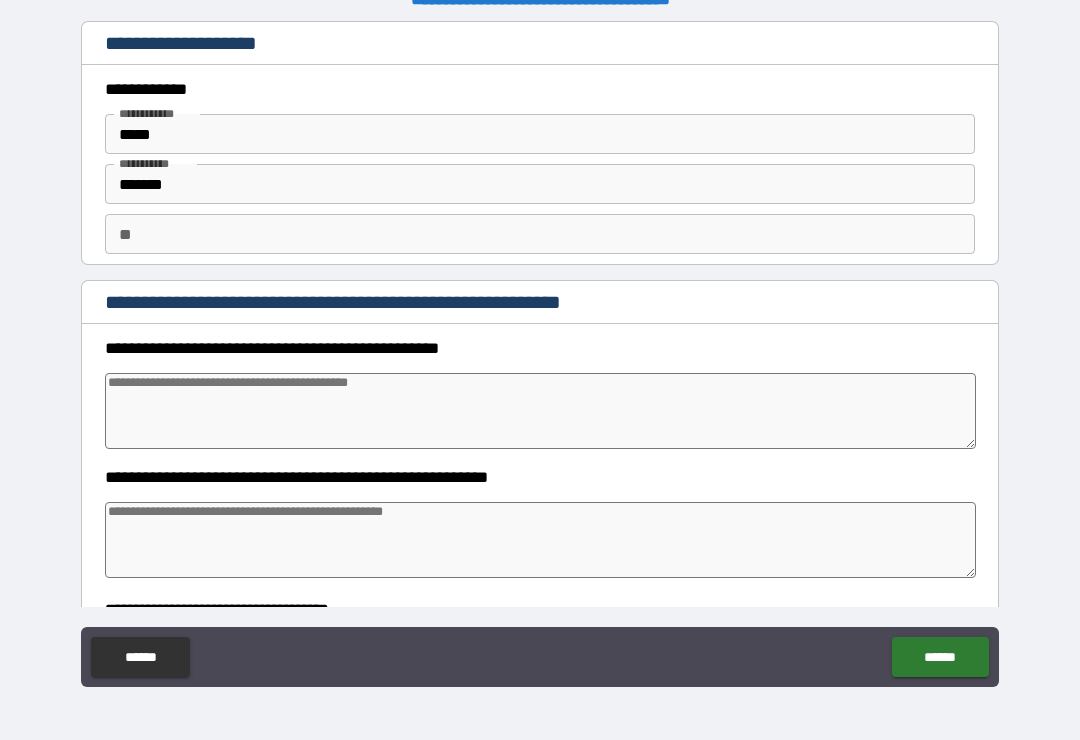 click on "**" at bounding box center (540, 234) 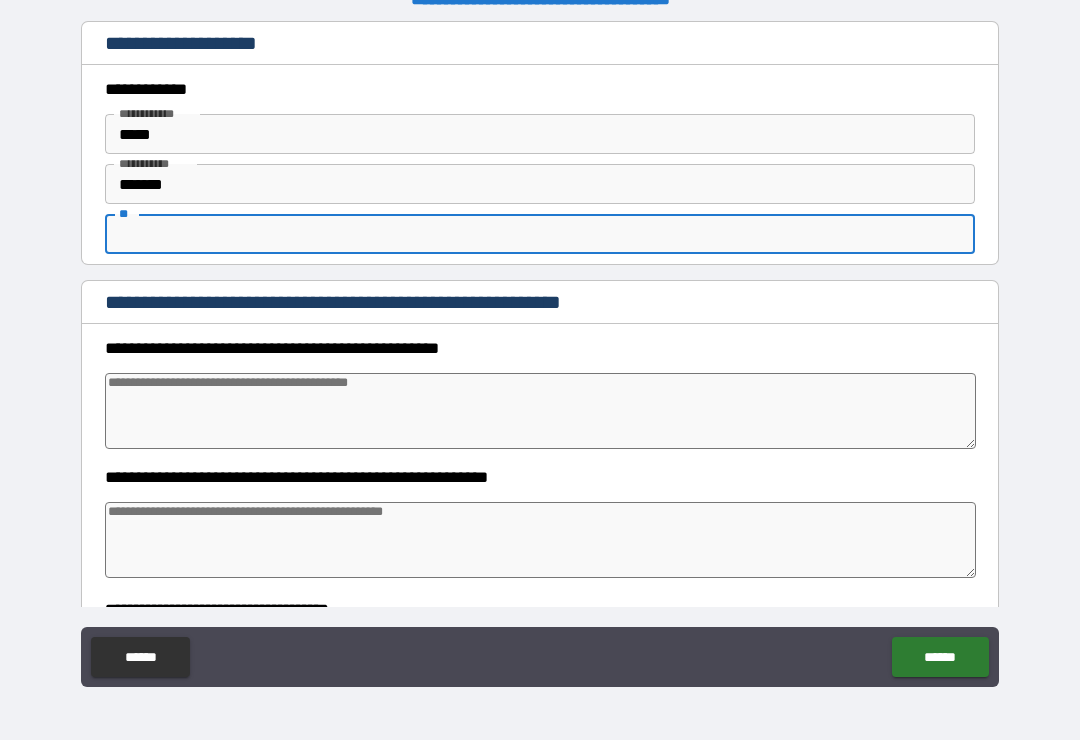 type on "*" 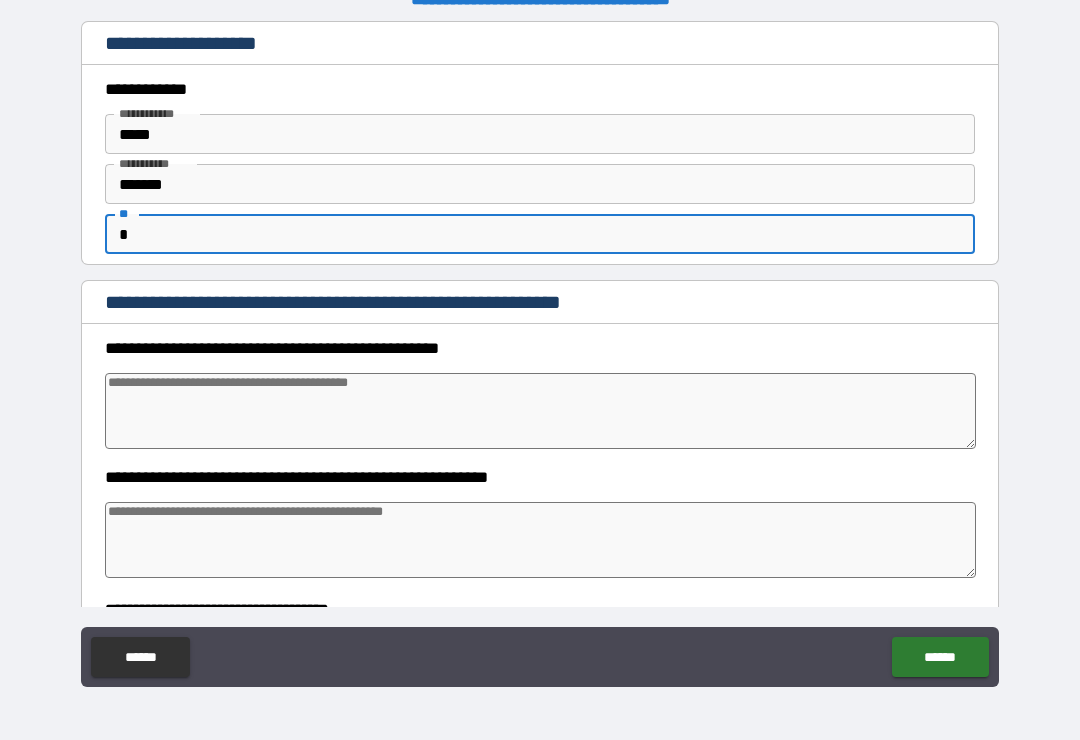 type on "*" 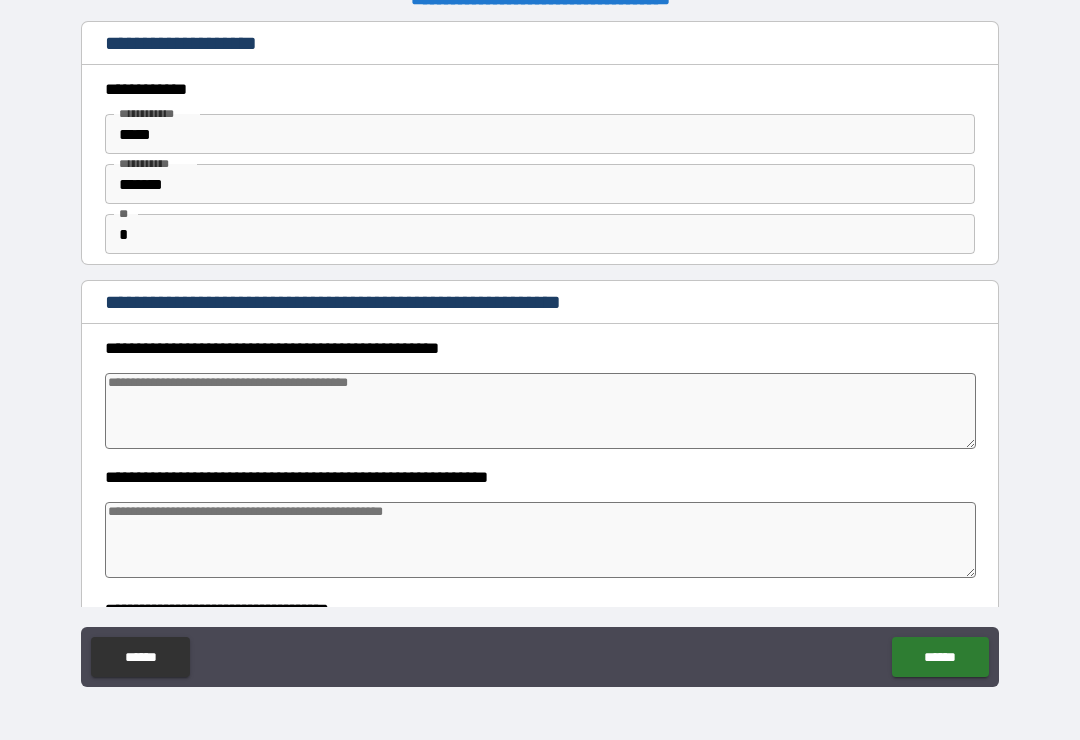 click at bounding box center [540, 411] 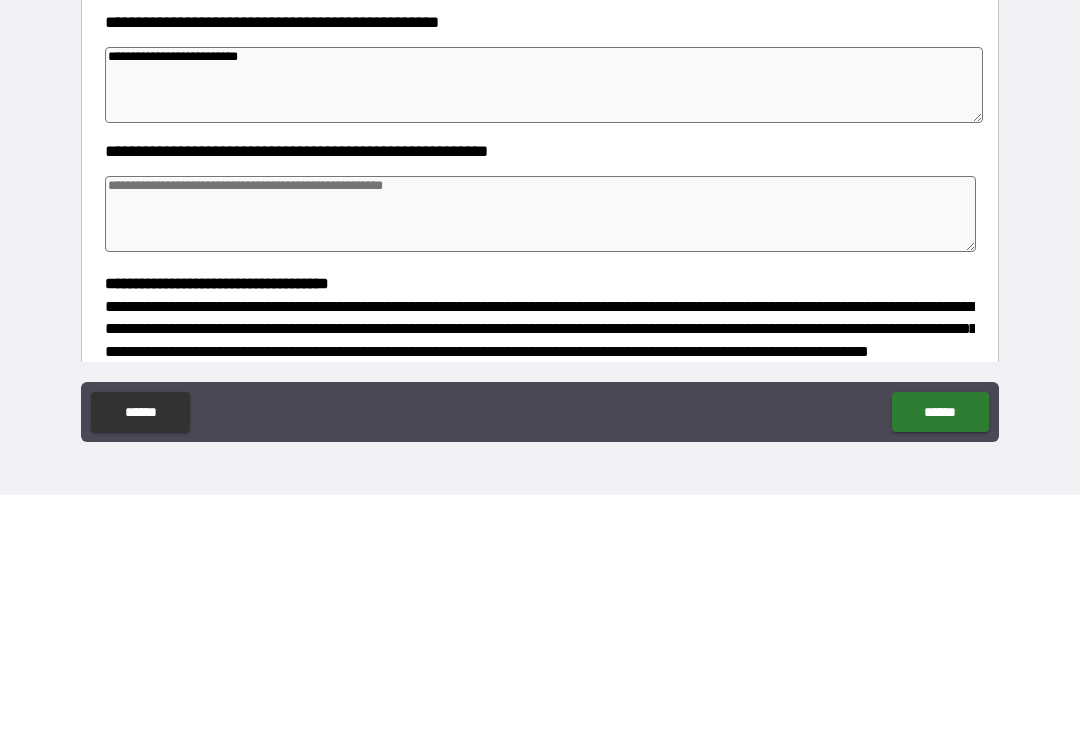 scroll, scrollTop: 86, scrollLeft: 0, axis: vertical 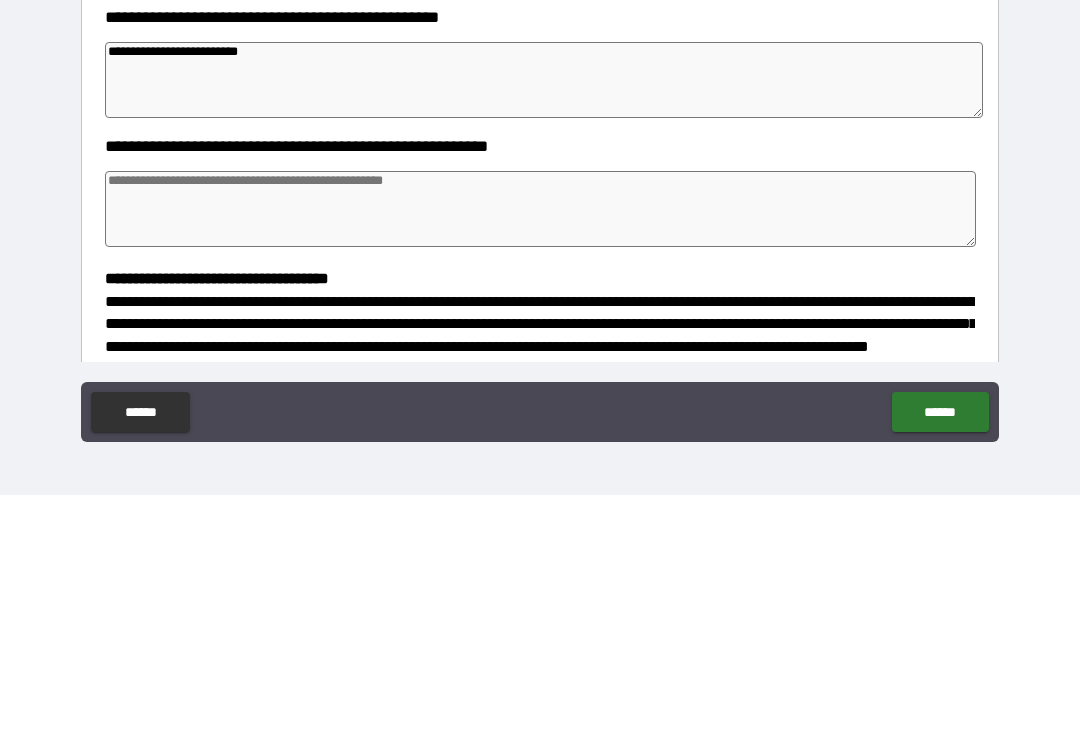 click at bounding box center (540, 454) 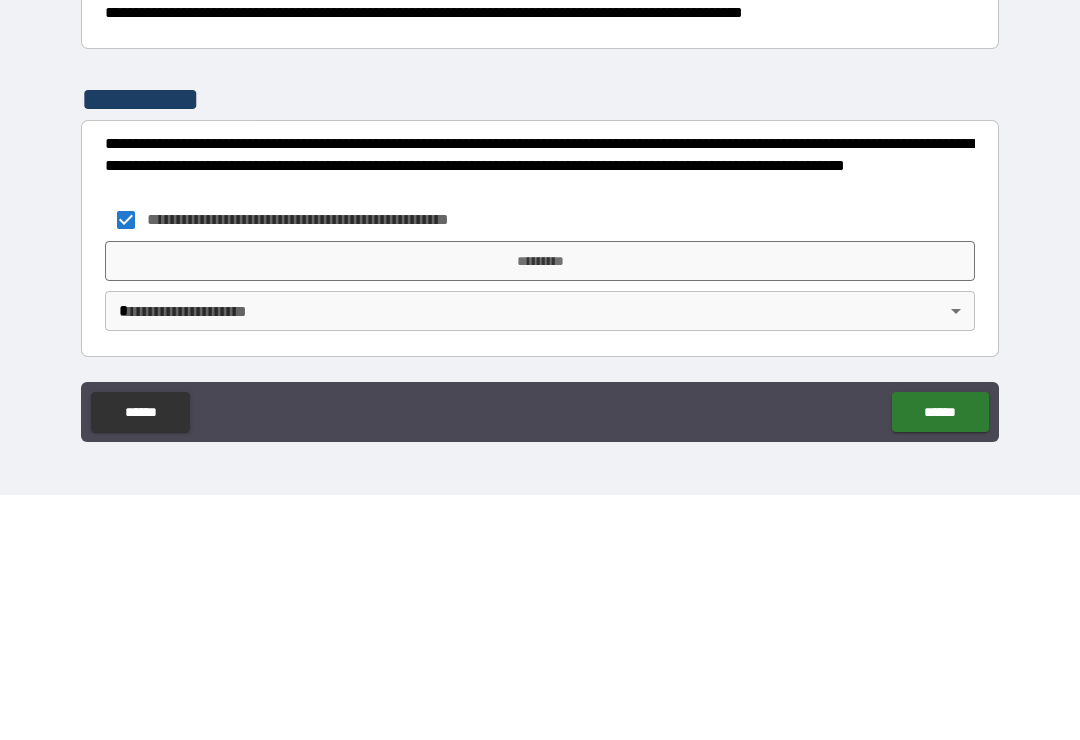 scroll, scrollTop: 526, scrollLeft: 0, axis: vertical 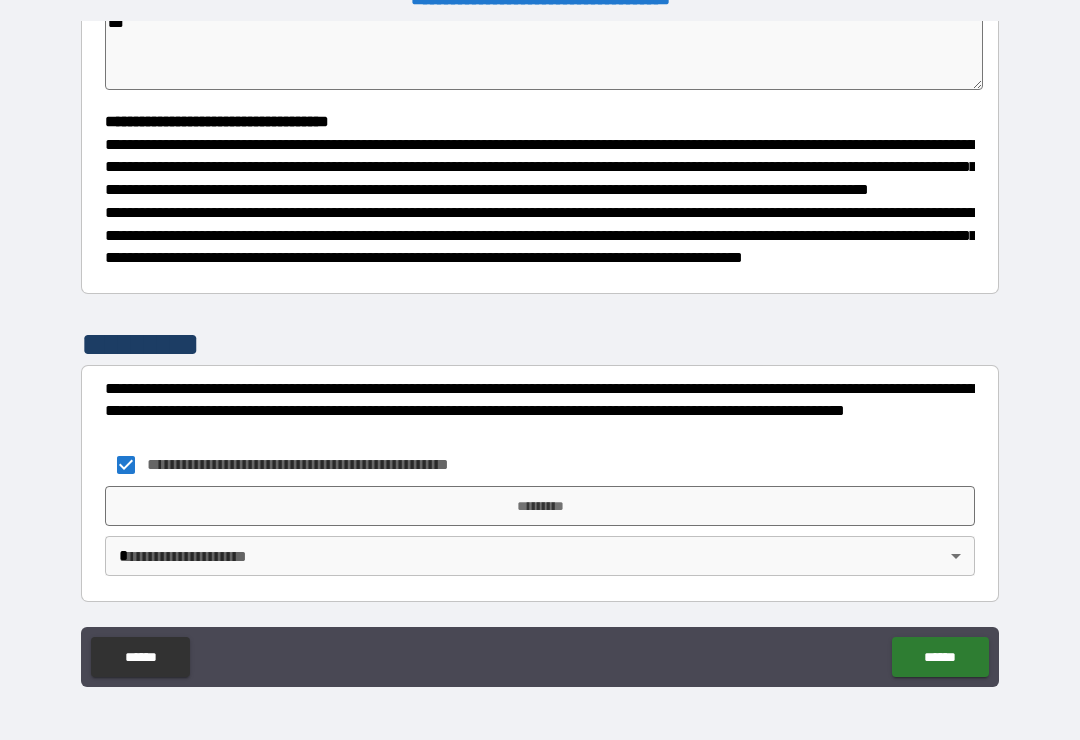click on "*********" at bounding box center (540, 506) 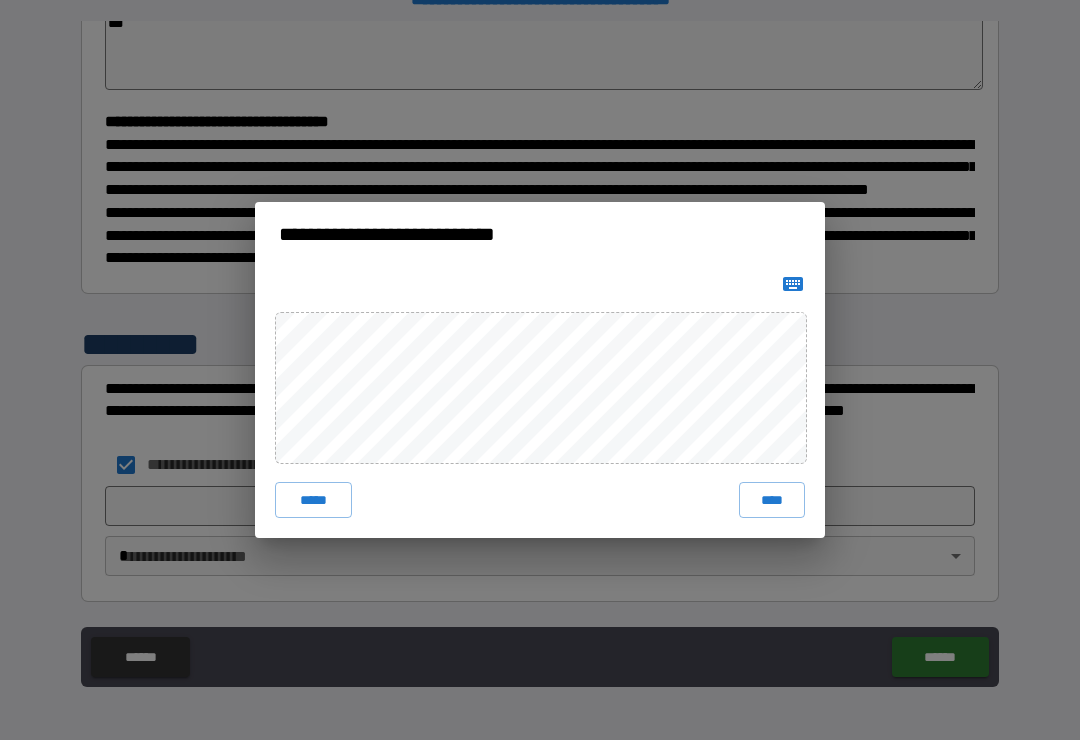 click on "****" at bounding box center [772, 500] 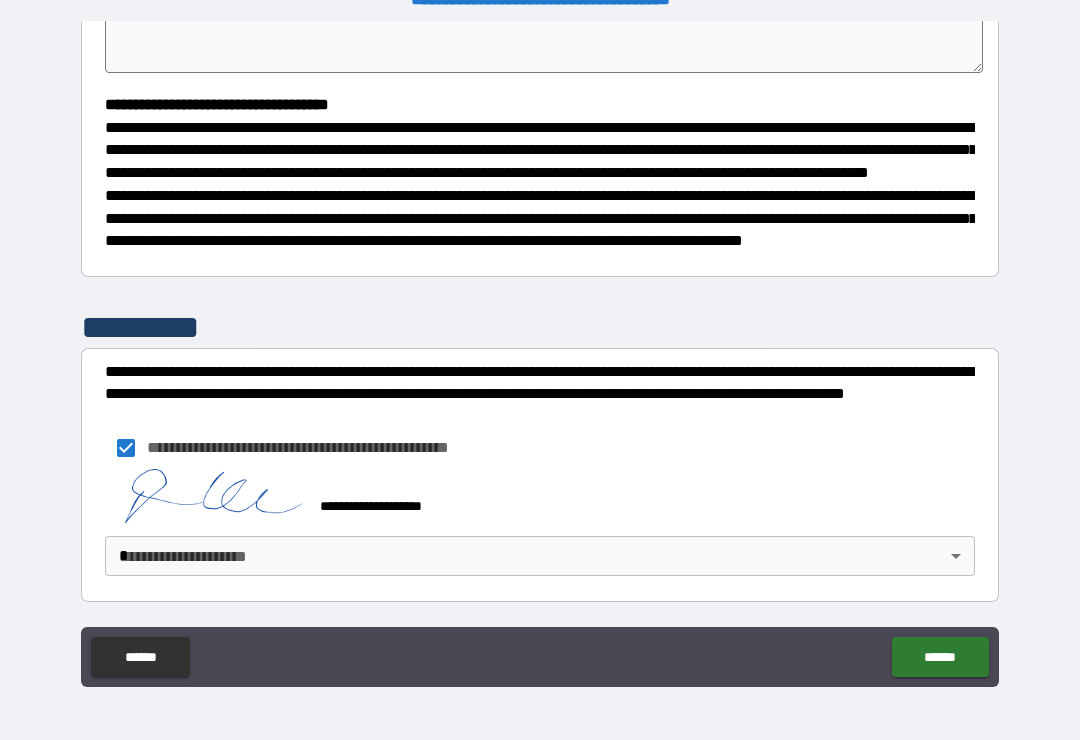 click on "**********" at bounding box center (540, 354) 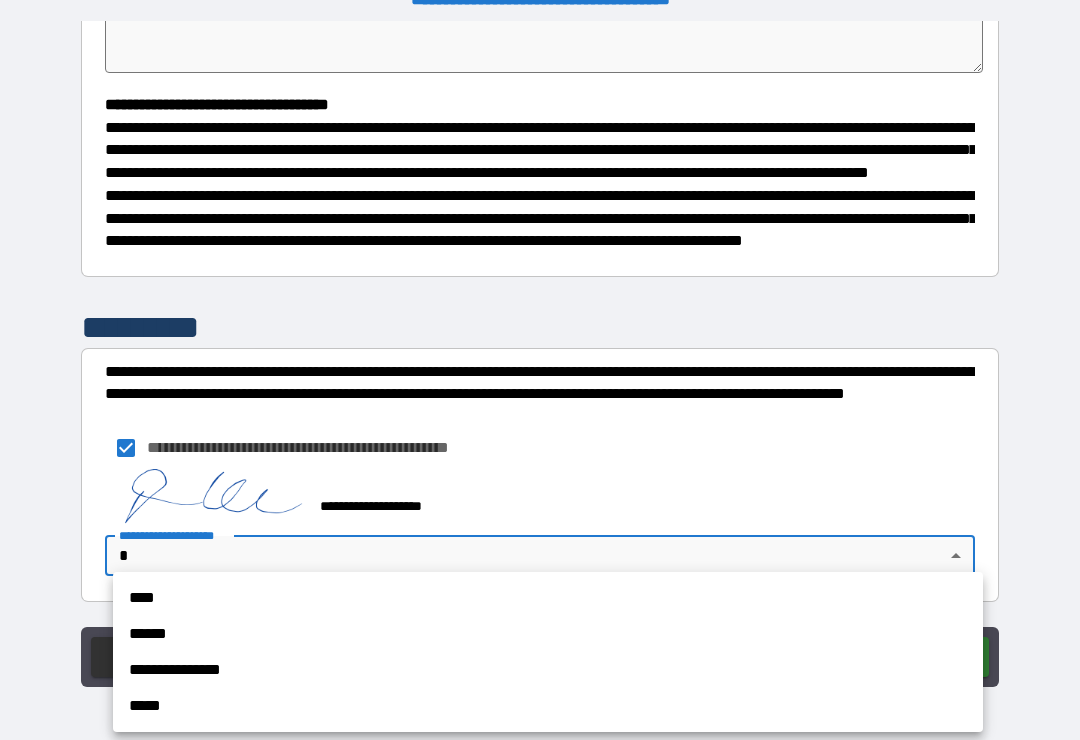 click on "****" at bounding box center [548, 598] 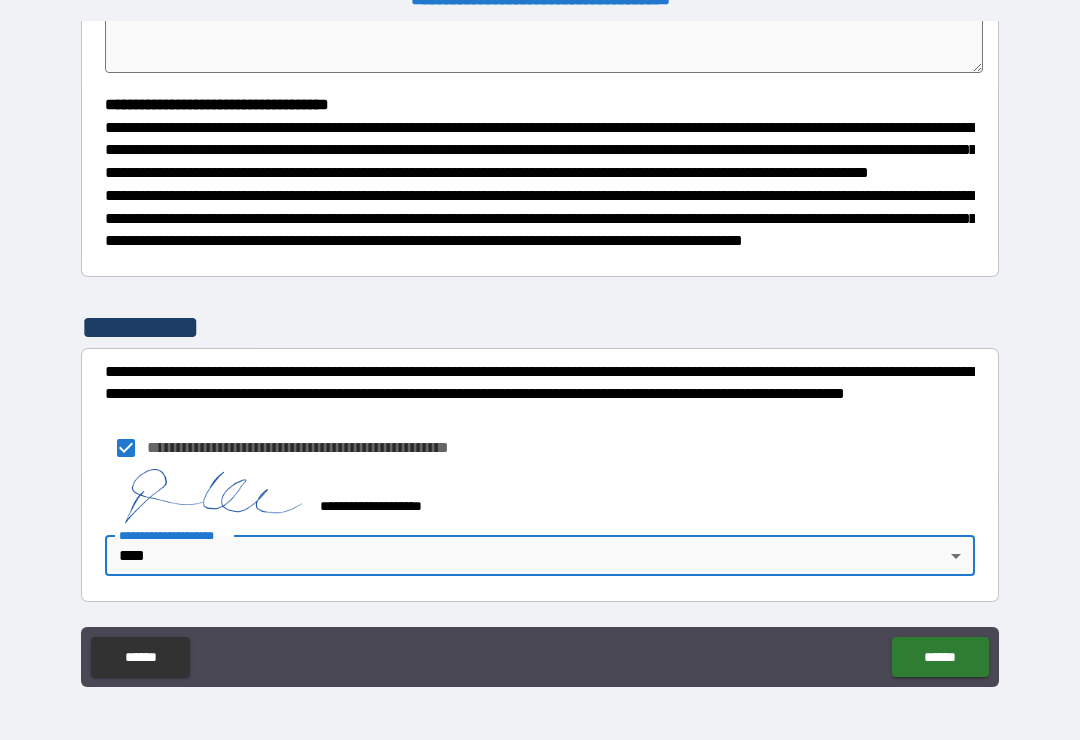 scroll, scrollTop: 543, scrollLeft: 0, axis: vertical 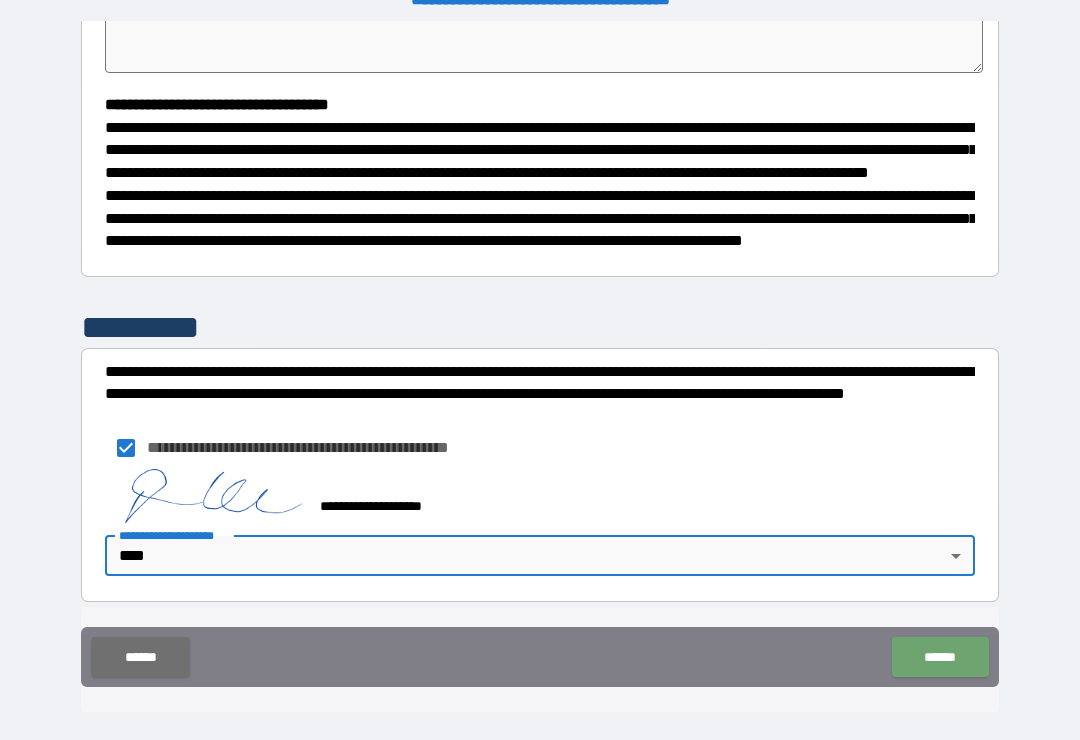 click on "******" at bounding box center (940, 657) 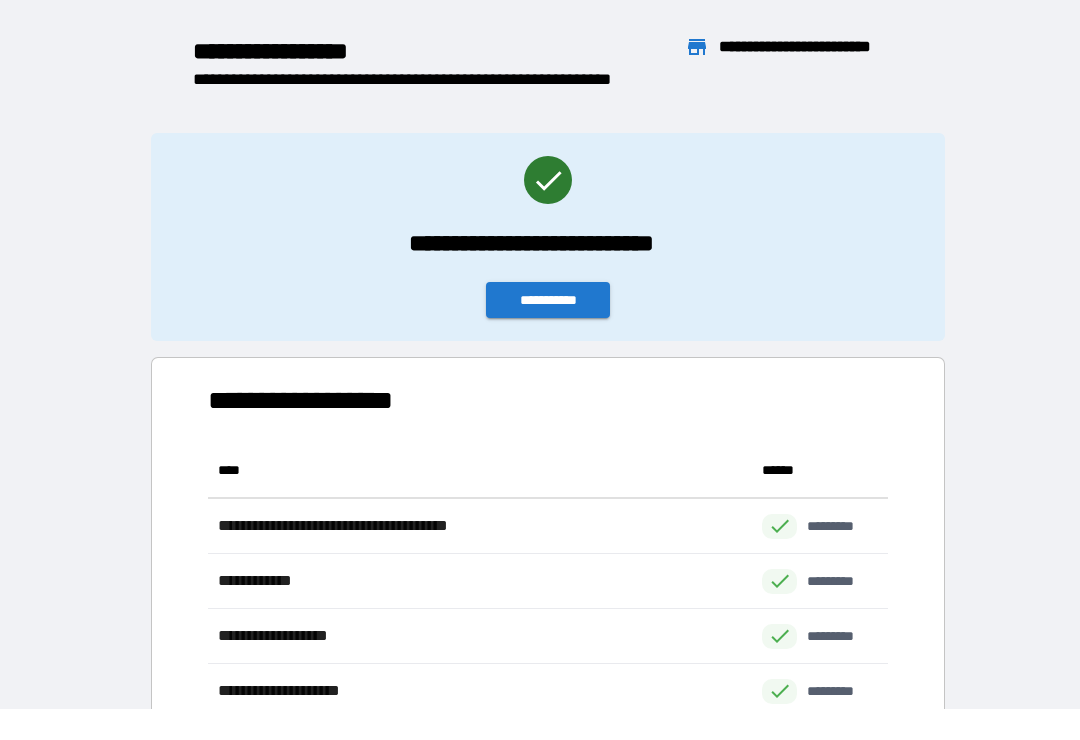 scroll, scrollTop: 1, scrollLeft: 1, axis: both 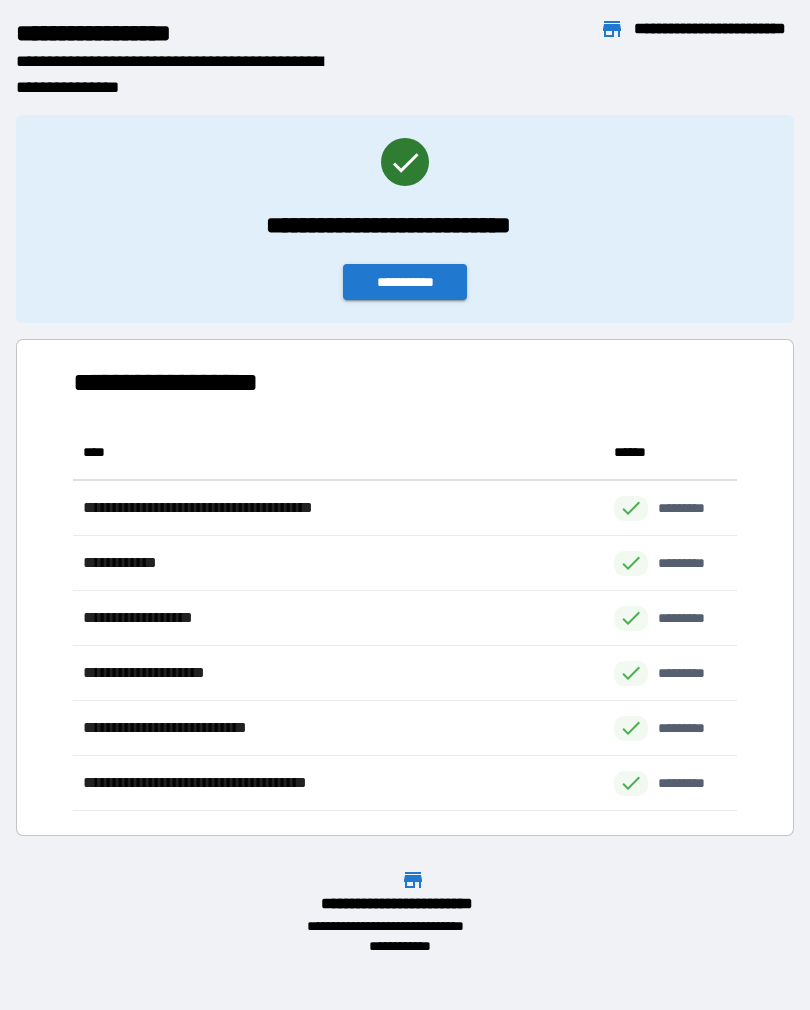 click on "**********" at bounding box center [405, 211] 